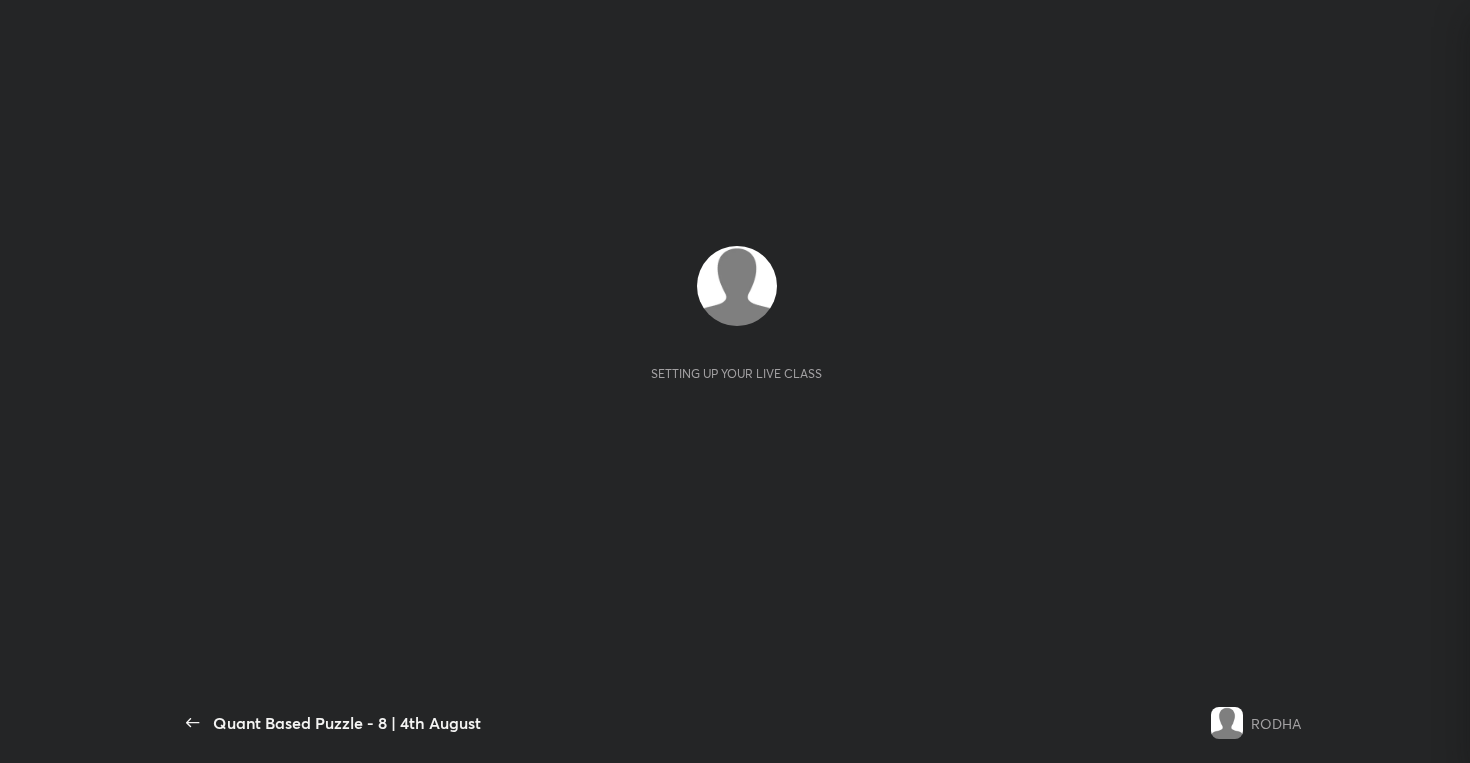 scroll, scrollTop: 0, scrollLeft: 0, axis: both 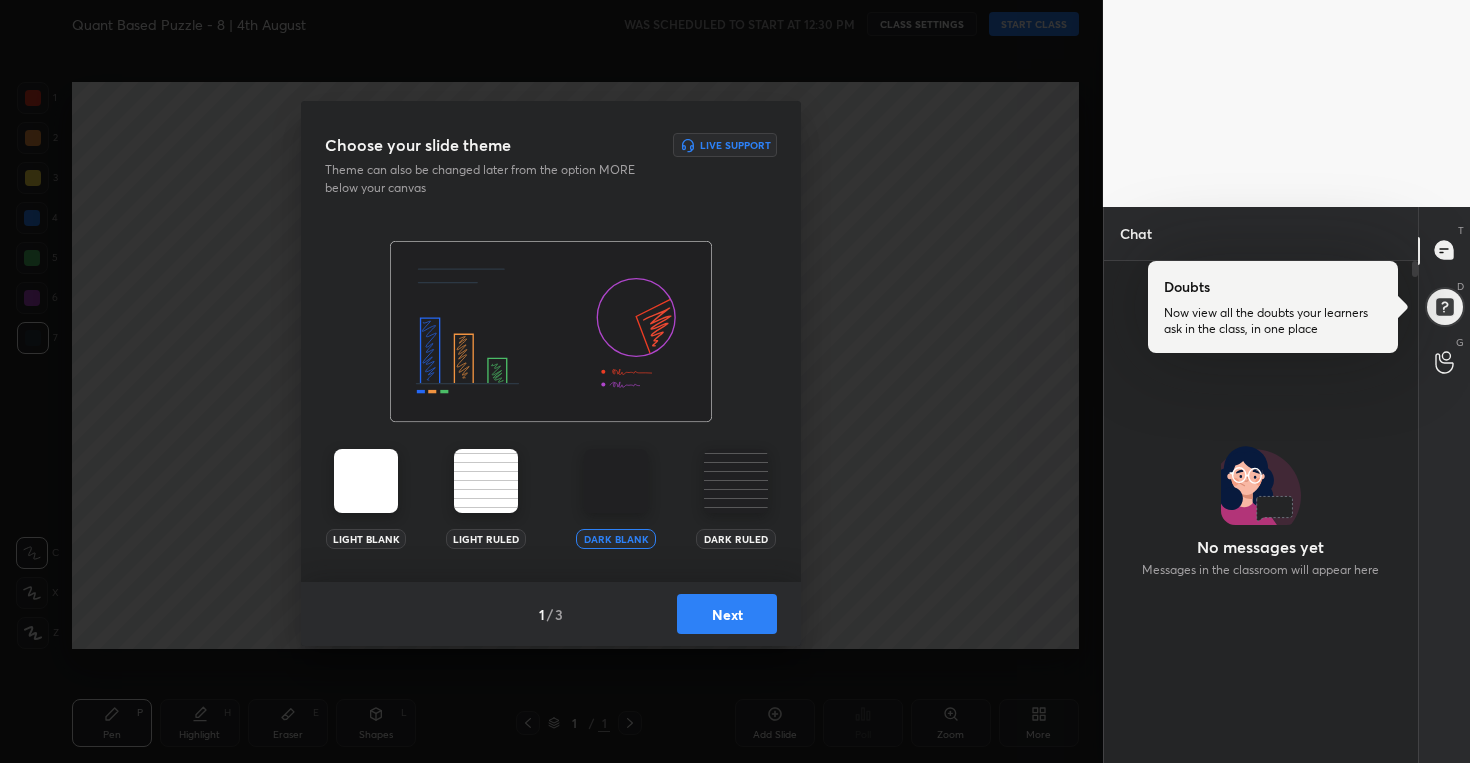 click on "Next" at bounding box center [727, 614] 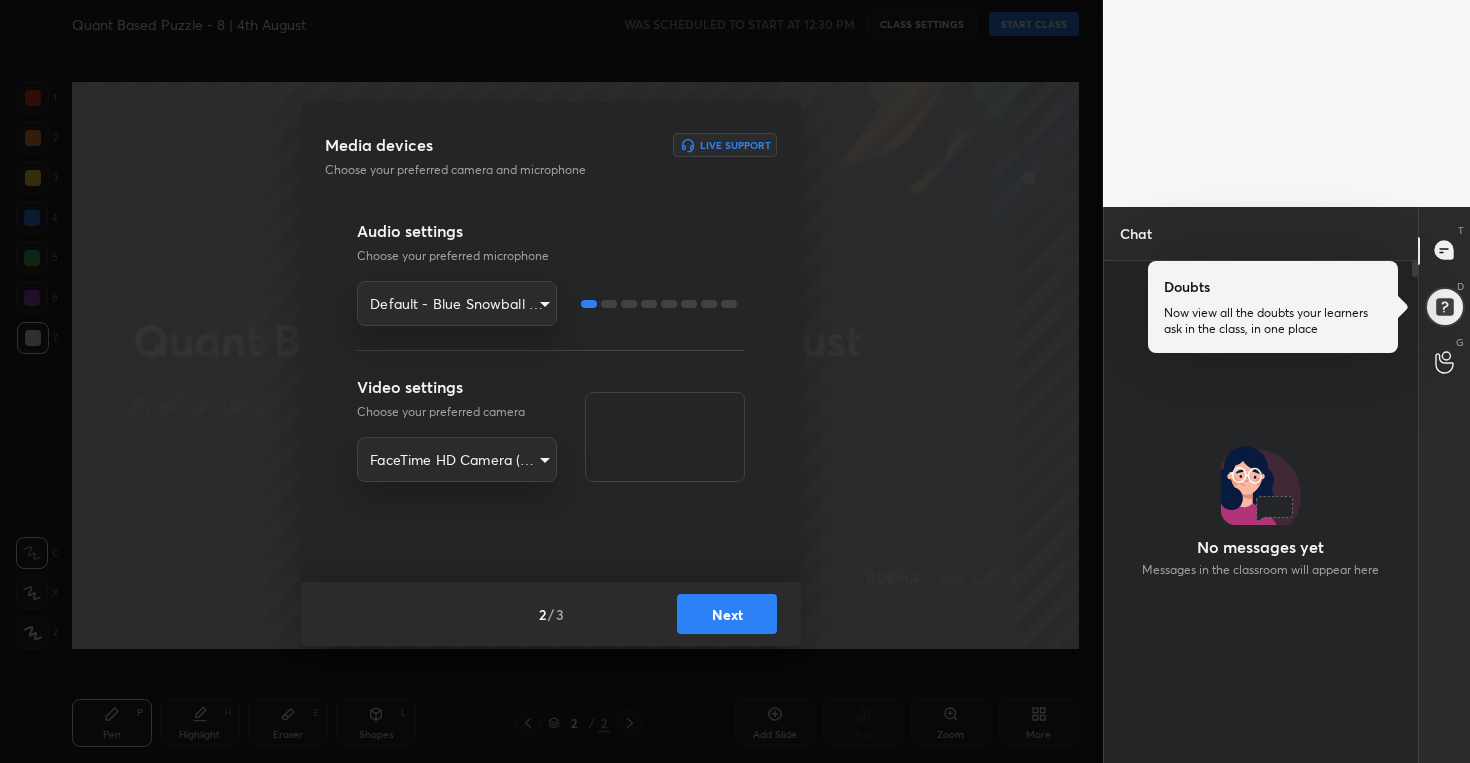 click on "Next" at bounding box center (727, 614) 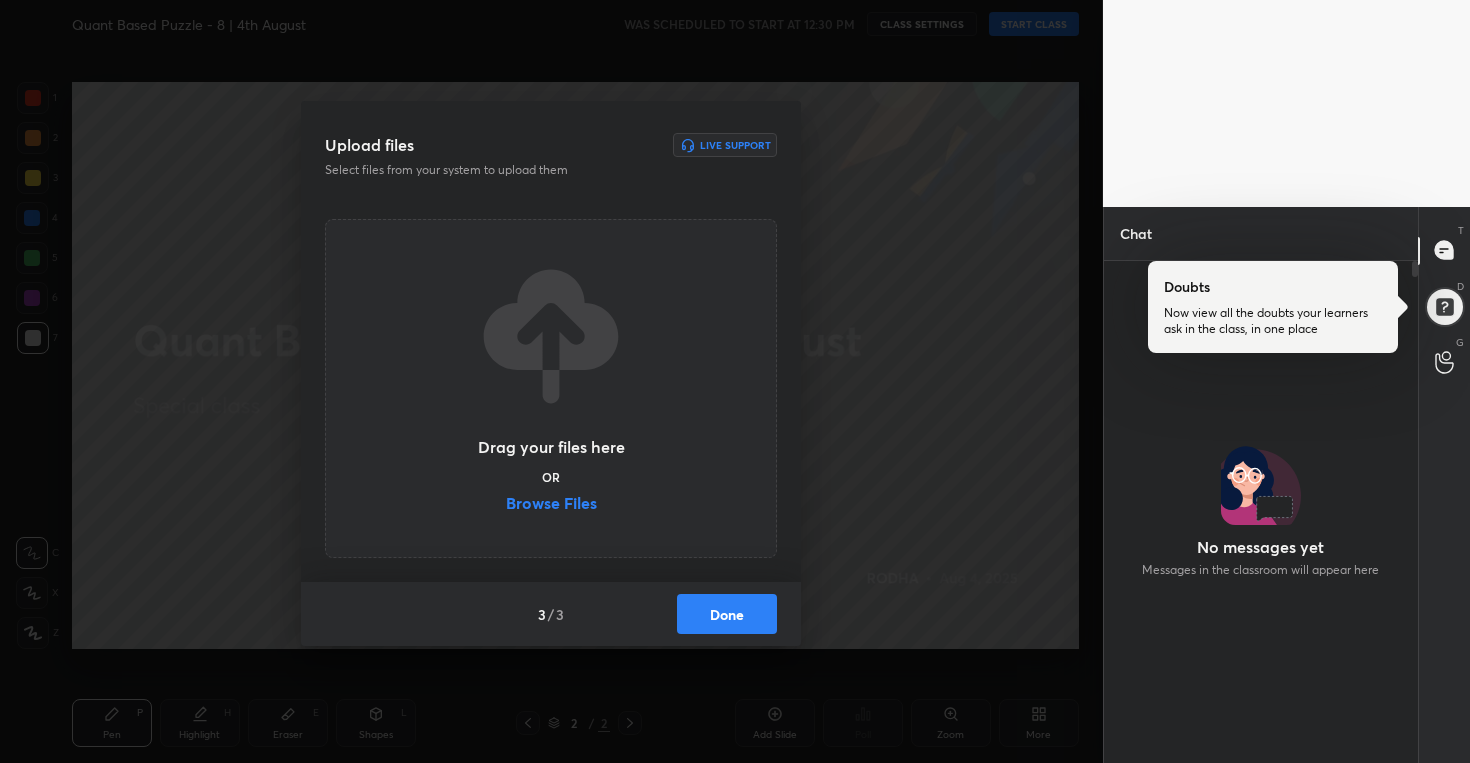click on "Done" at bounding box center (727, 614) 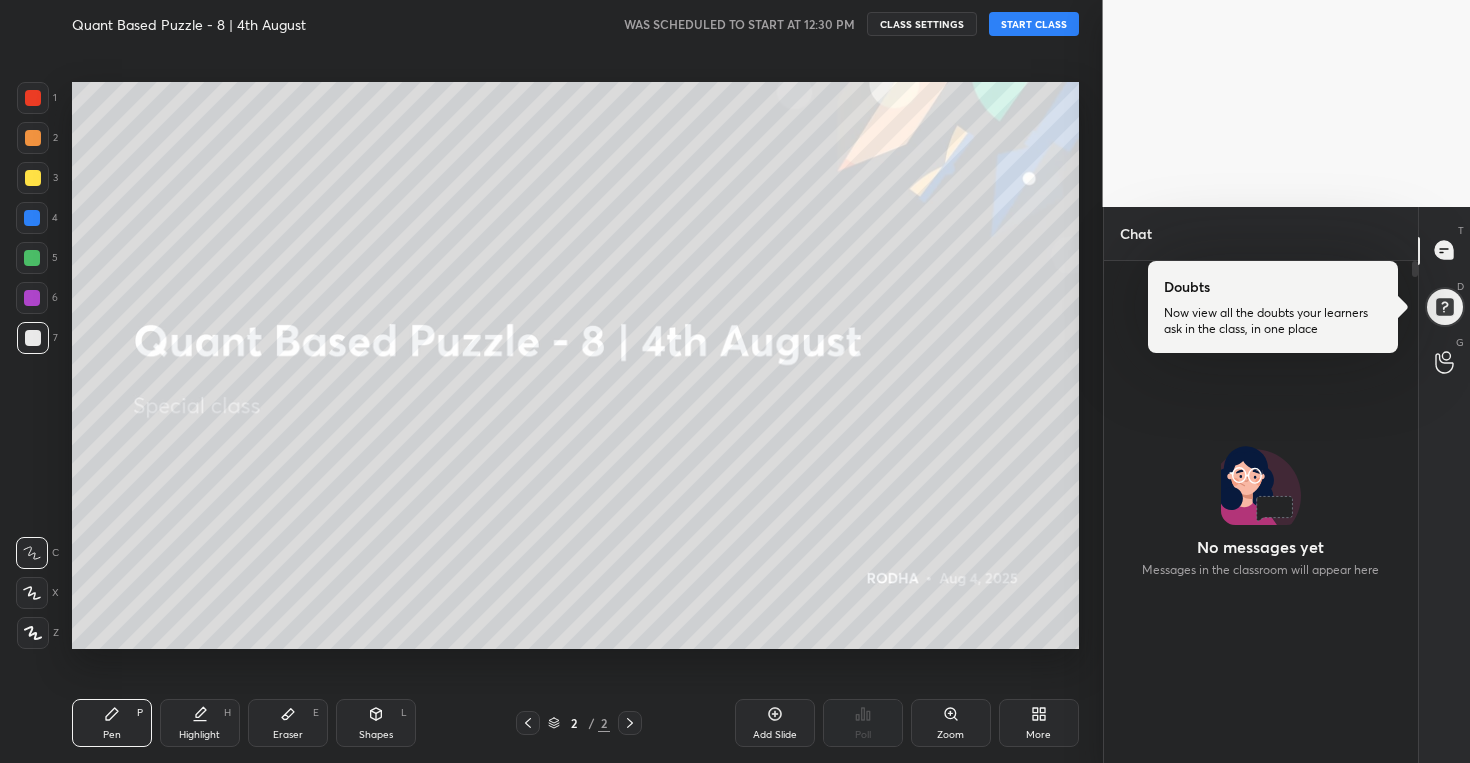 click on "START CLASS" at bounding box center (1034, 24) 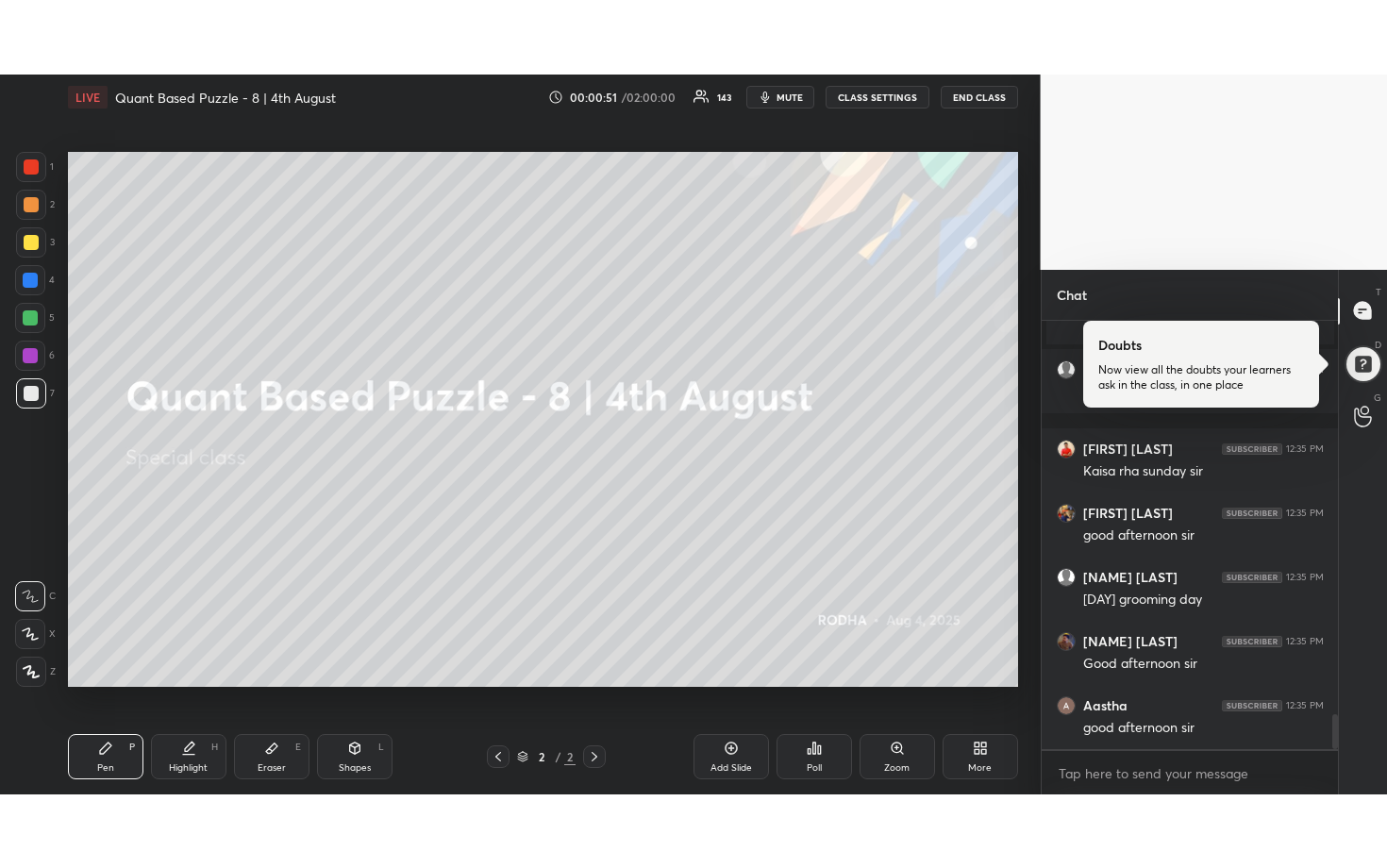 scroll, scrollTop: 4789, scrollLeft: 0, axis: vertical 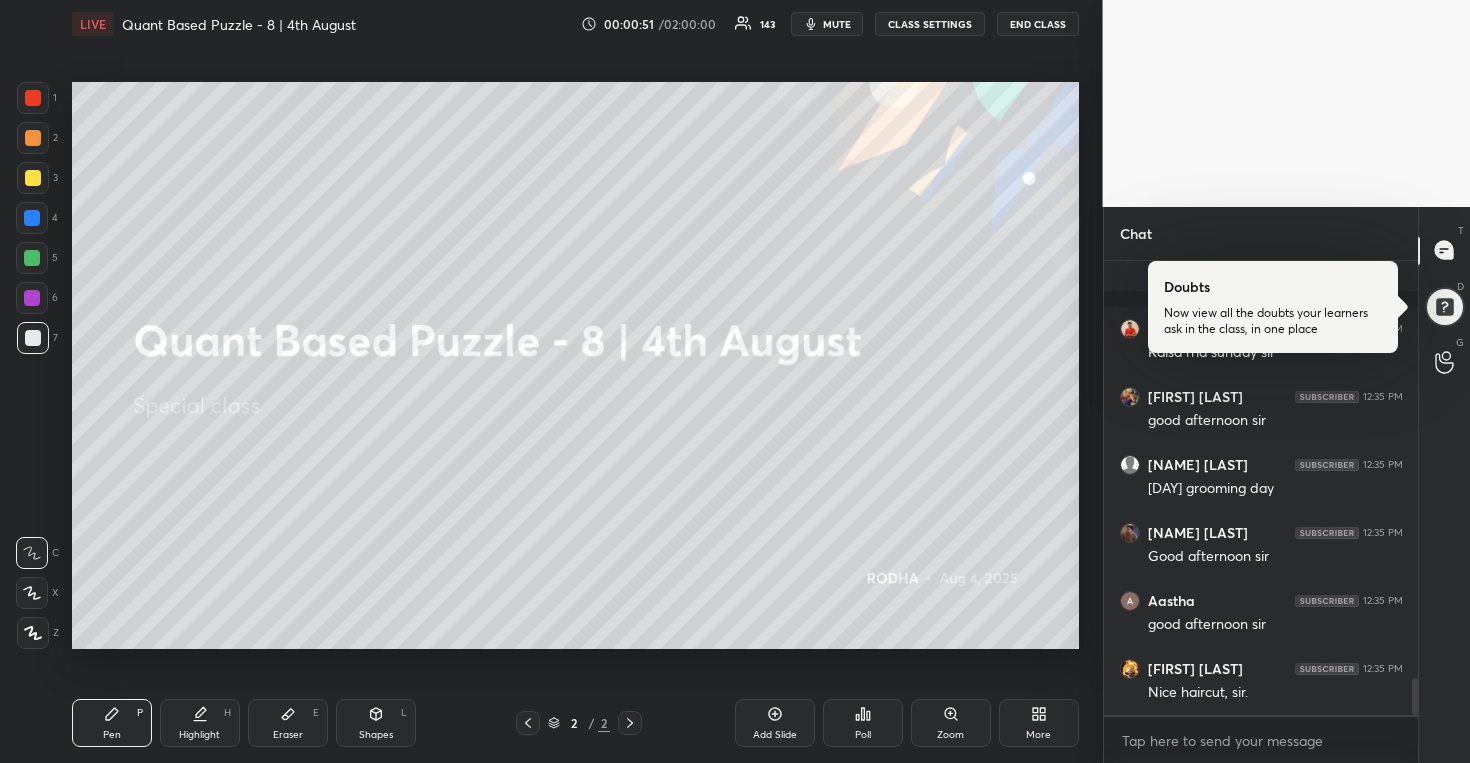 click on "More" at bounding box center [1039, 723] 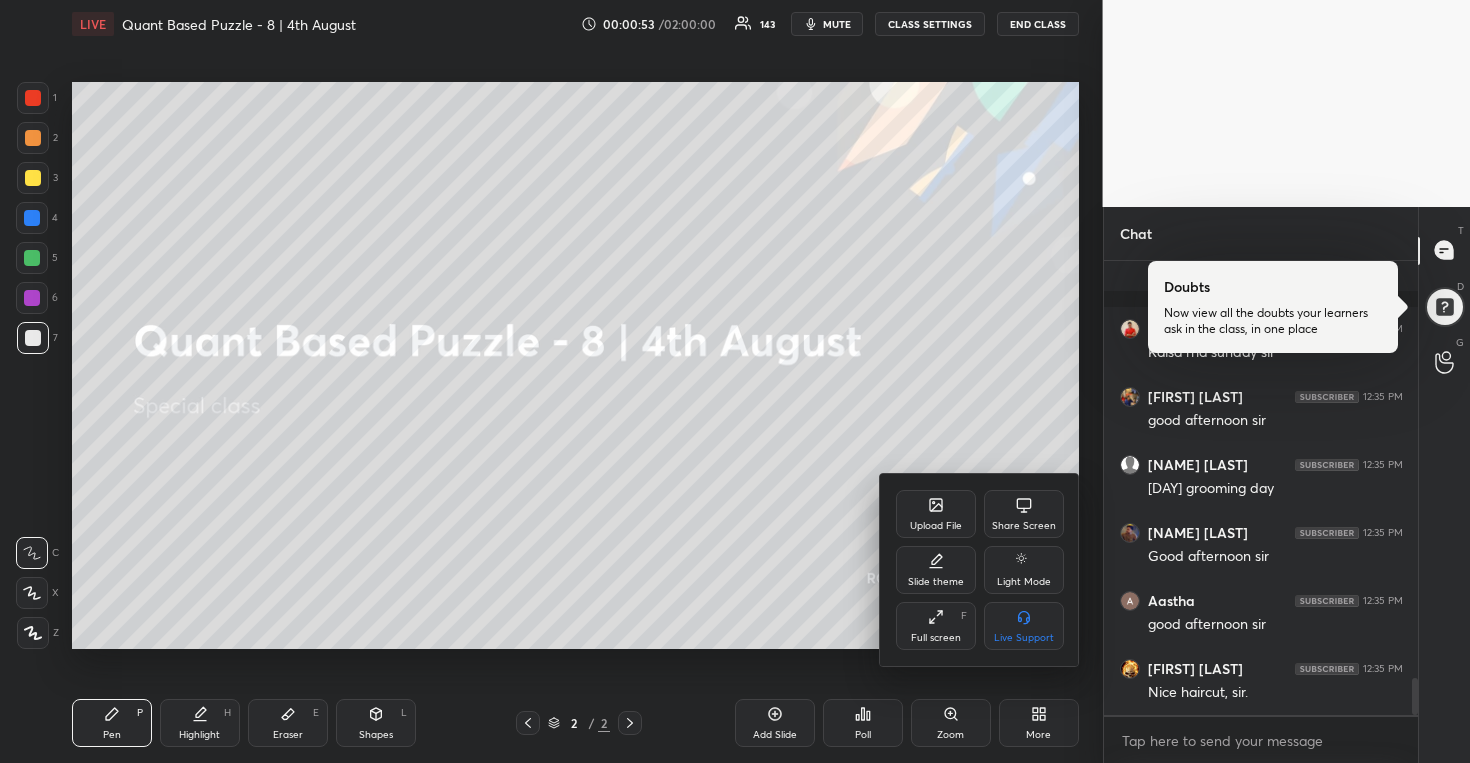 click on "Full screen F" at bounding box center (936, 626) 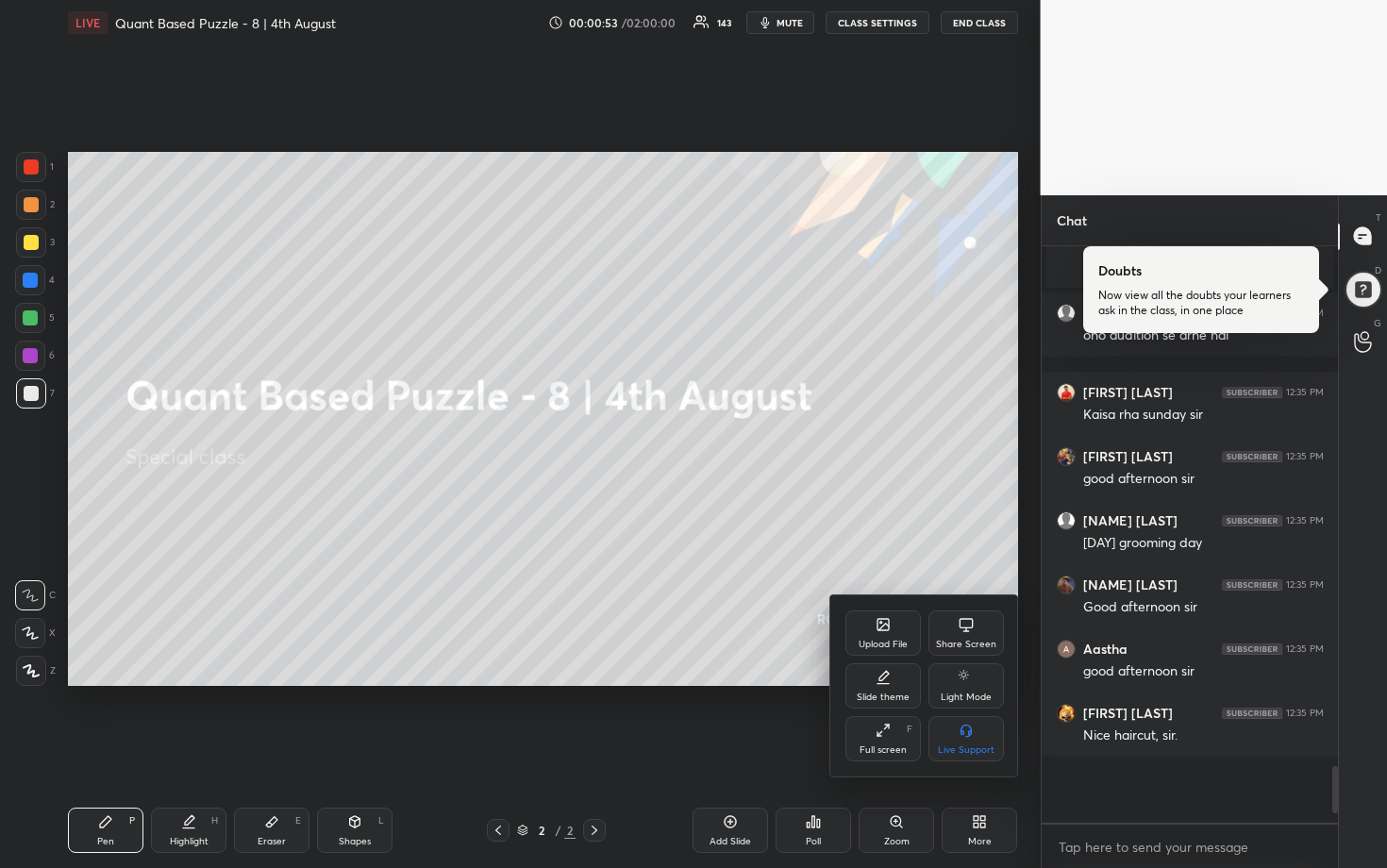 scroll, scrollTop: 93601, scrollLeft: 93389, axis: both 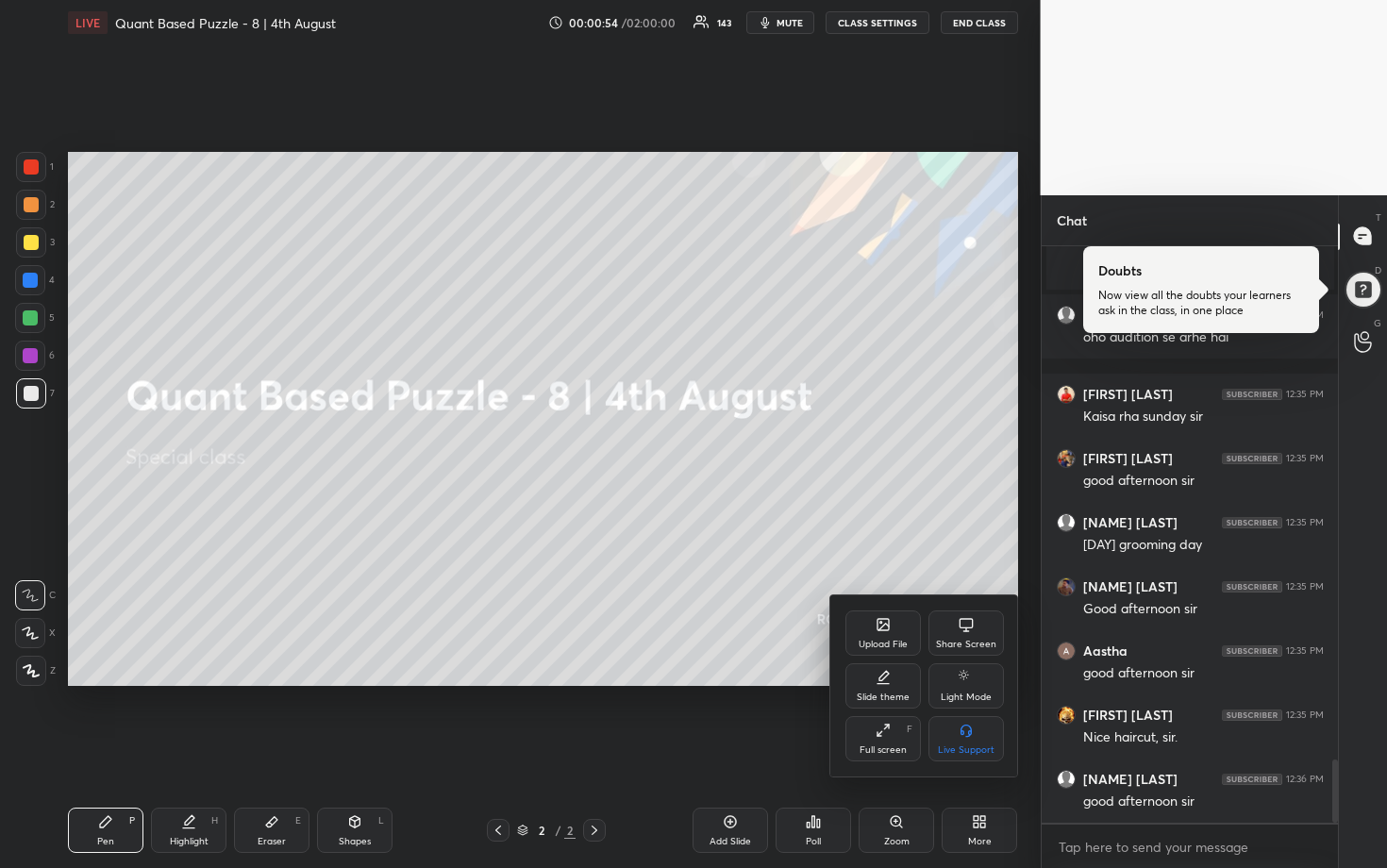 click at bounding box center [694, 434] 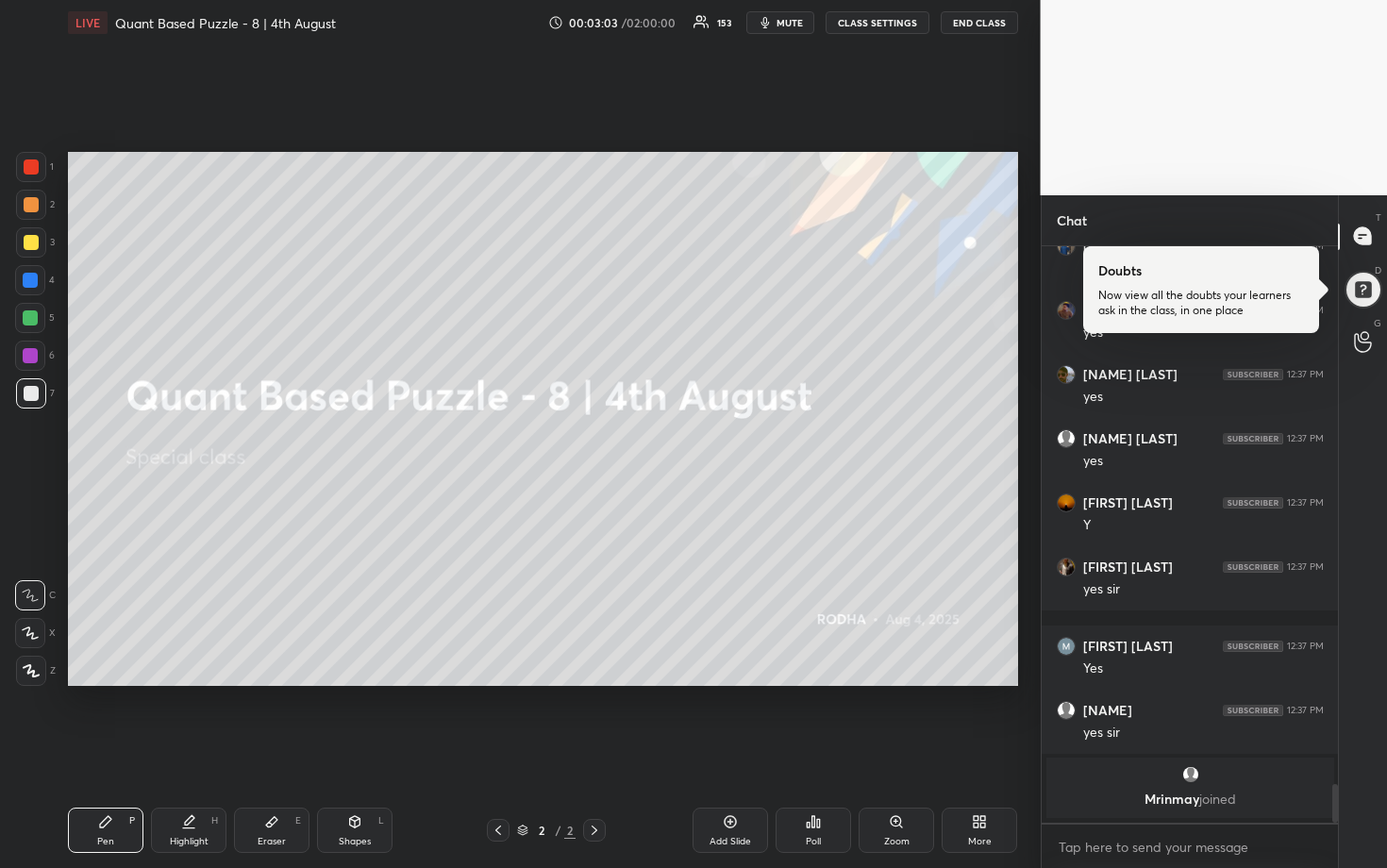 scroll, scrollTop: 7846, scrollLeft: 0, axis: vertical 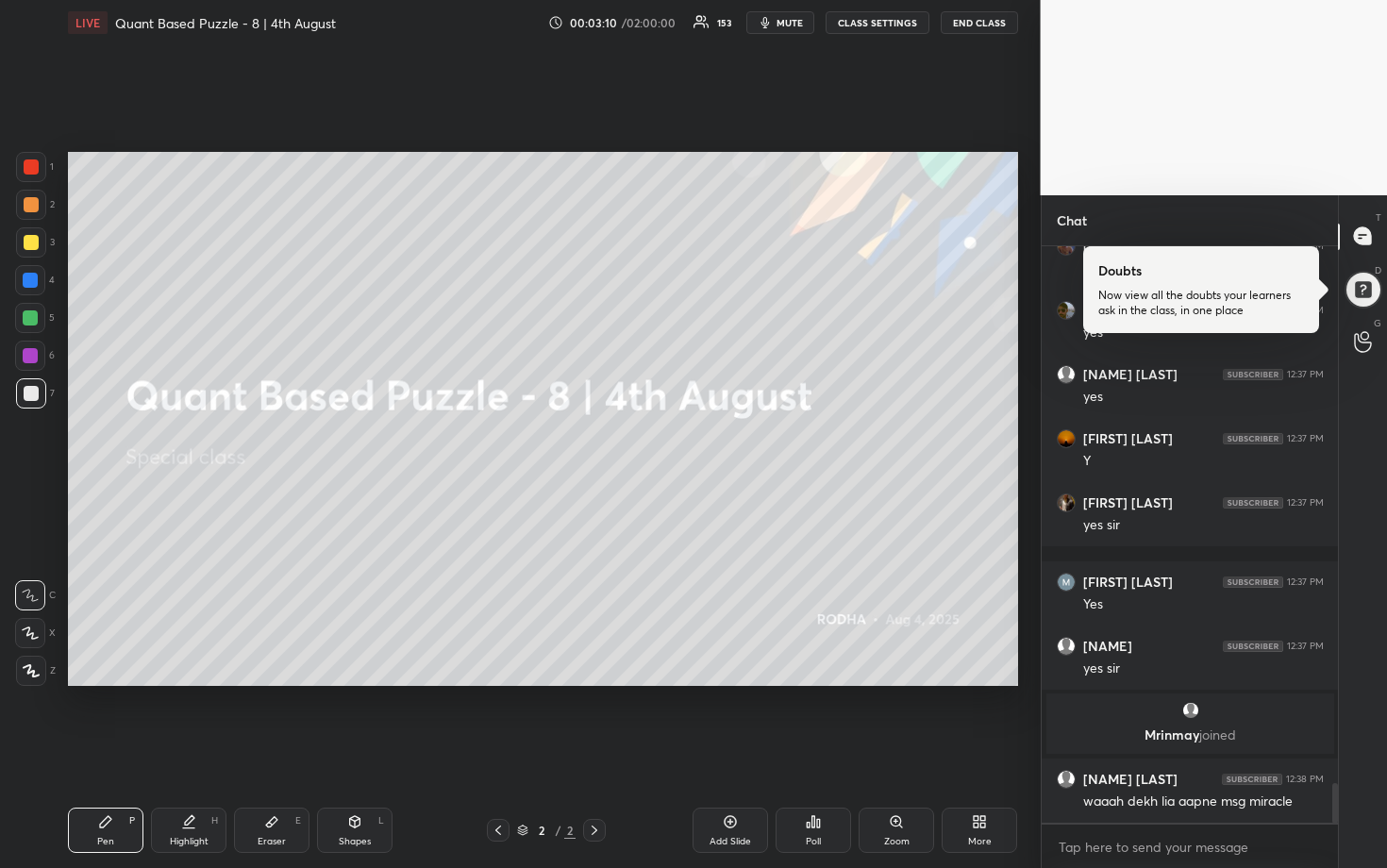 click 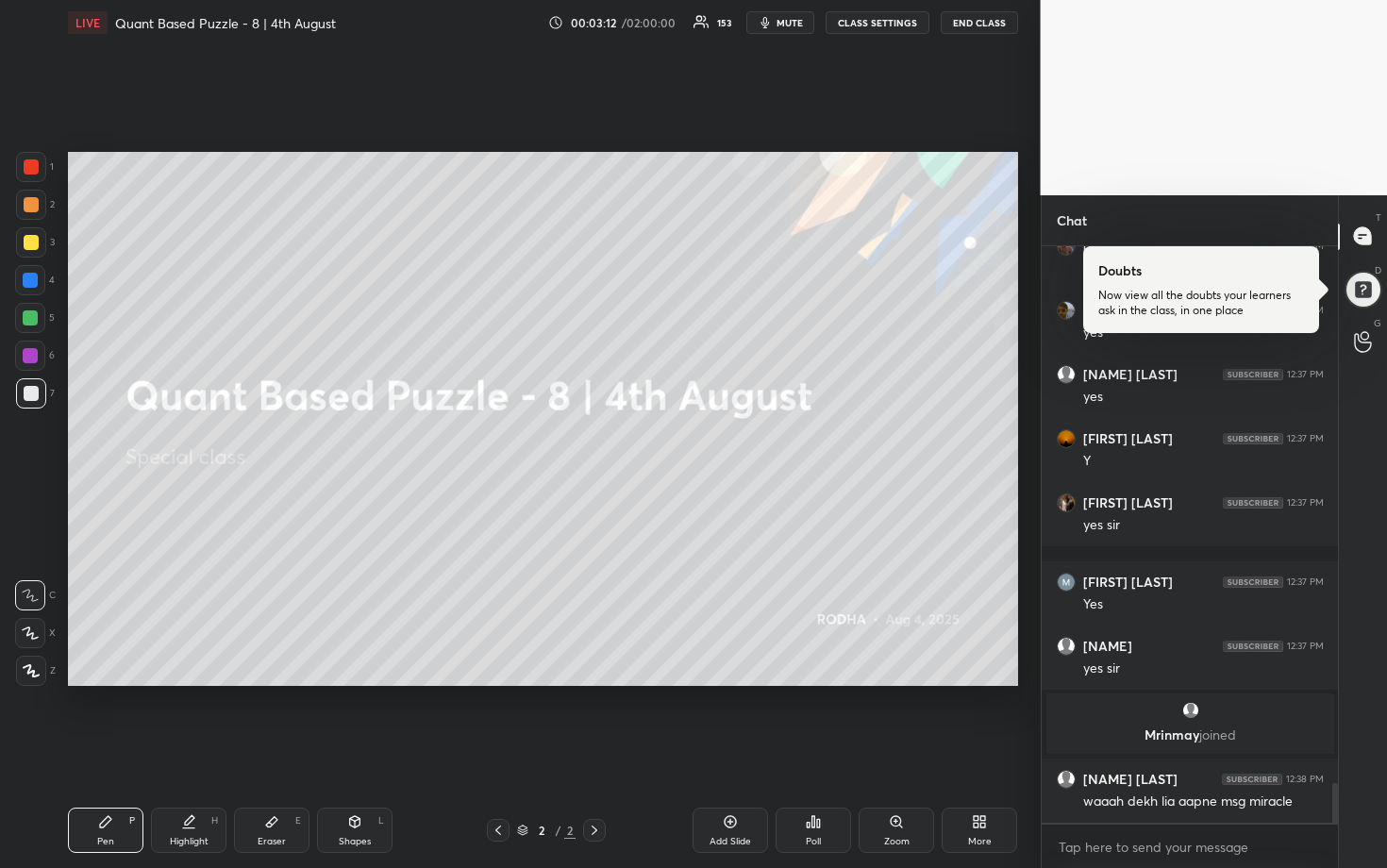 click on "Add Slide" at bounding box center (730, 830) 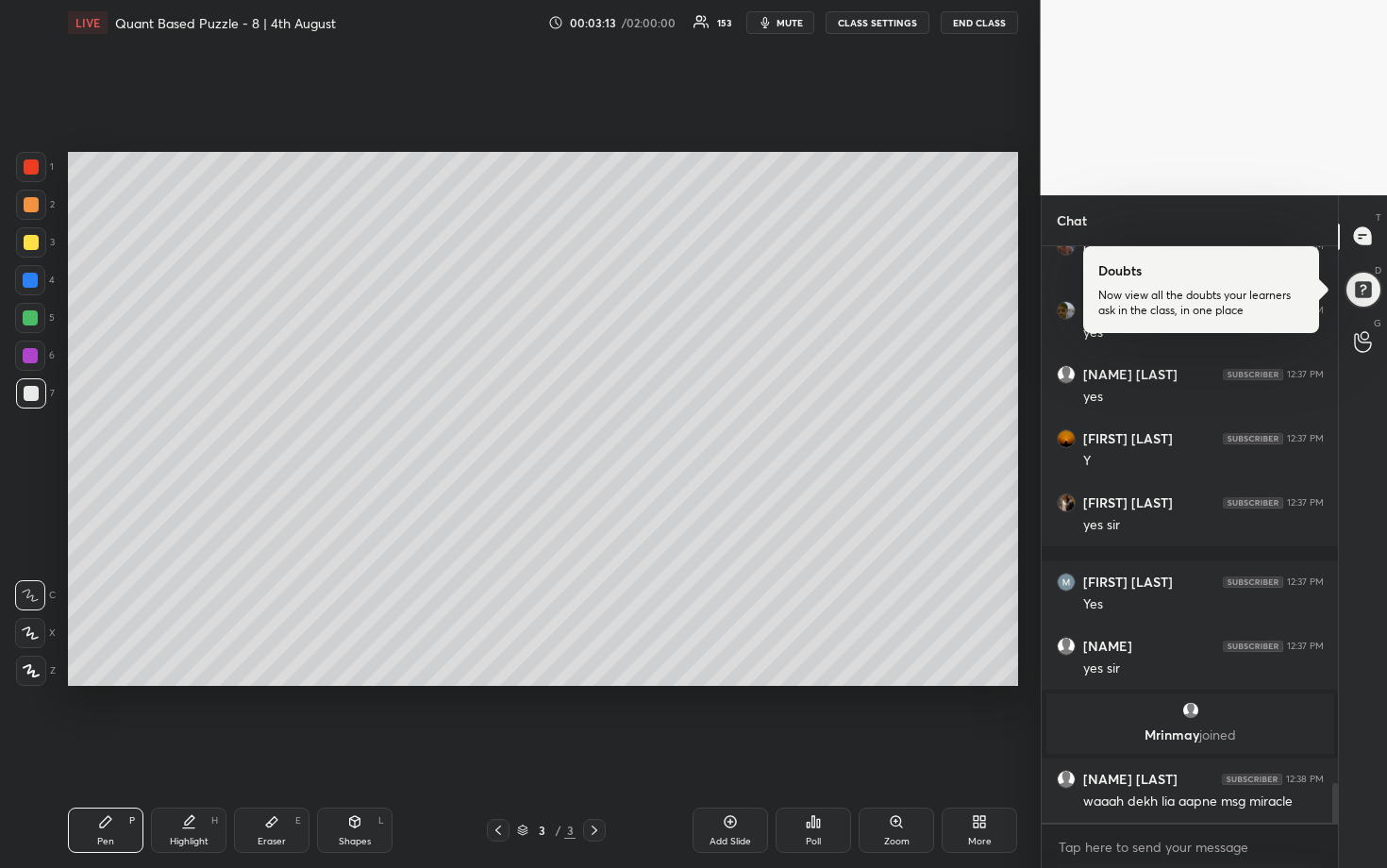 click at bounding box center (31, 242) 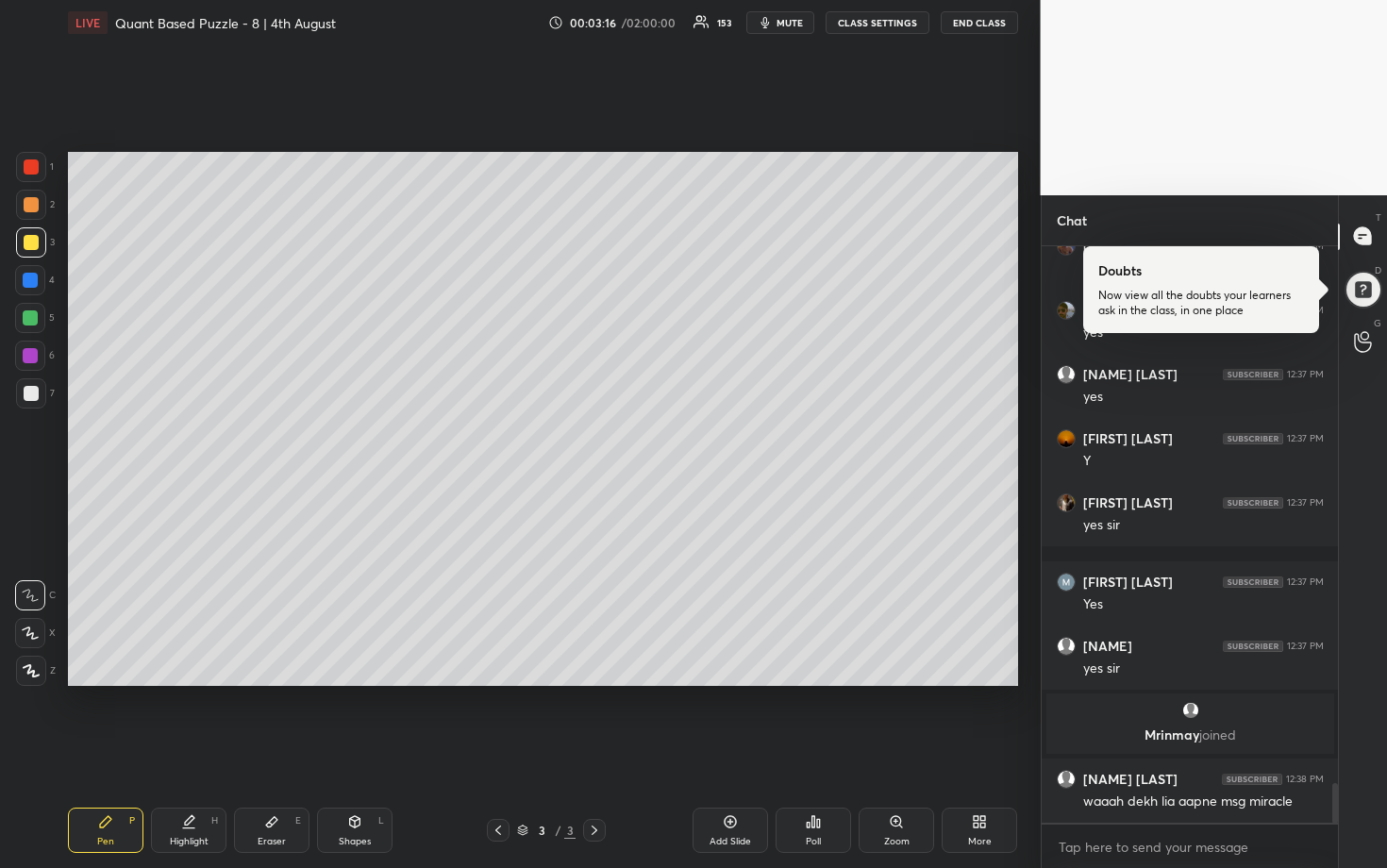 drag, startPoint x: 30, startPoint y: 628, endPoint x: 40, endPoint y: 615, distance: 16.40122 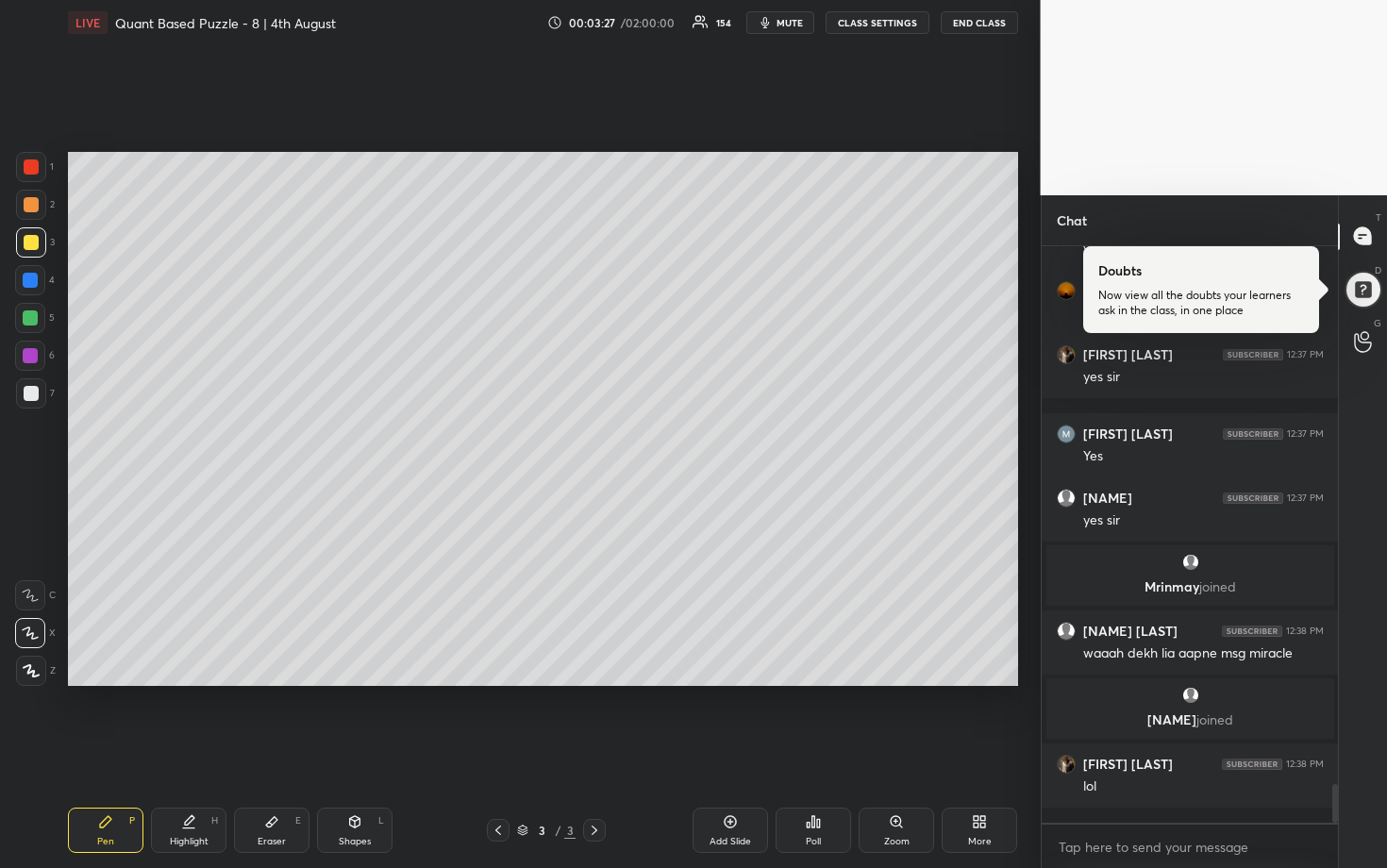 scroll, scrollTop: 8007, scrollLeft: 0, axis: vertical 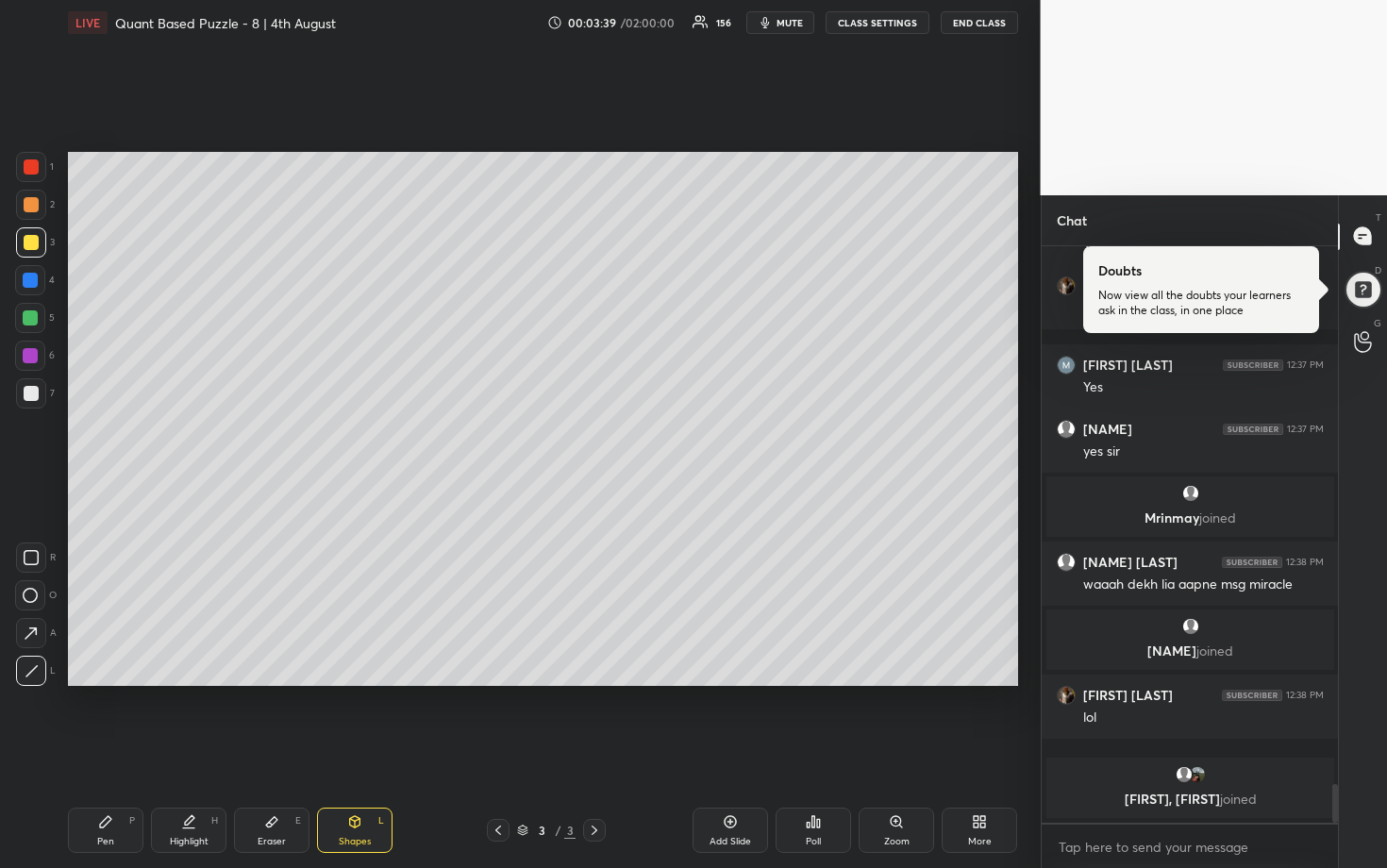 click at bounding box center (30, 318) 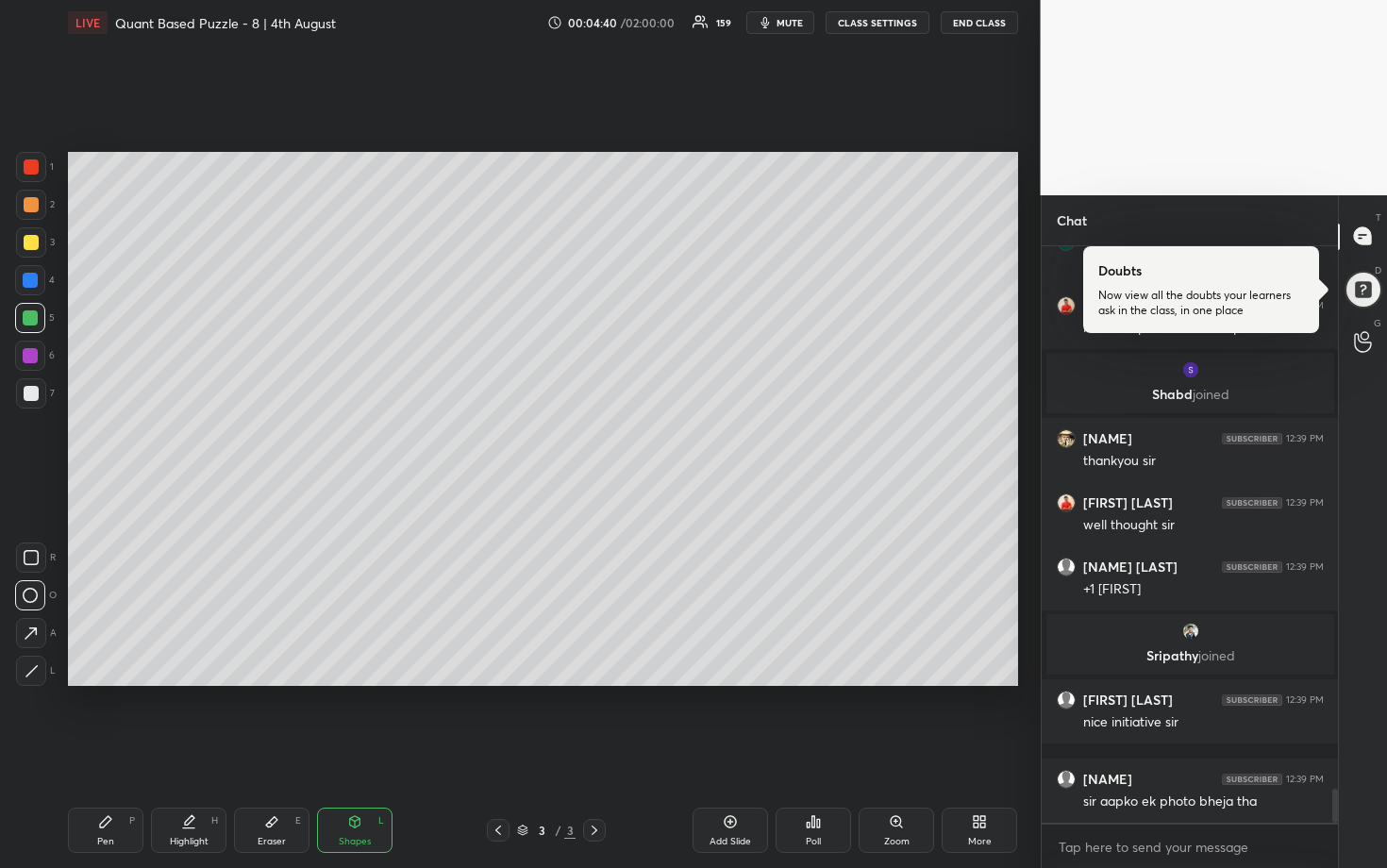 scroll, scrollTop: 9231, scrollLeft: 0, axis: vertical 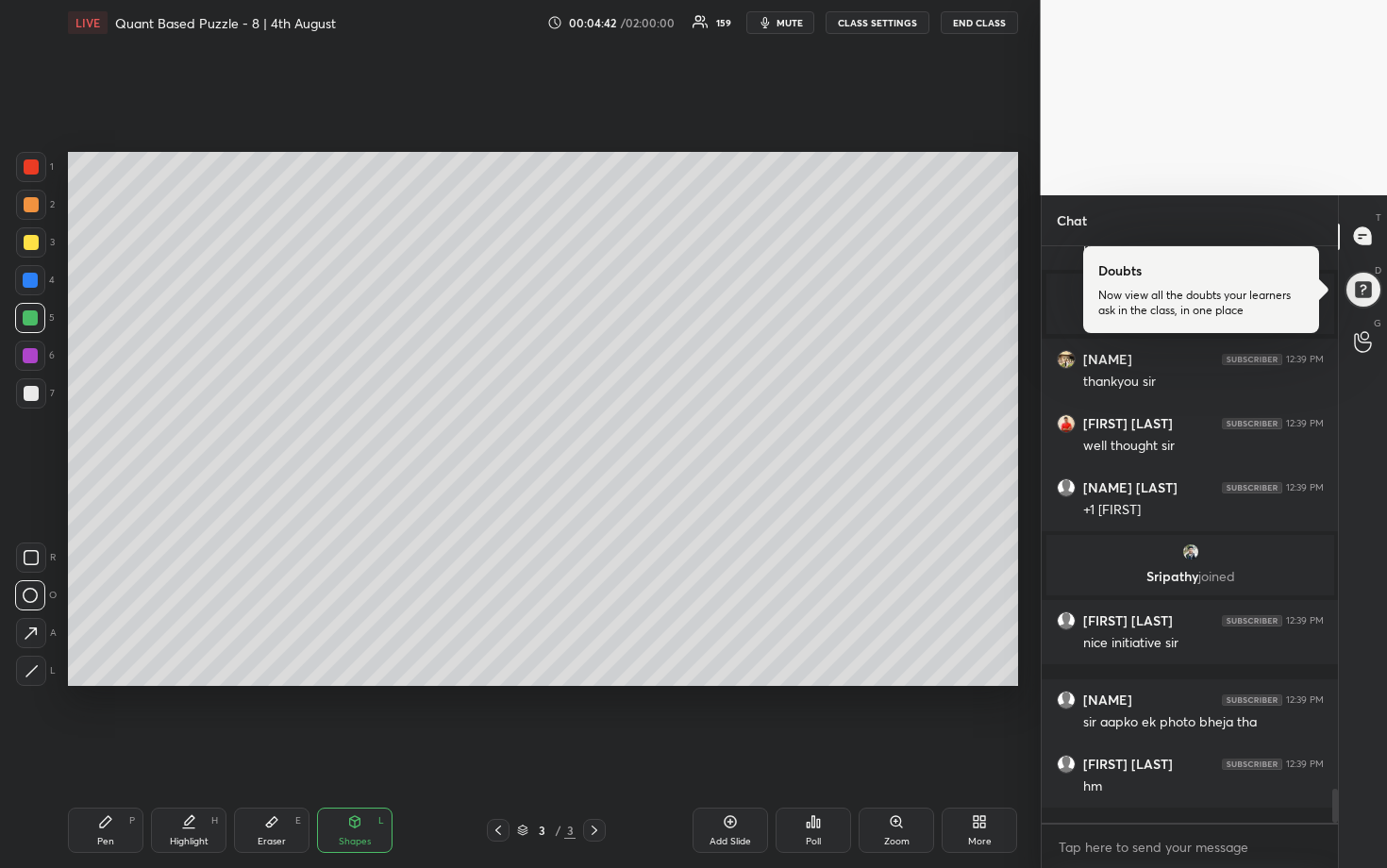 click at bounding box center (31, 242) 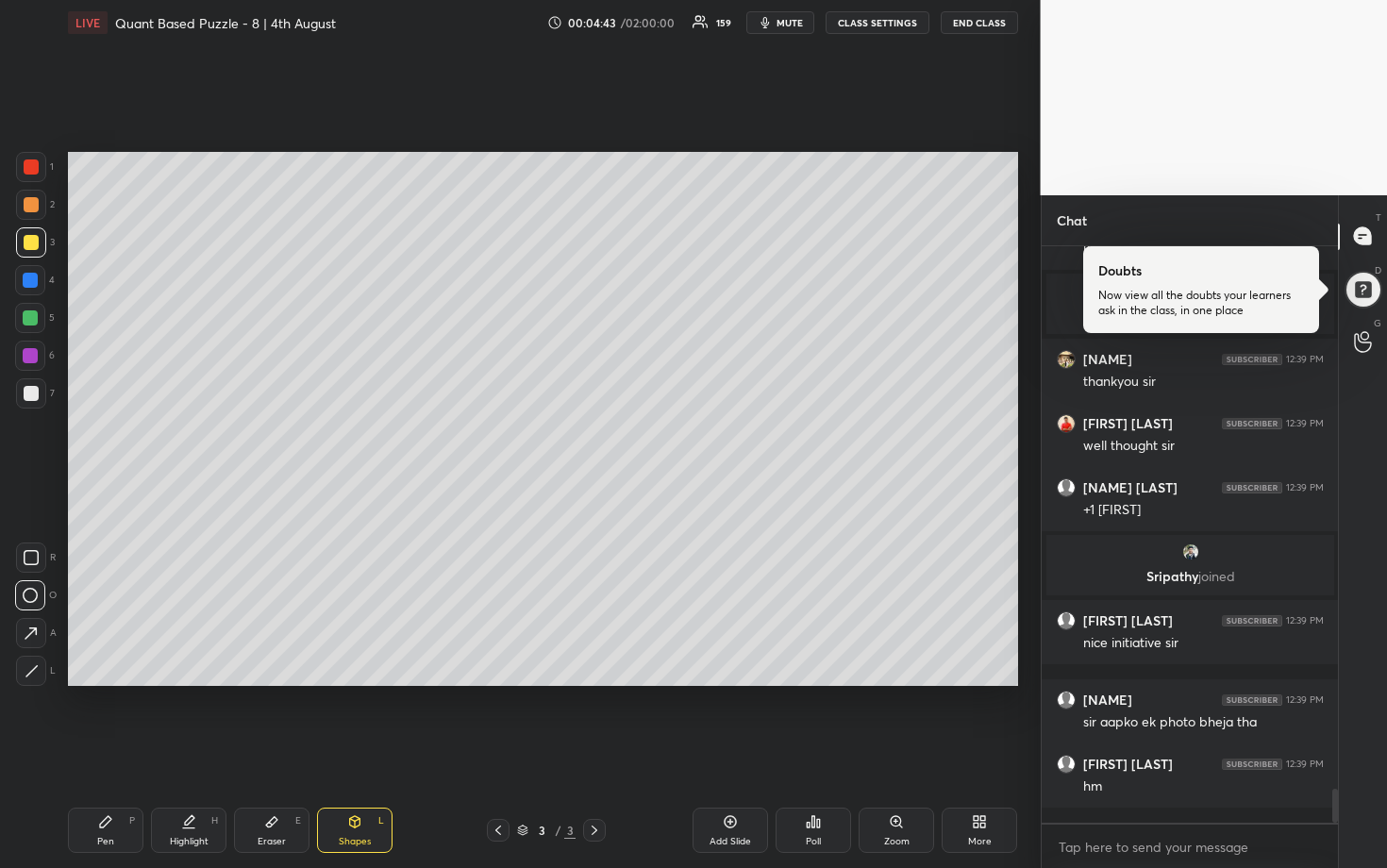 scroll, scrollTop: 9295, scrollLeft: 0, axis: vertical 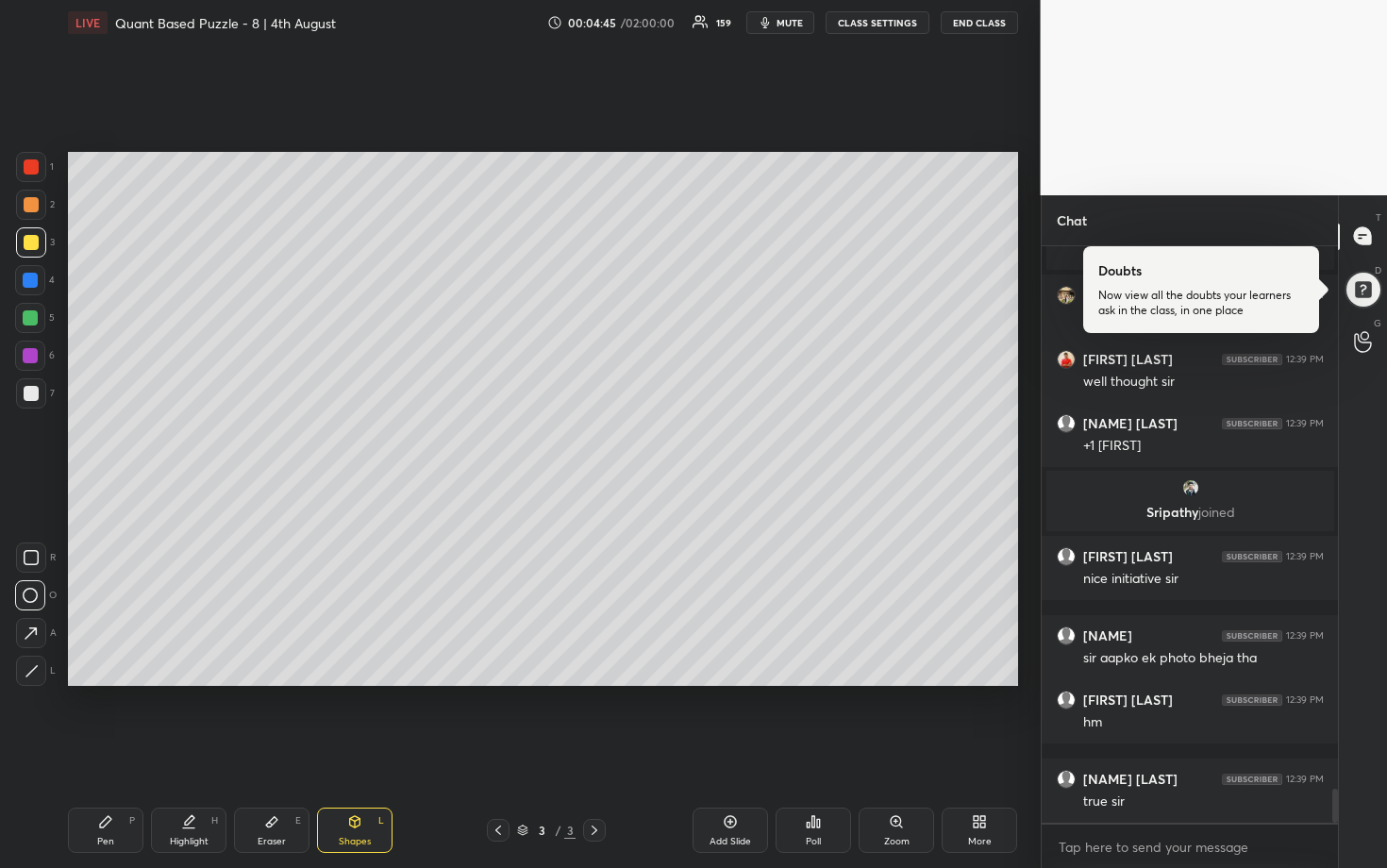 click at bounding box center [31, 205] 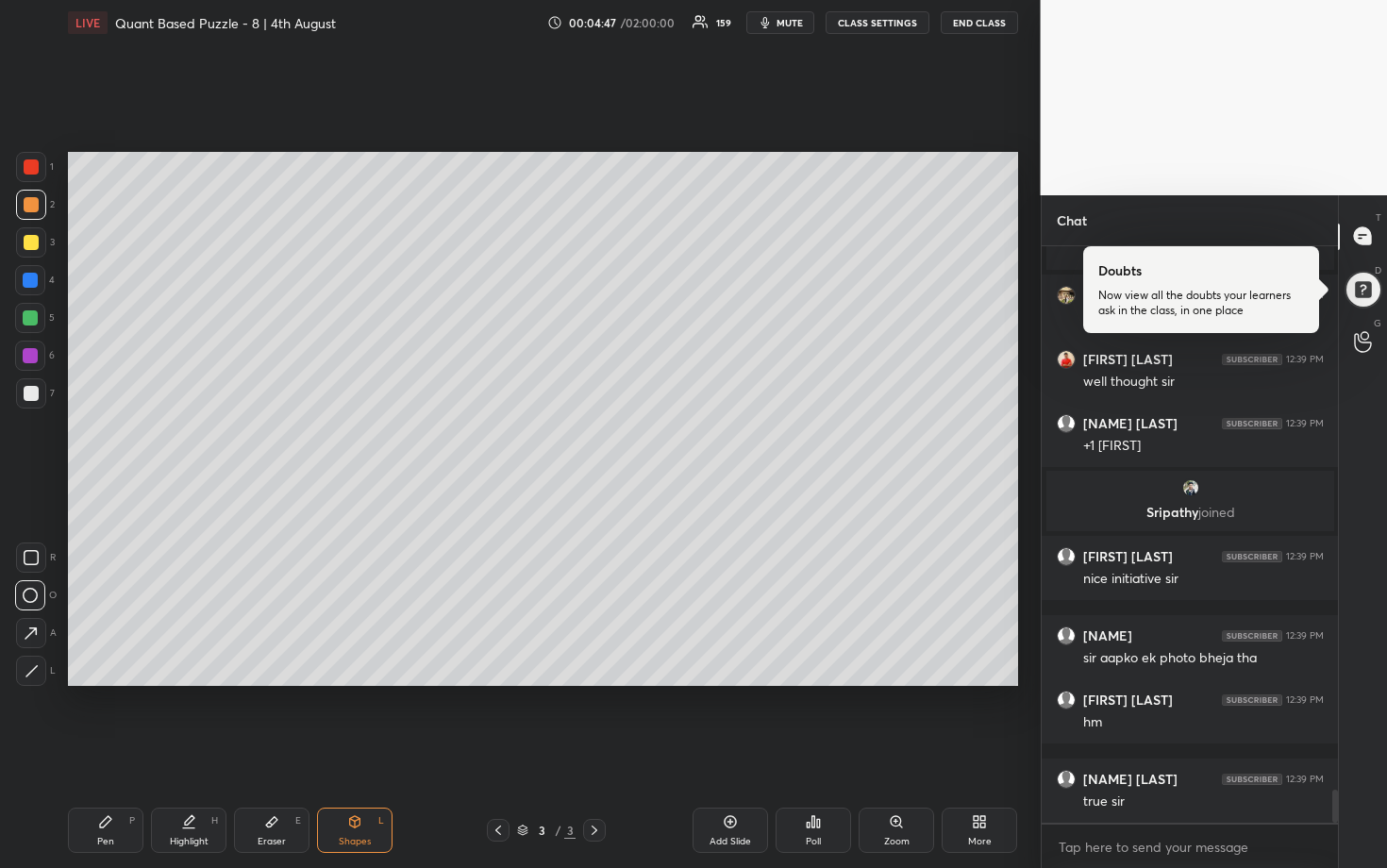 scroll, scrollTop: 9374, scrollLeft: 0, axis: vertical 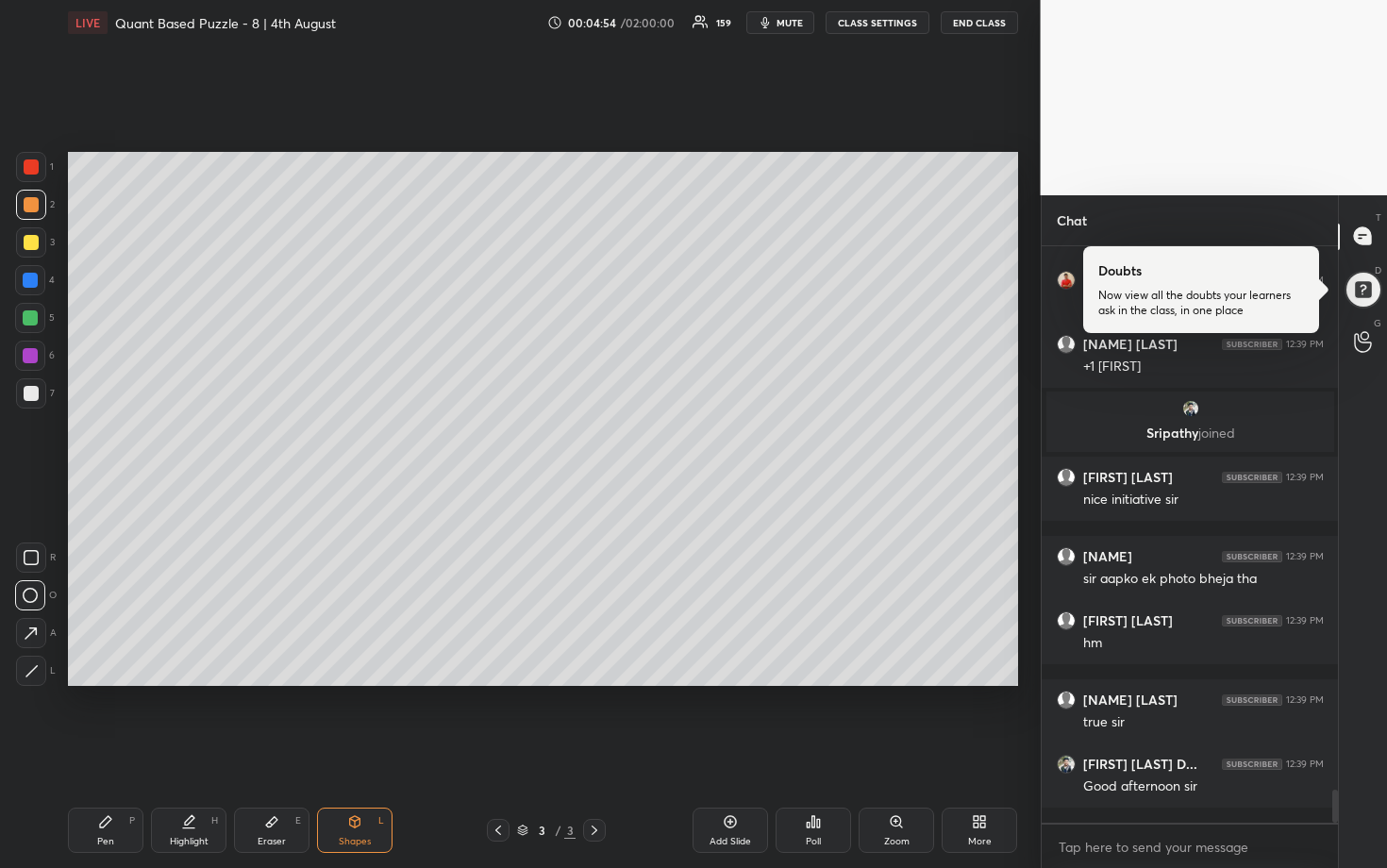 click at bounding box center (30, 318) 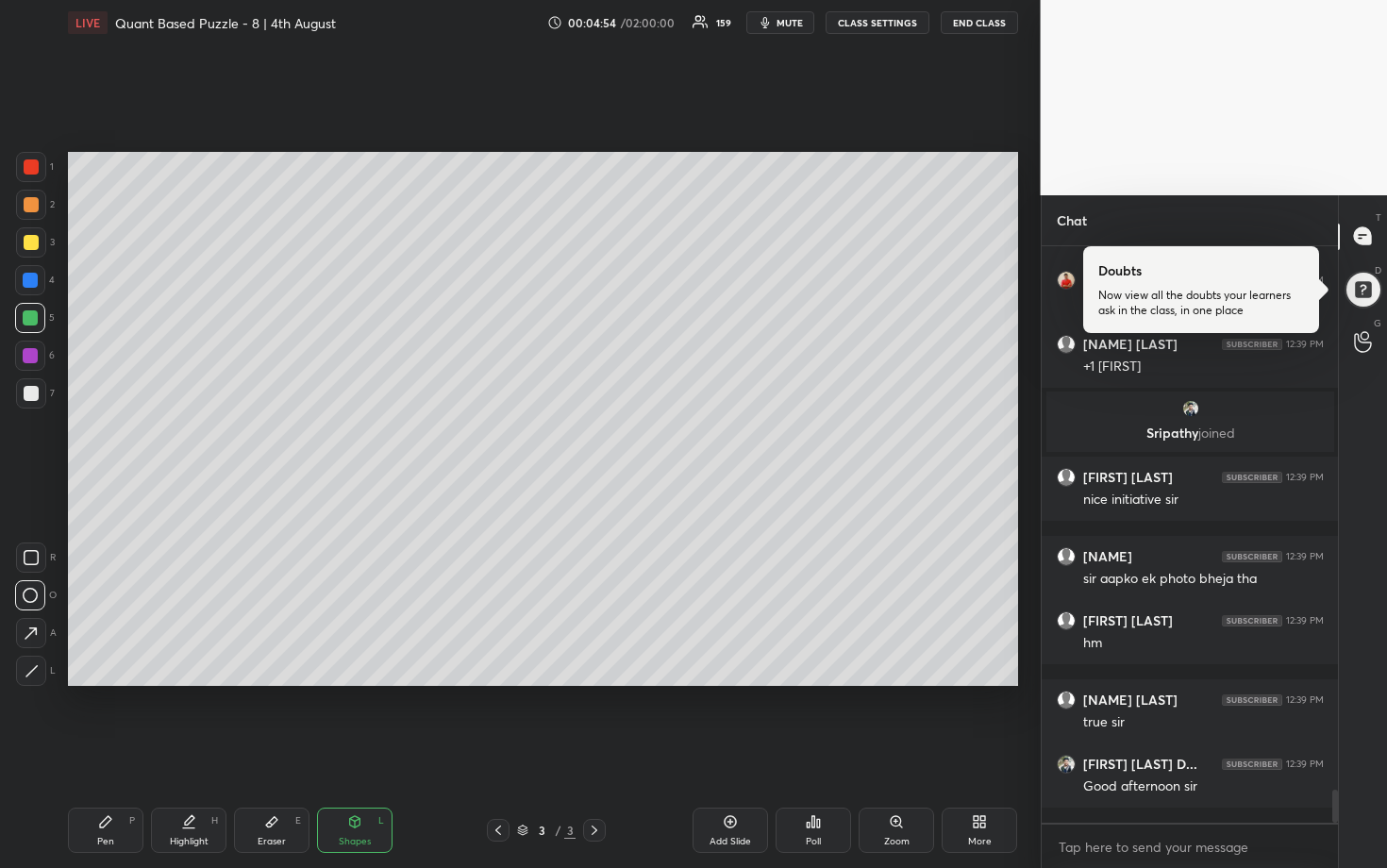 click at bounding box center [30, 280] 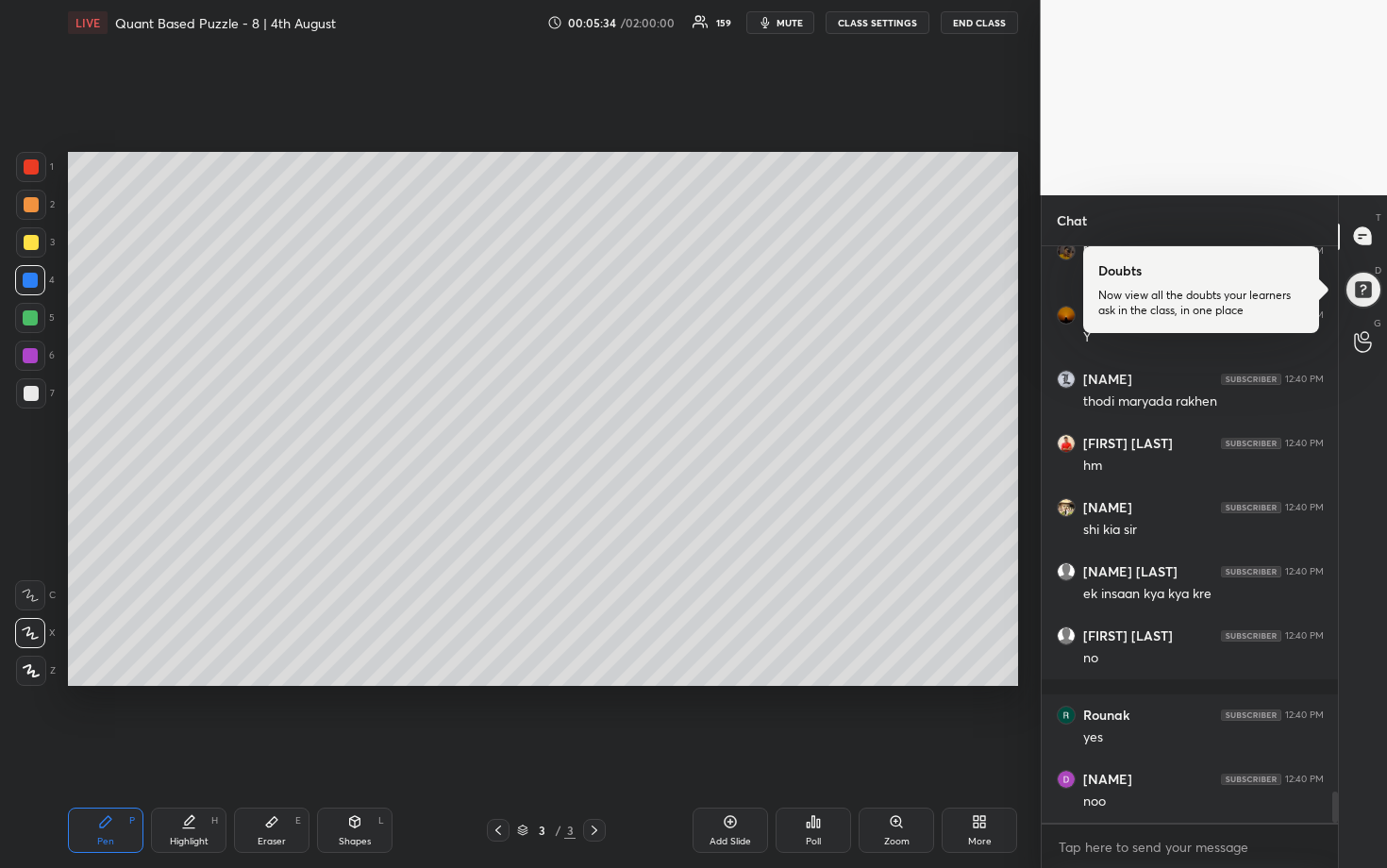 scroll, scrollTop: 10031, scrollLeft: 0, axis: vertical 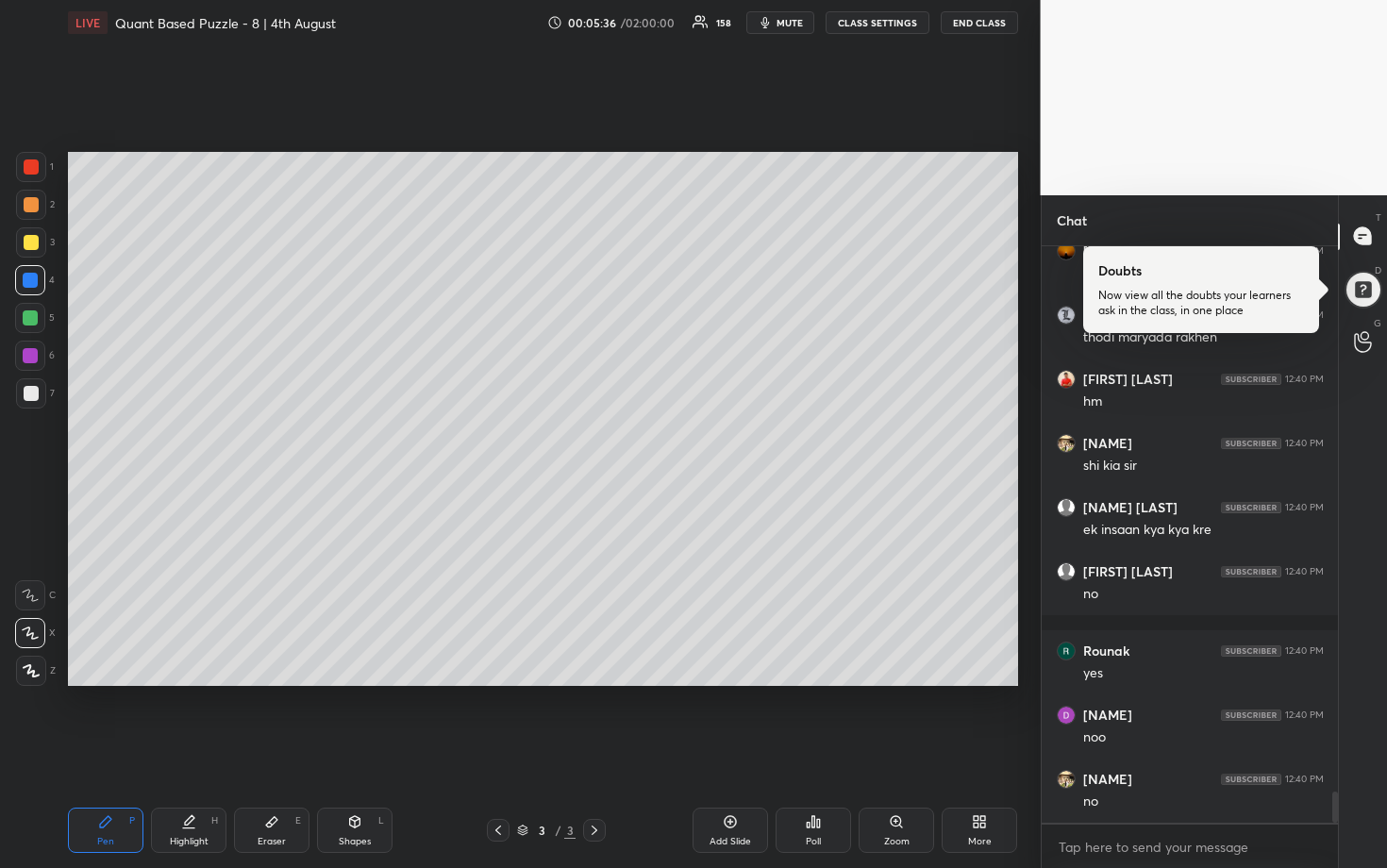 click at bounding box center (31, 205) 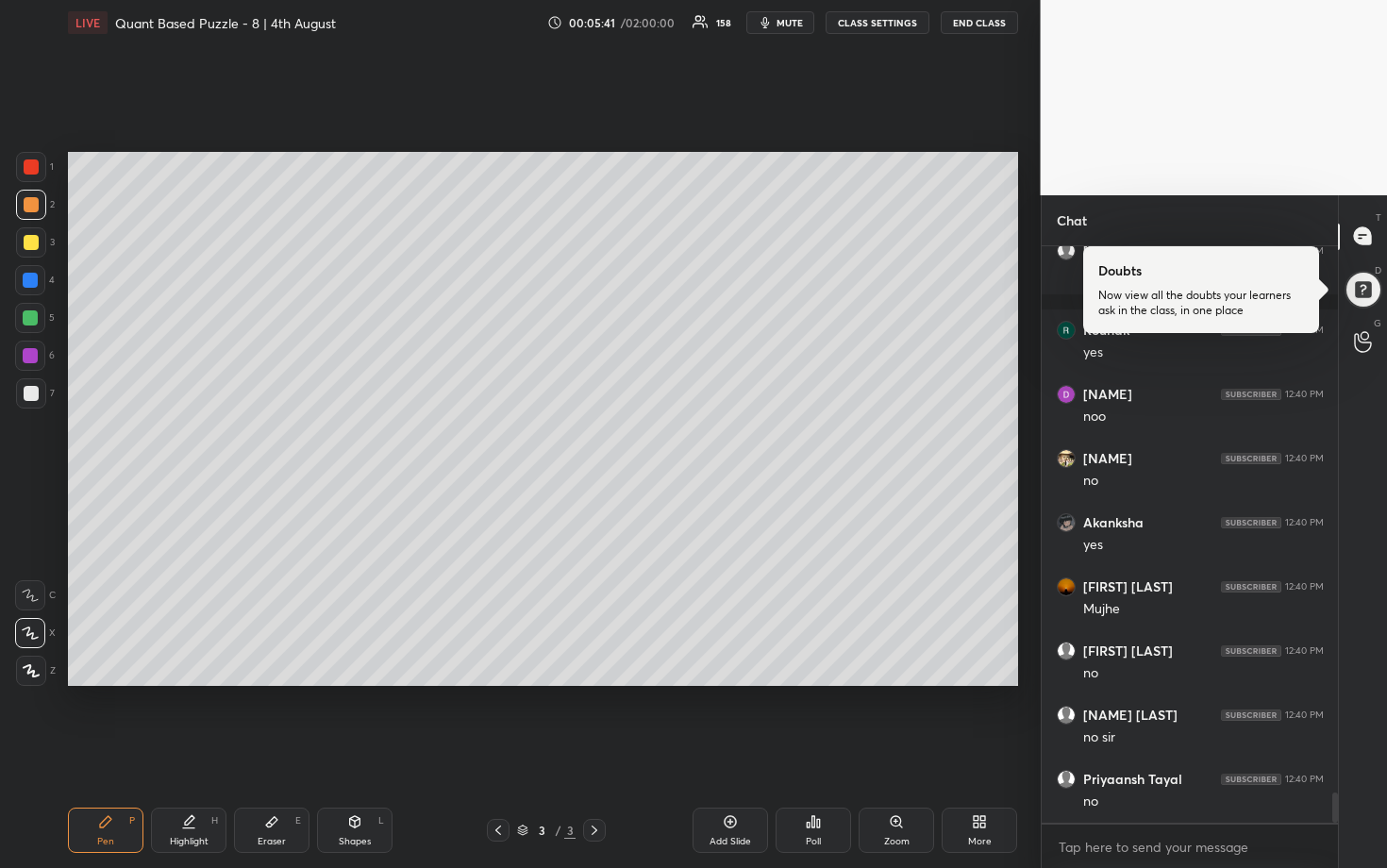 scroll, scrollTop: 10416, scrollLeft: 0, axis: vertical 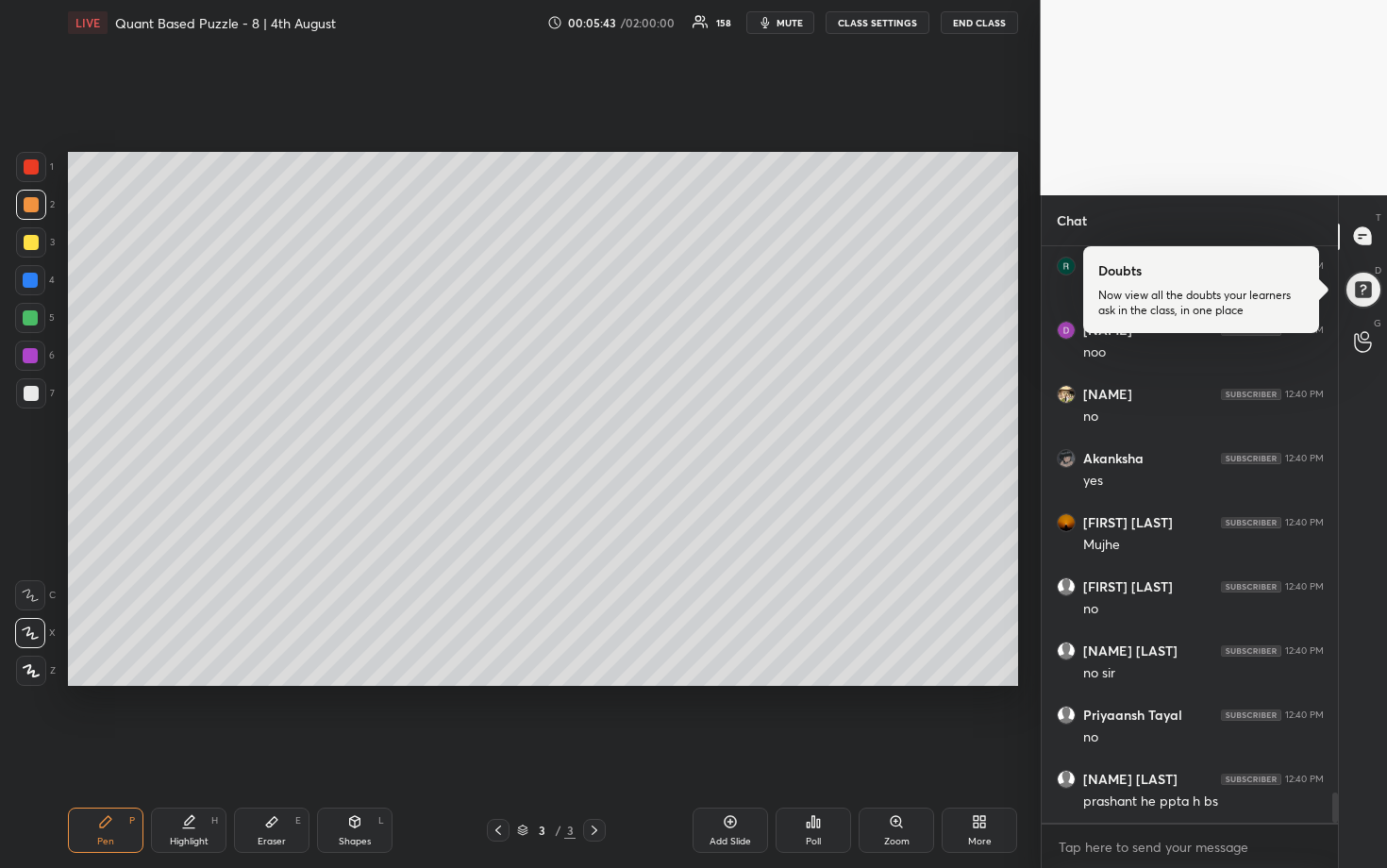 drag, startPoint x: 33, startPoint y: 170, endPoint x: 43, endPoint y: 174, distance: 10.7703296 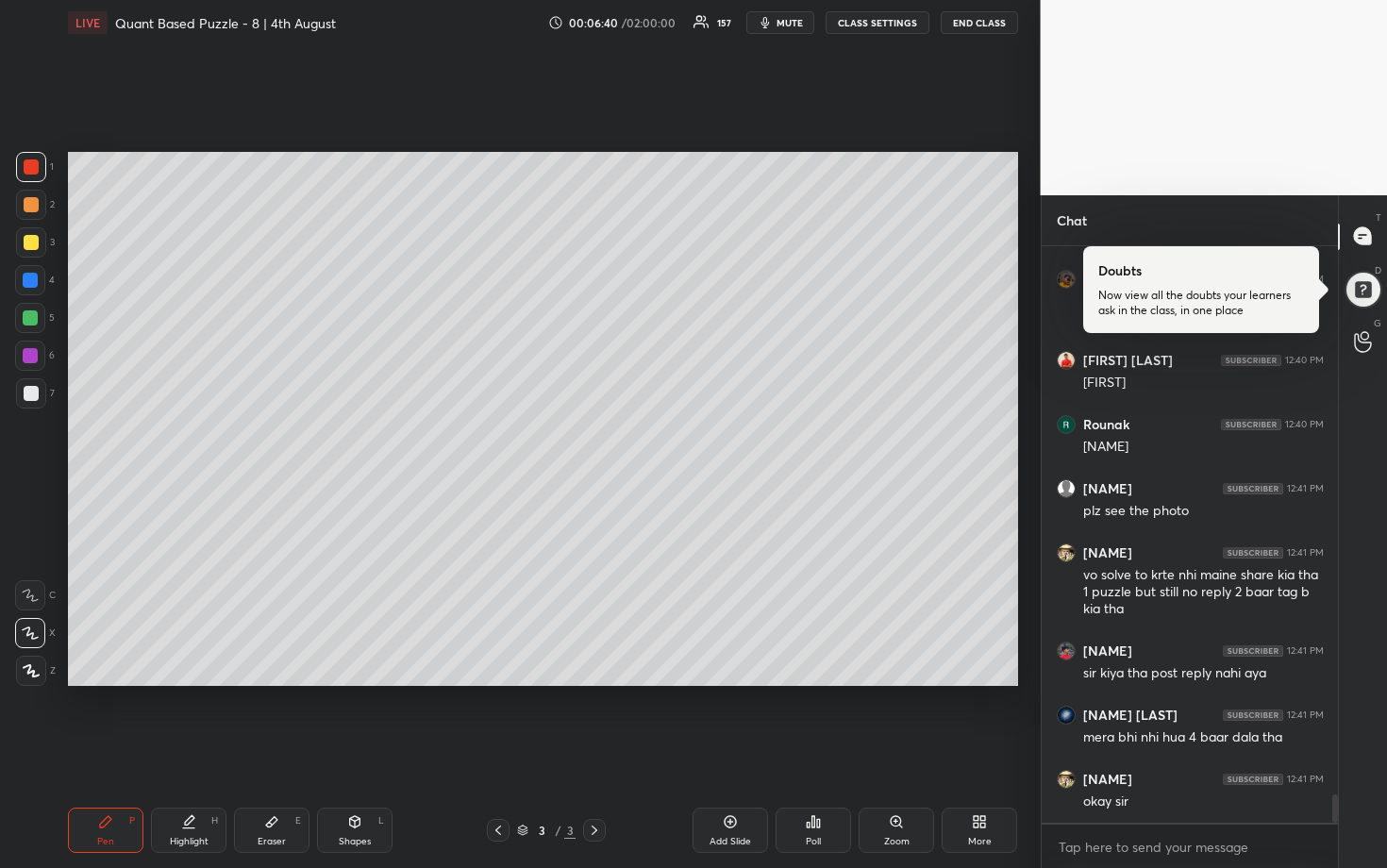 scroll, scrollTop: 11044, scrollLeft: 0, axis: vertical 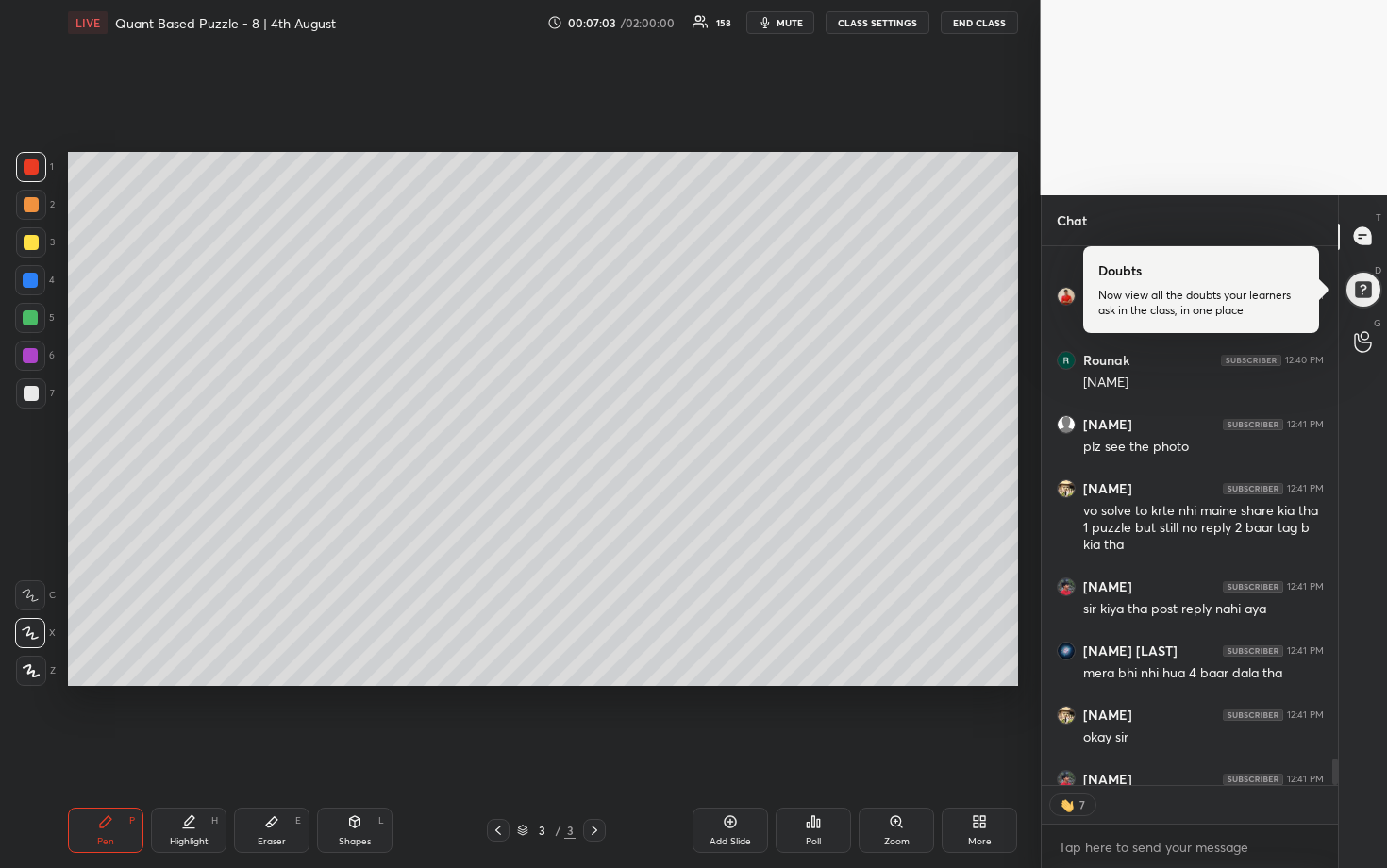 click at bounding box center (31, 205) 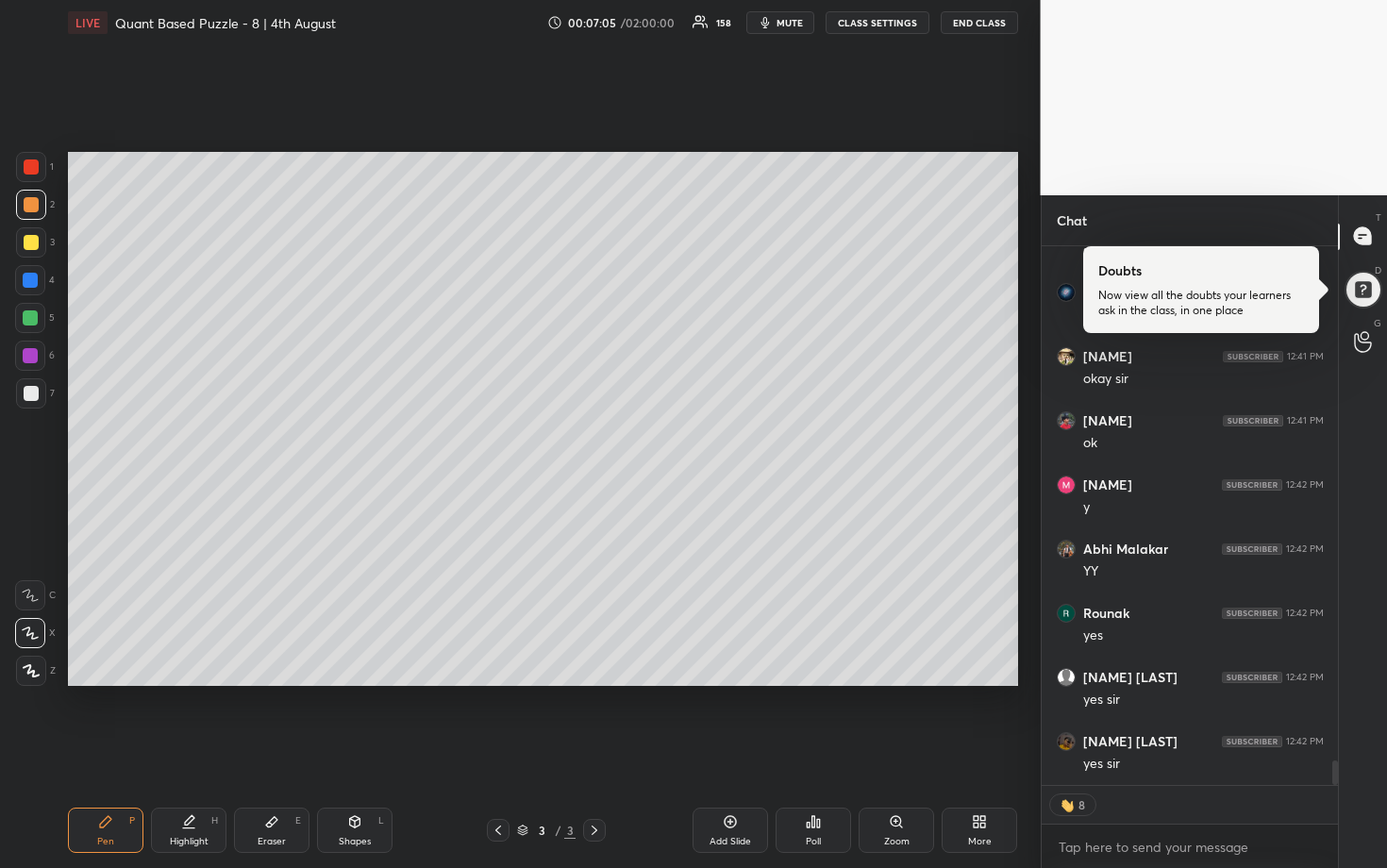 scroll, scrollTop: 11548, scrollLeft: 0, axis: vertical 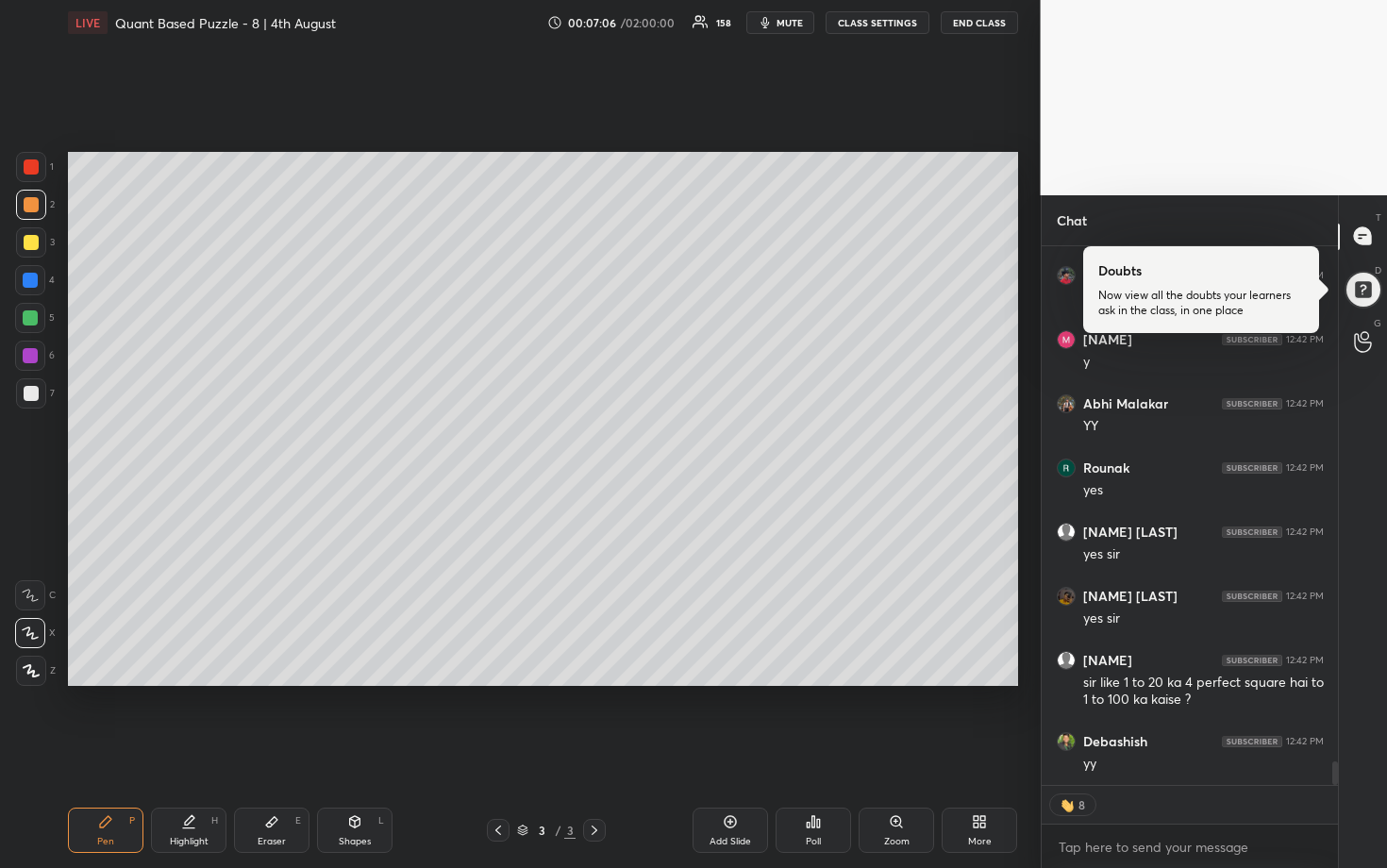 click at bounding box center (31, 393) 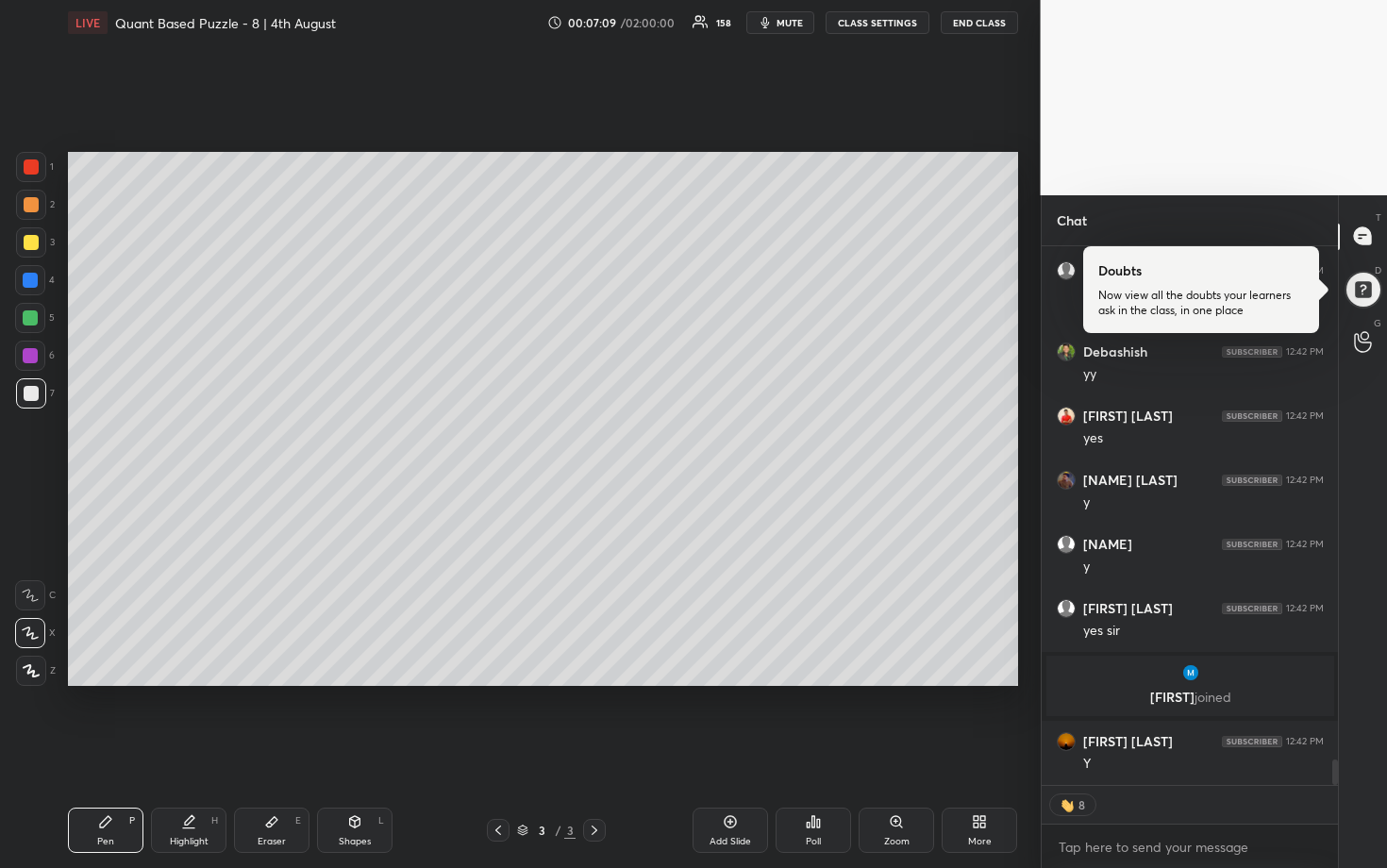 scroll, scrollTop: 11054, scrollLeft: 0, axis: vertical 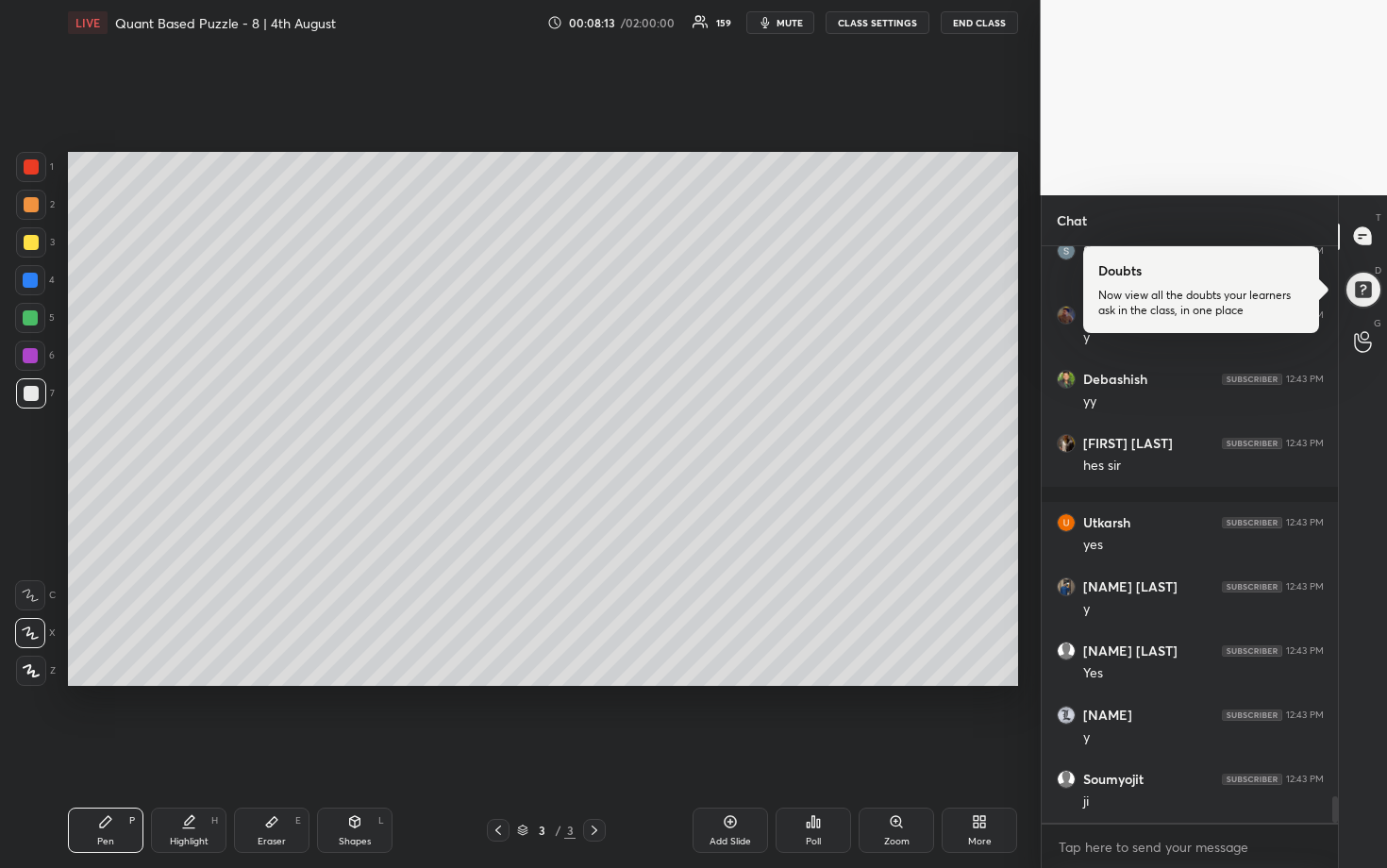 click at bounding box center (31, 205) 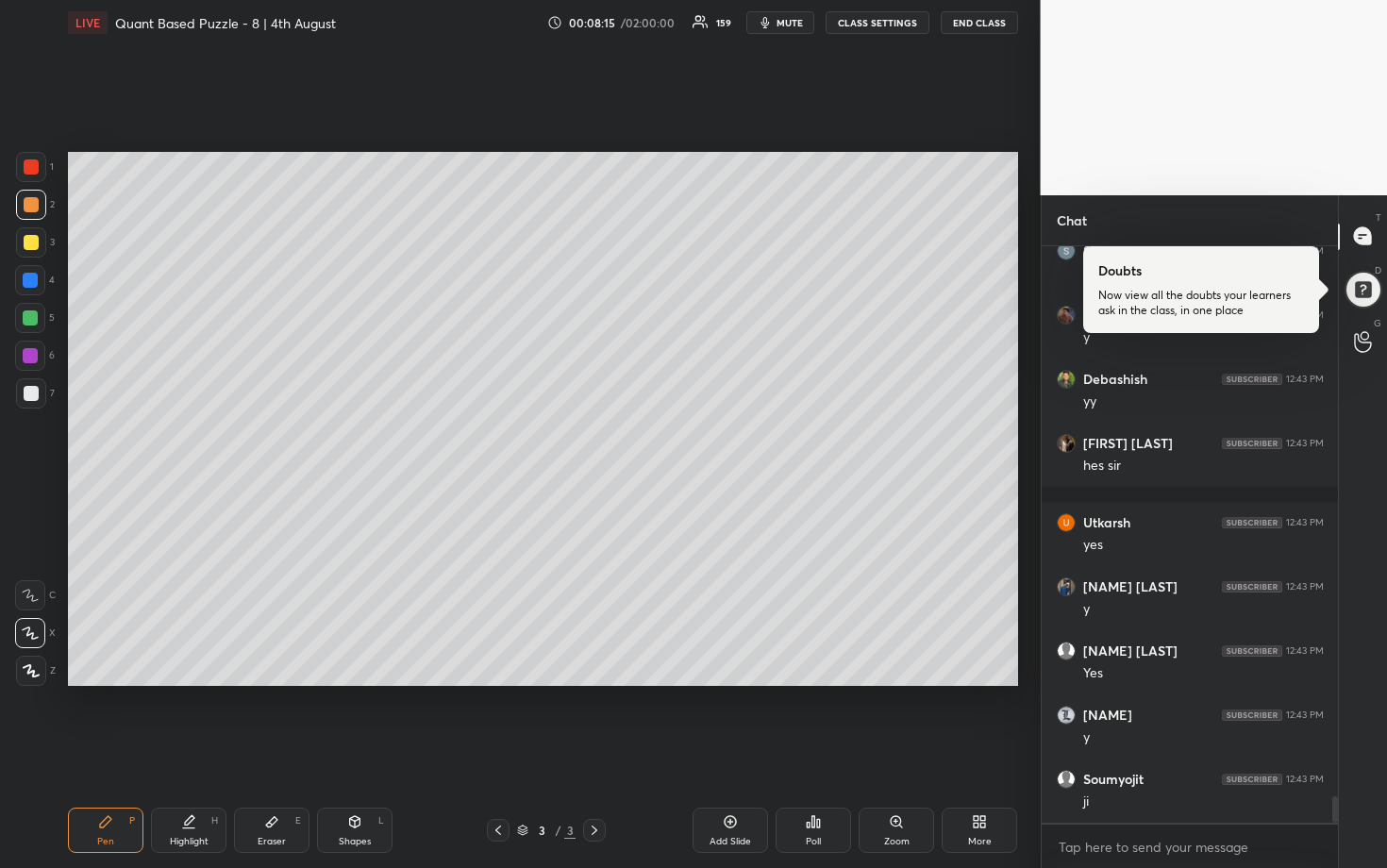 drag, startPoint x: 37, startPoint y: 320, endPoint x: 46, endPoint y: 322, distance: 9.219544 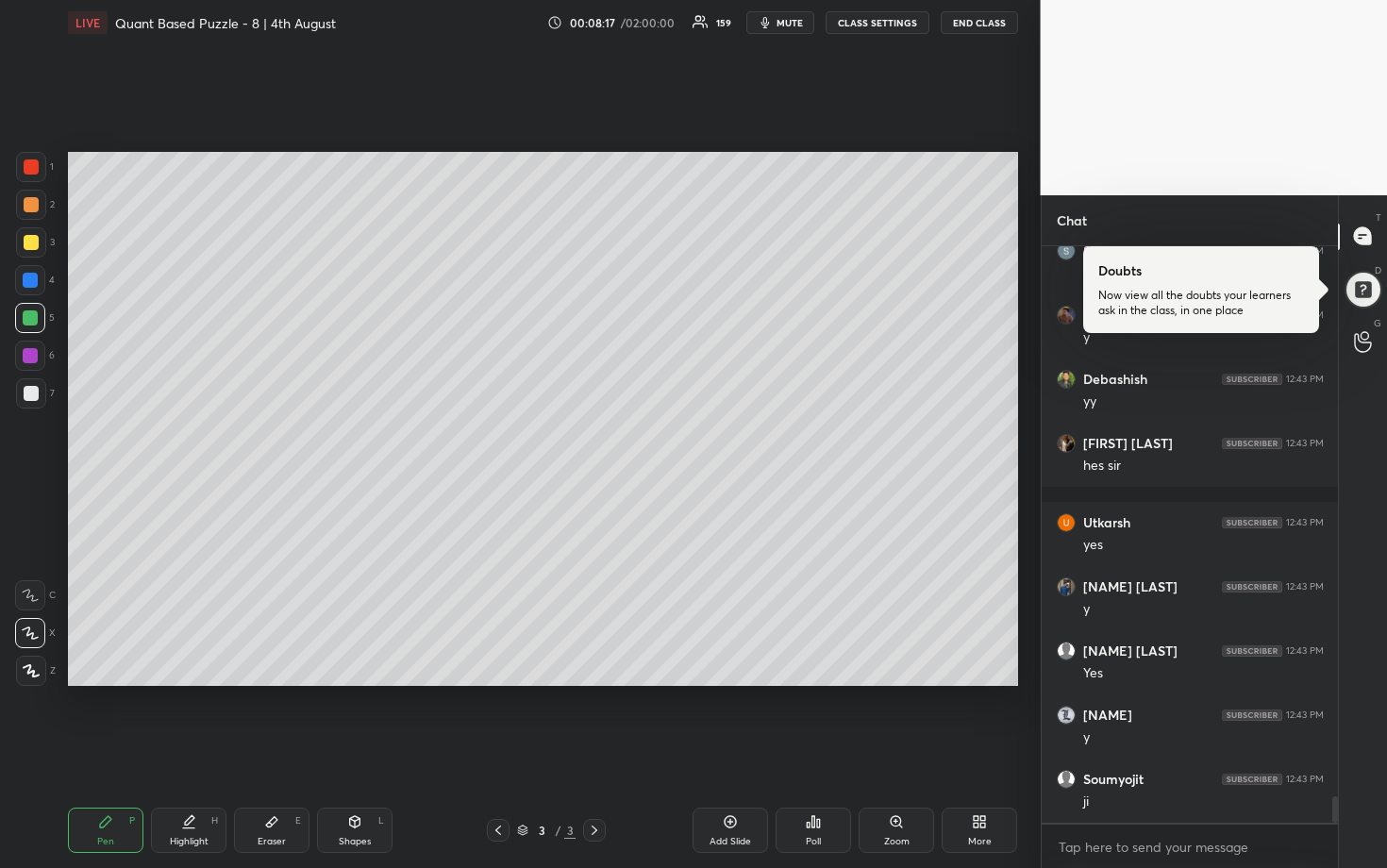 drag, startPoint x: 33, startPoint y: 392, endPoint x: 56, endPoint y: 392, distance: 23 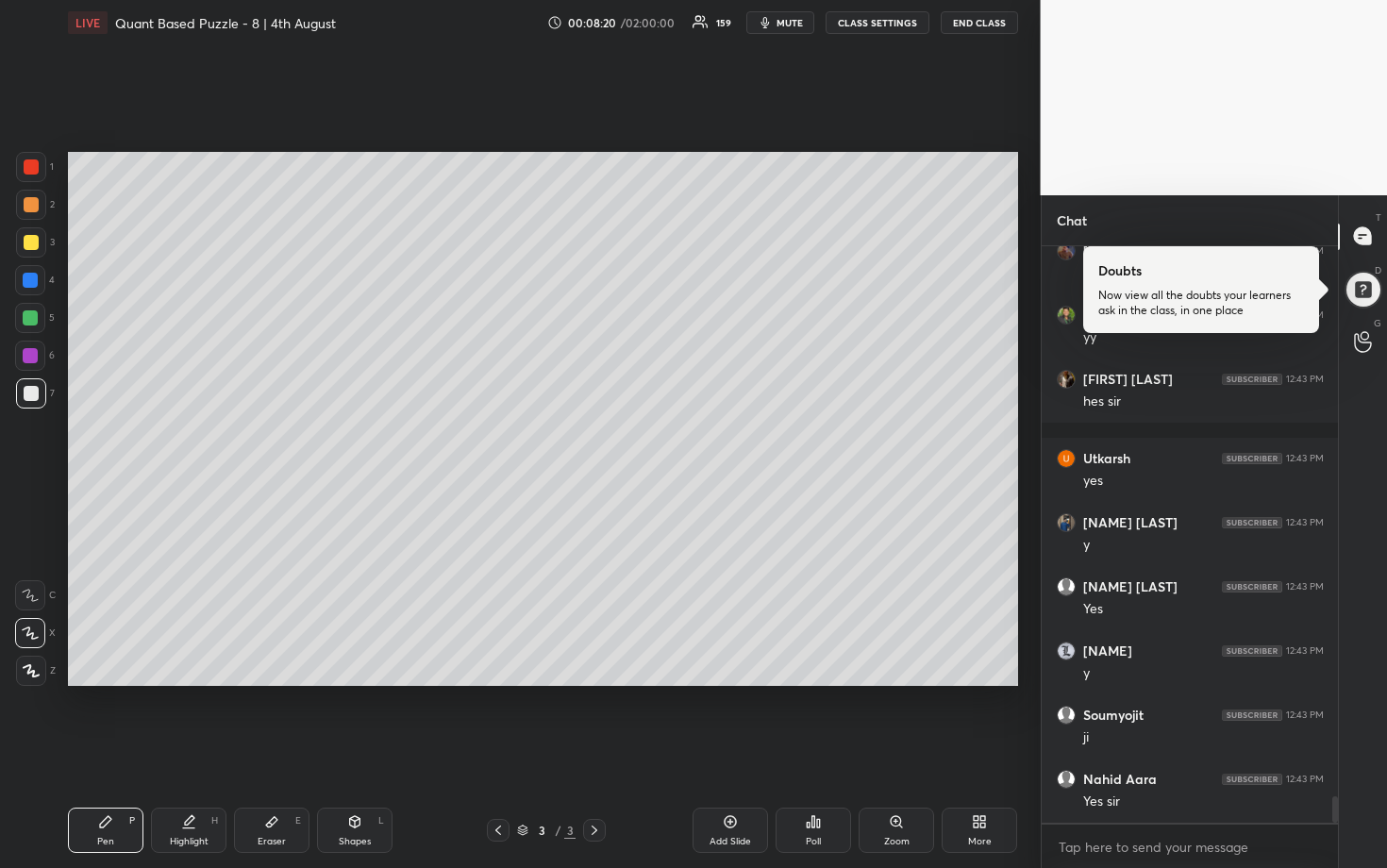 scroll, scrollTop: 11964, scrollLeft: 0, axis: vertical 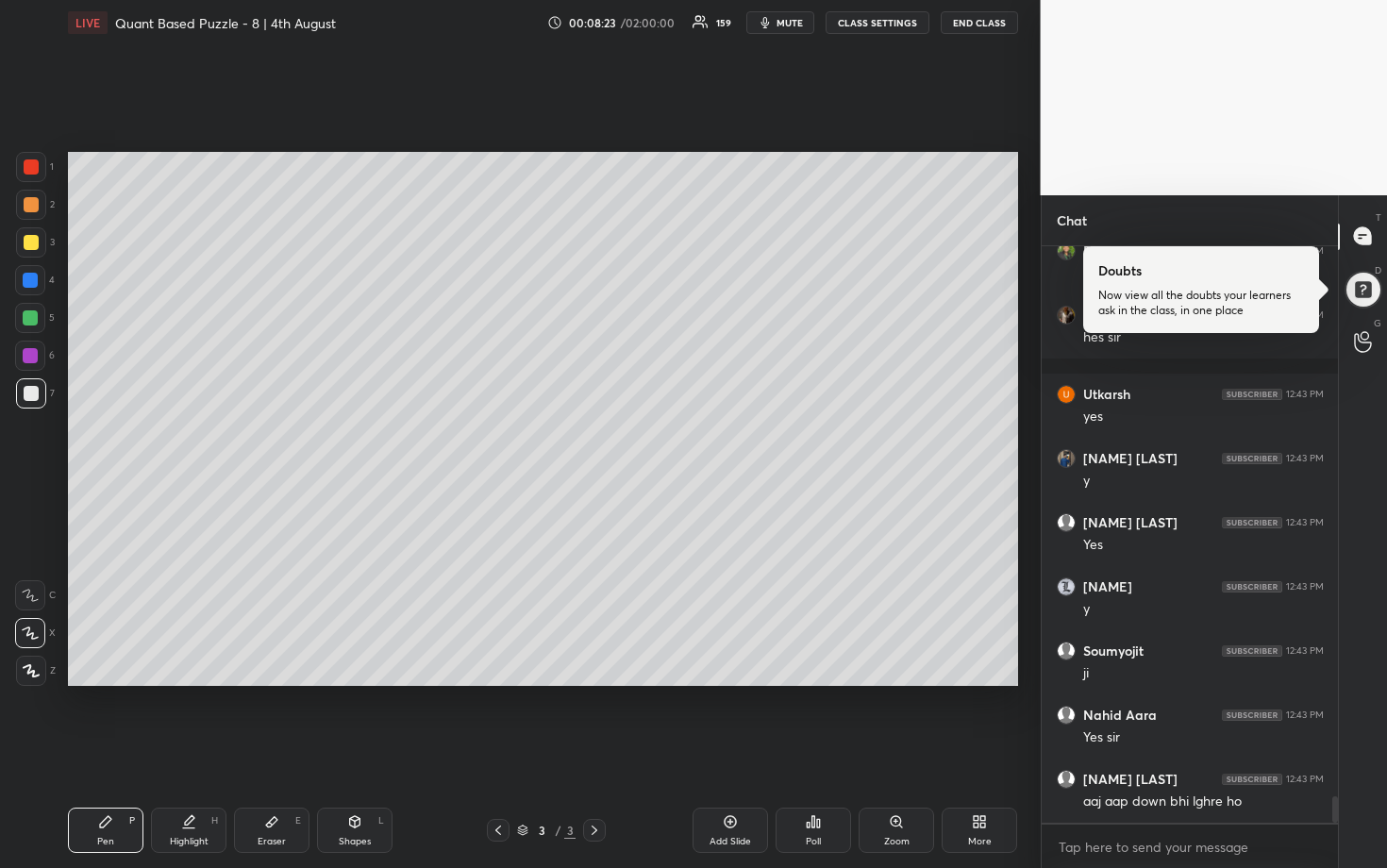 click on "Add Slide" at bounding box center (730, 830) 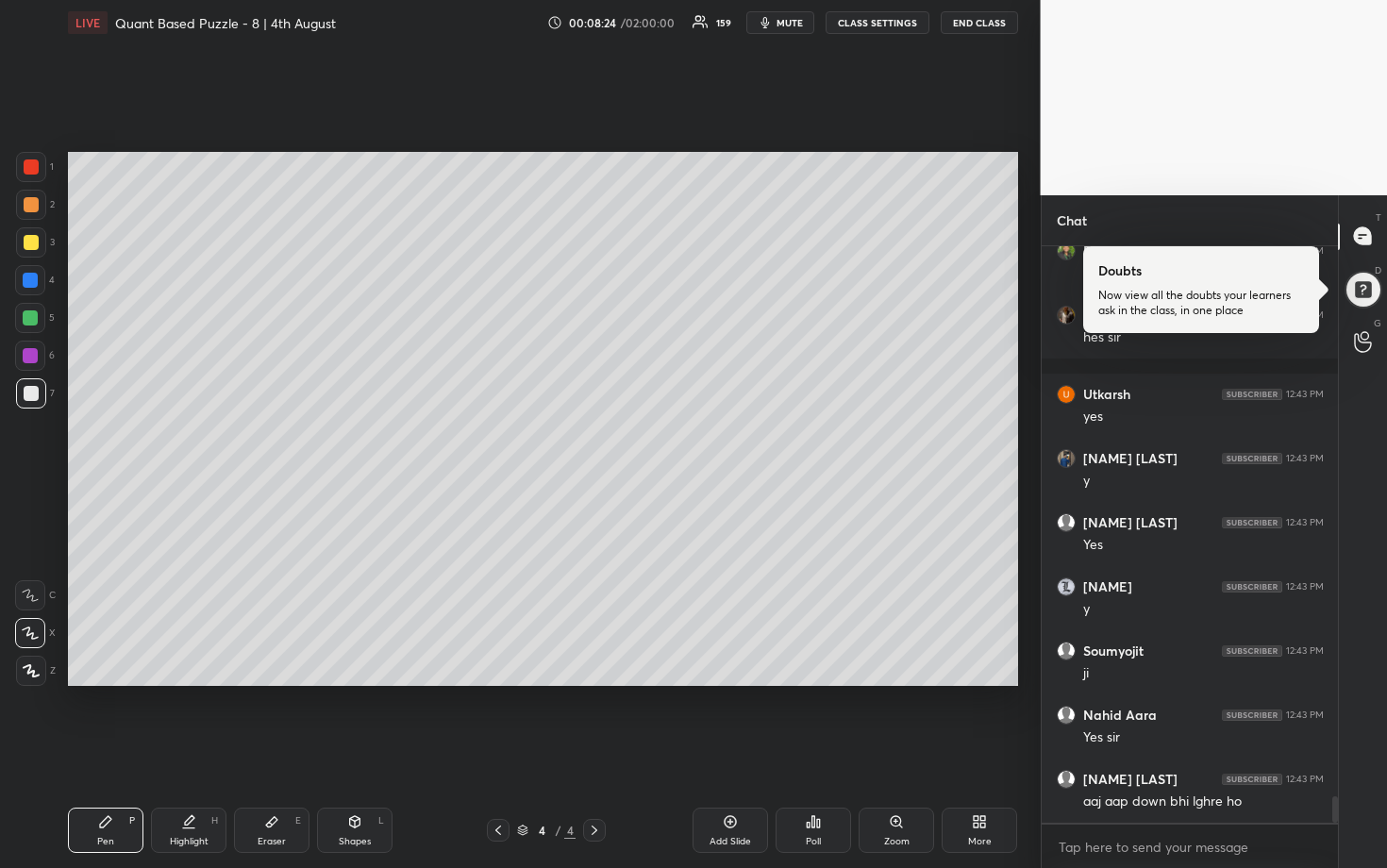 click 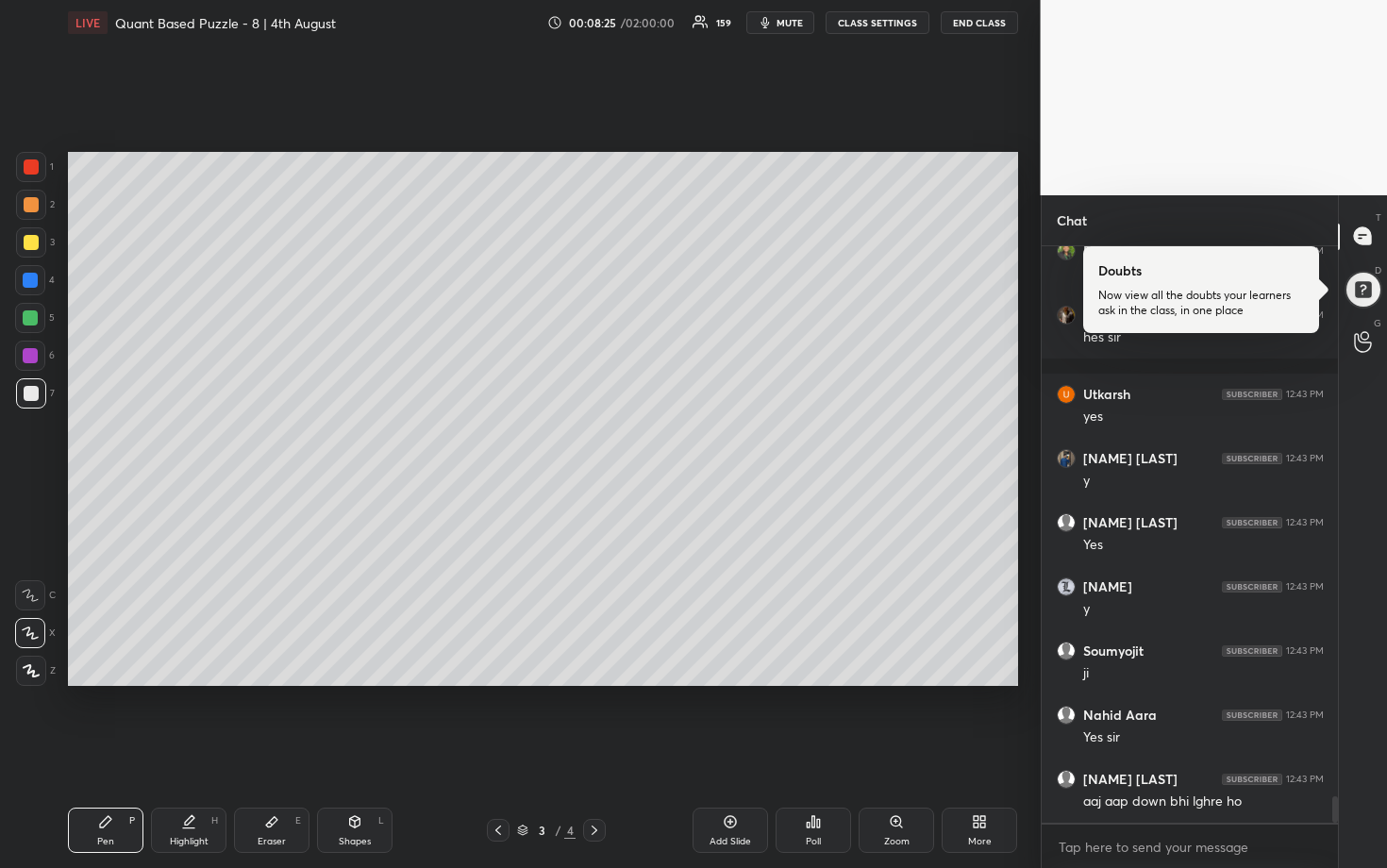 click at bounding box center [594, 830] 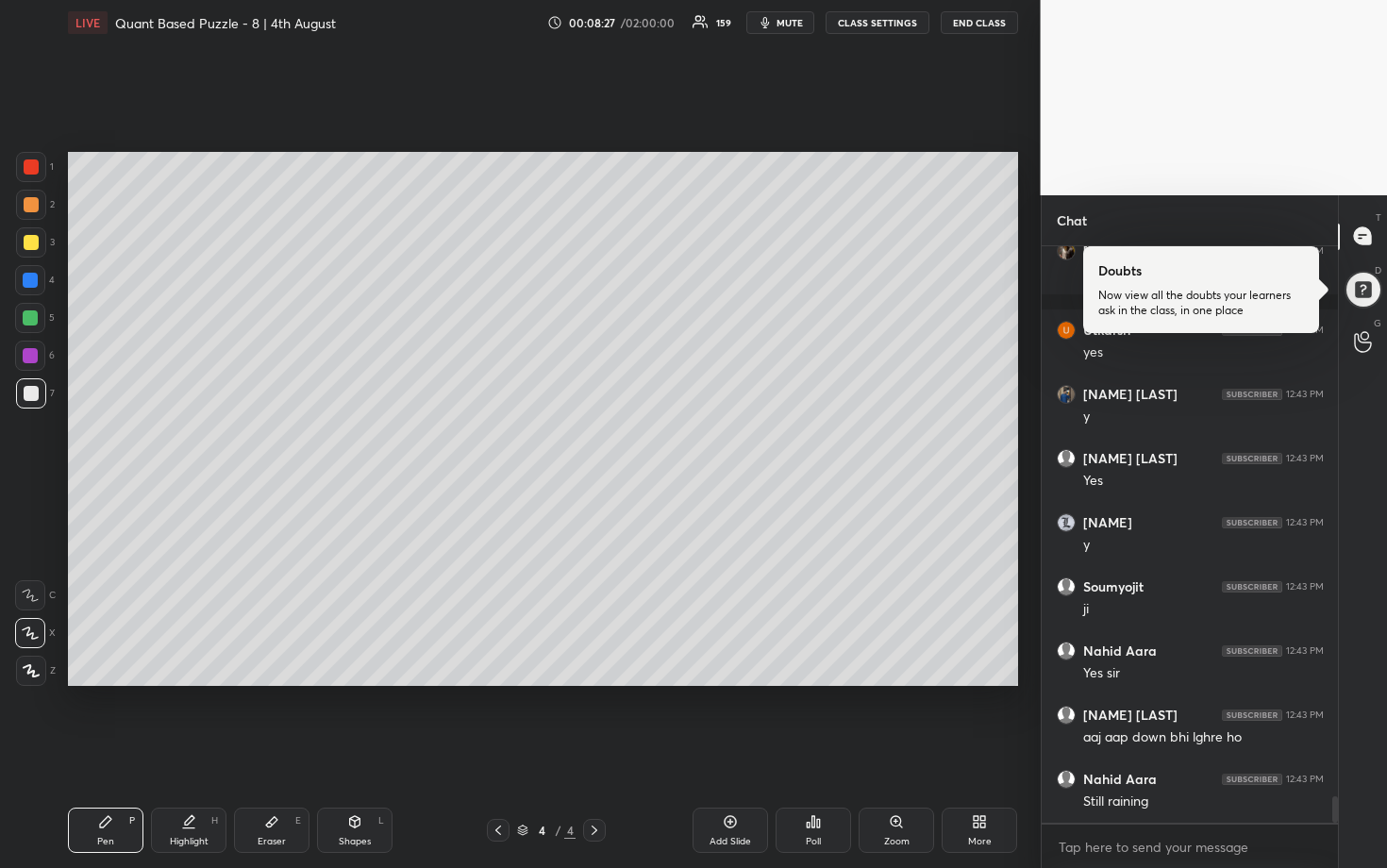 scroll, scrollTop: 12110, scrollLeft: 0, axis: vertical 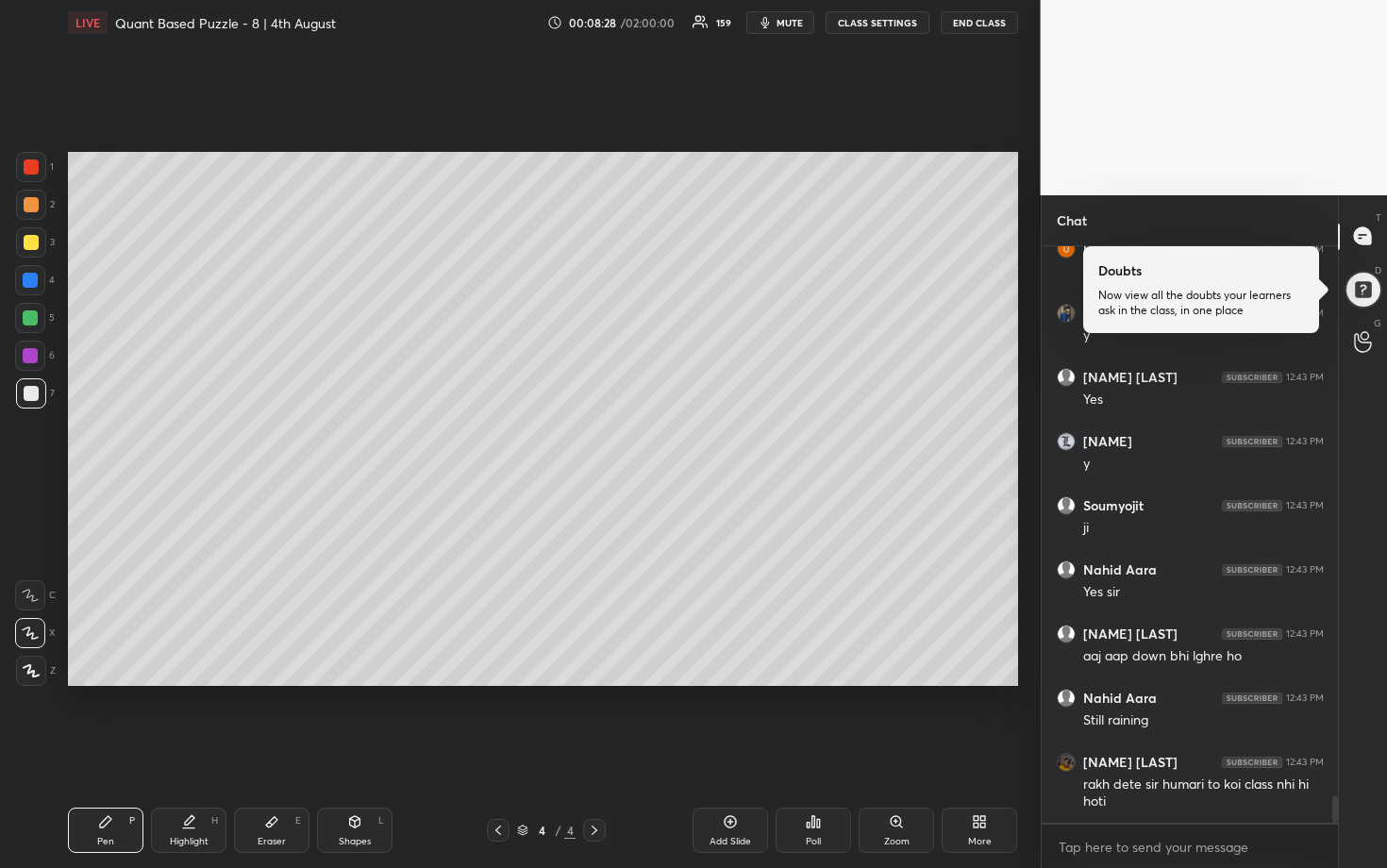 click at bounding box center [31, 205] 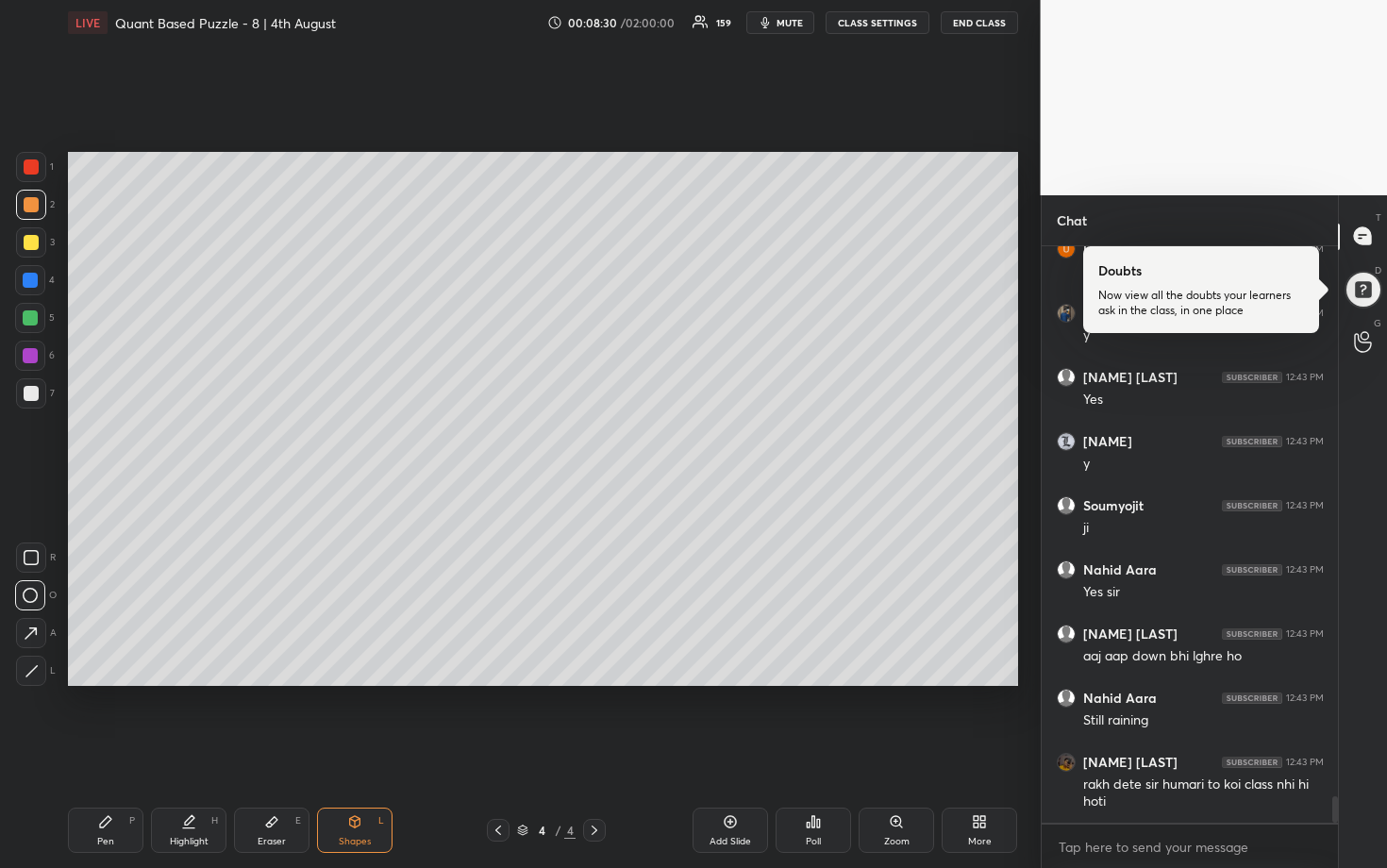 scroll, scrollTop: 12174, scrollLeft: 0, axis: vertical 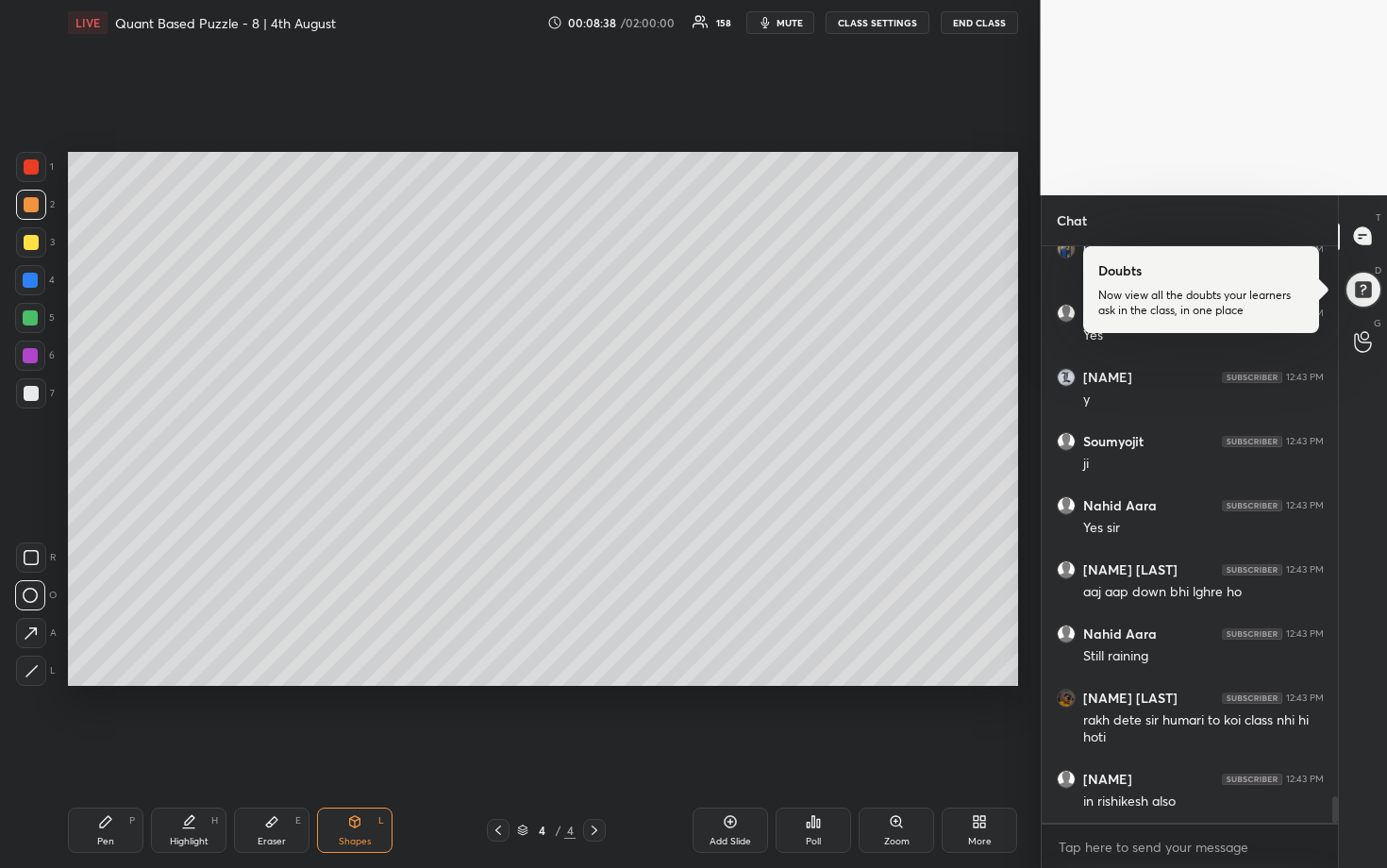 click at bounding box center (30, 318) 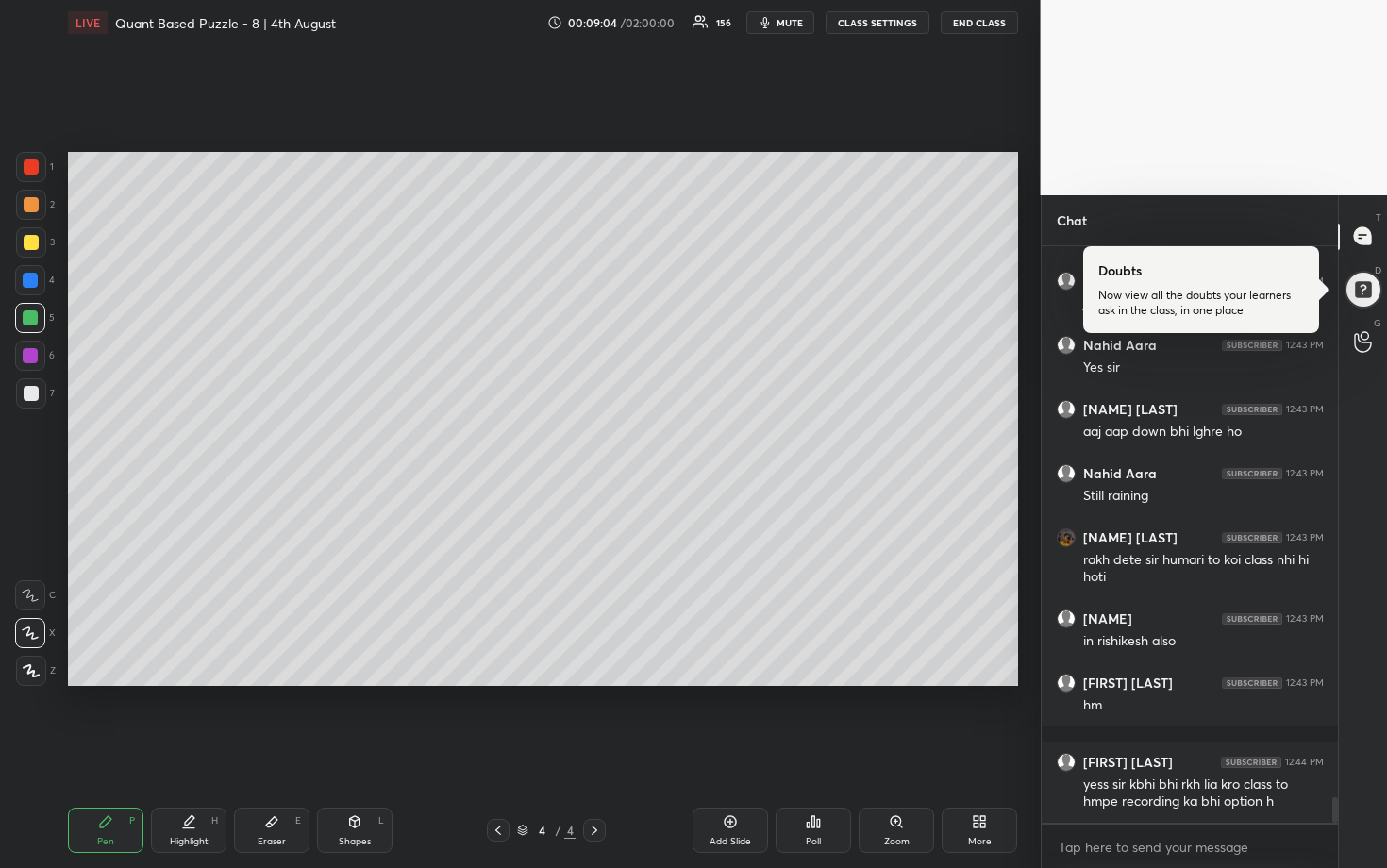 scroll, scrollTop: 12398, scrollLeft: 0, axis: vertical 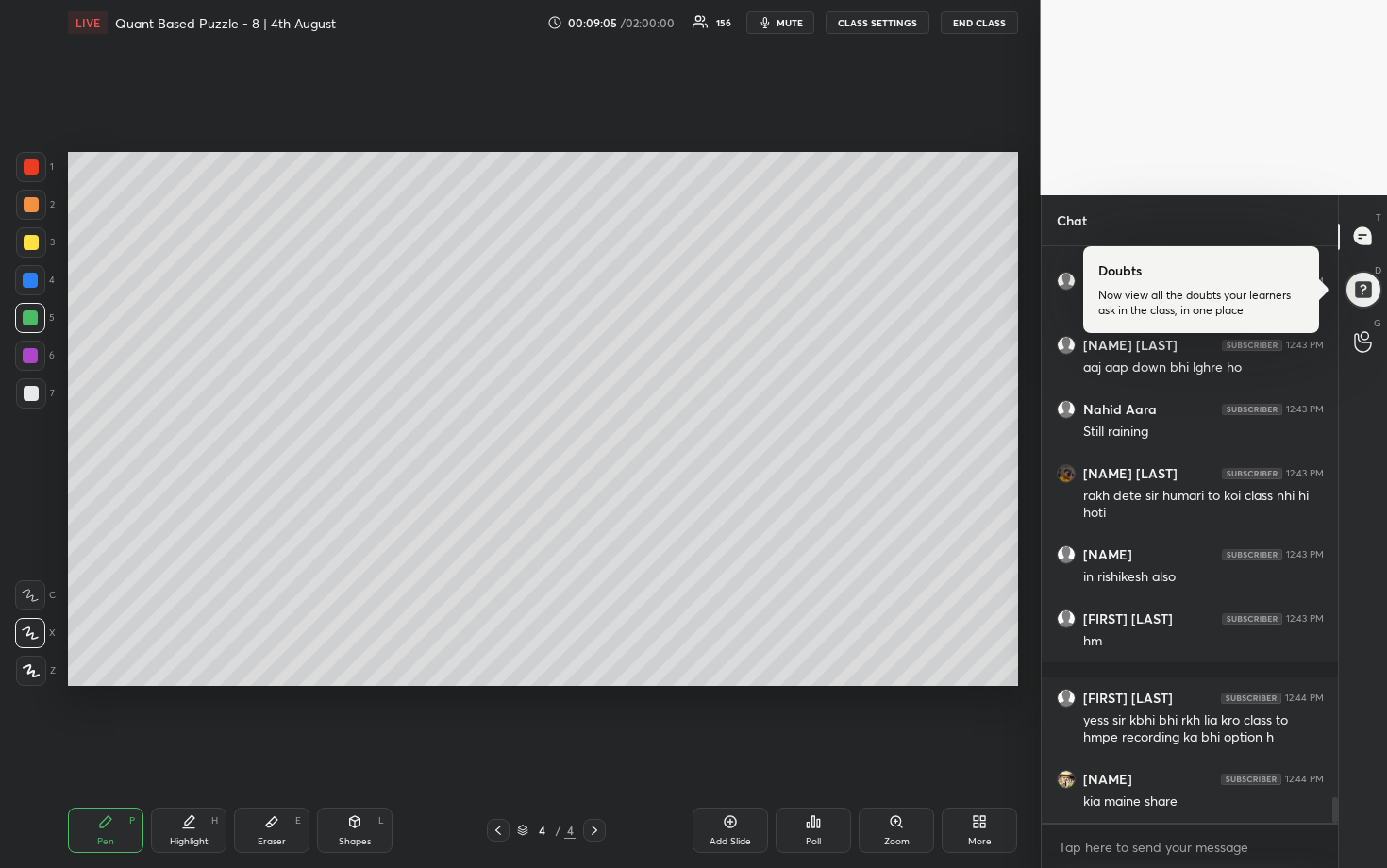 click at bounding box center [31, 205] 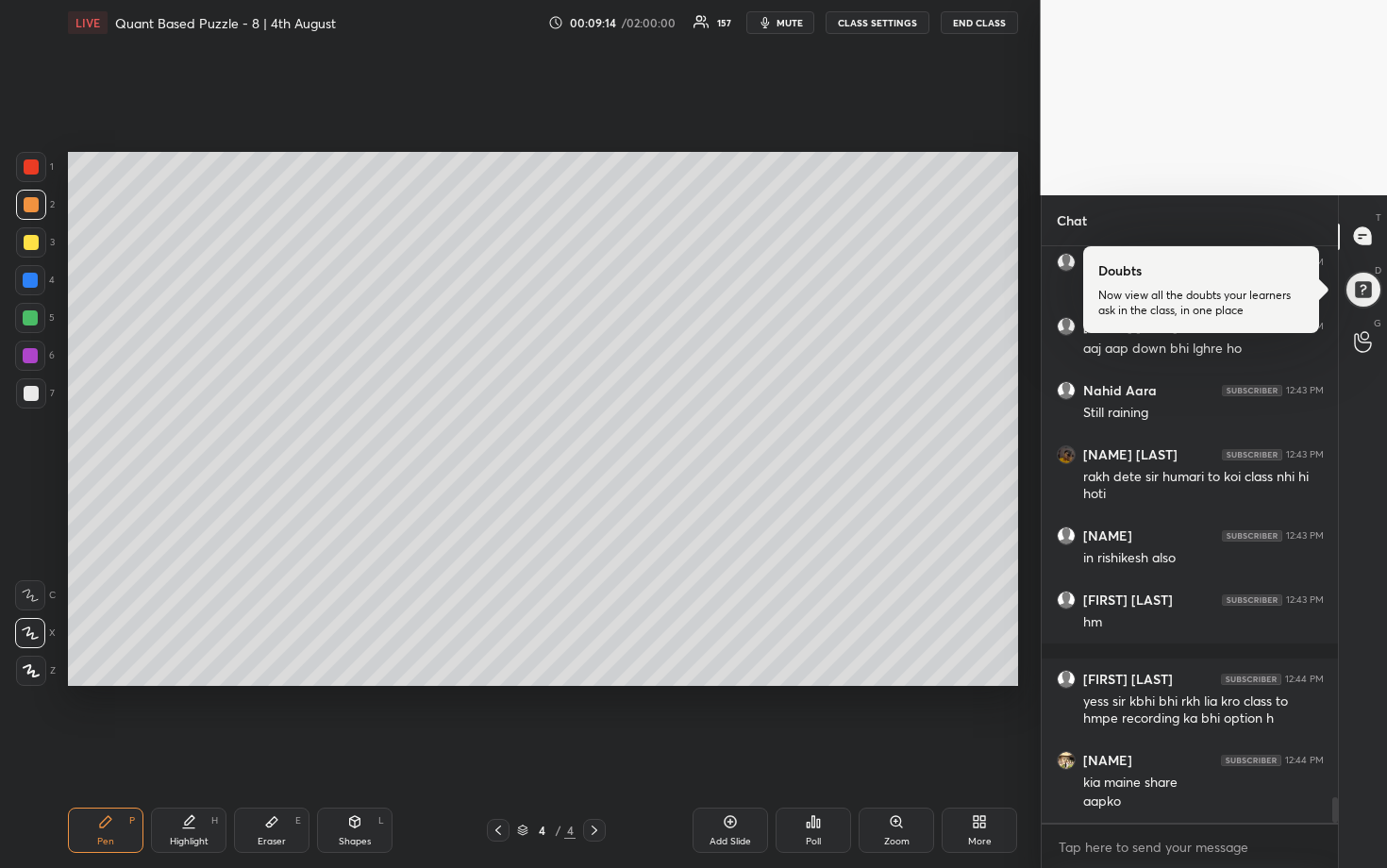 scroll, scrollTop: 12486, scrollLeft: 0, axis: vertical 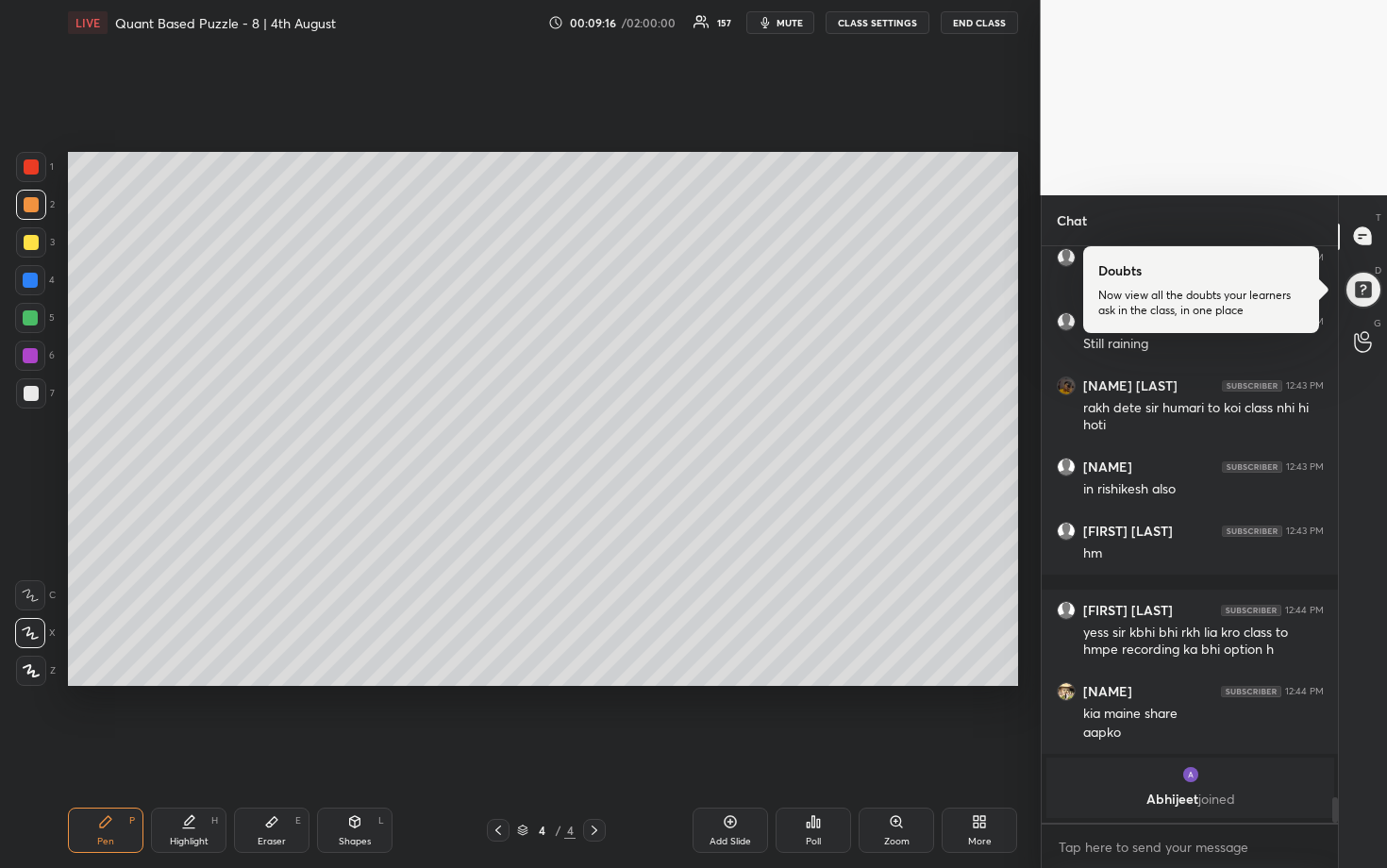 drag, startPoint x: 31, startPoint y: 388, endPoint x: 60, endPoint y: 369, distance: 34.669872 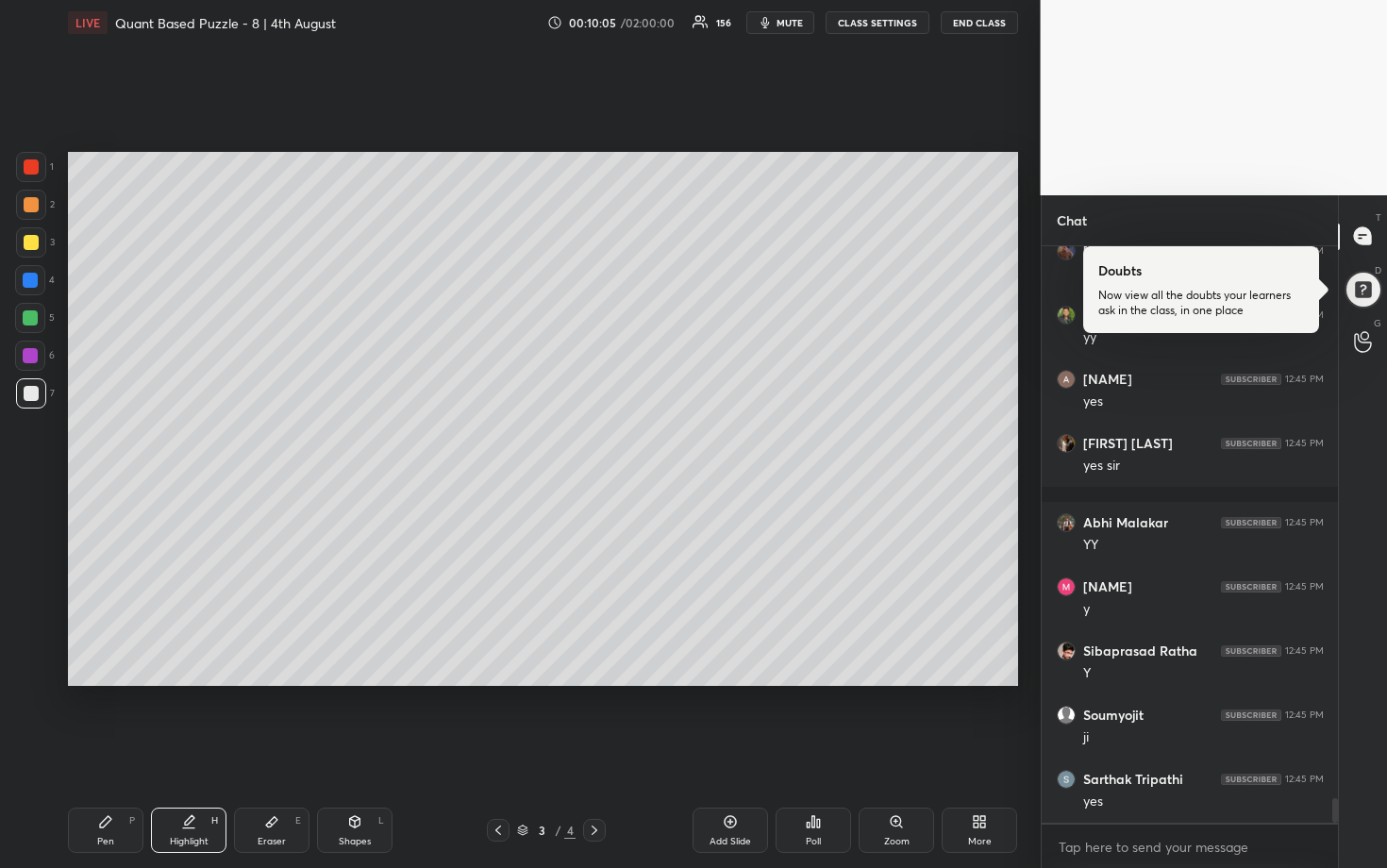 scroll, scrollTop: 13269, scrollLeft: 0, axis: vertical 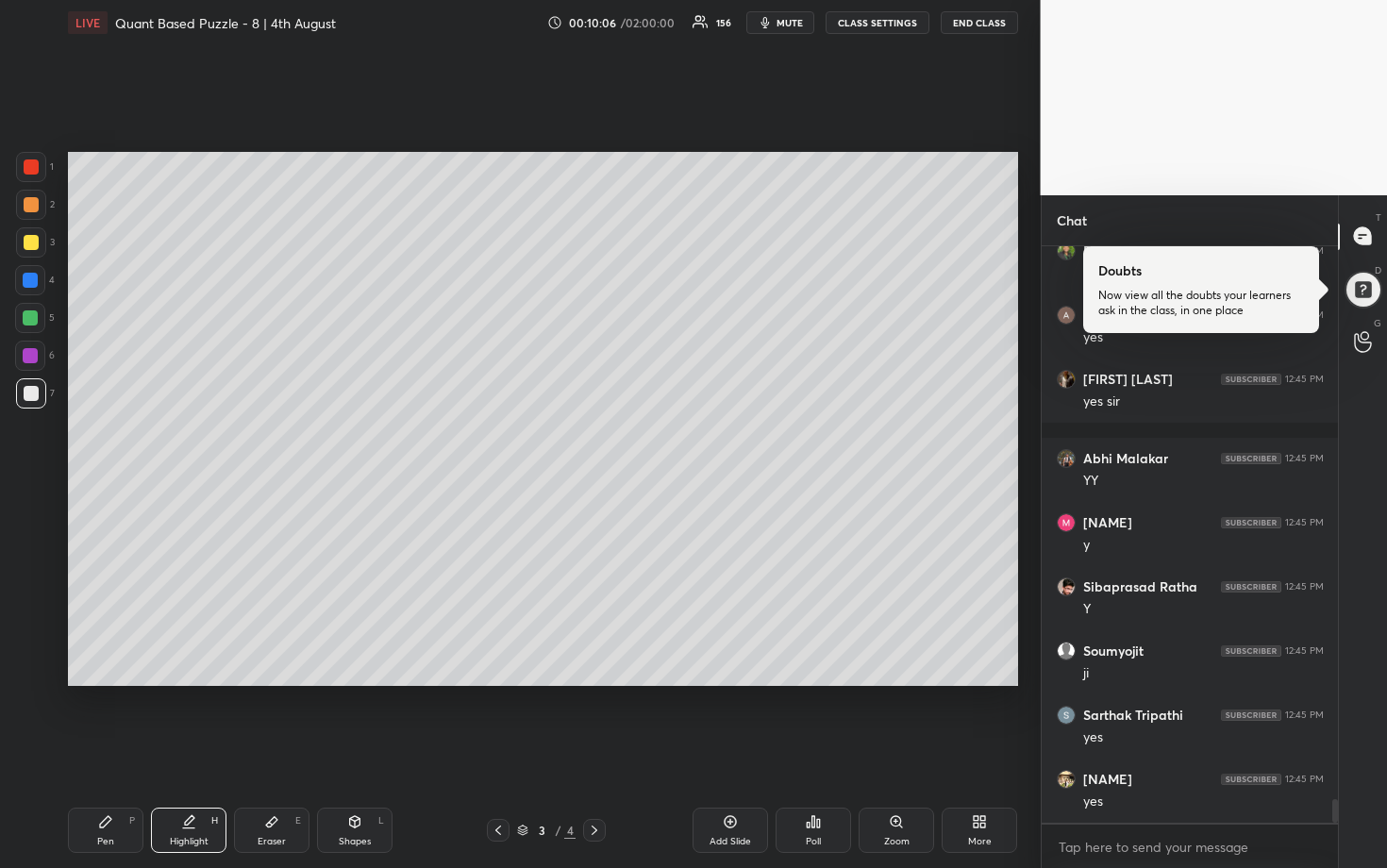 click at bounding box center [31, 167] 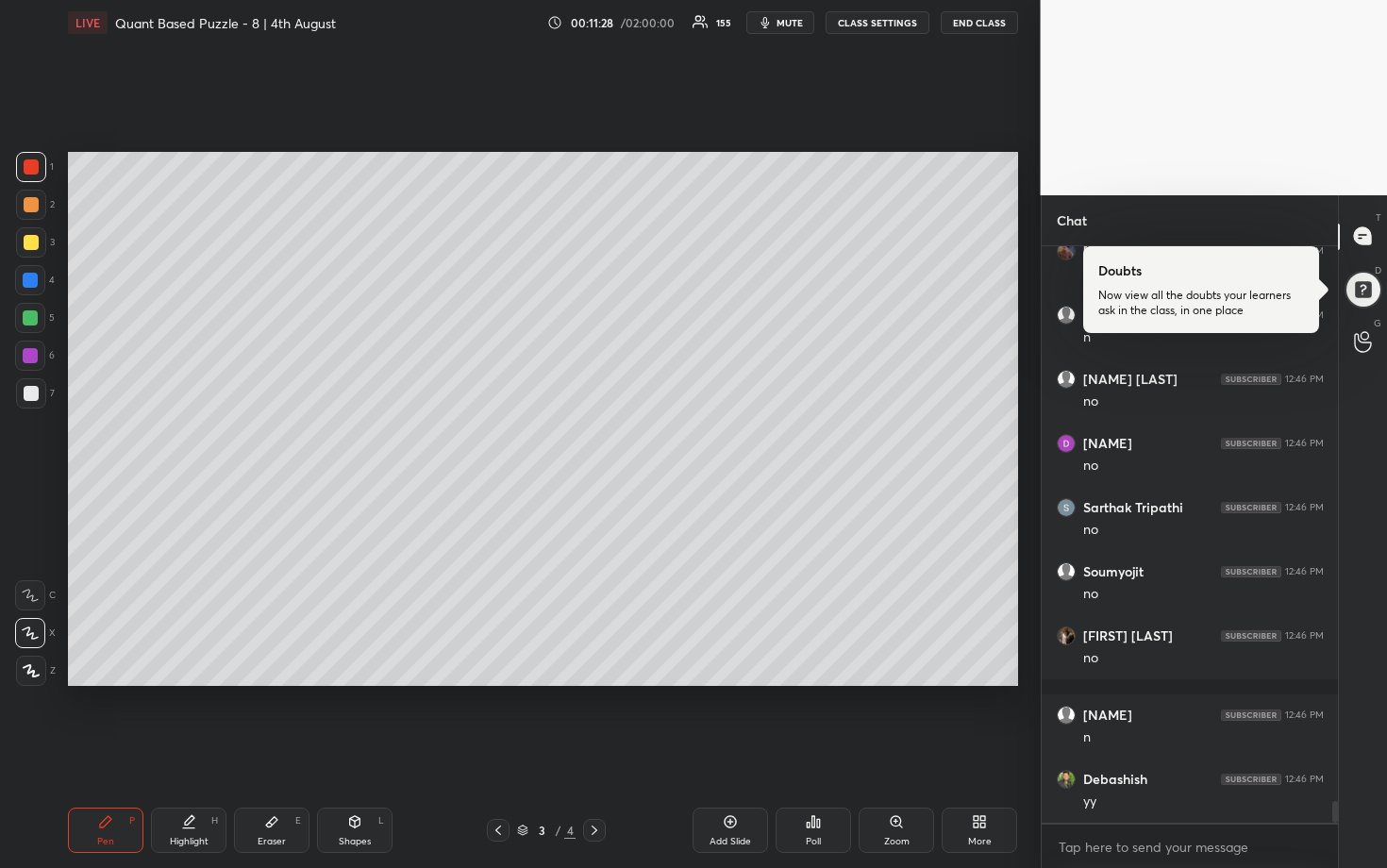 scroll, scrollTop: 15007, scrollLeft: 0, axis: vertical 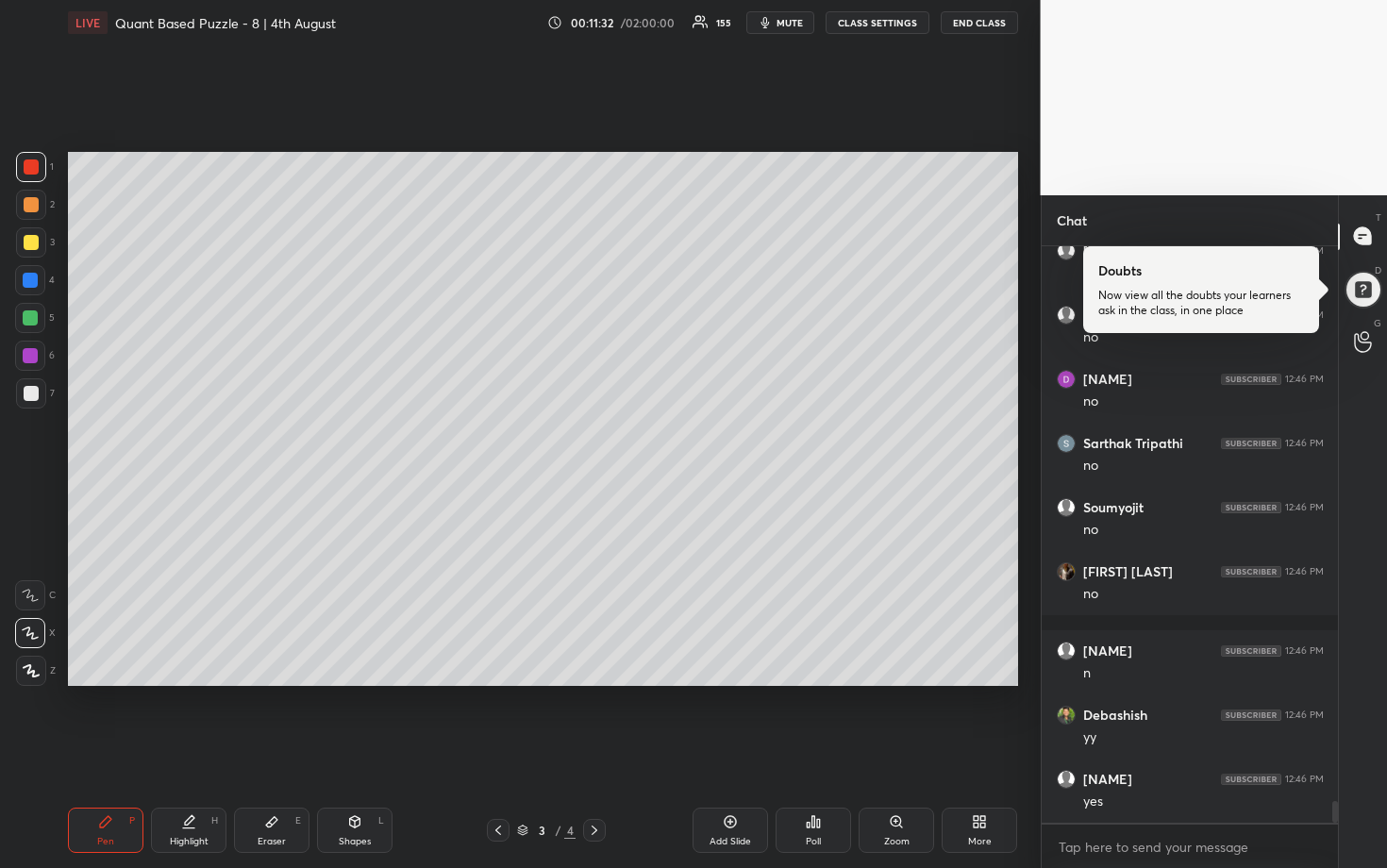 click at bounding box center [30, 318] 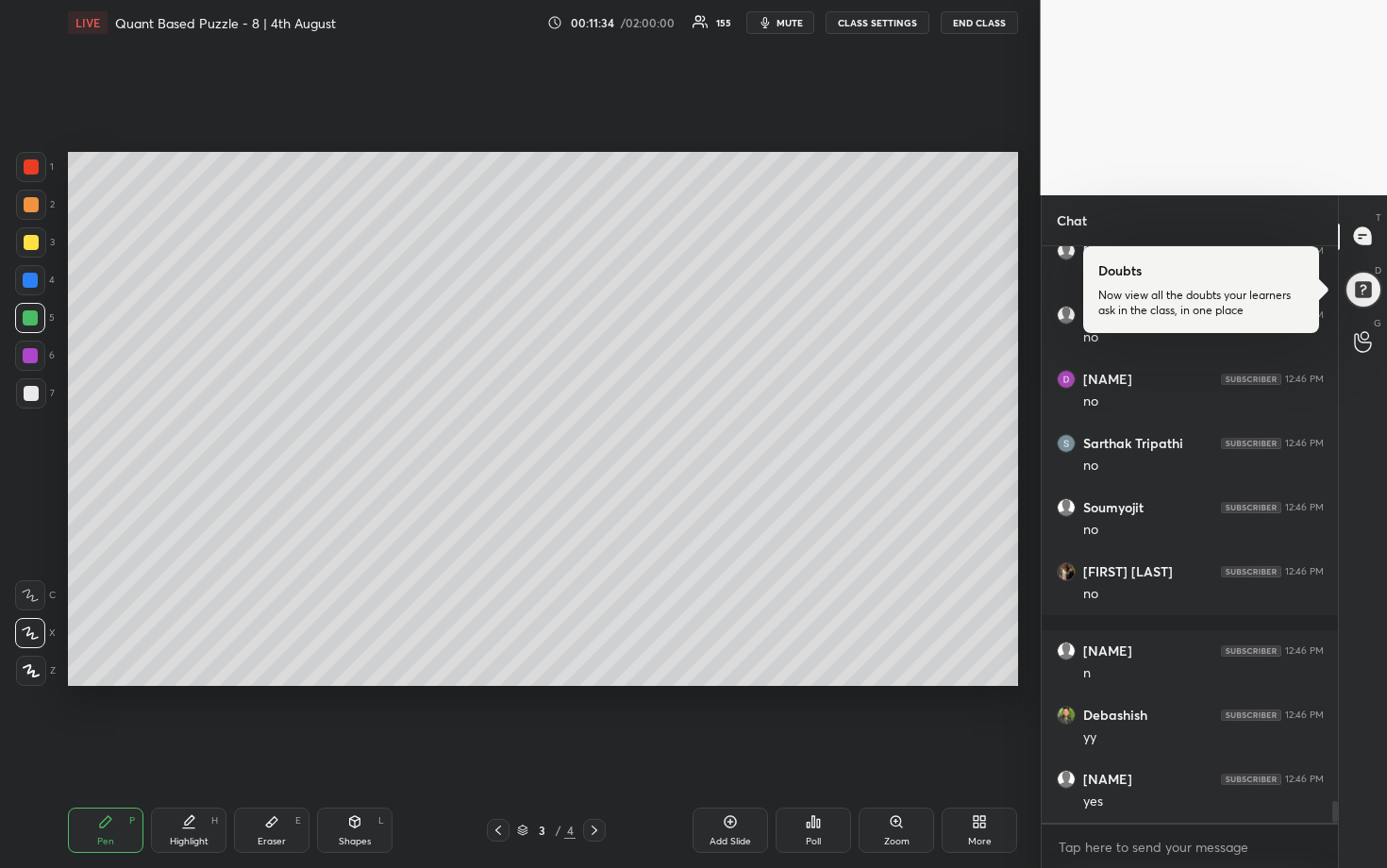 click on "1 2 3 4 5 6 7 R O A L C X Z Erase all   C X Z LIVE Quant Based Puzzle - 8 | 4th August 00:11:34 /  02:00:00 155 mute CLASS SETTINGS END CLASS Setting up your live class Poll for   secs No correct answer Start poll Back Quant Based Puzzle - 8 | 4th August RODHA Pen P Highlight H Eraser E Shapes L 3 / 4 Add Slide Poll Zoom More" at bounding box center (512, 434) 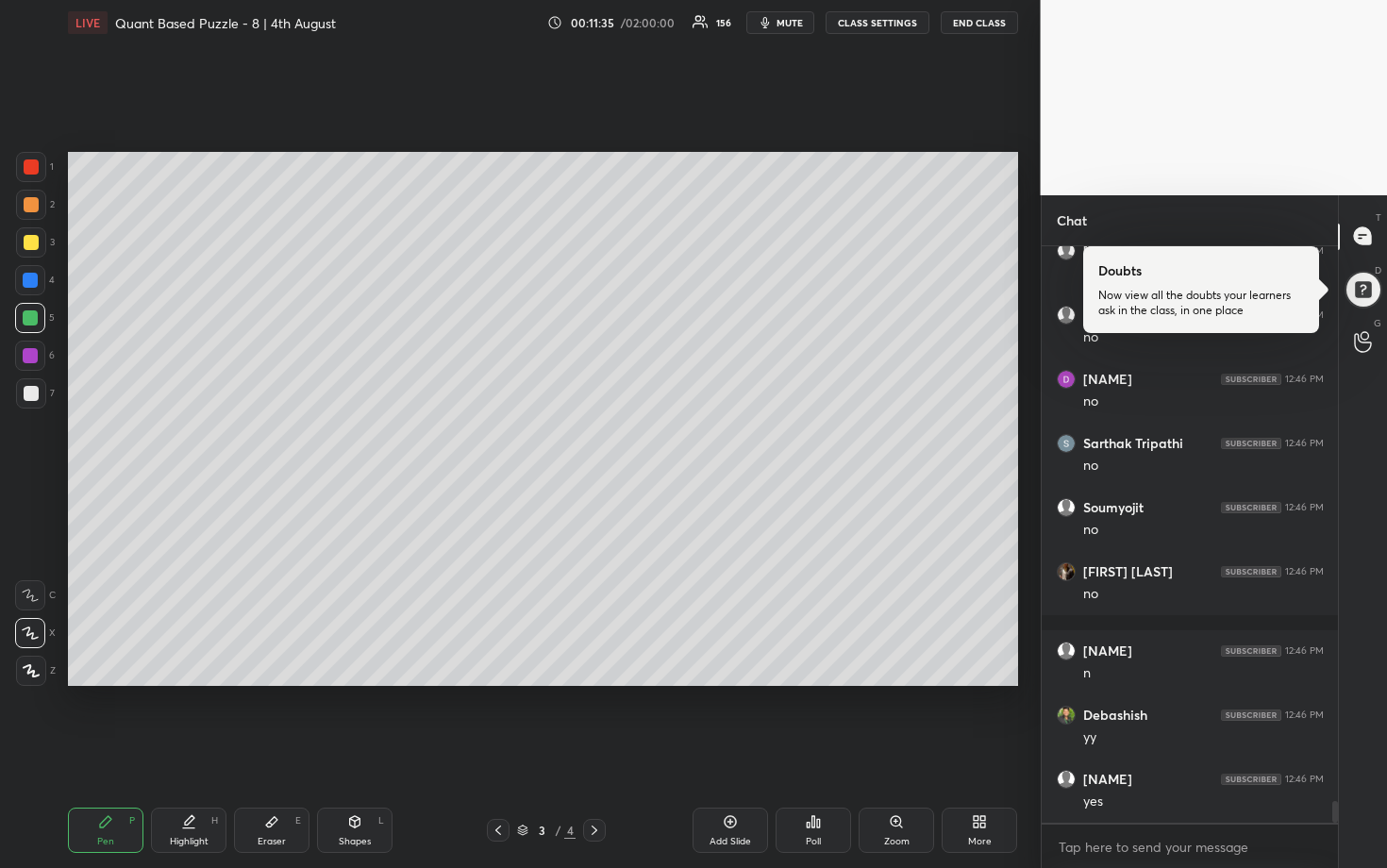 click on "Setting up your live class Poll for   secs No correct answer Start poll" at bounding box center [543, 419] 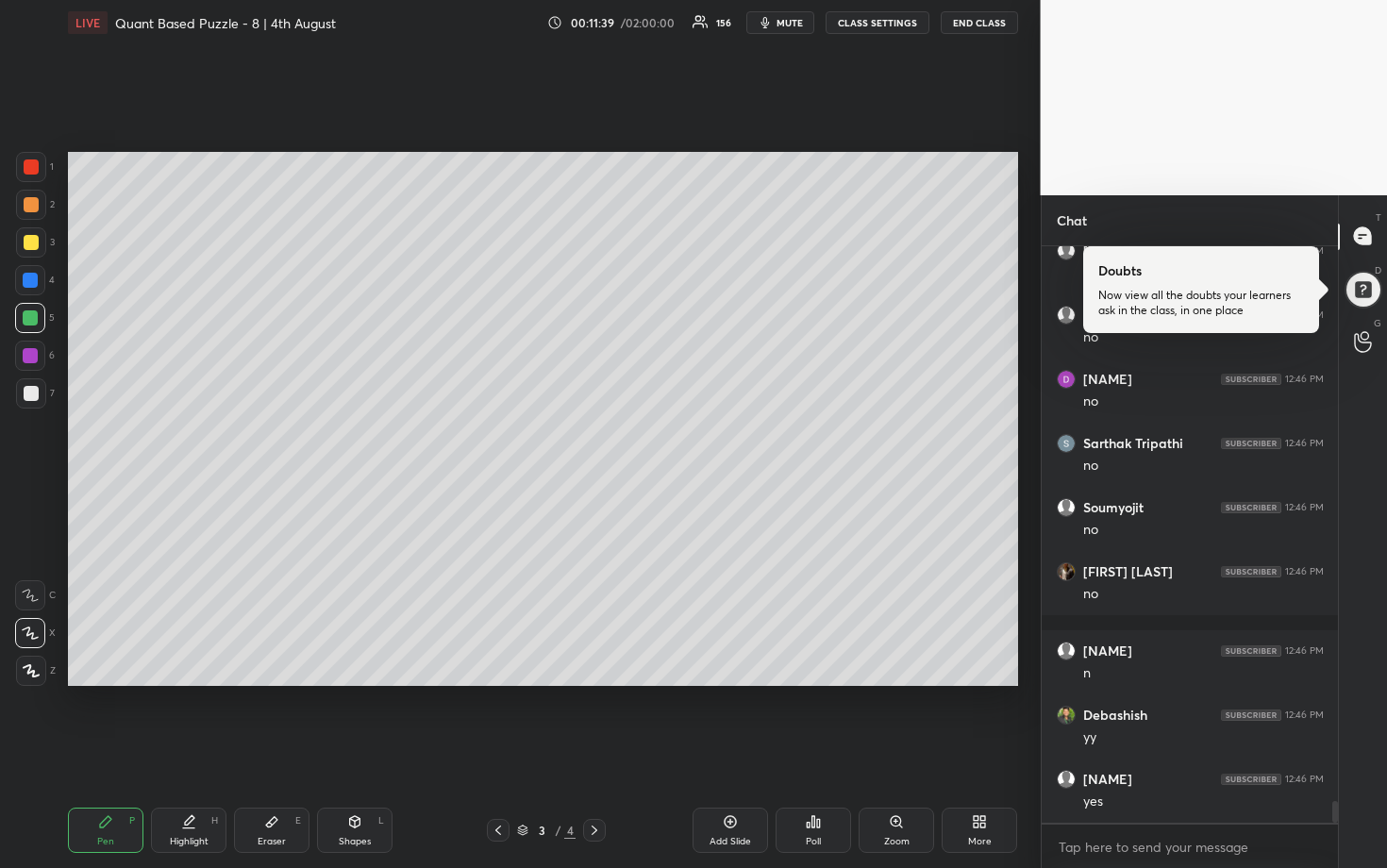 drag, startPoint x: 35, startPoint y: 175, endPoint x: 41, endPoint y: 183, distance: 10 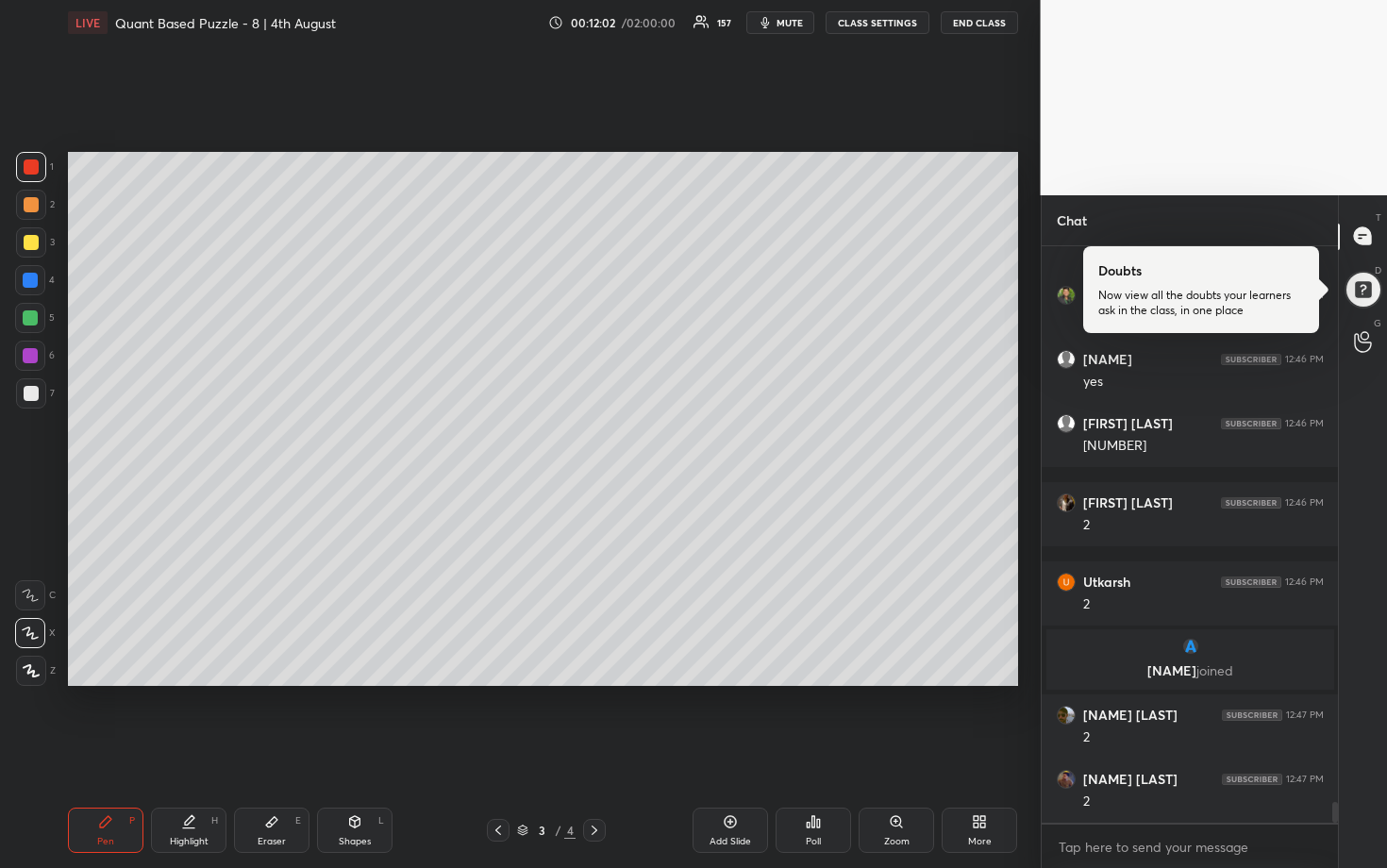 scroll, scrollTop: 15491, scrollLeft: 0, axis: vertical 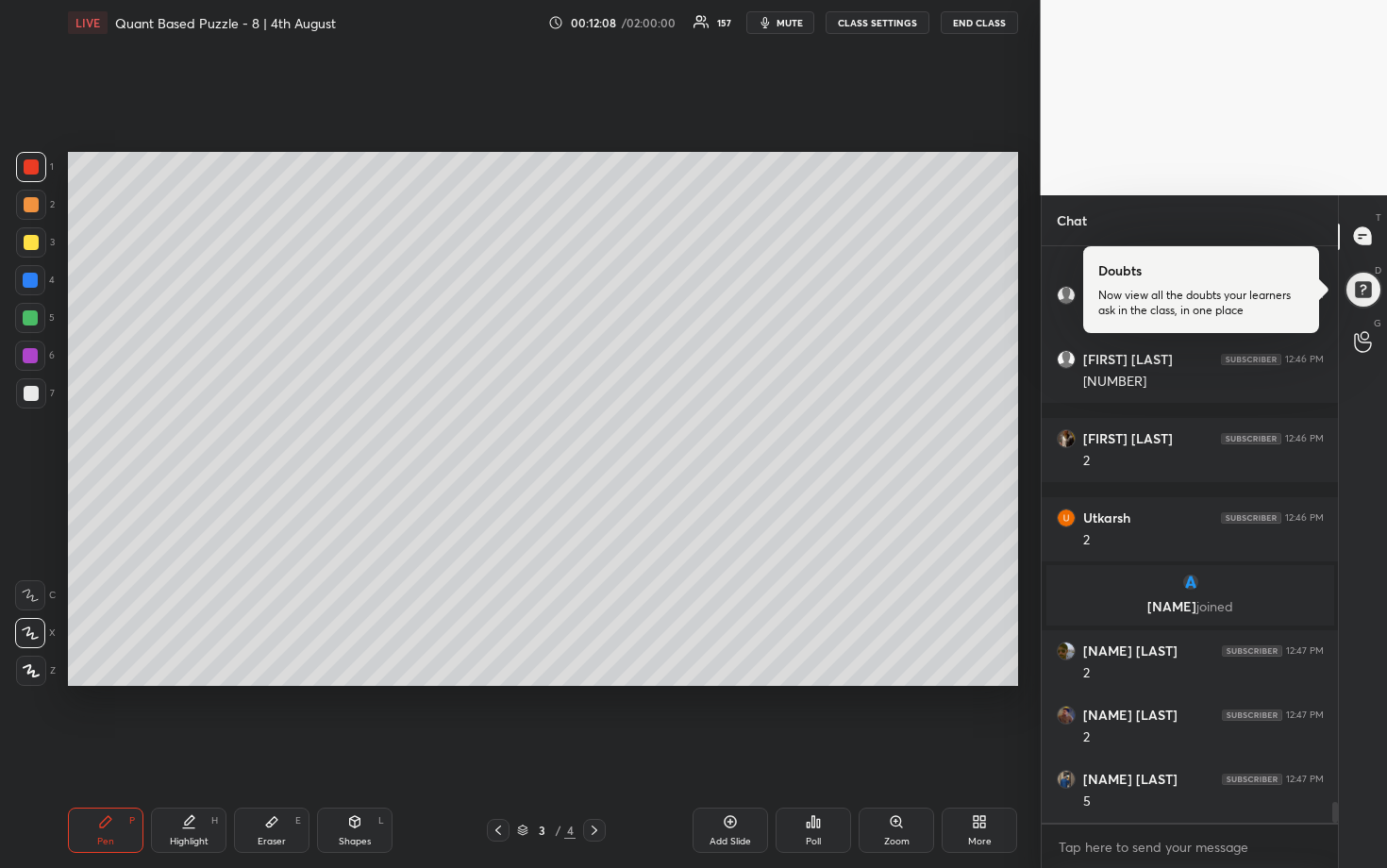 drag, startPoint x: 32, startPoint y: 275, endPoint x: 58, endPoint y: 275, distance: 26 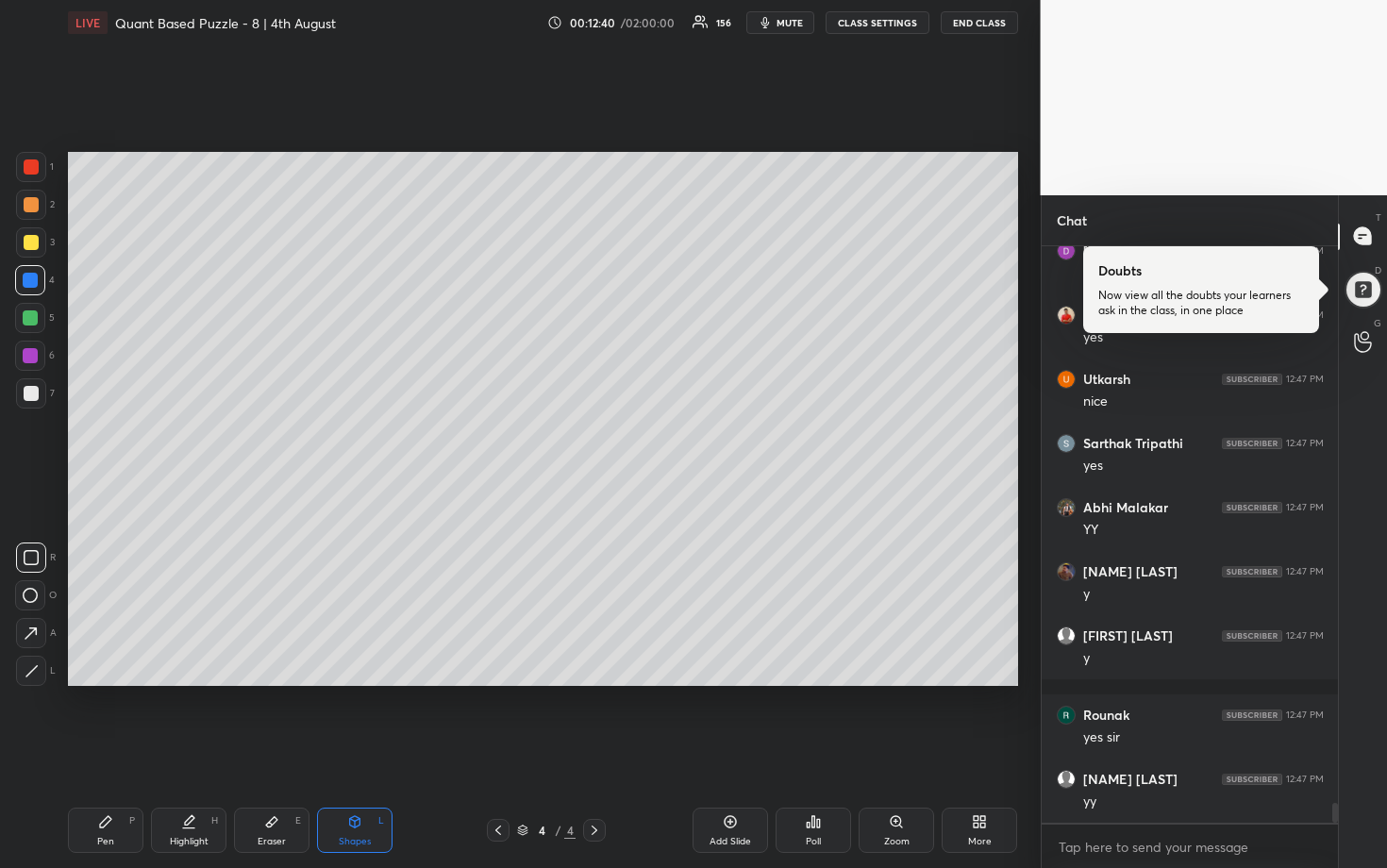 scroll, scrollTop: 16212, scrollLeft: 0, axis: vertical 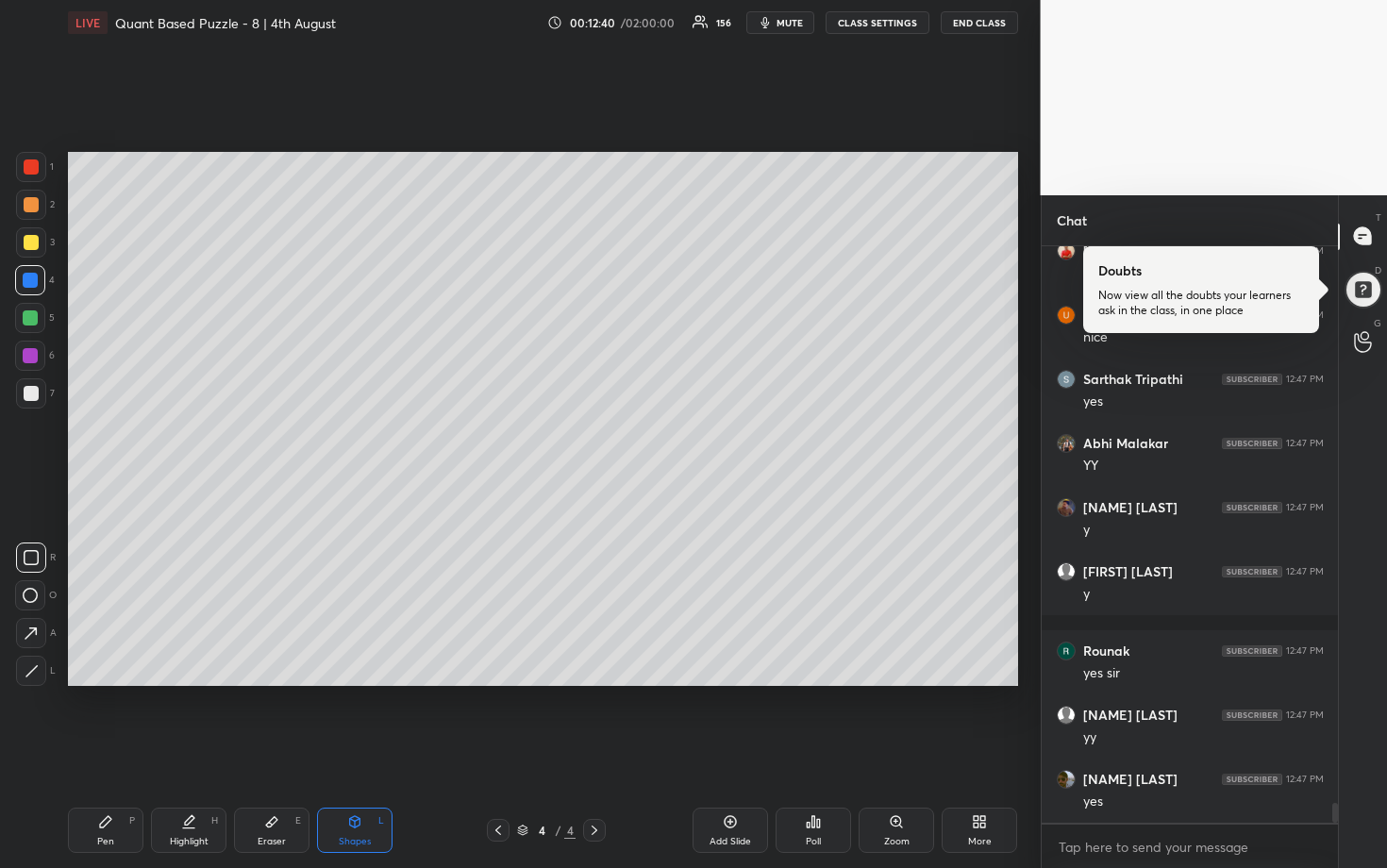 click at bounding box center [31, 205] 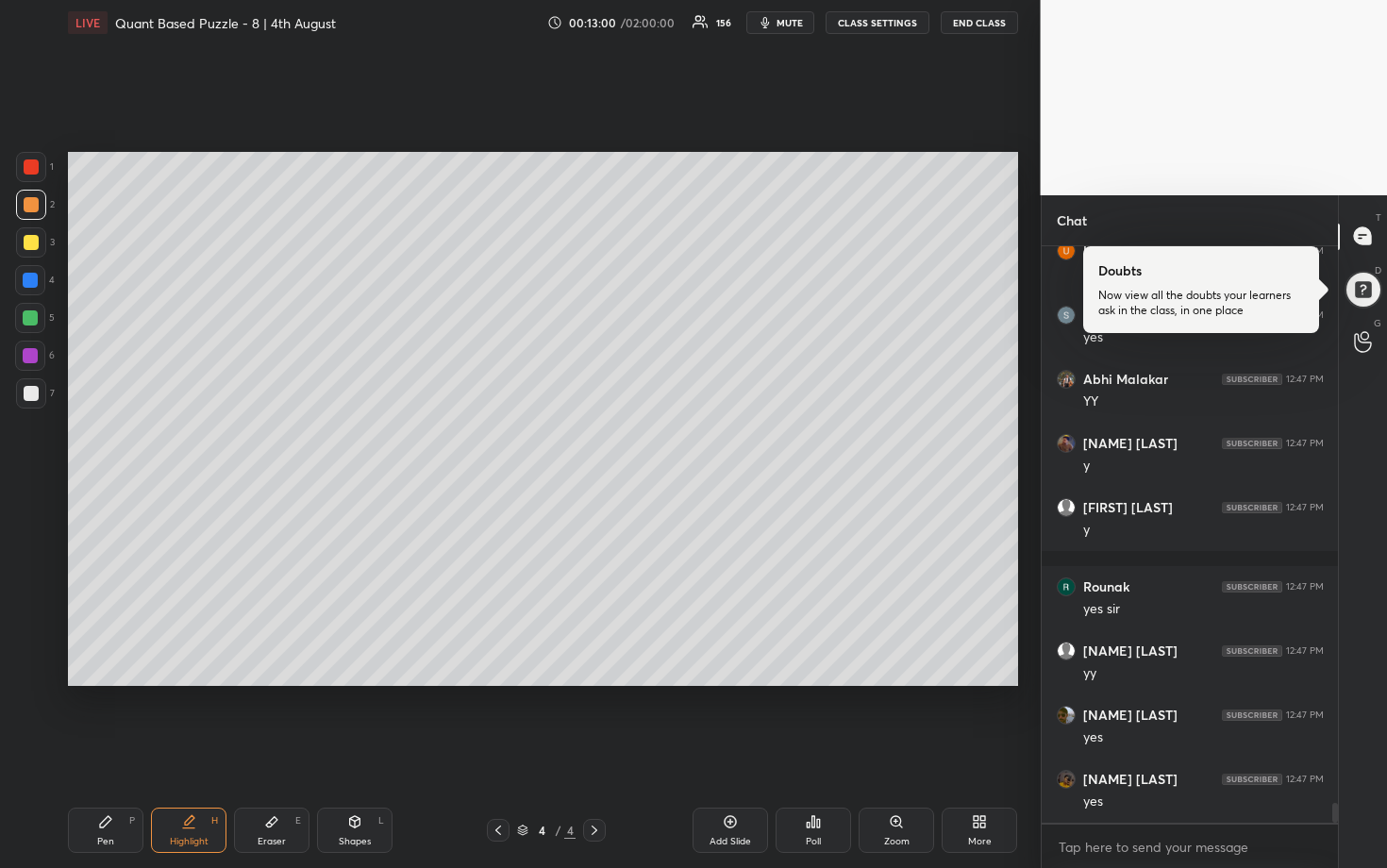 scroll, scrollTop: 16340, scrollLeft: 0, axis: vertical 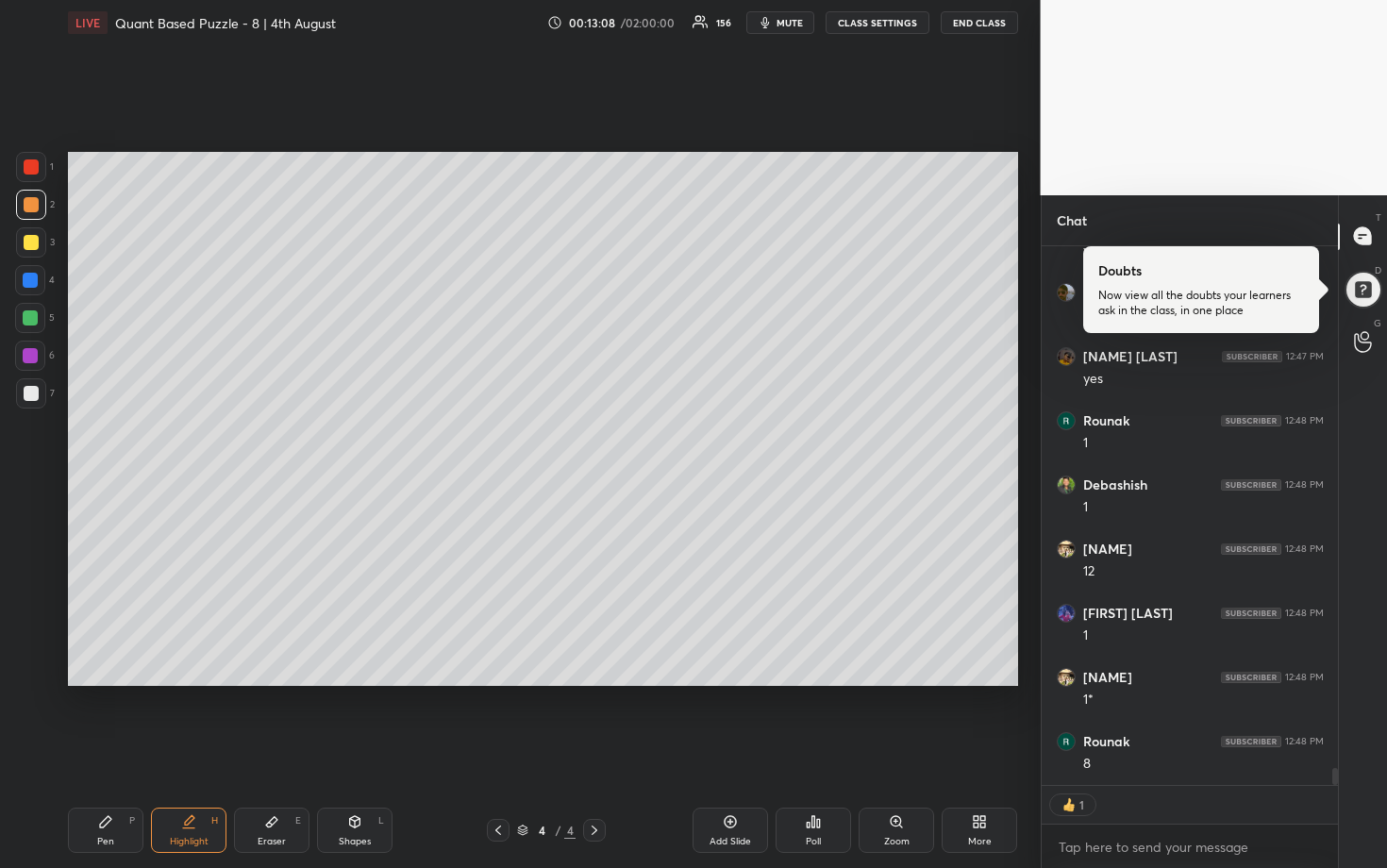 click at bounding box center [30, 318] 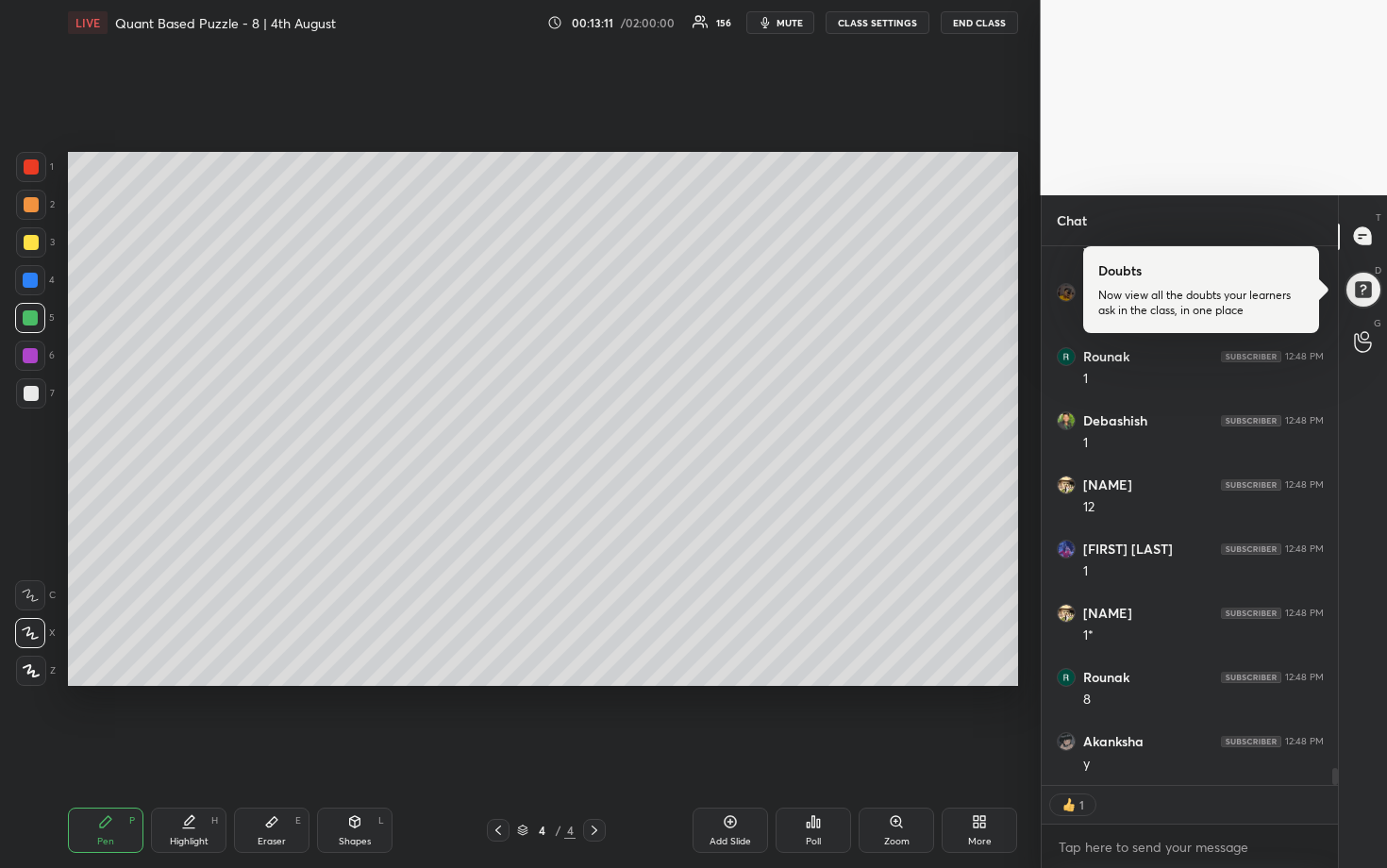 scroll, scrollTop: 16827, scrollLeft: 0, axis: vertical 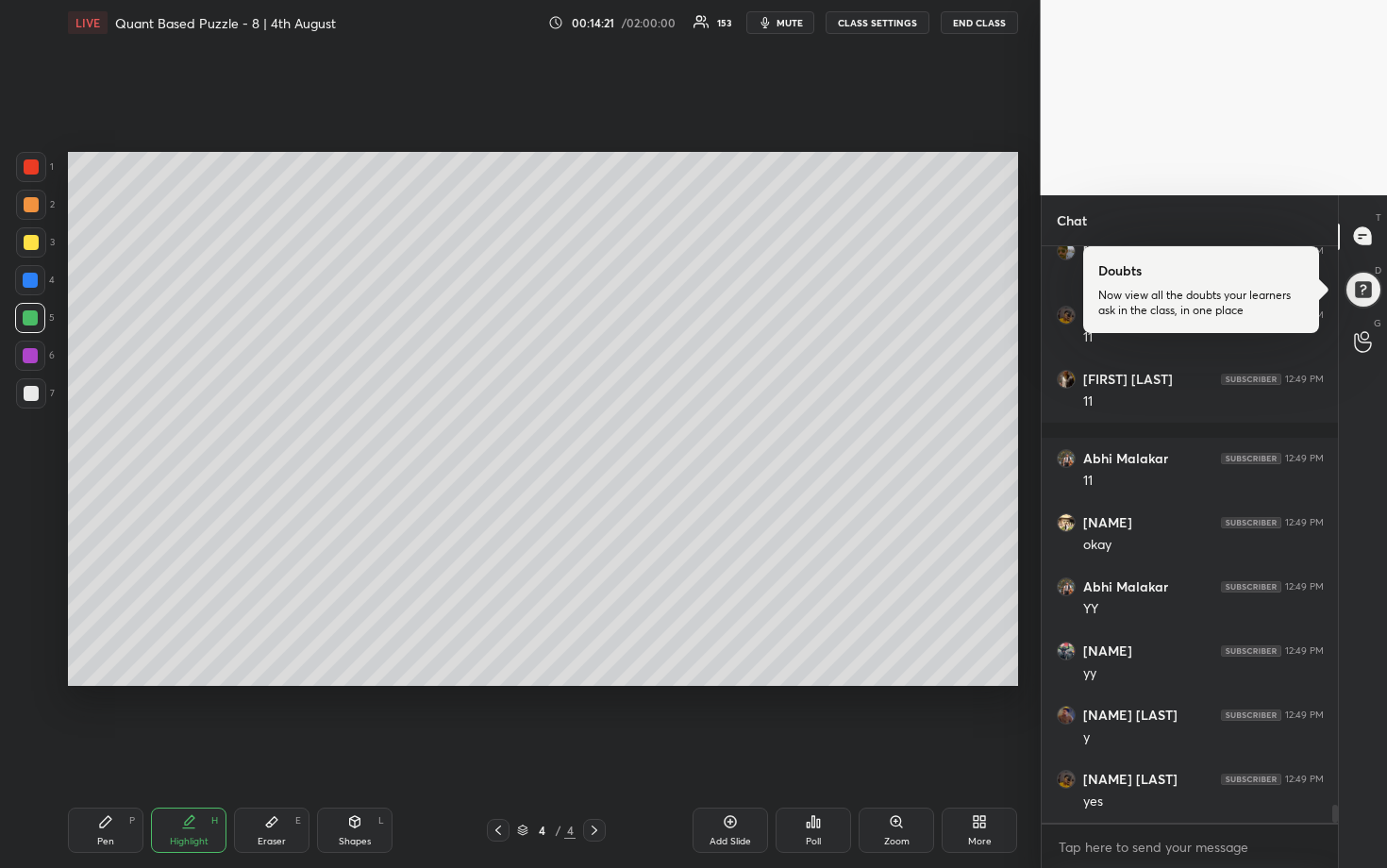 click at bounding box center (31, 205) 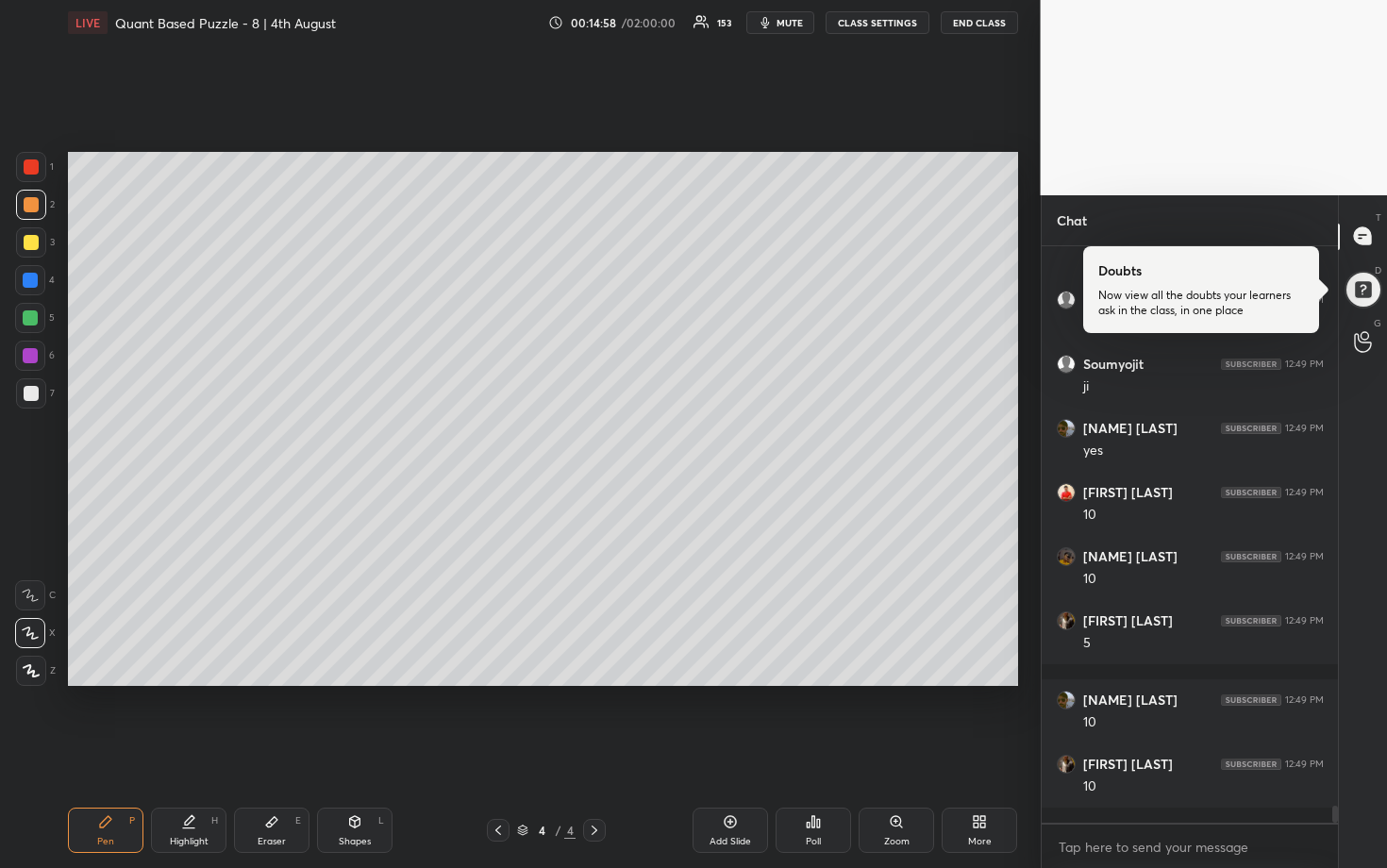 scroll, scrollTop: 18937, scrollLeft: 0, axis: vertical 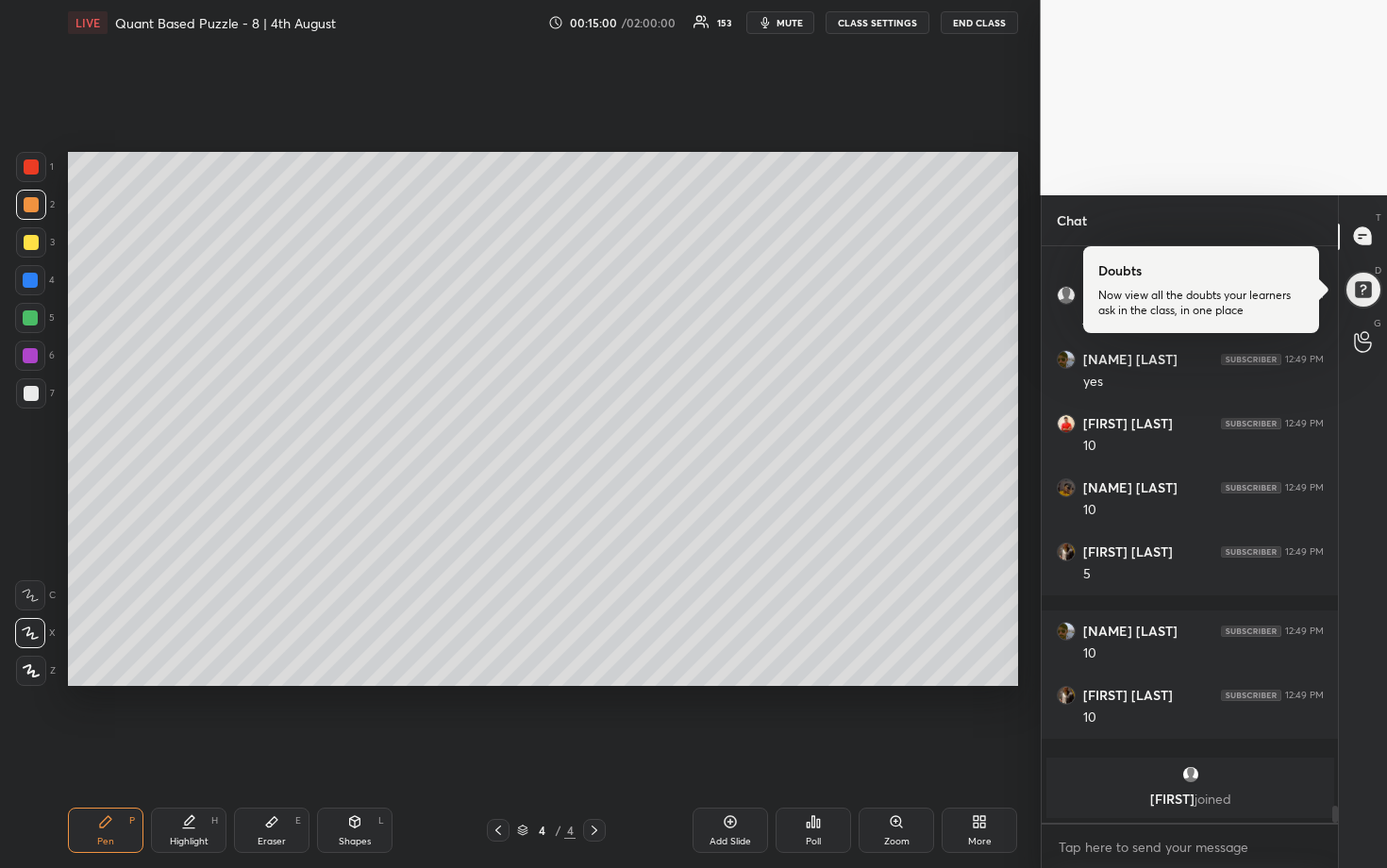 drag, startPoint x: 35, startPoint y: 280, endPoint x: 65, endPoint y: 269, distance: 31.953091 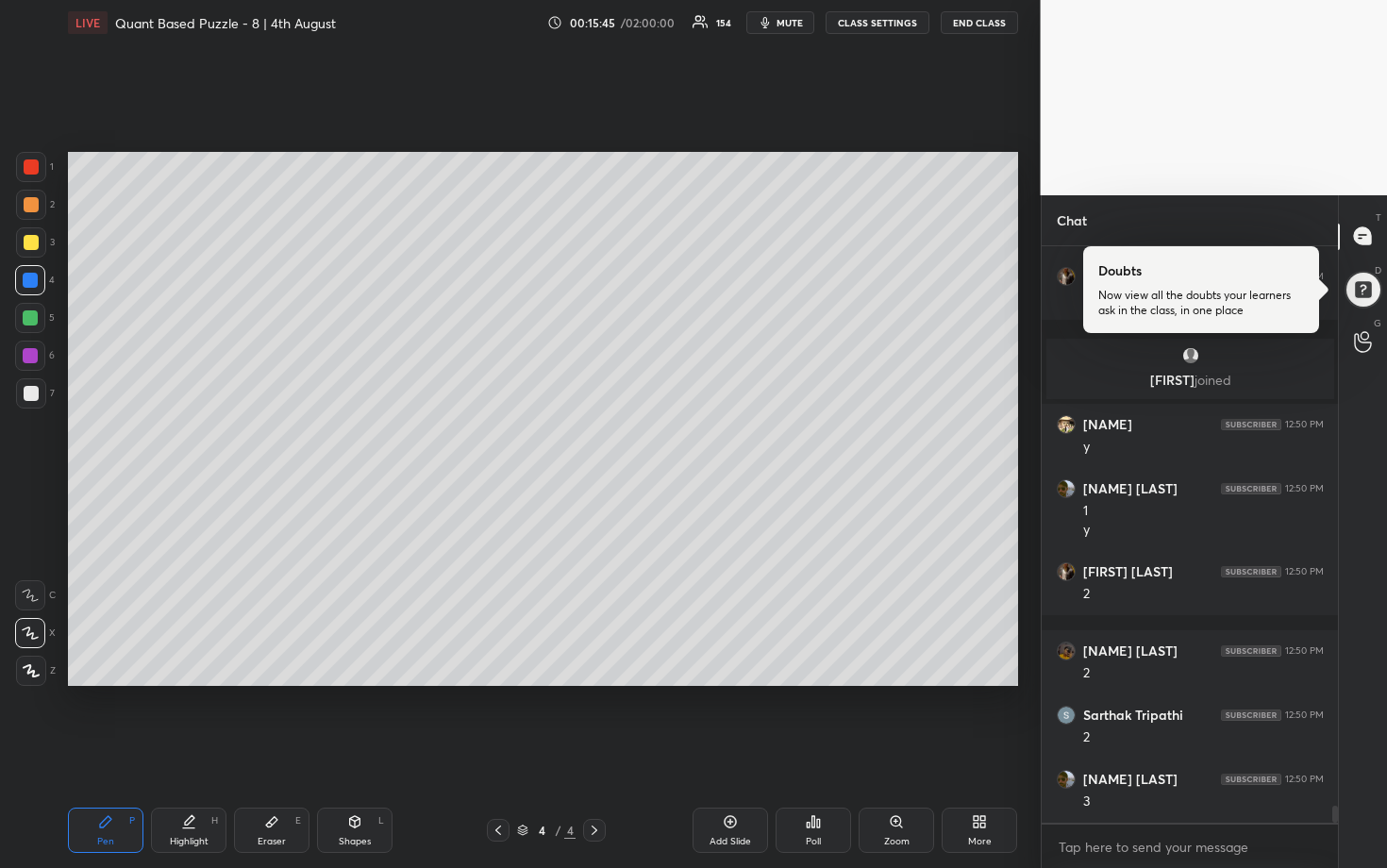 scroll, scrollTop: 18962, scrollLeft: 0, axis: vertical 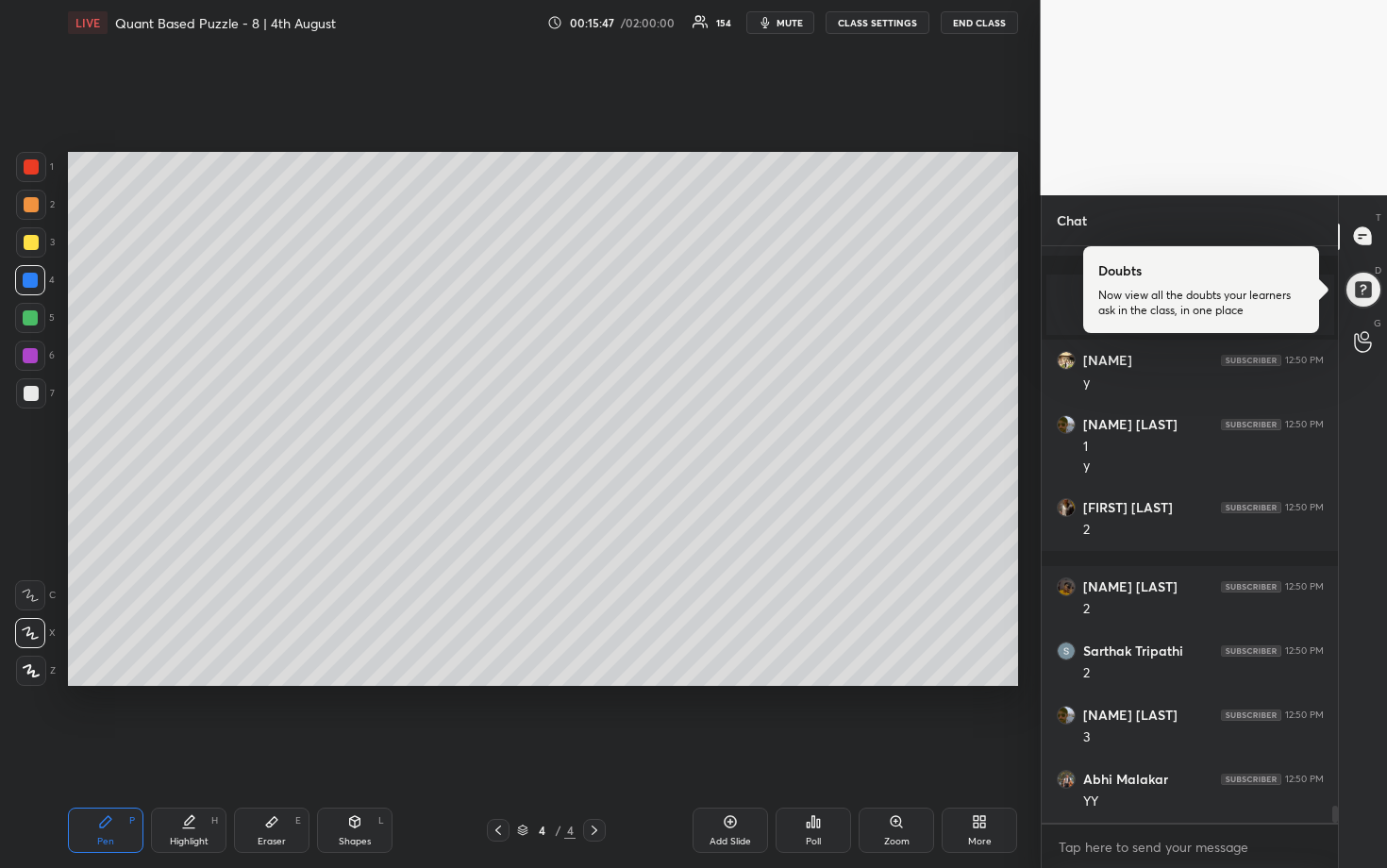 click 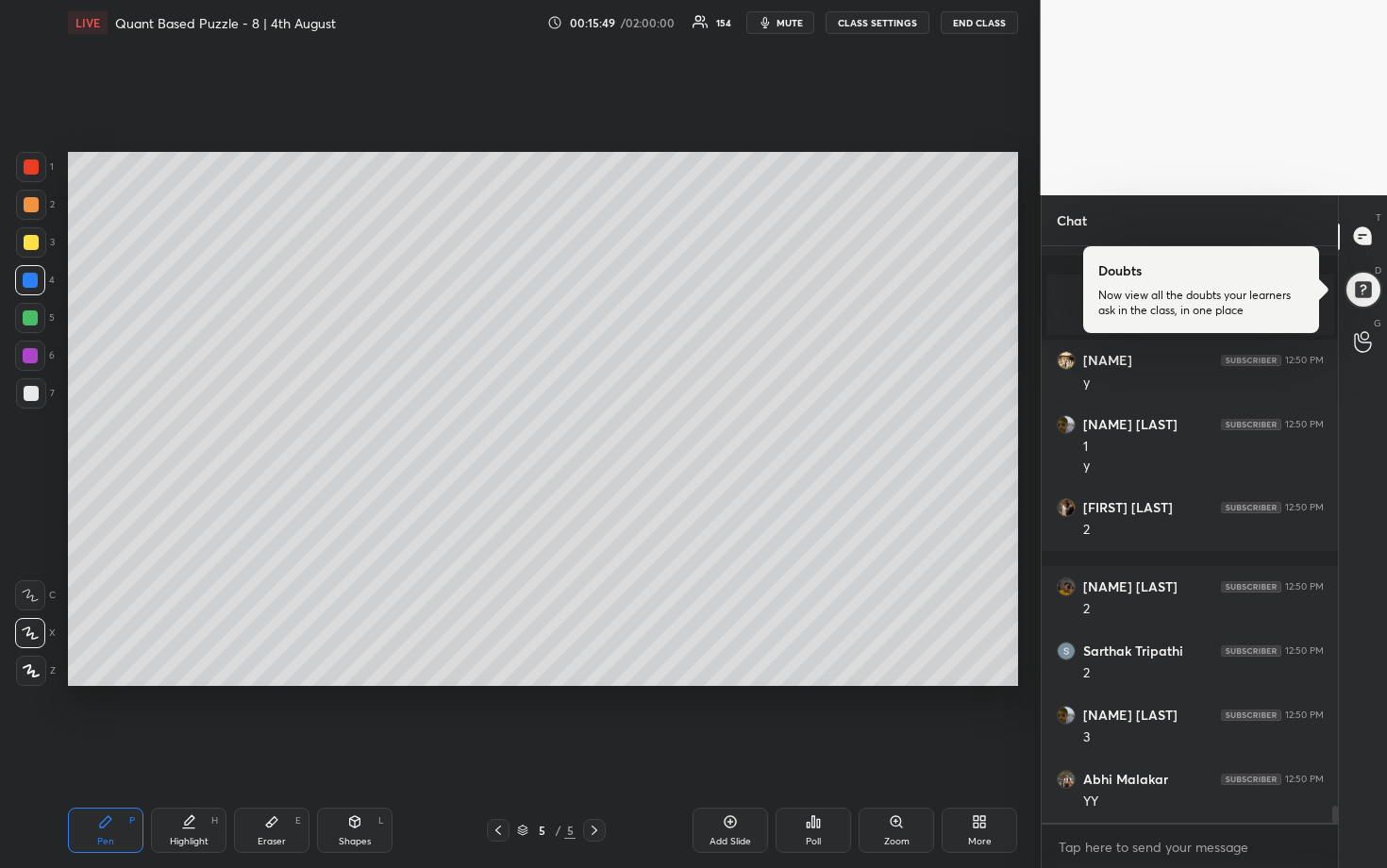 click at bounding box center [31, 205] 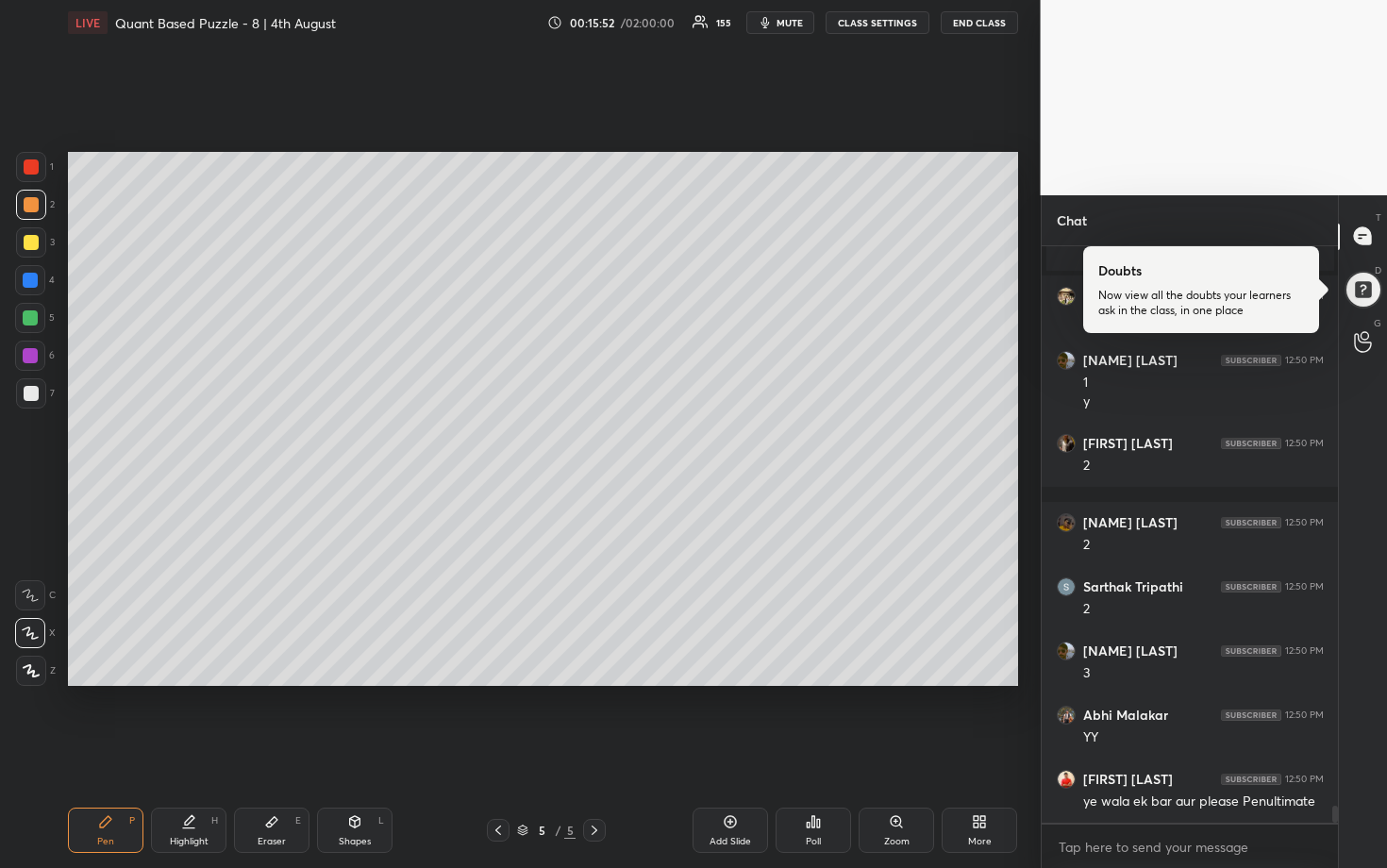 scroll, scrollTop: 19090, scrollLeft: 0, axis: vertical 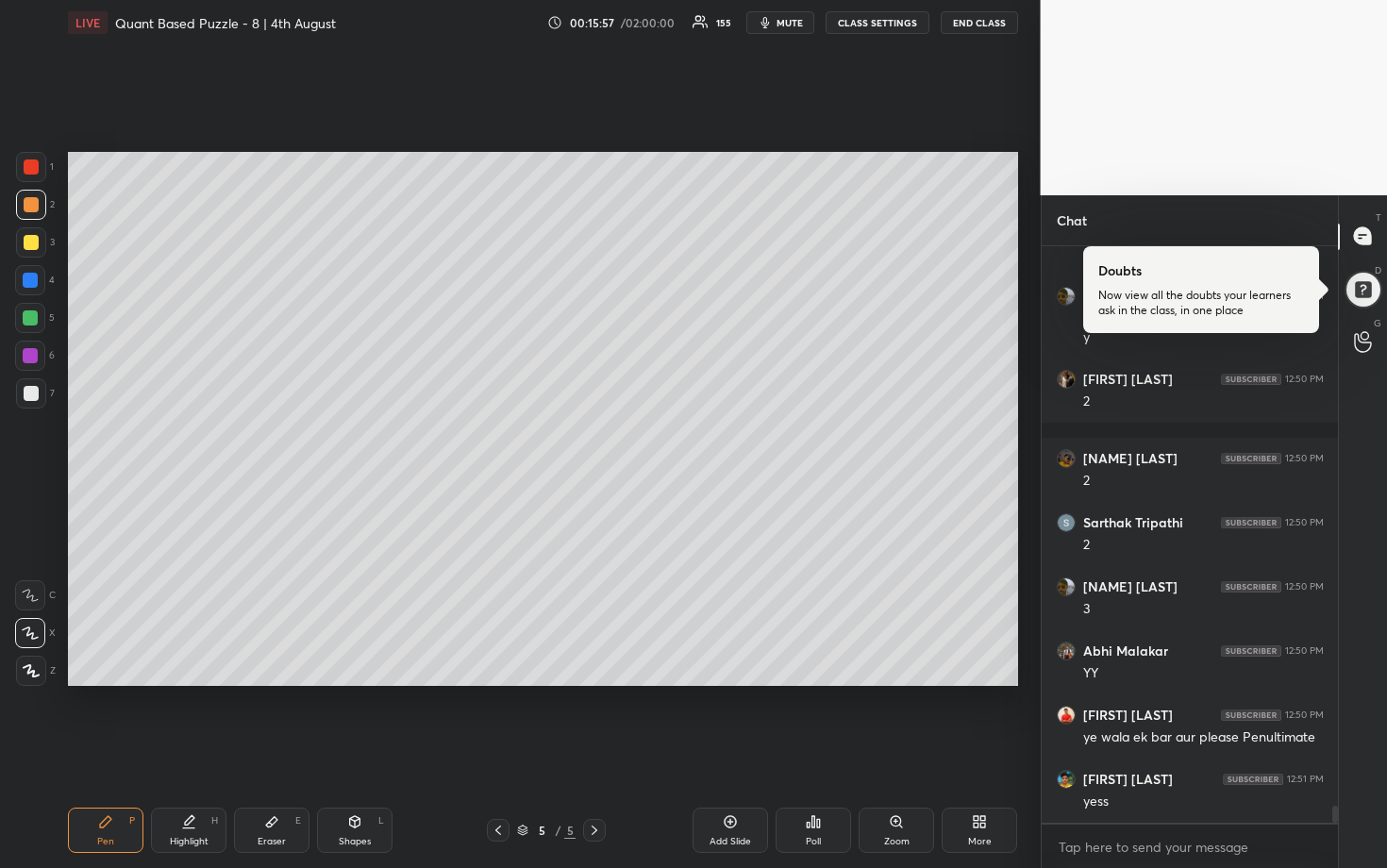 click at bounding box center (30, 280) 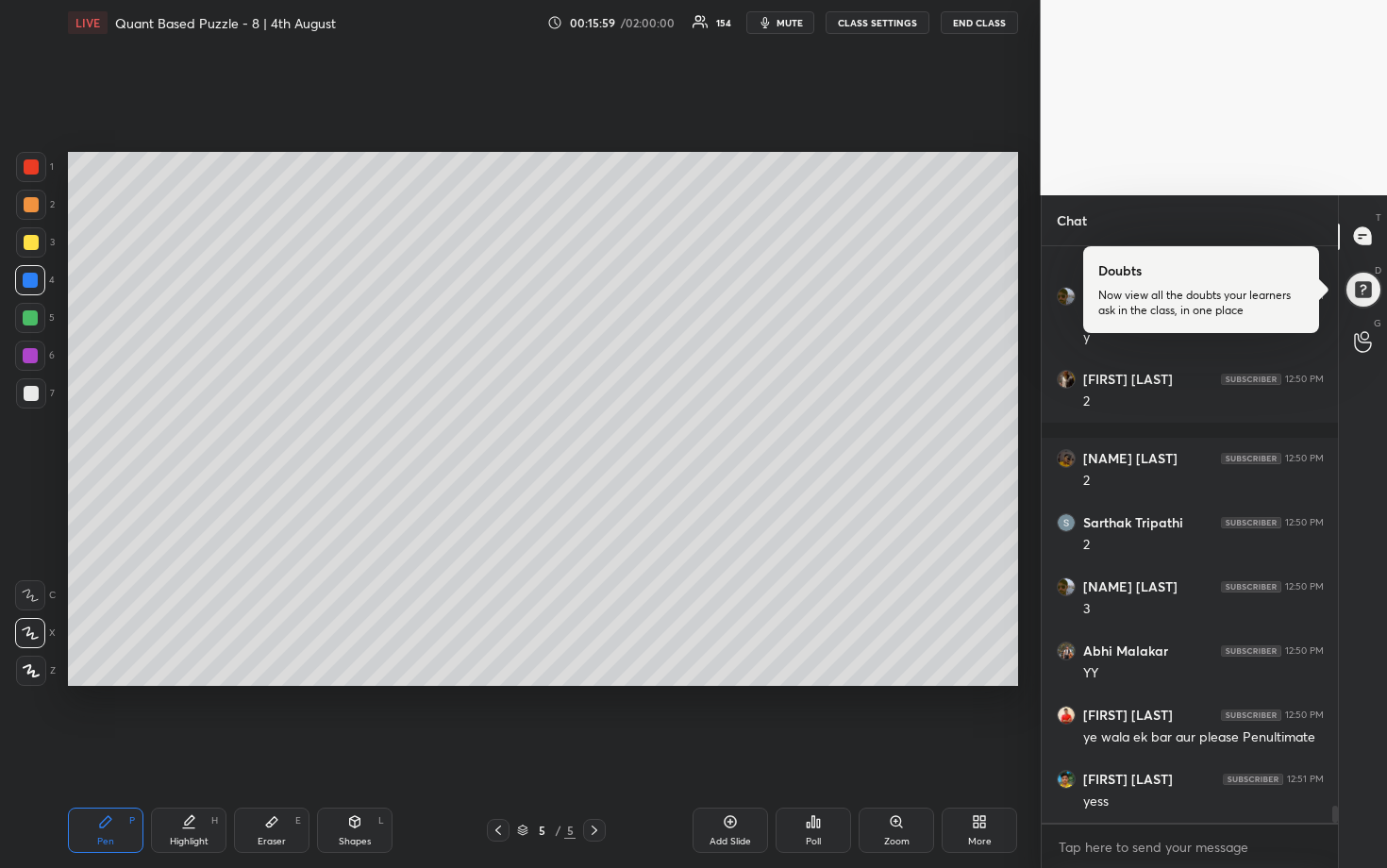 drag, startPoint x: 34, startPoint y: 314, endPoint x: 59, endPoint y: 302, distance: 27.730849 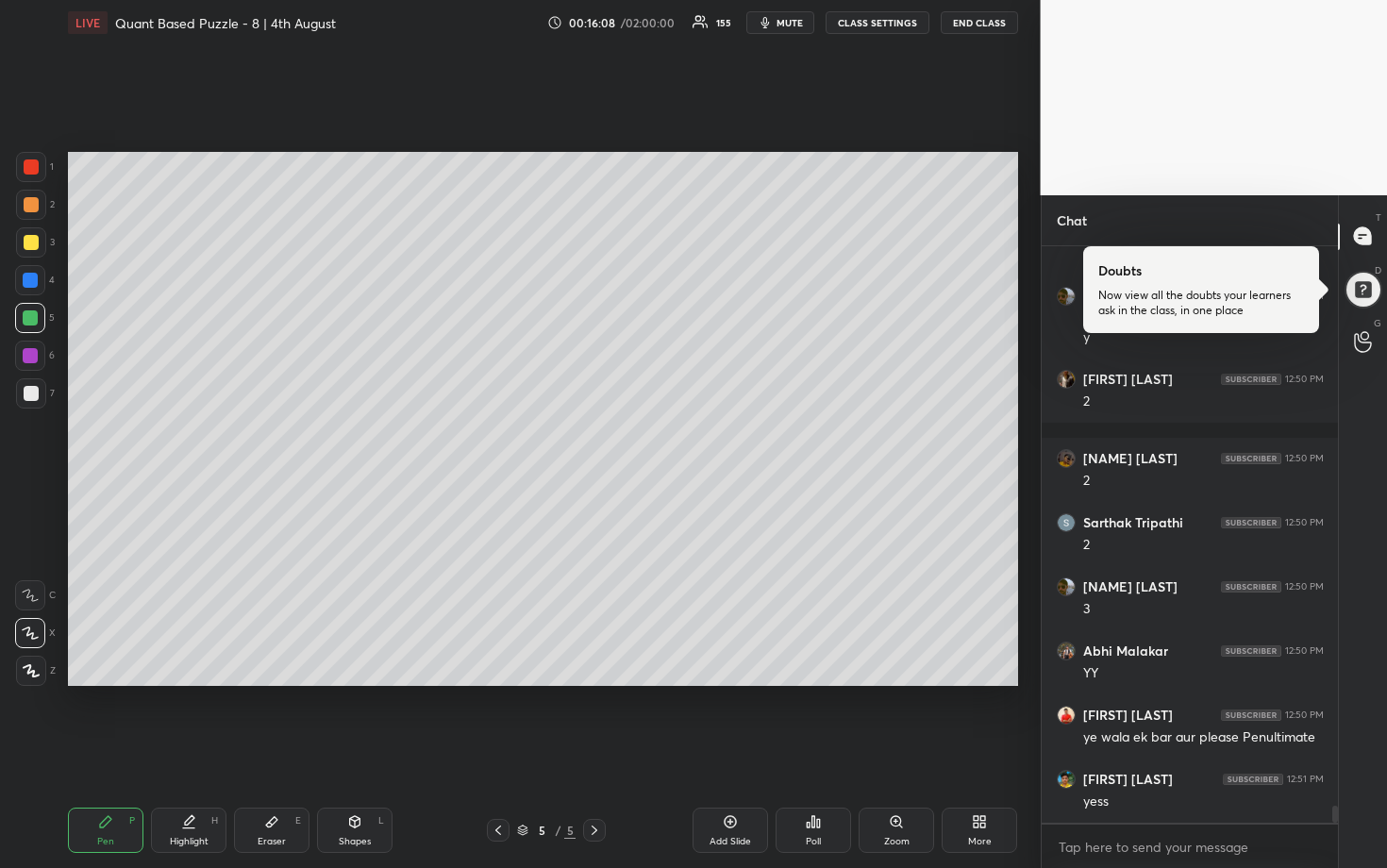 scroll, scrollTop: 19170, scrollLeft: 0, axis: vertical 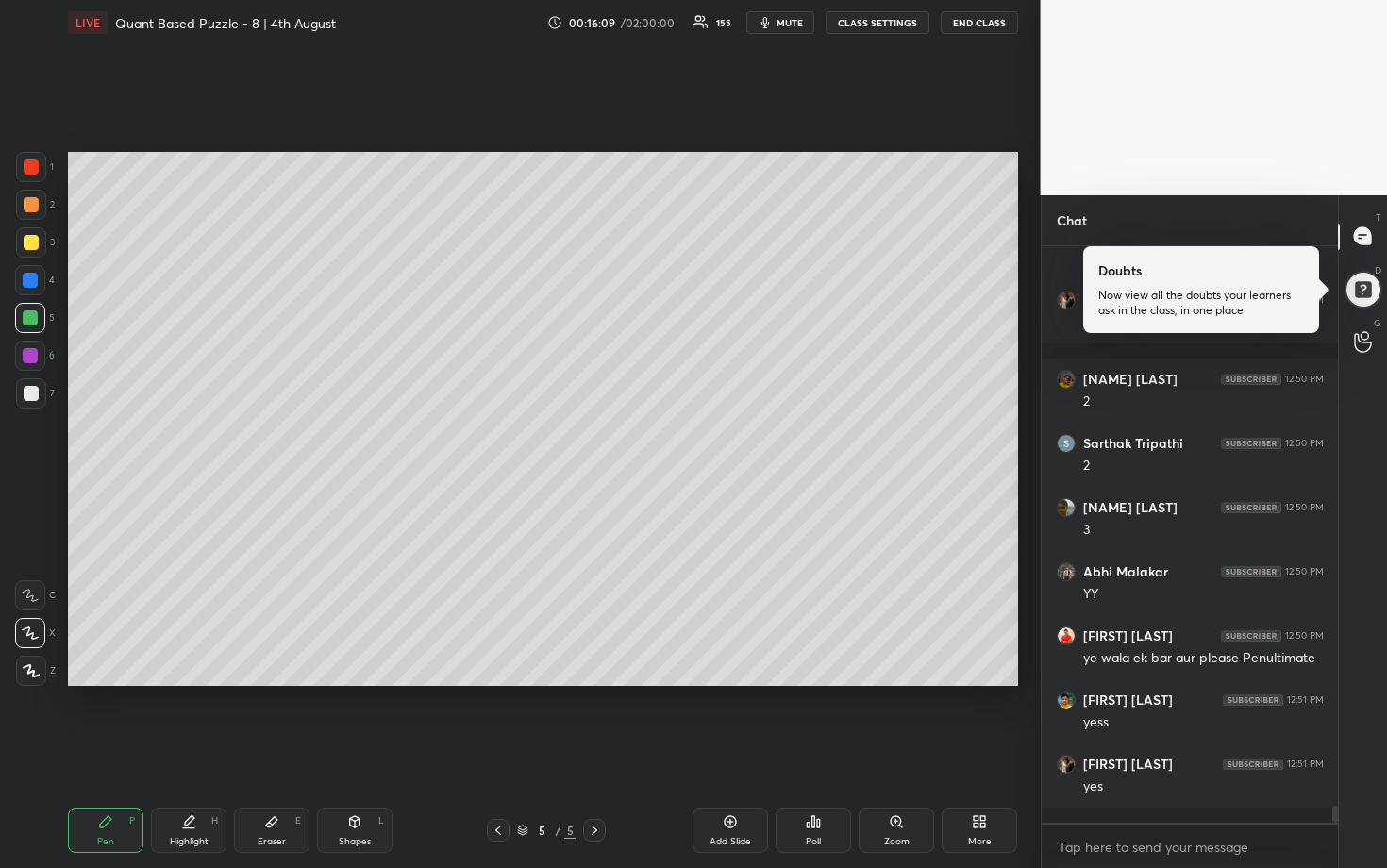 click at bounding box center (31, 393) 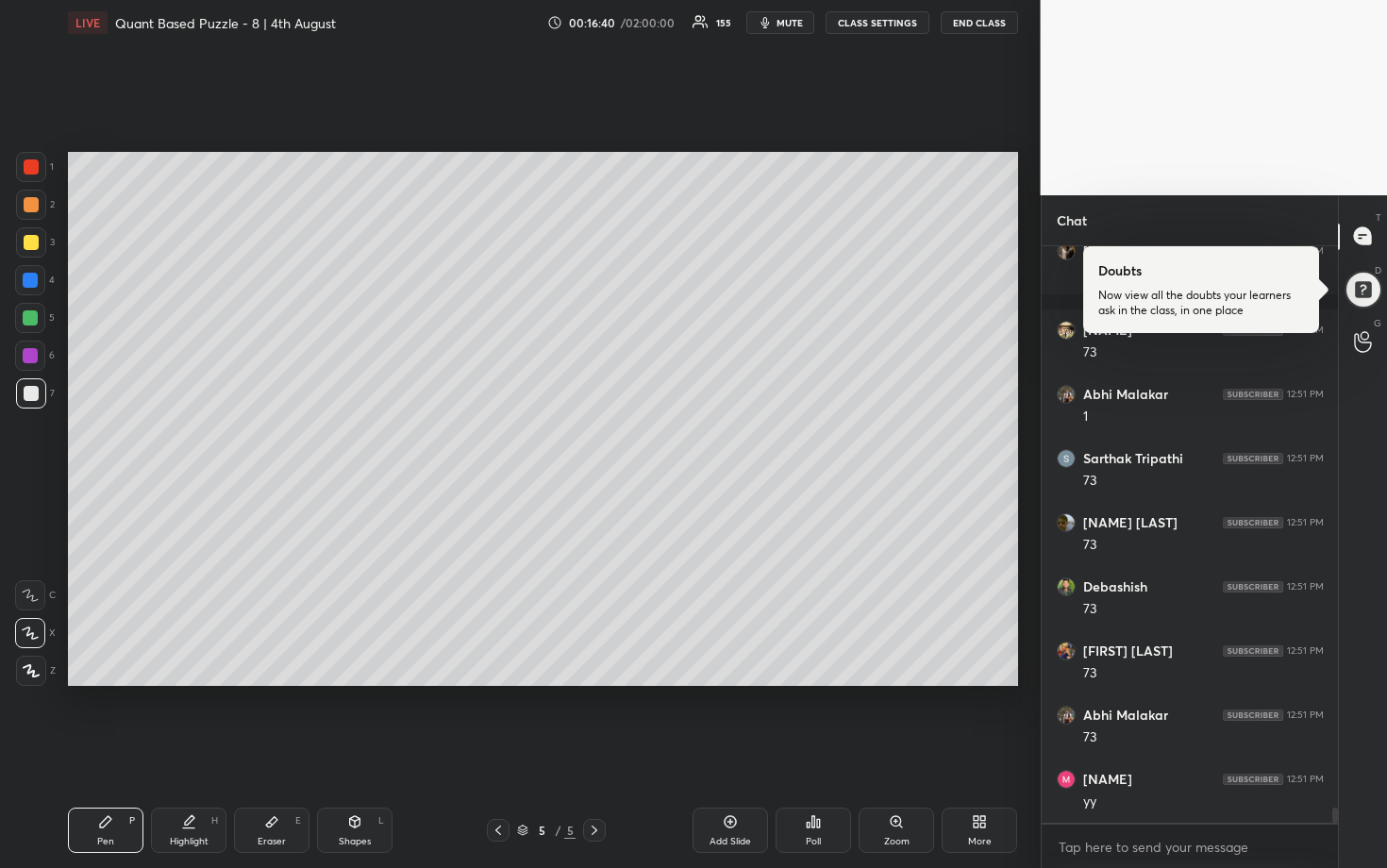 scroll, scrollTop: 20996, scrollLeft: 0, axis: vertical 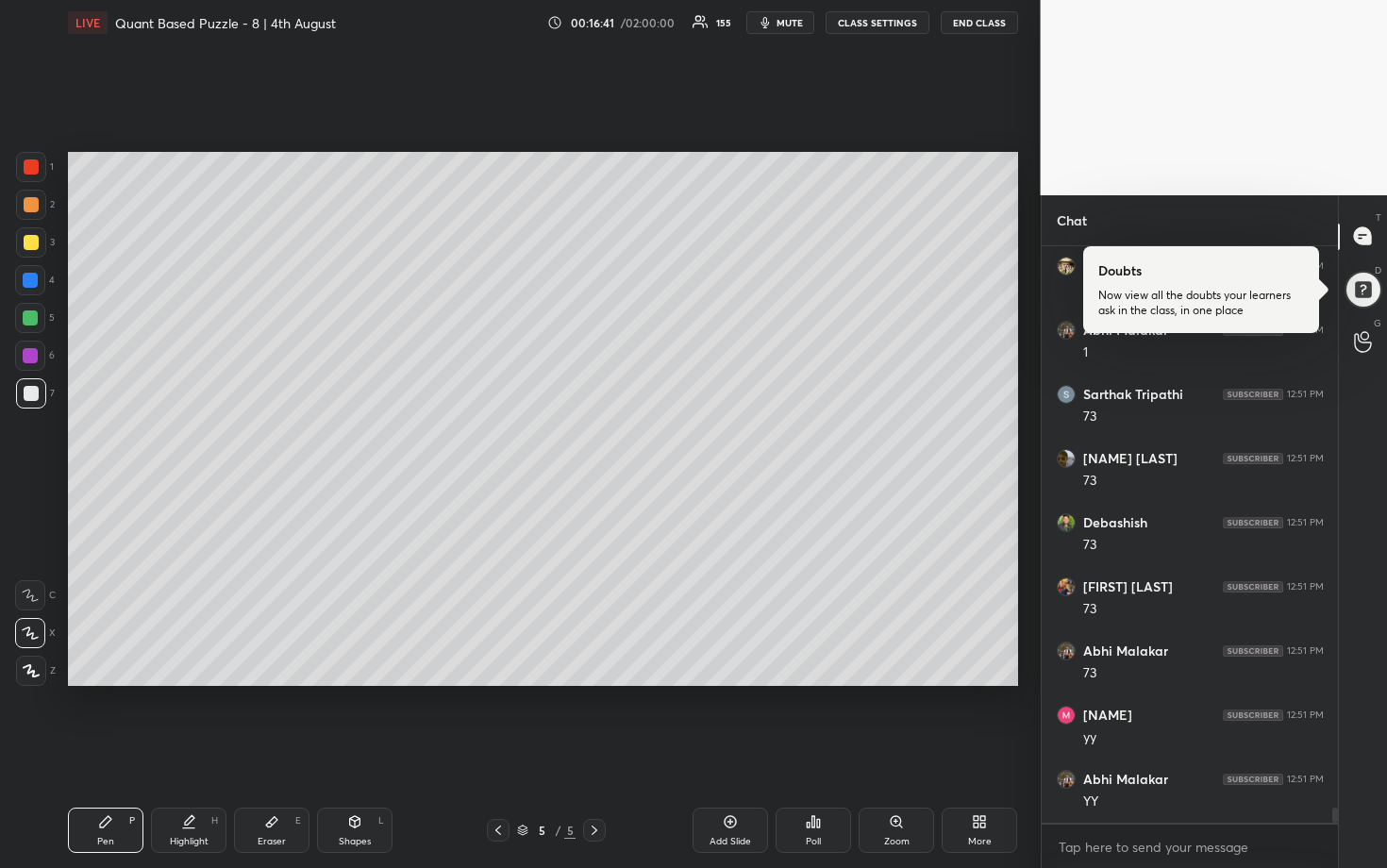 click at bounding box center [30, 318] 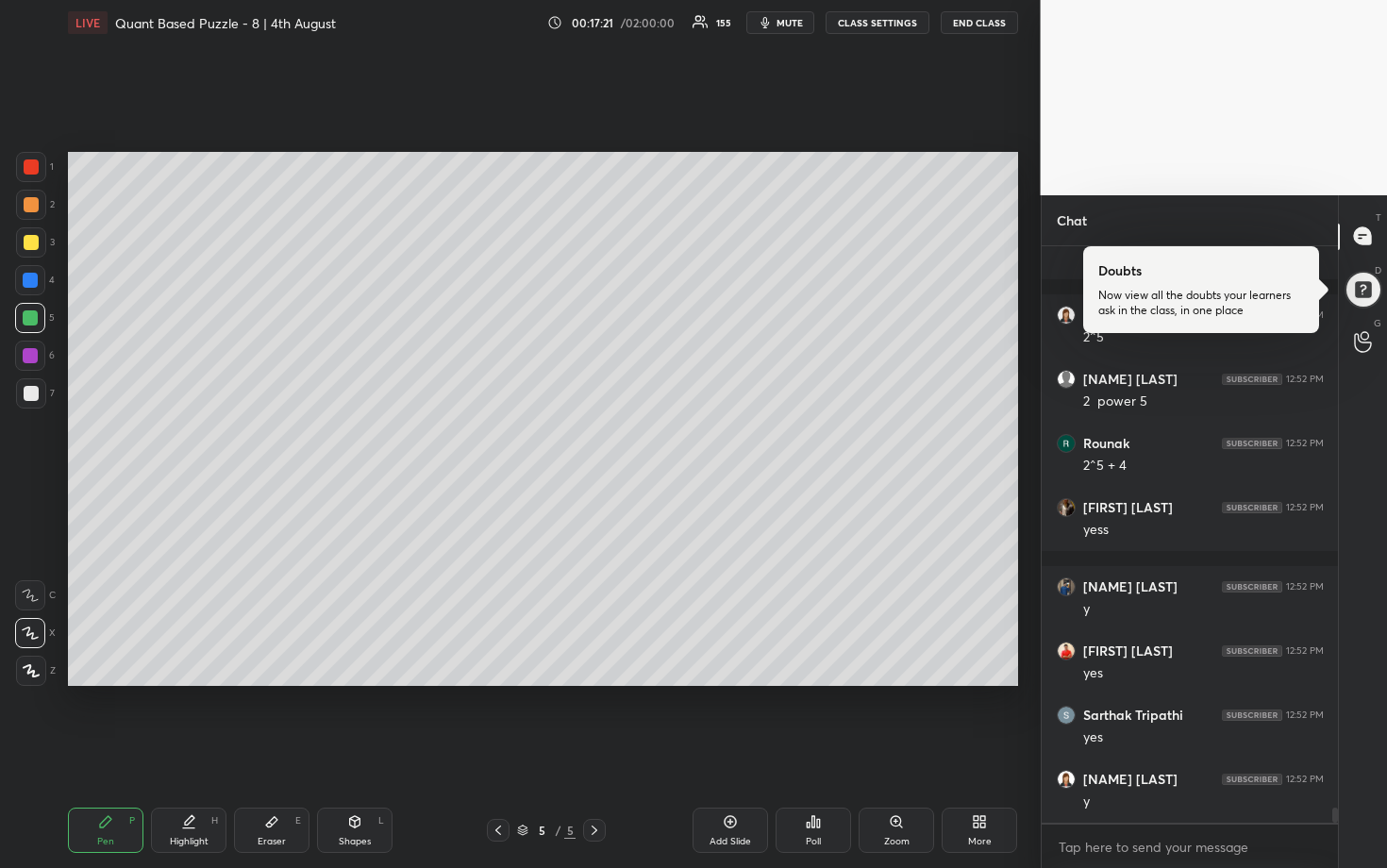 scroll, scrollTop: 22132, scrollLeft: 0, axis: vertical 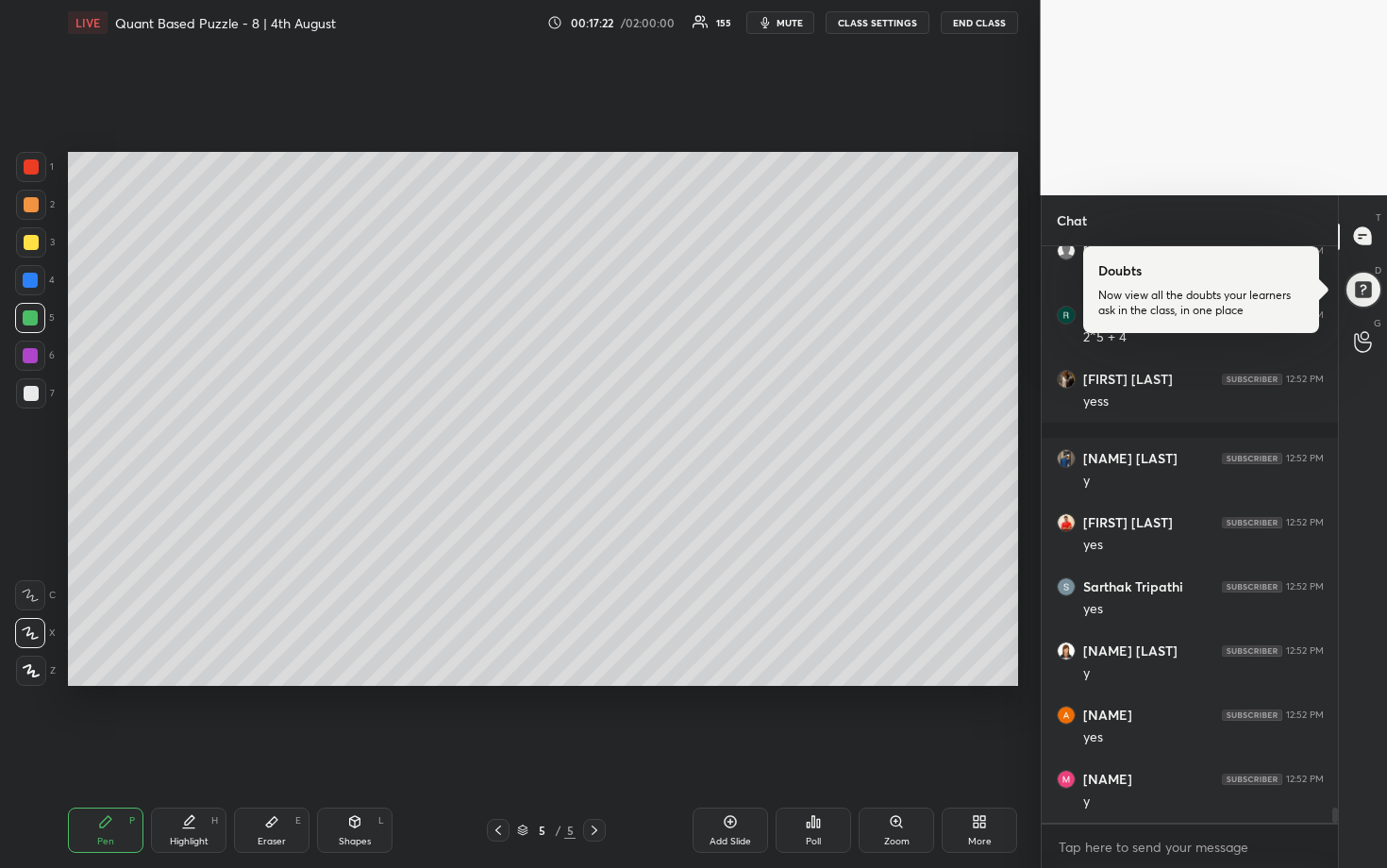 click at bounding box center [31, 393] 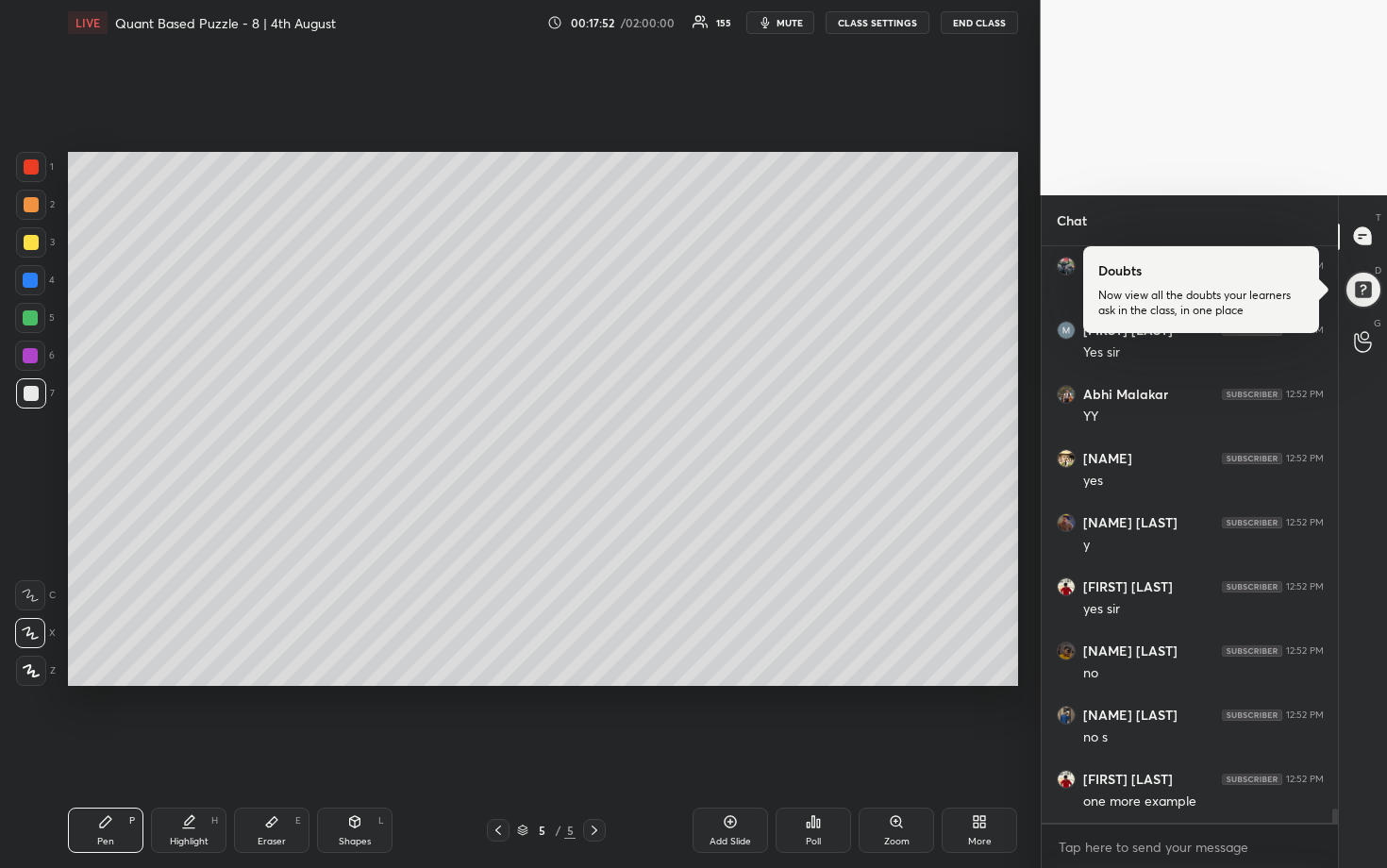 scroll, scrollTop: 22240, scrollLeft: 0, axis: vertical 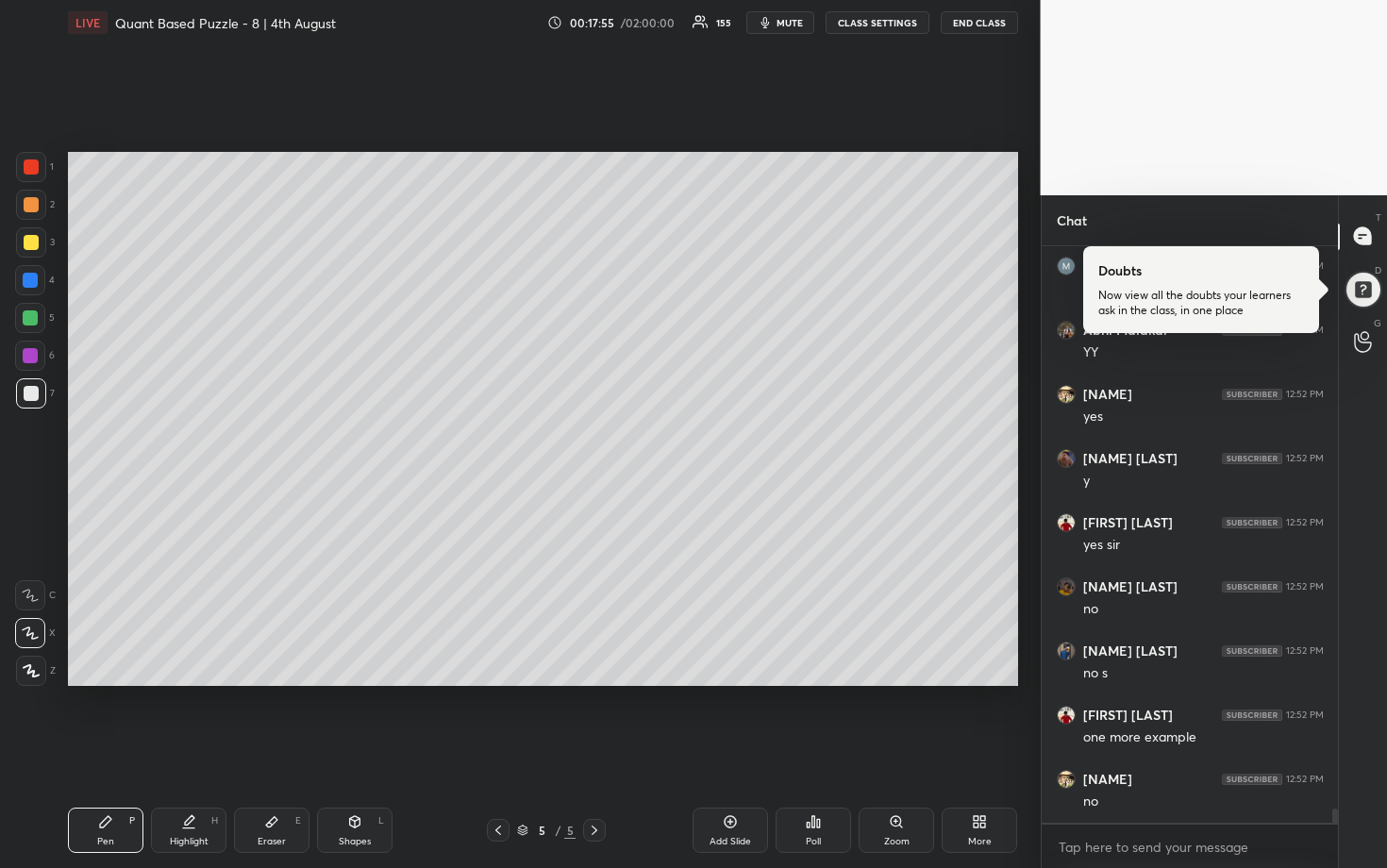 click at bounding box center (31, 205) 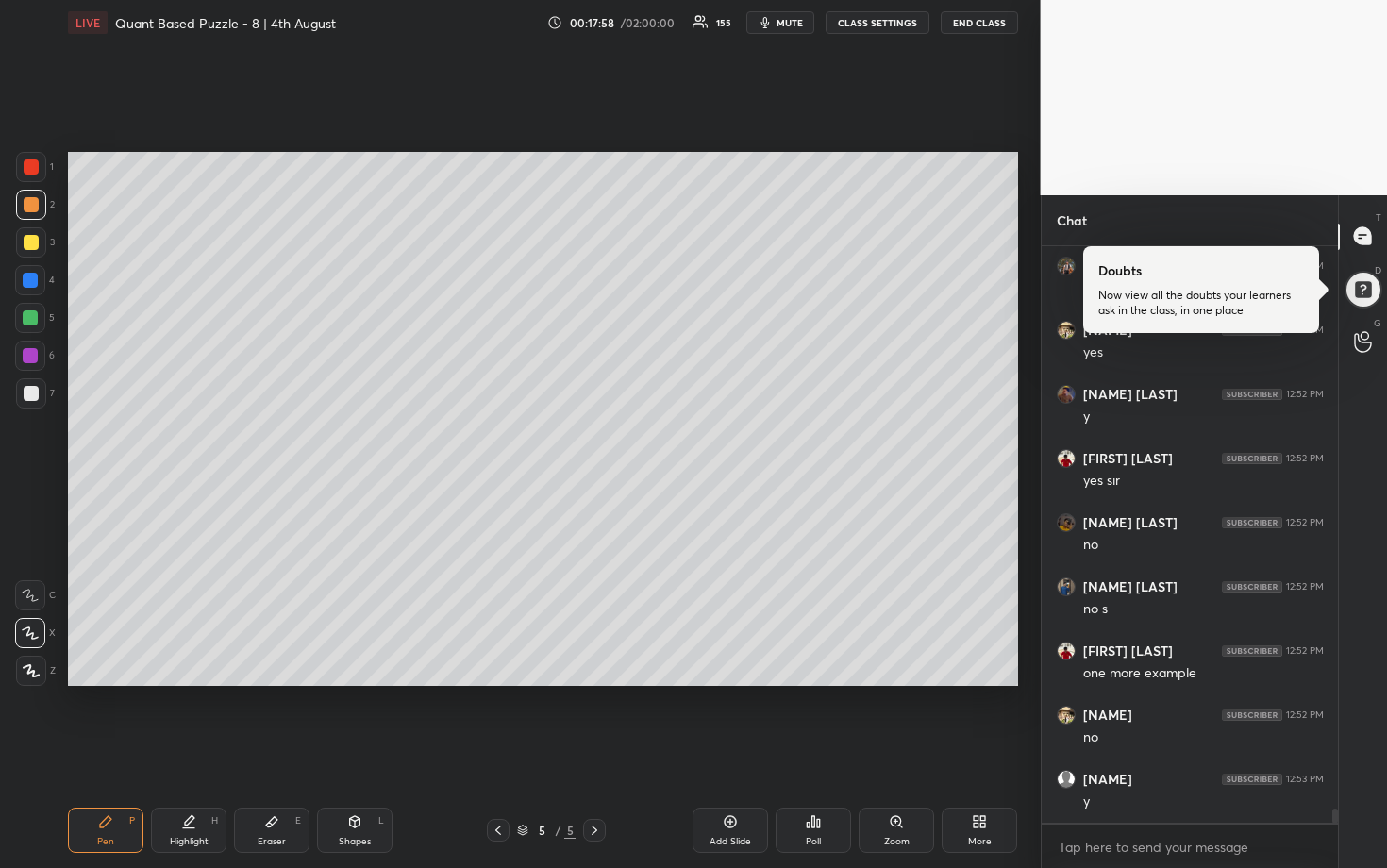 scroll, scrollTop: 22368, scrollLeft: 0, axis: vertical 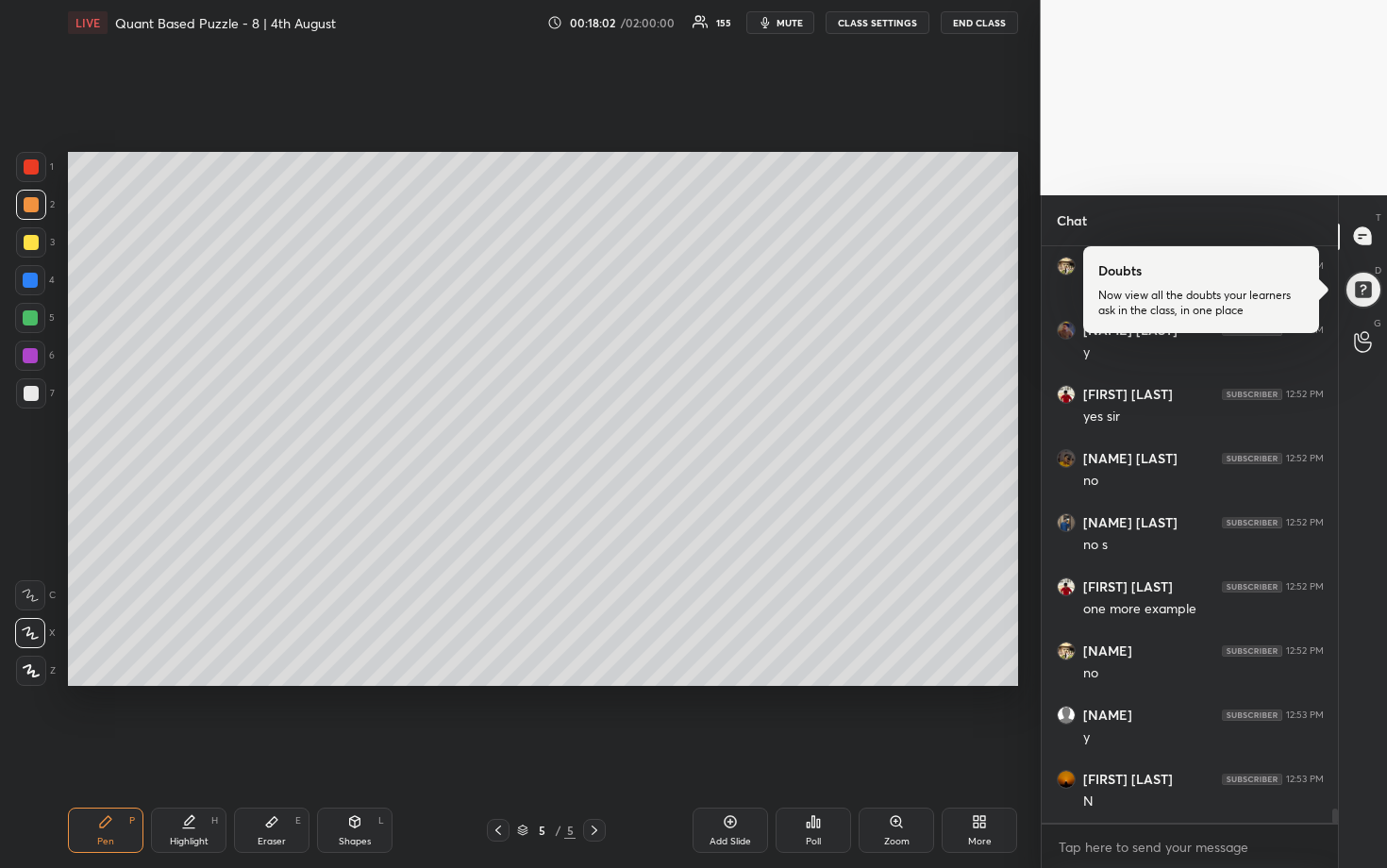click at bounding box center (30, 318) 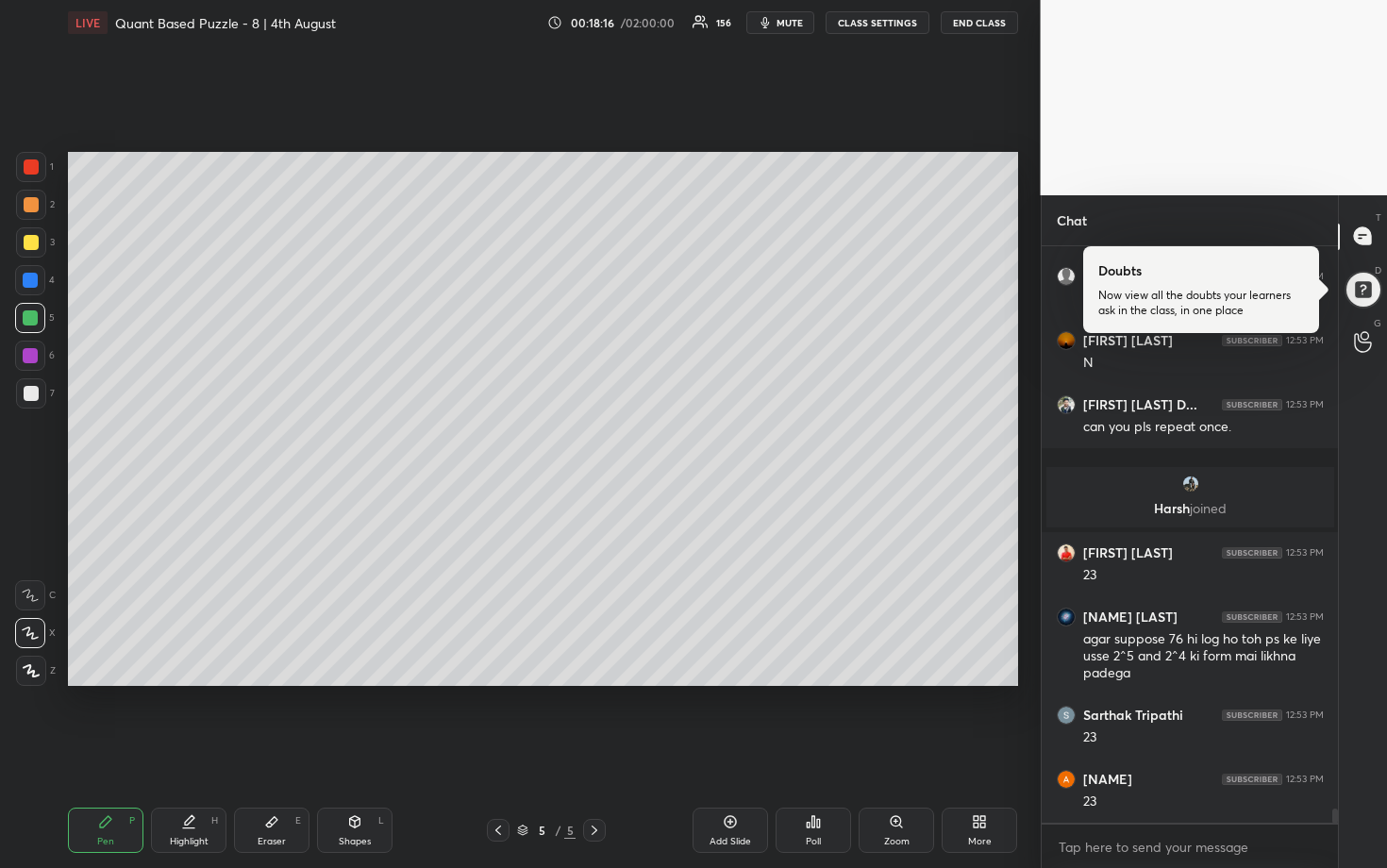 scroll, scrollTop: 22520, scrollLeft: 0, axis: vertical 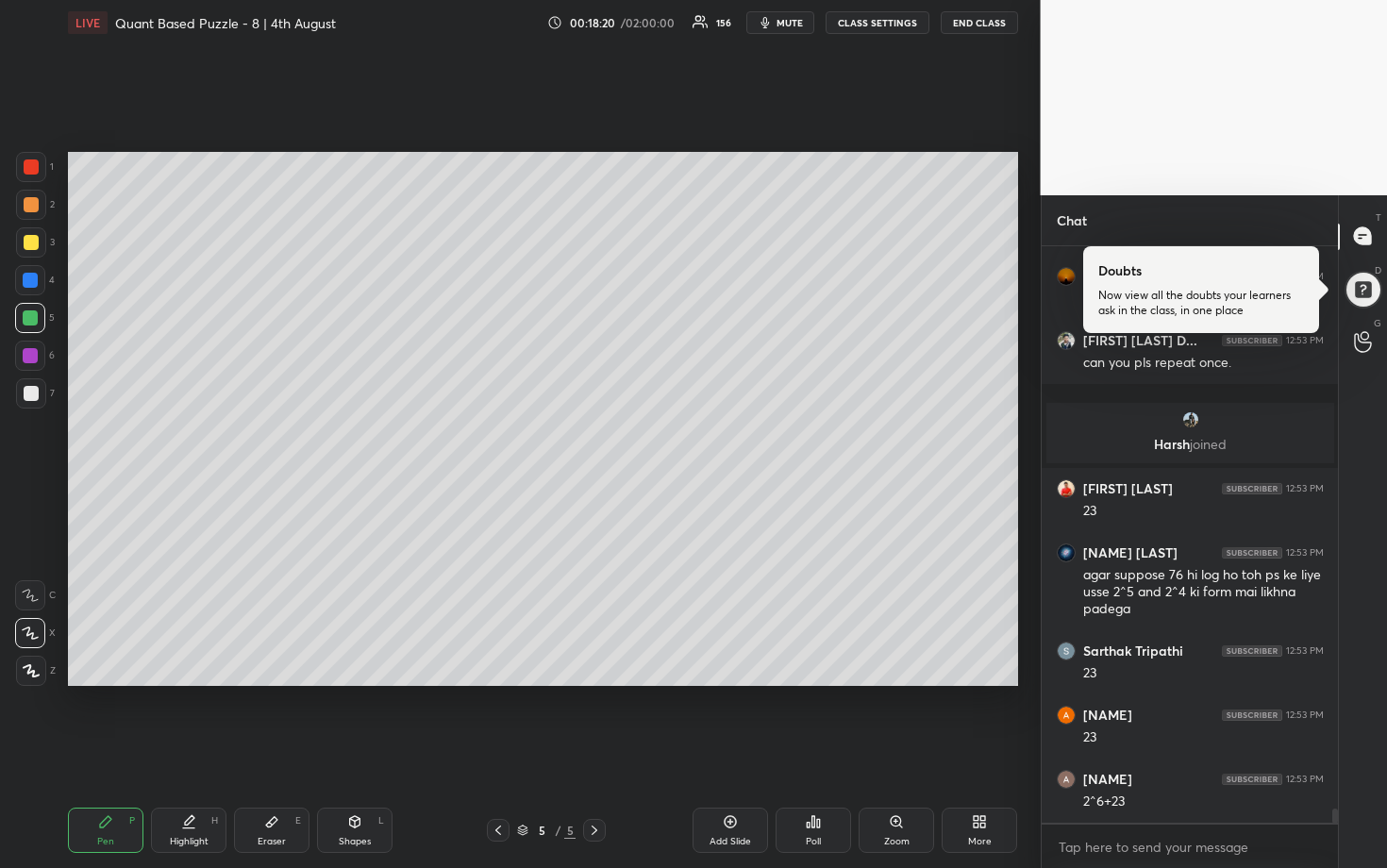 click on "Eraser" at bounding box center (272, 842) 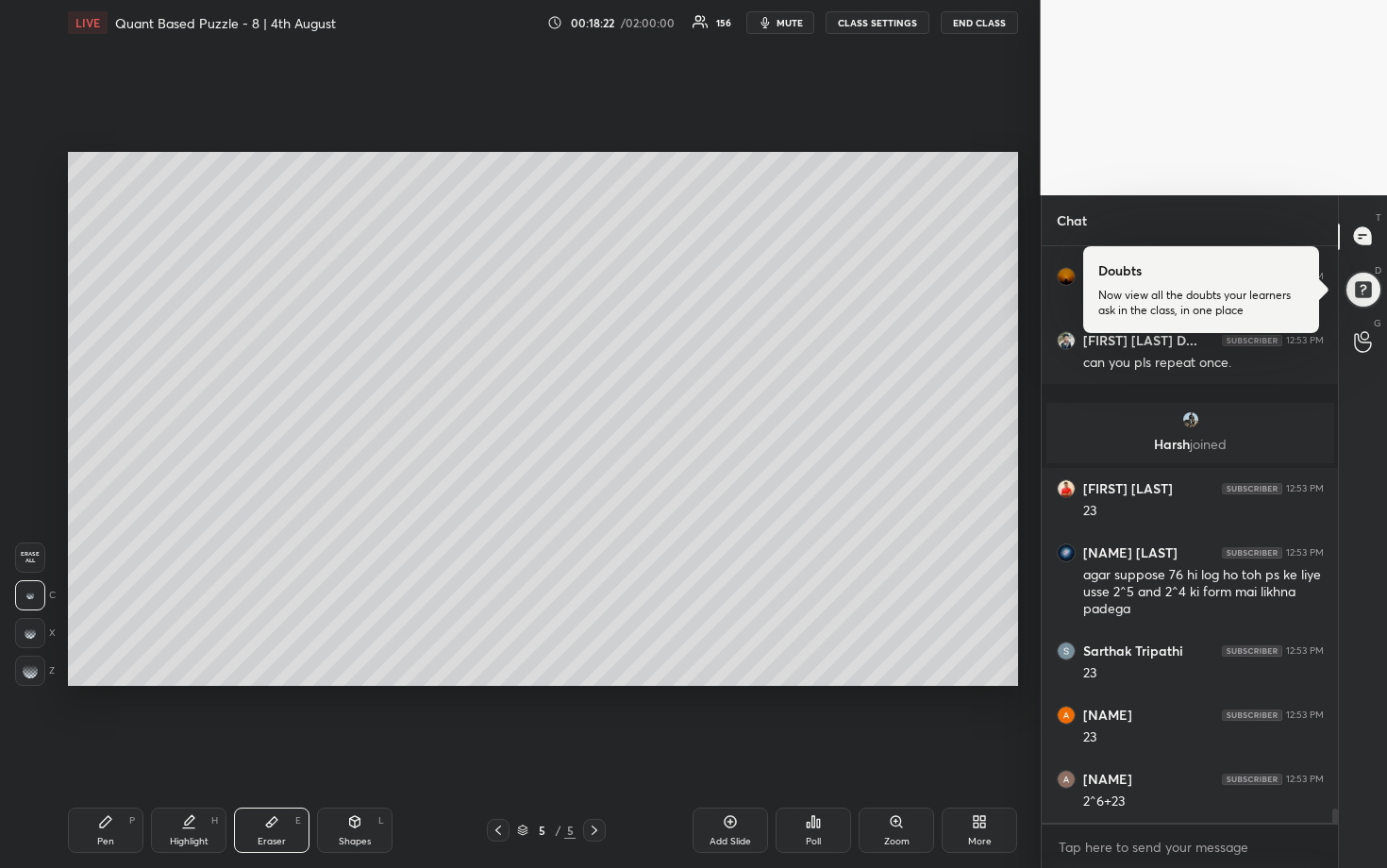 click at bounding box center [30, 671] 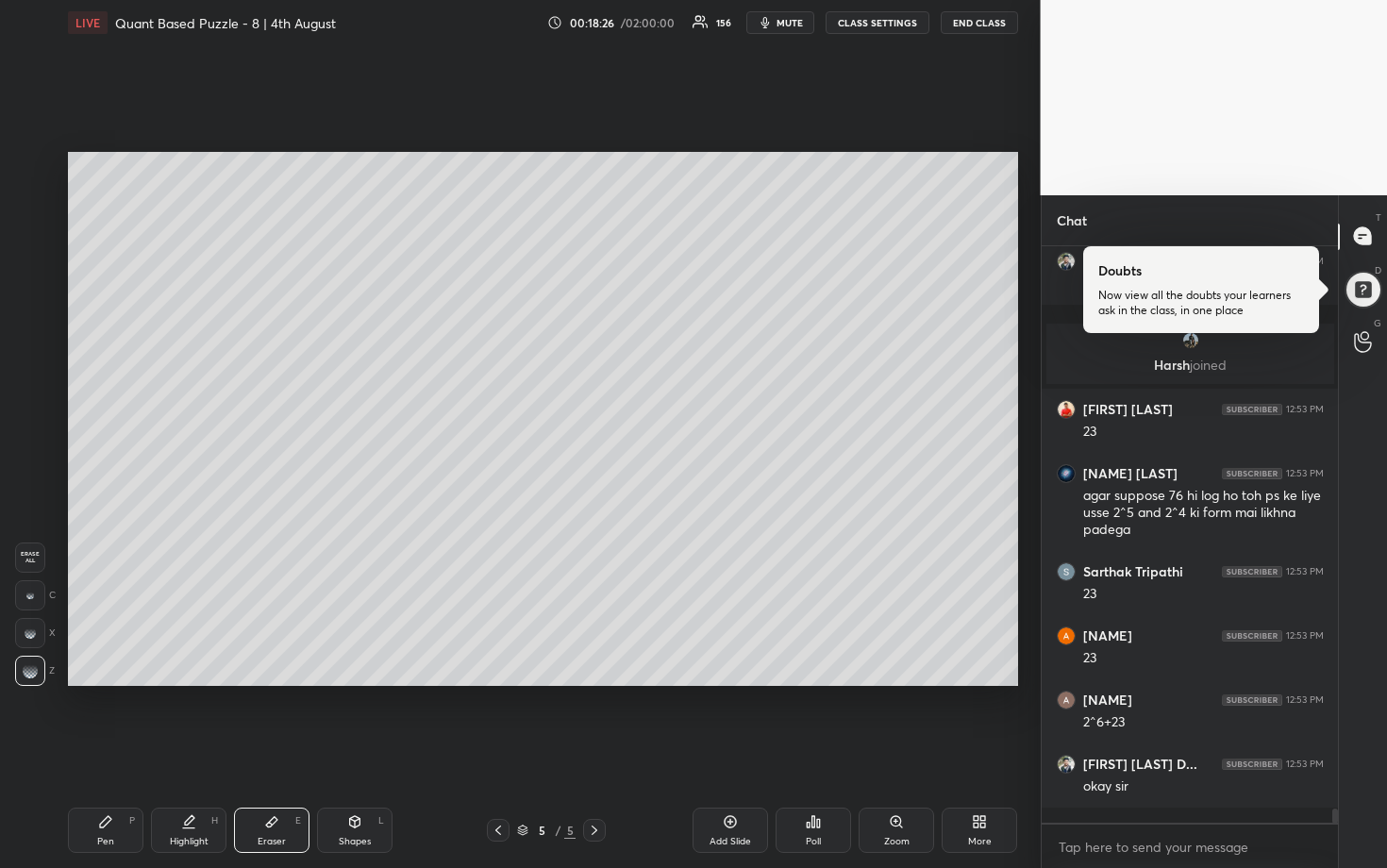 scroll, scrollTop: 22663, scrollLeft: 0, axis: vertical 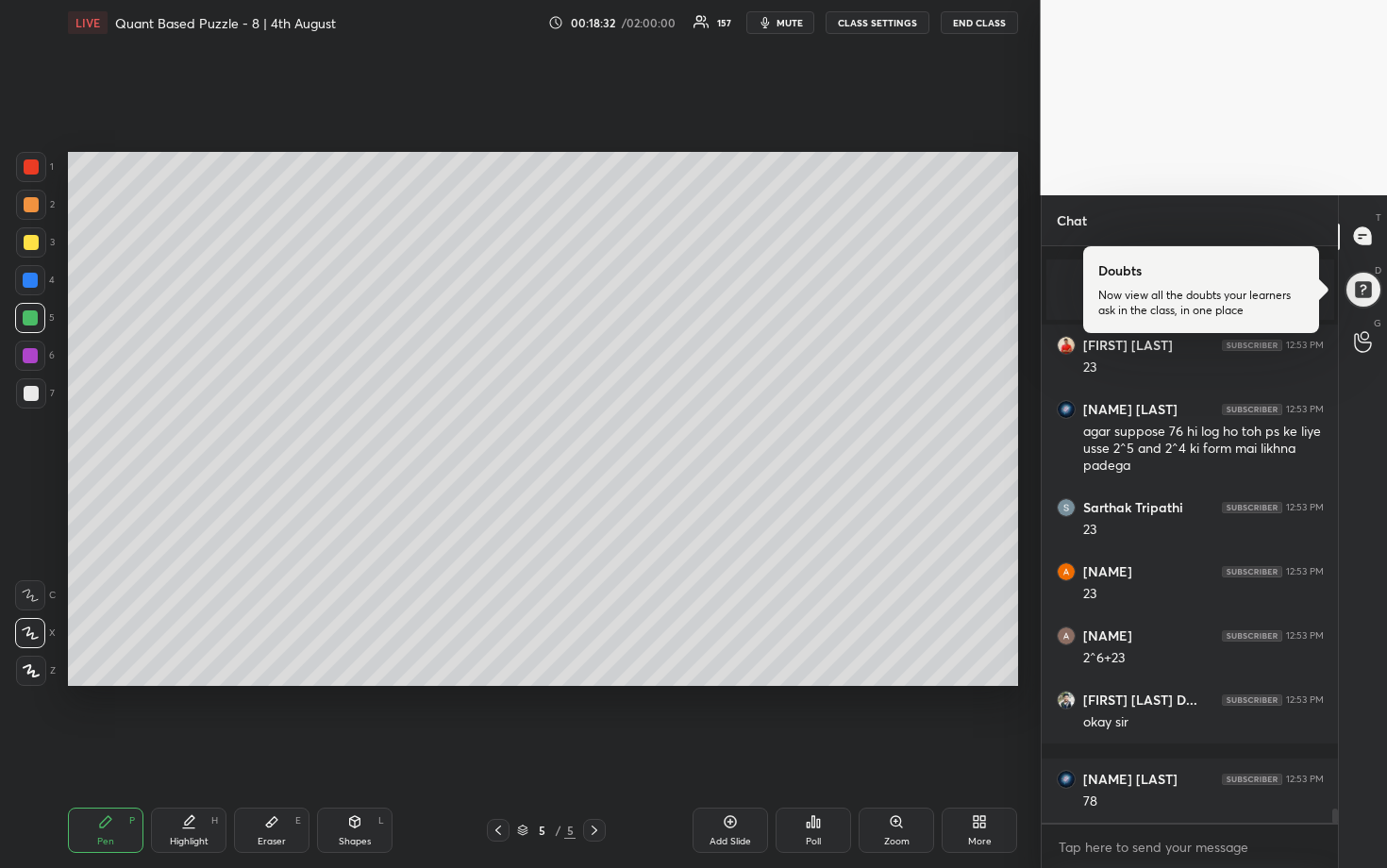 click at bounding box center [31, 205] 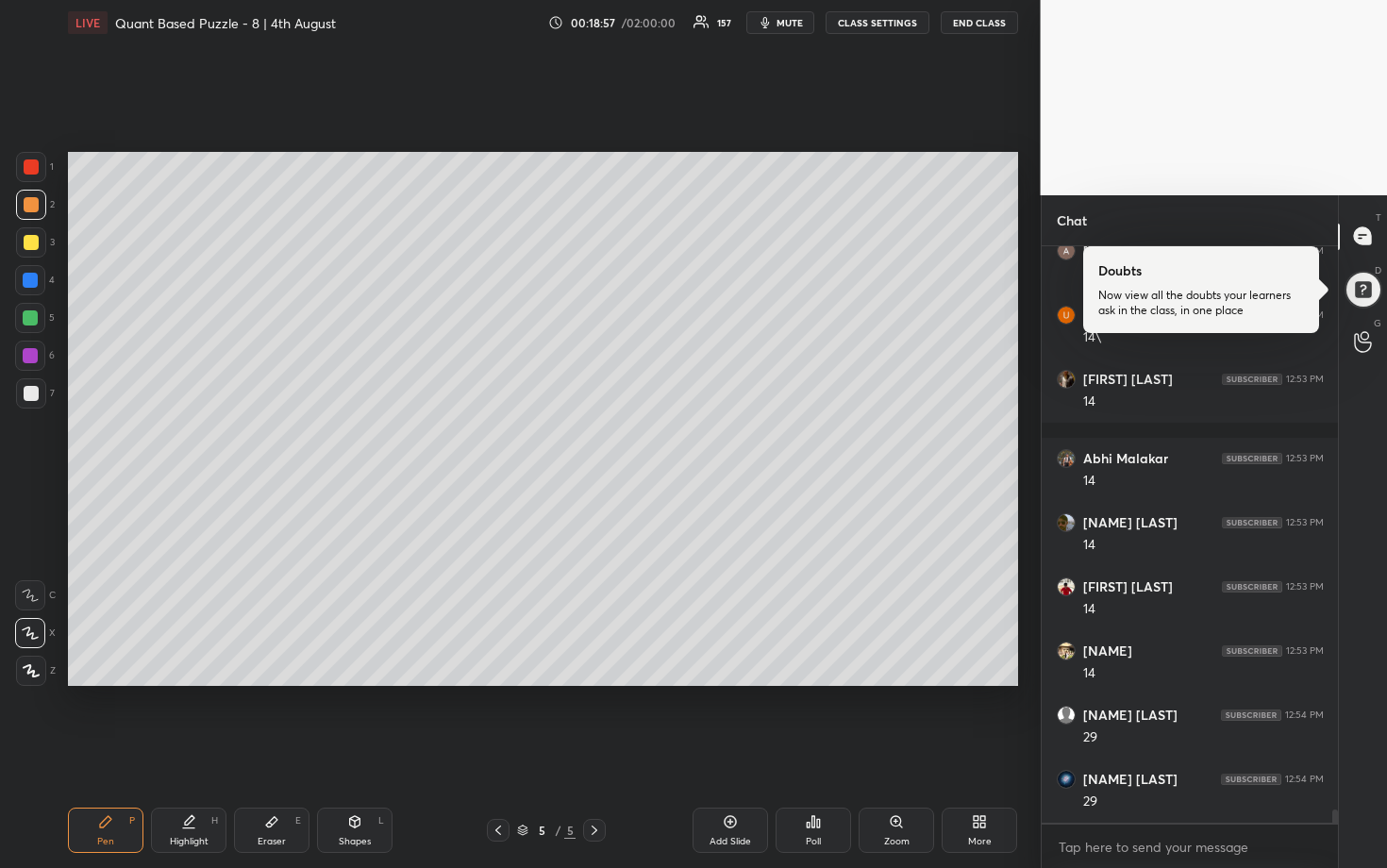 scroll, scrollTop: 24105, scrollLeft: 0, axis: vertical 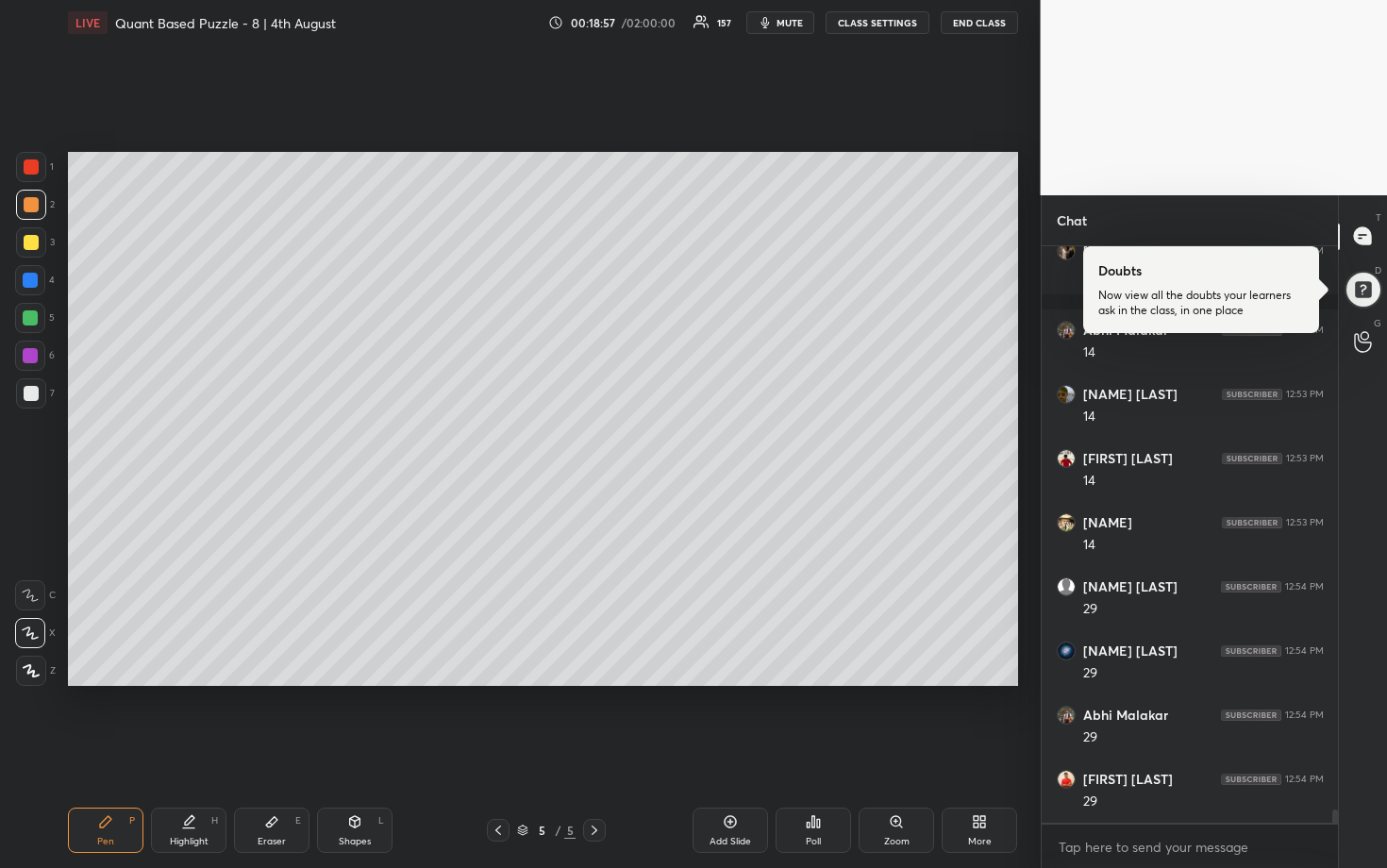 click at bounding box center [31, 393] 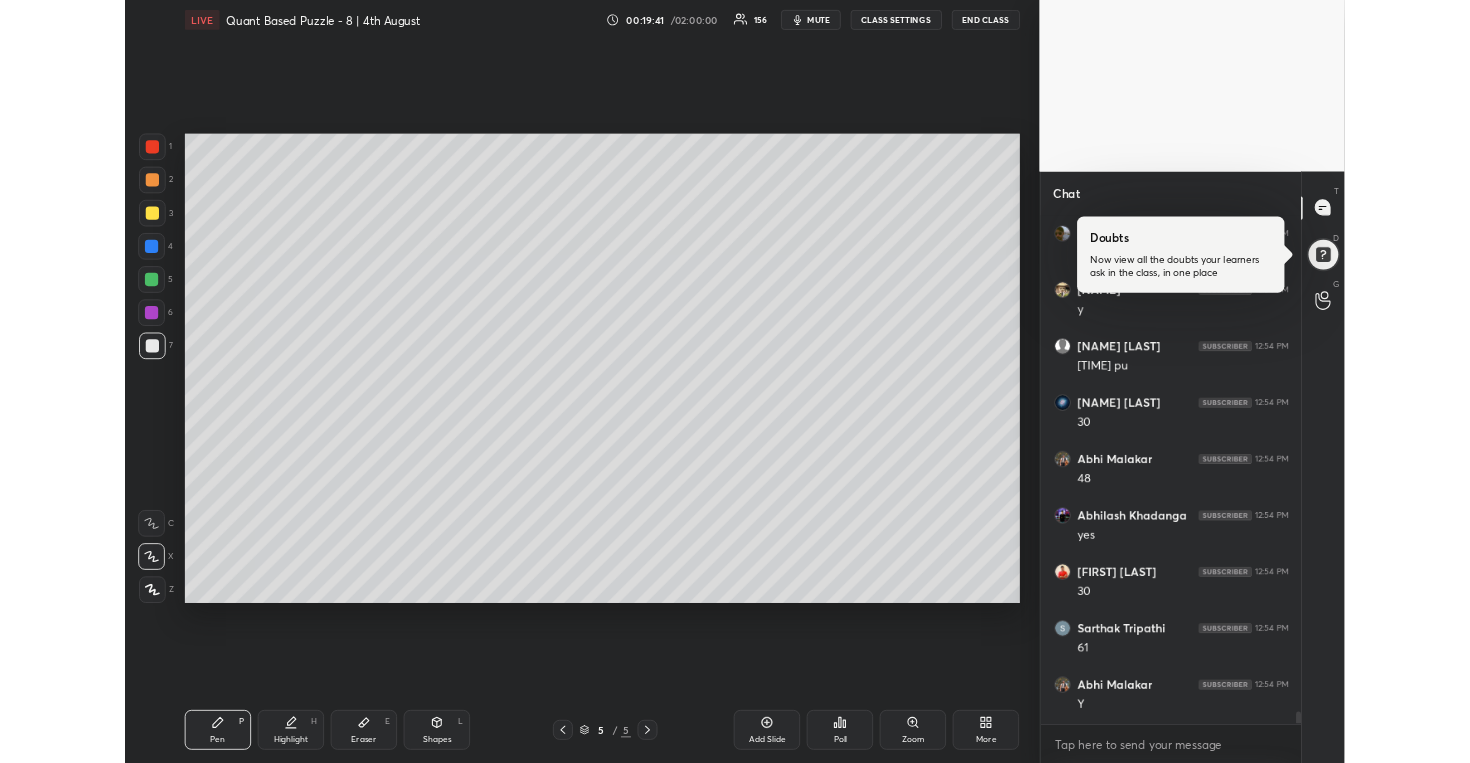 scroll, scrollTop: 26877, scrollLeft: 0, axis: vertical 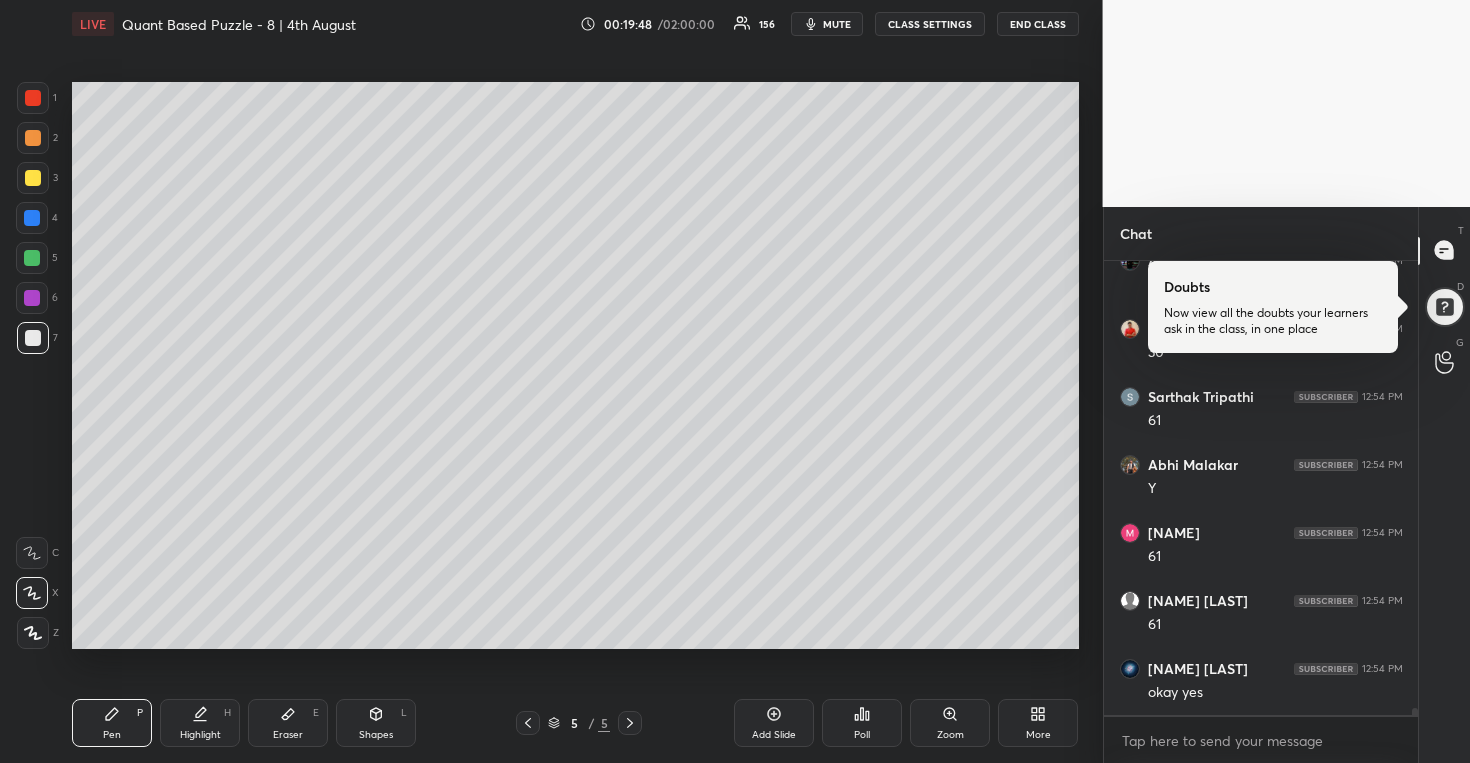 click on "END CLASS" at bounding box center [1038, 24] 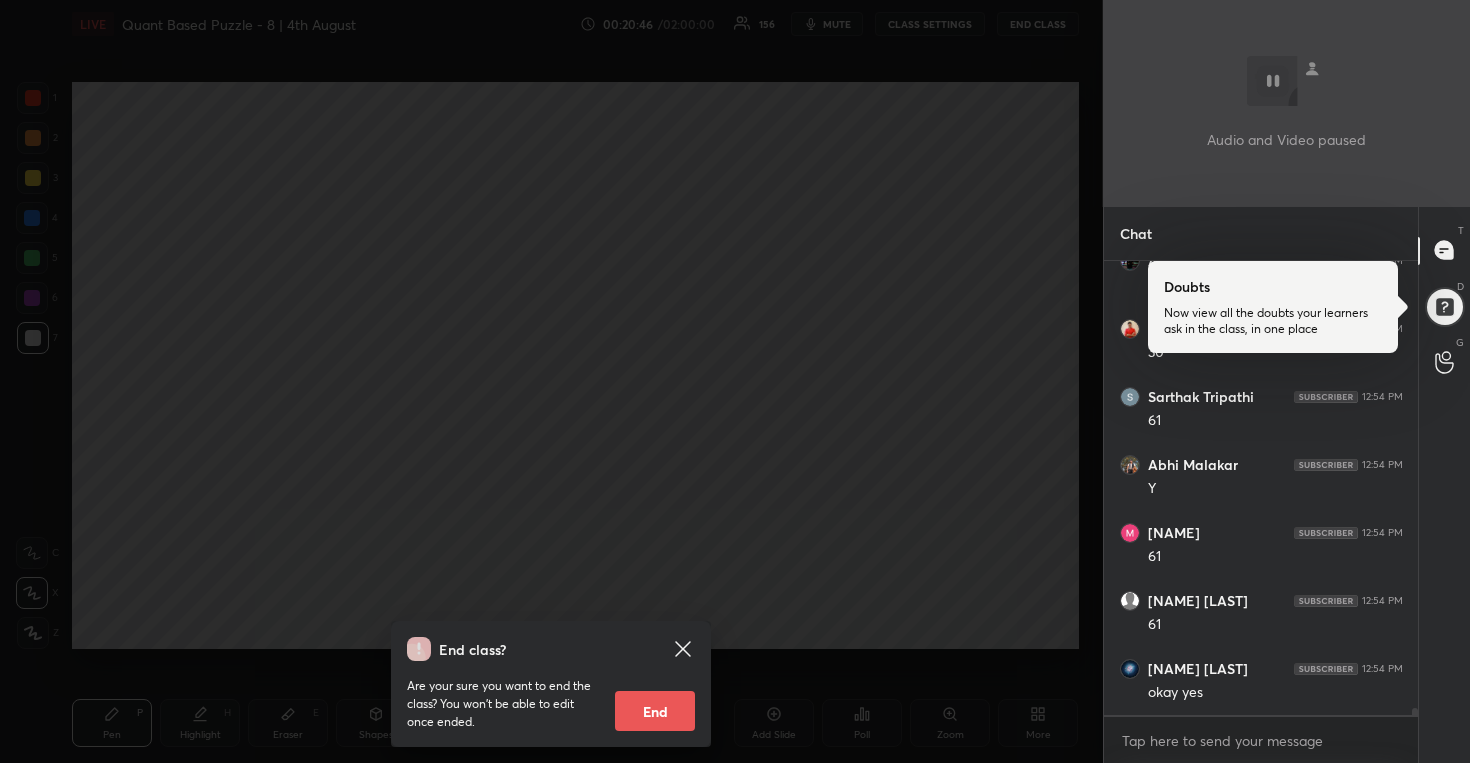 scroll, scrollTop: 27243, scrollLeft: 0, axis: vertical 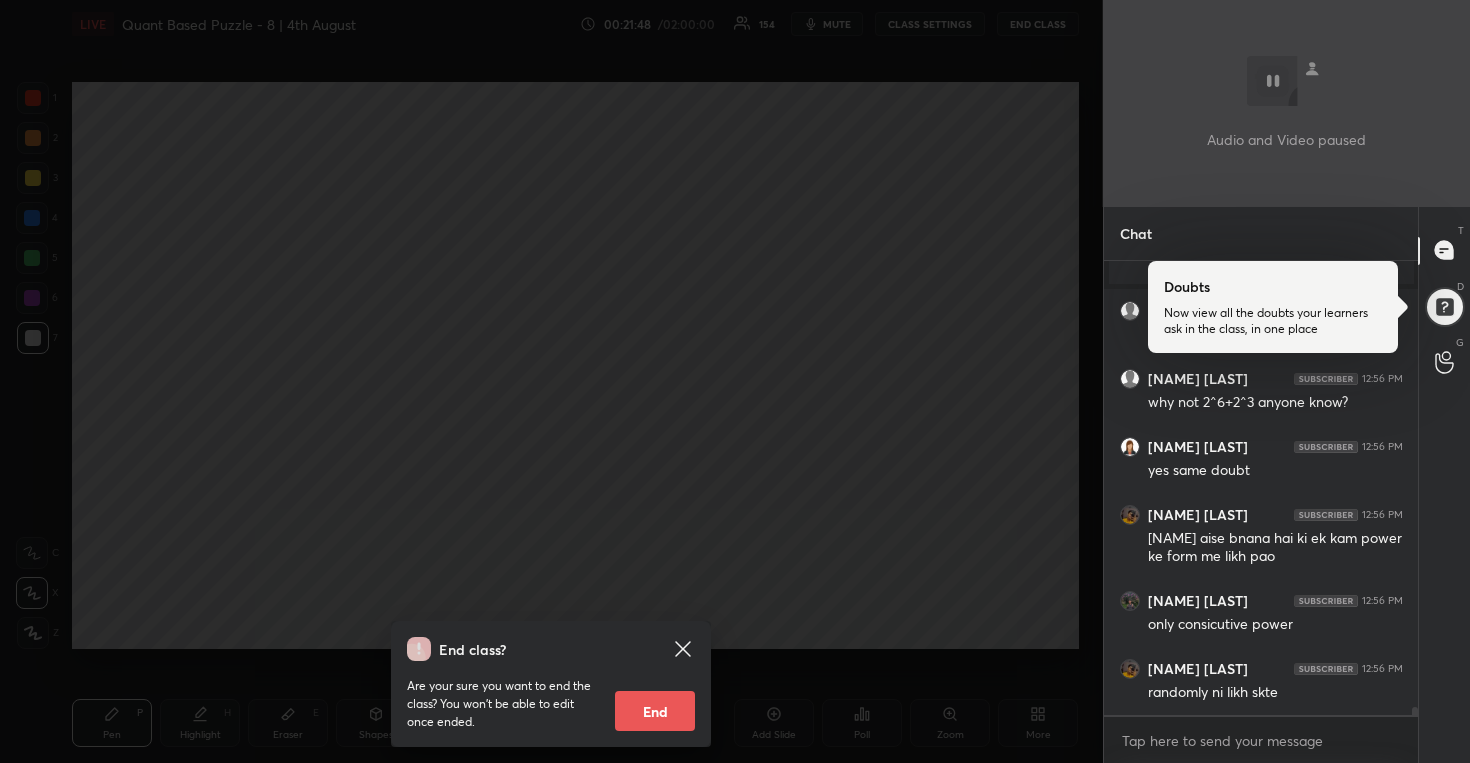 click on "End class? Are your sure you want to end the class? You won’t be able to edit once ended. End" at bounding box center (551, 381) 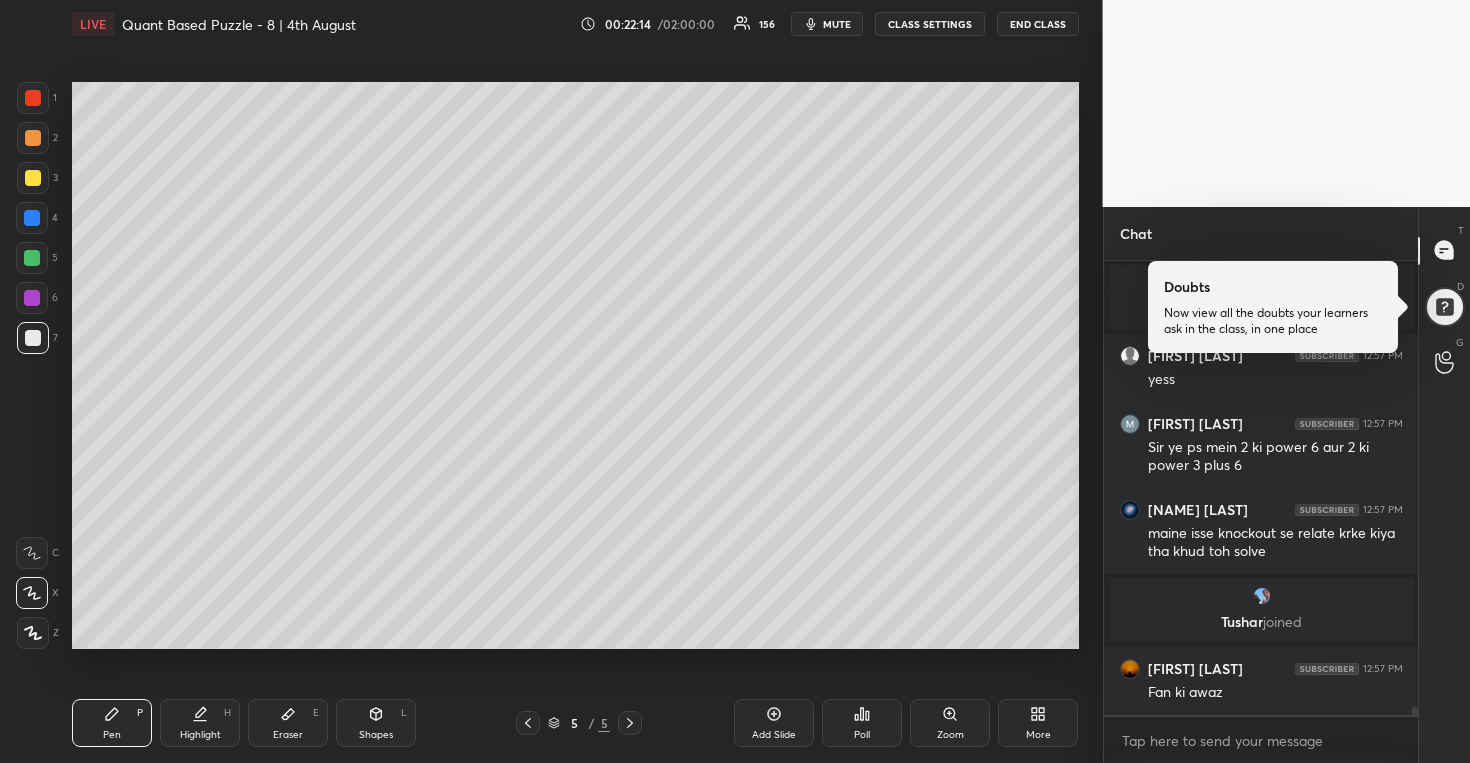 scroll, scrollTop: 27043, scrollLeft: 0, axis: vertical 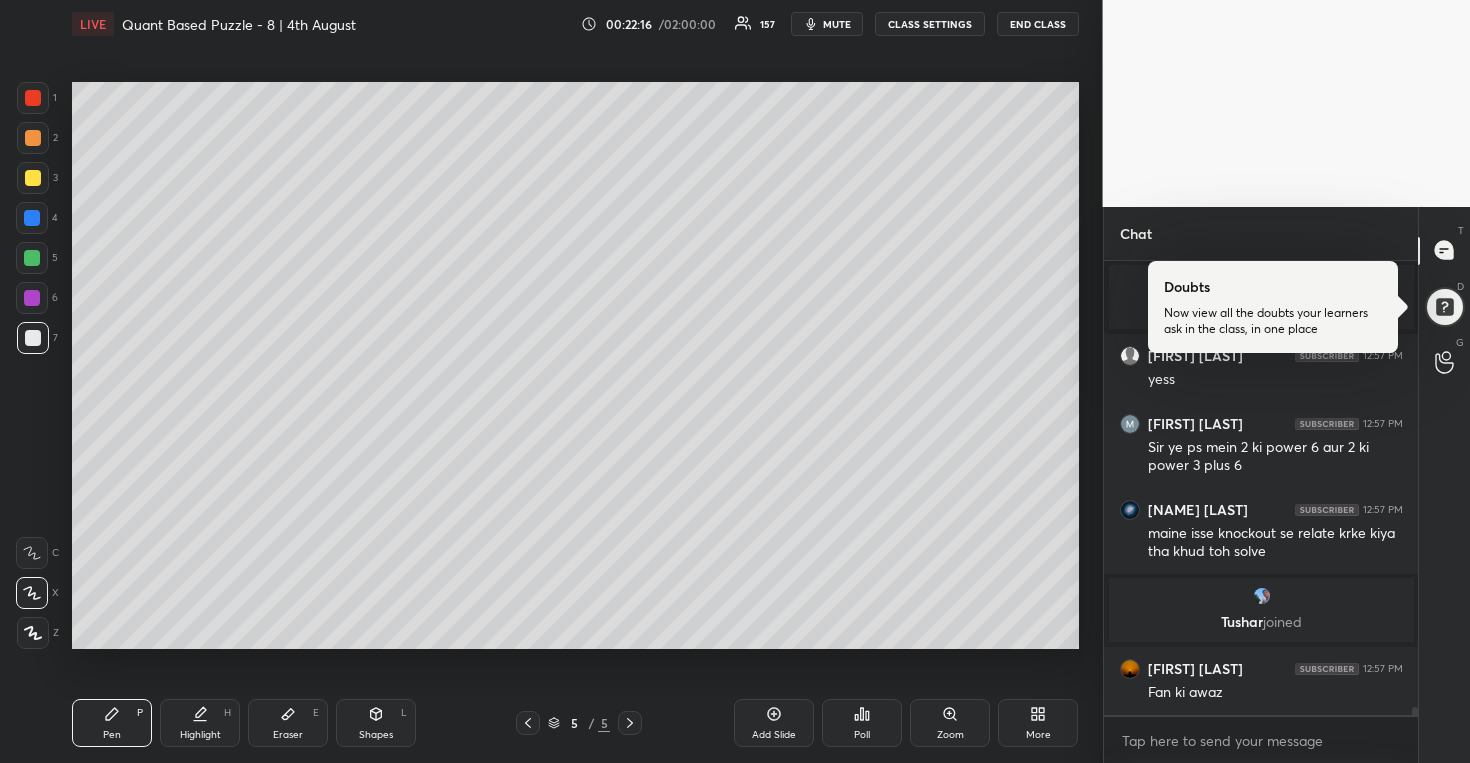 click on "Eraser E" at bounding box center [288, 723] 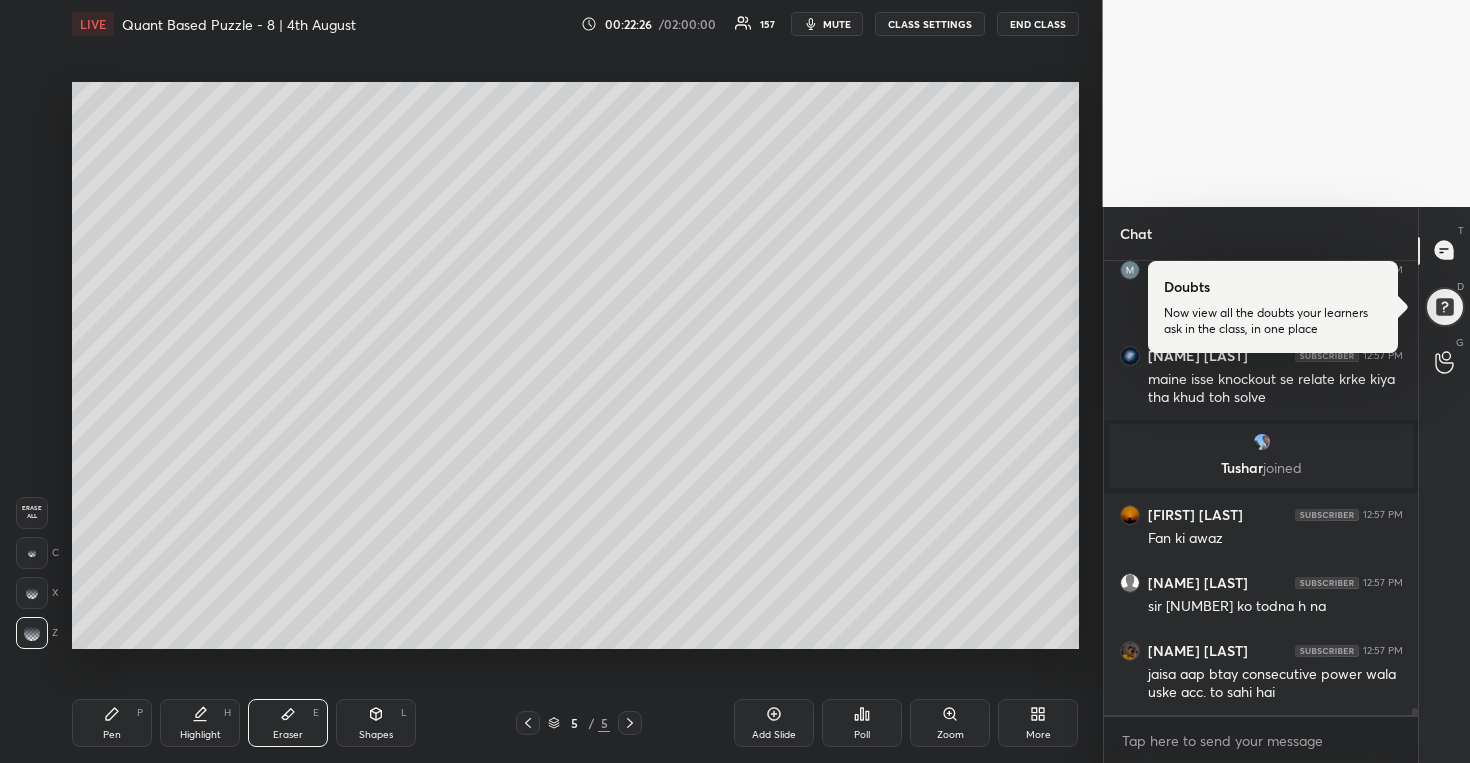 scroll, scrollTop: 27270, scrollLeft: 0, axis: vertical 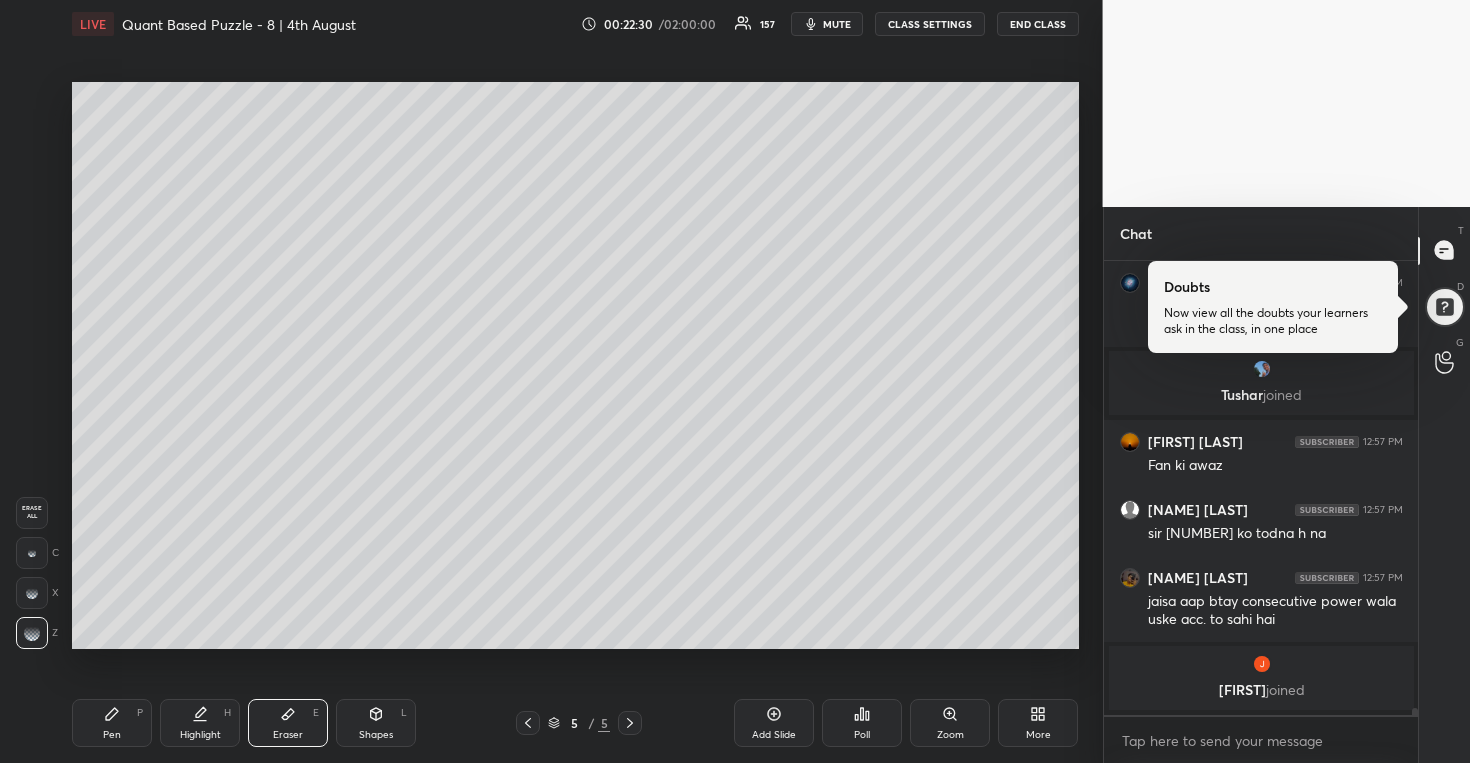 click on "Pen" at bounding box center [112, 735] 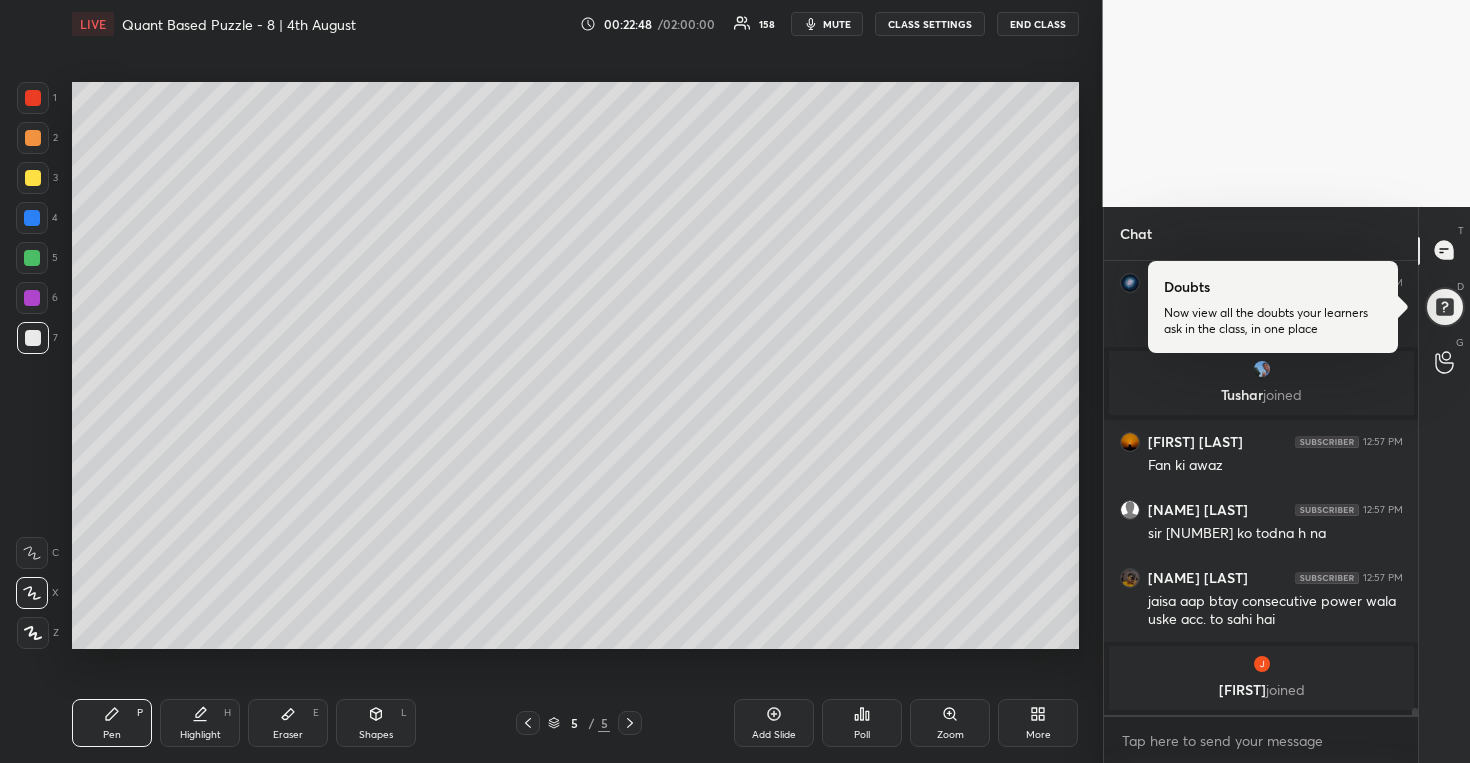 scroll, scrollTop: 27279, scrollLeft: 0, axis: vertical 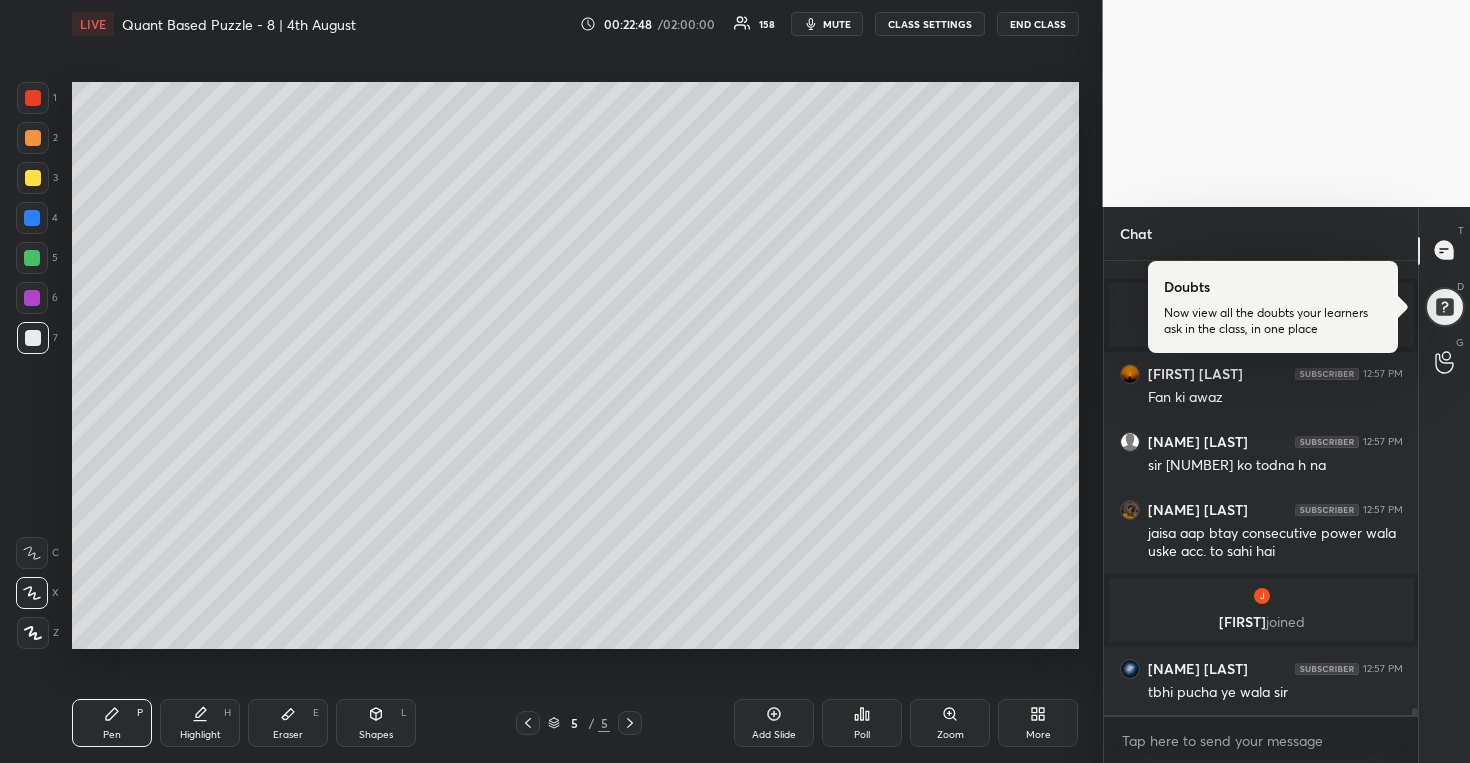 click at bounding box center (33, 138) 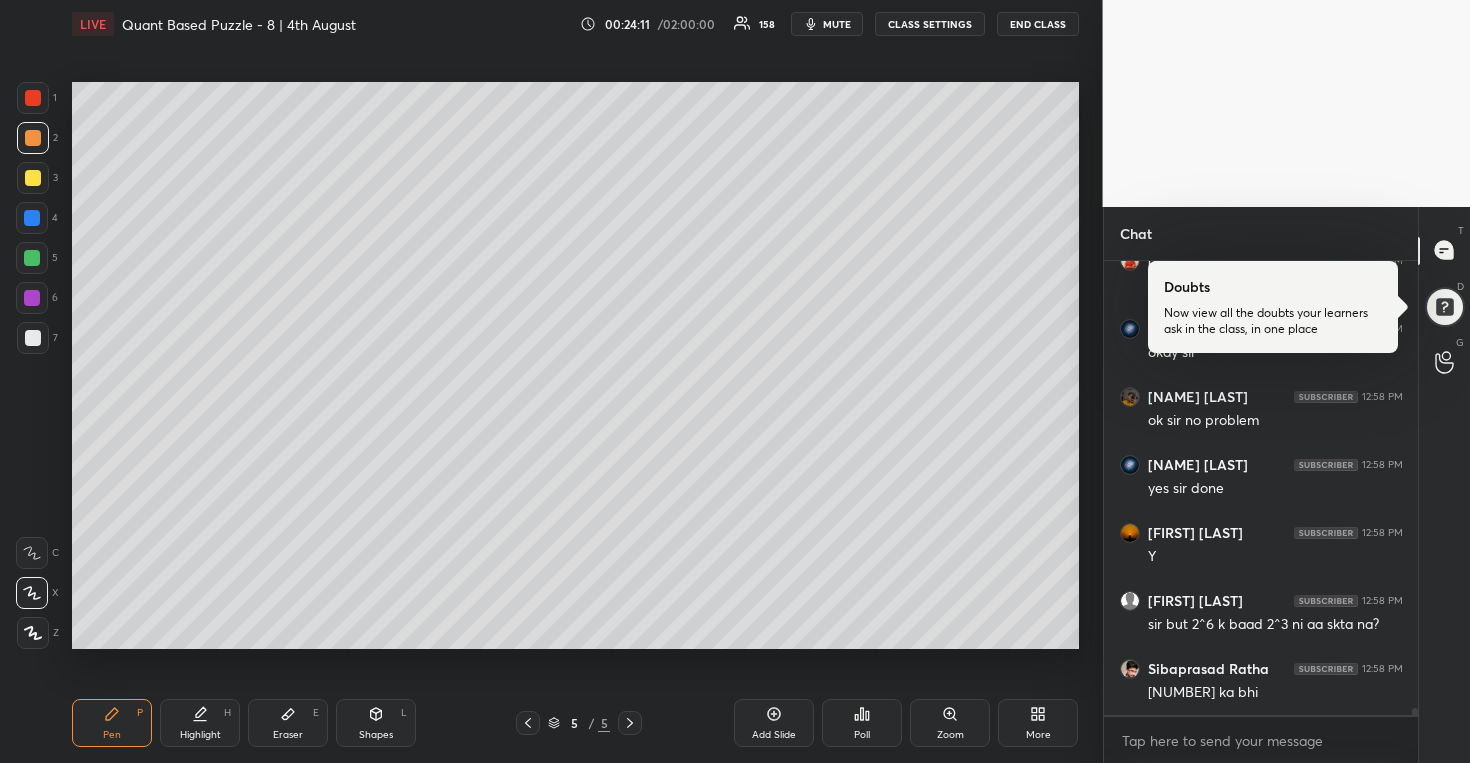 scroll, scrollTop: 28166, scrollLeft: 0, axis: vertical 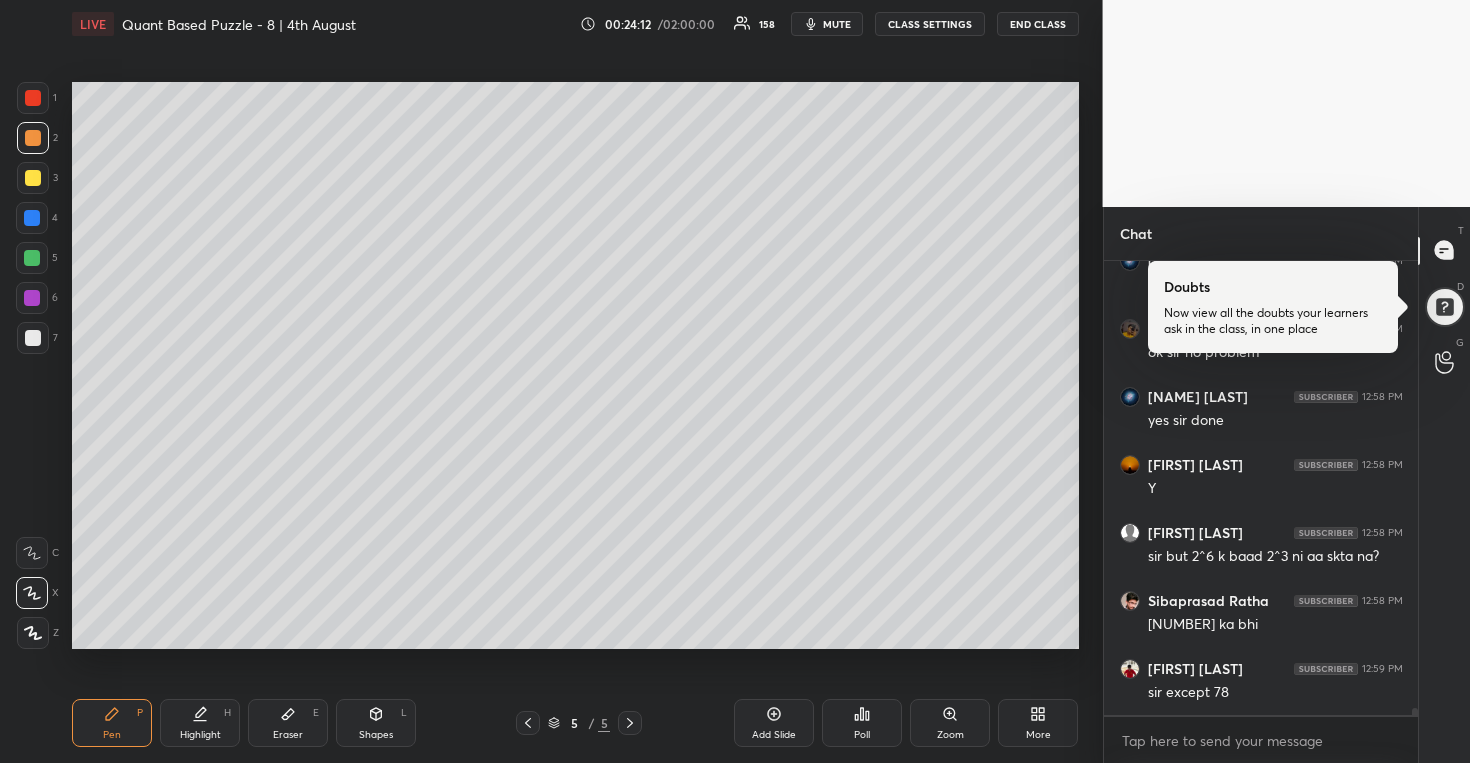 click at bounding box center (33, 338) 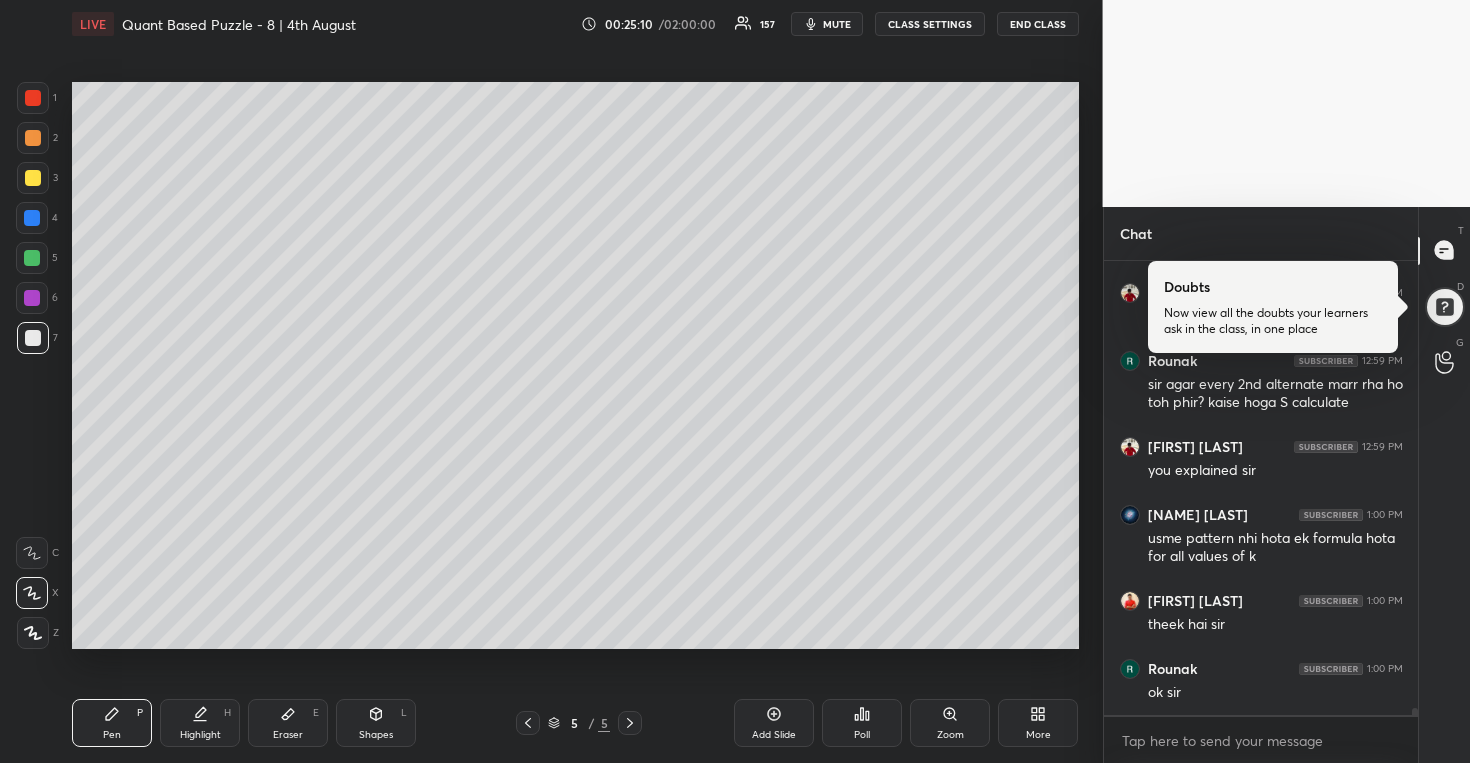 scroll, scrollTop: 29054, scrollLeft: 0, axis: vertical 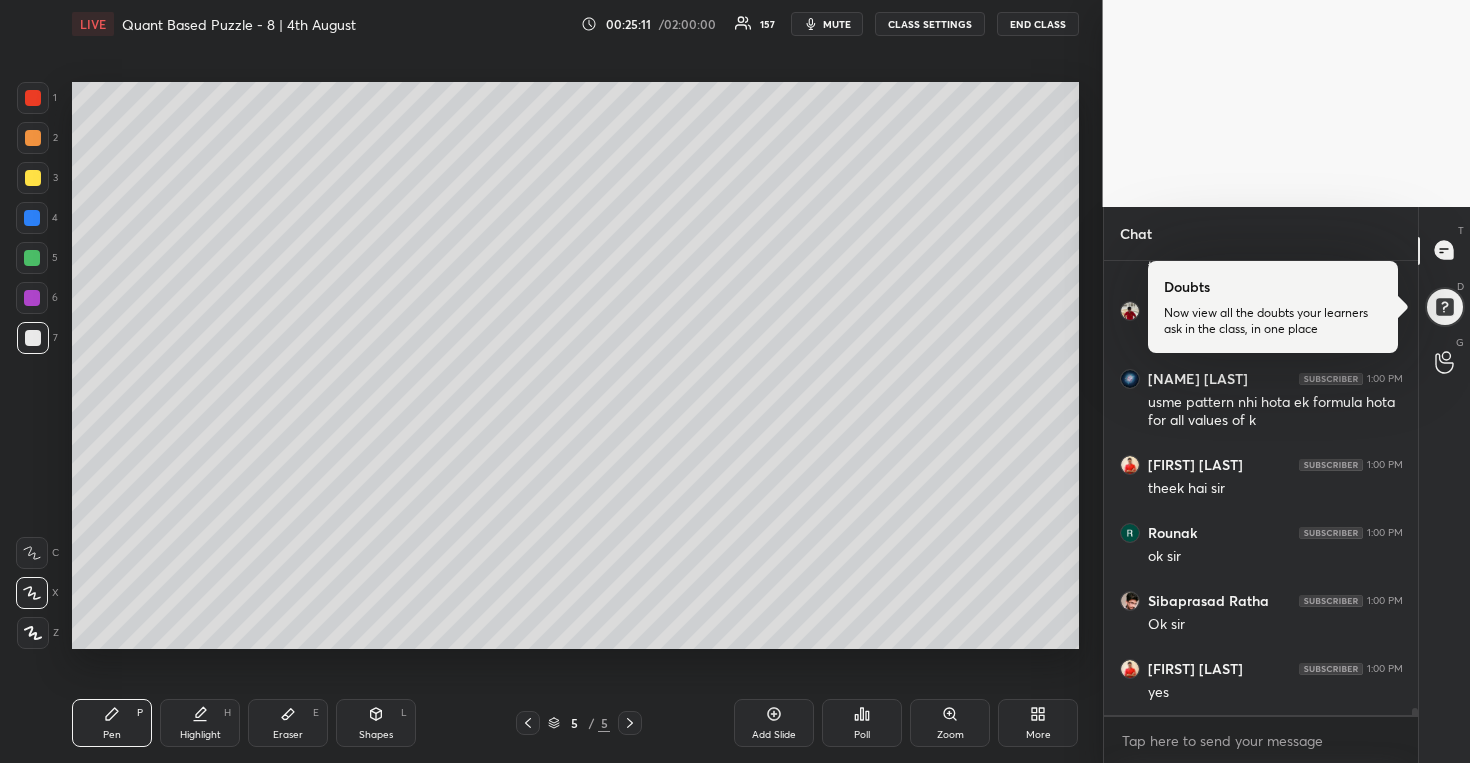 click on "Add Slide" at bounding box center [774, 723] 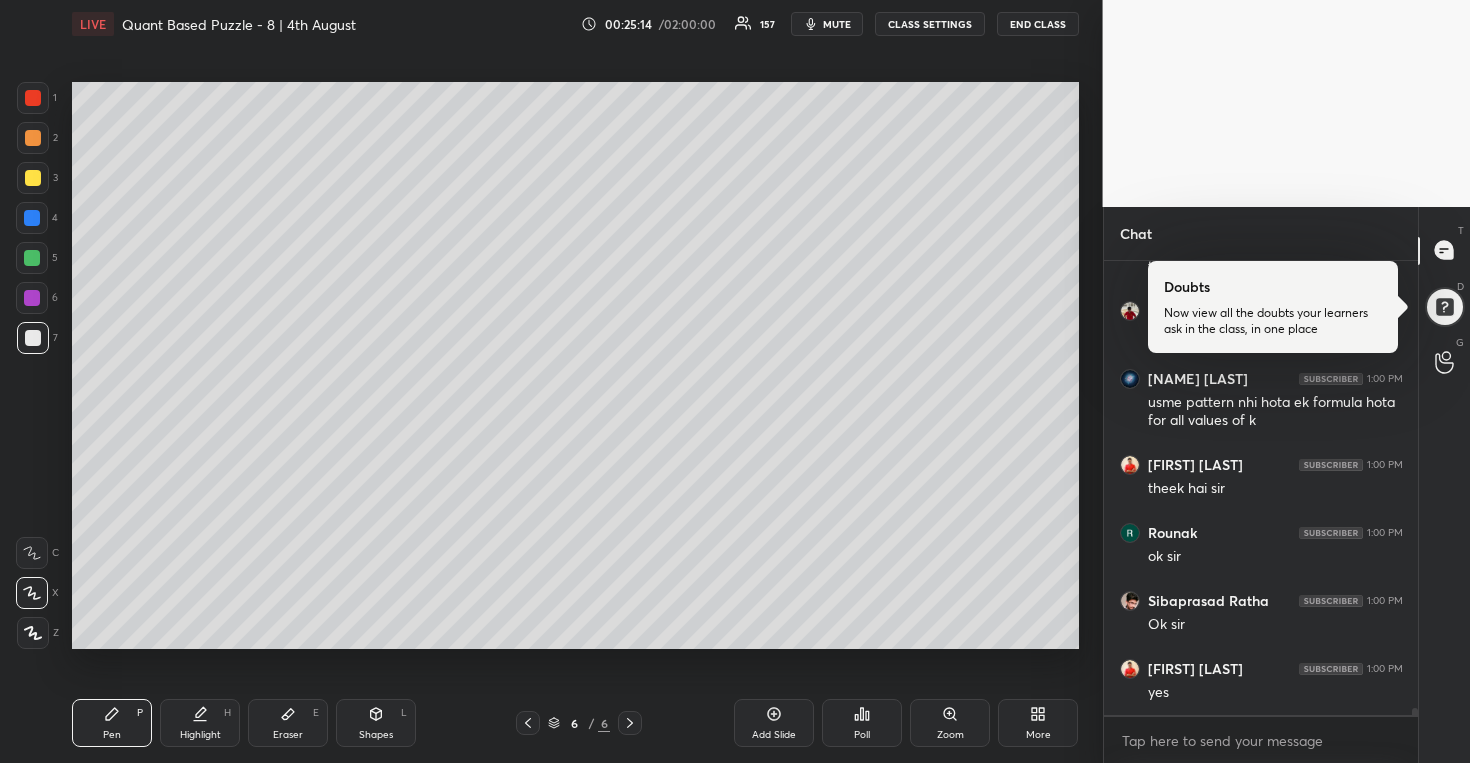 click at bounding box center (33, 178) 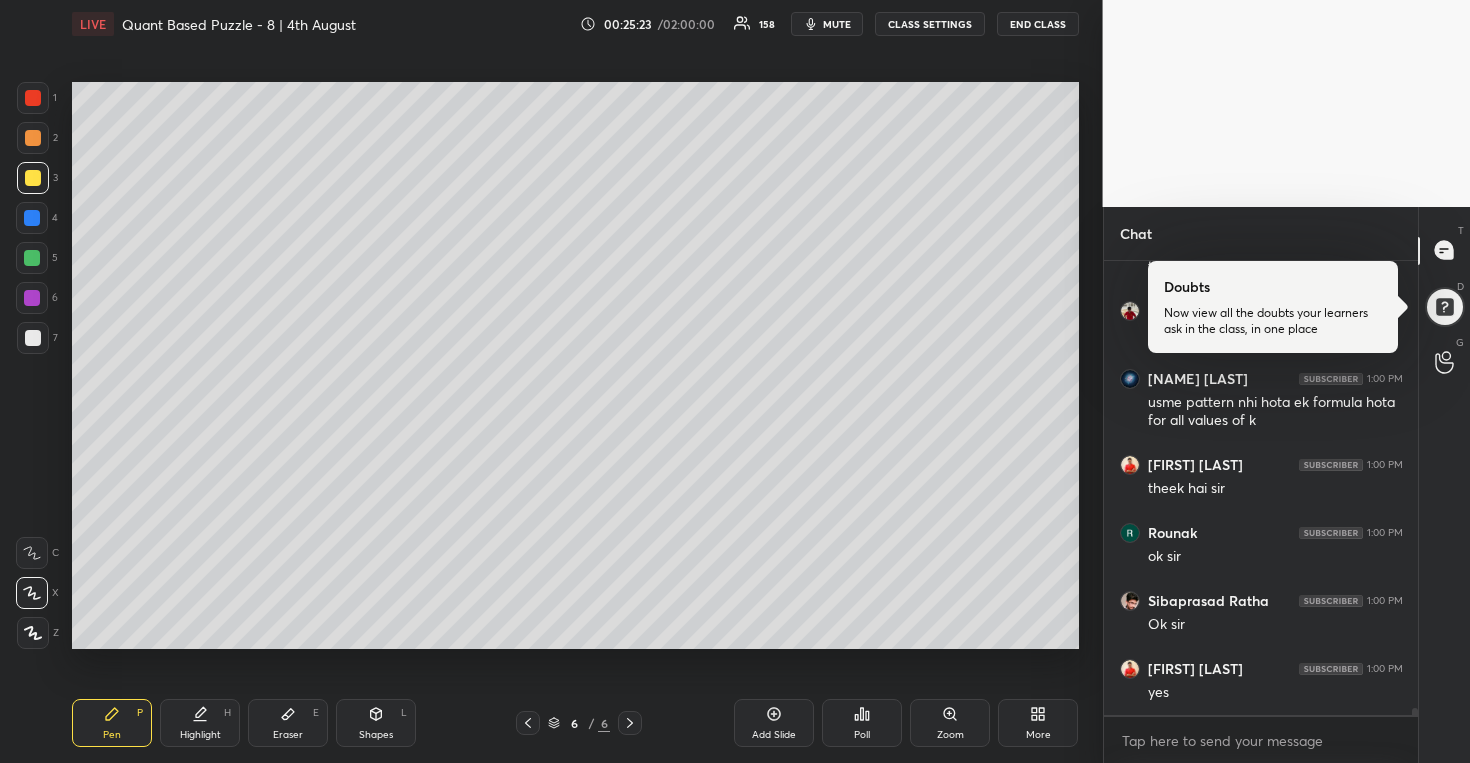 scroll, scrollTop: 29122, scrollLeft: 0, axis: vertical 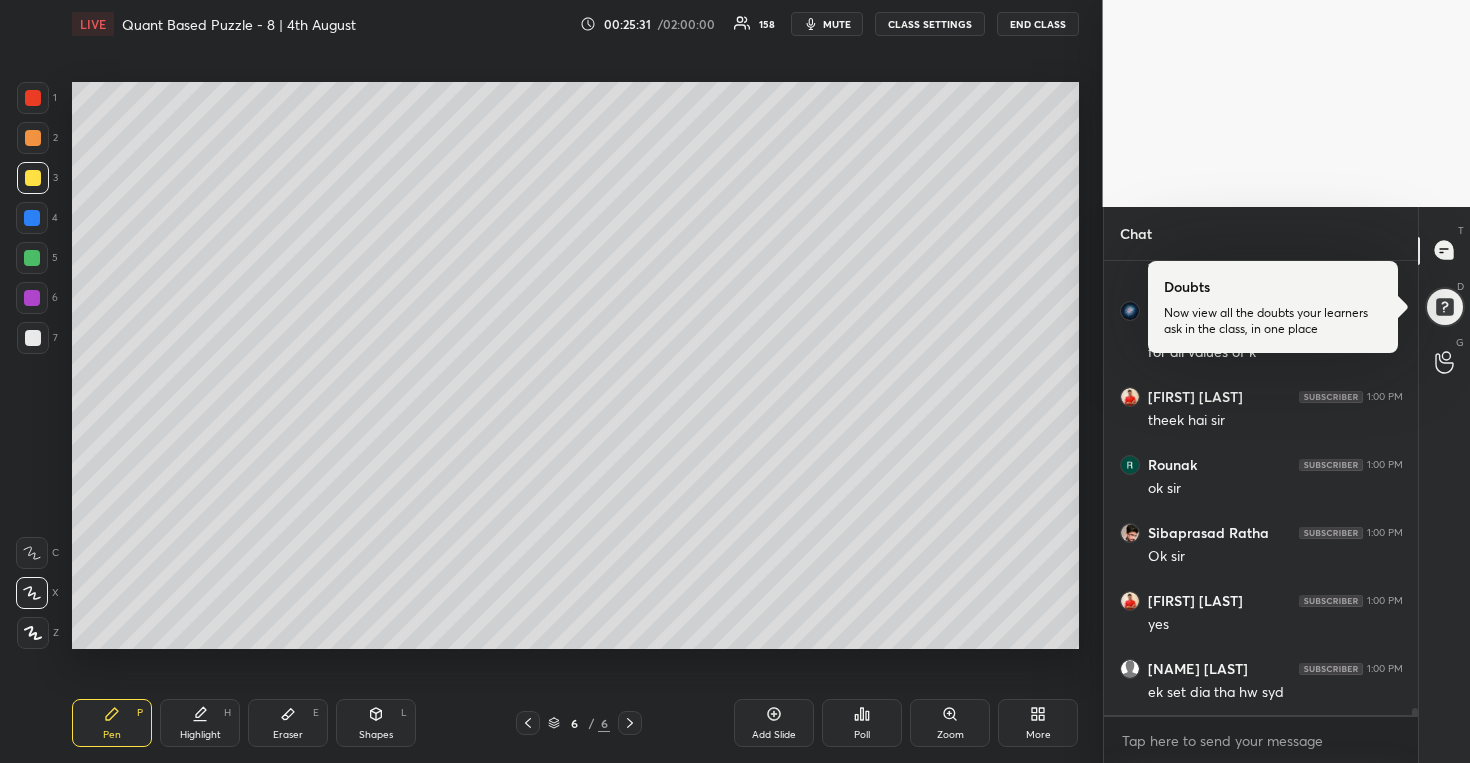 click at bounding box center [33, 138] 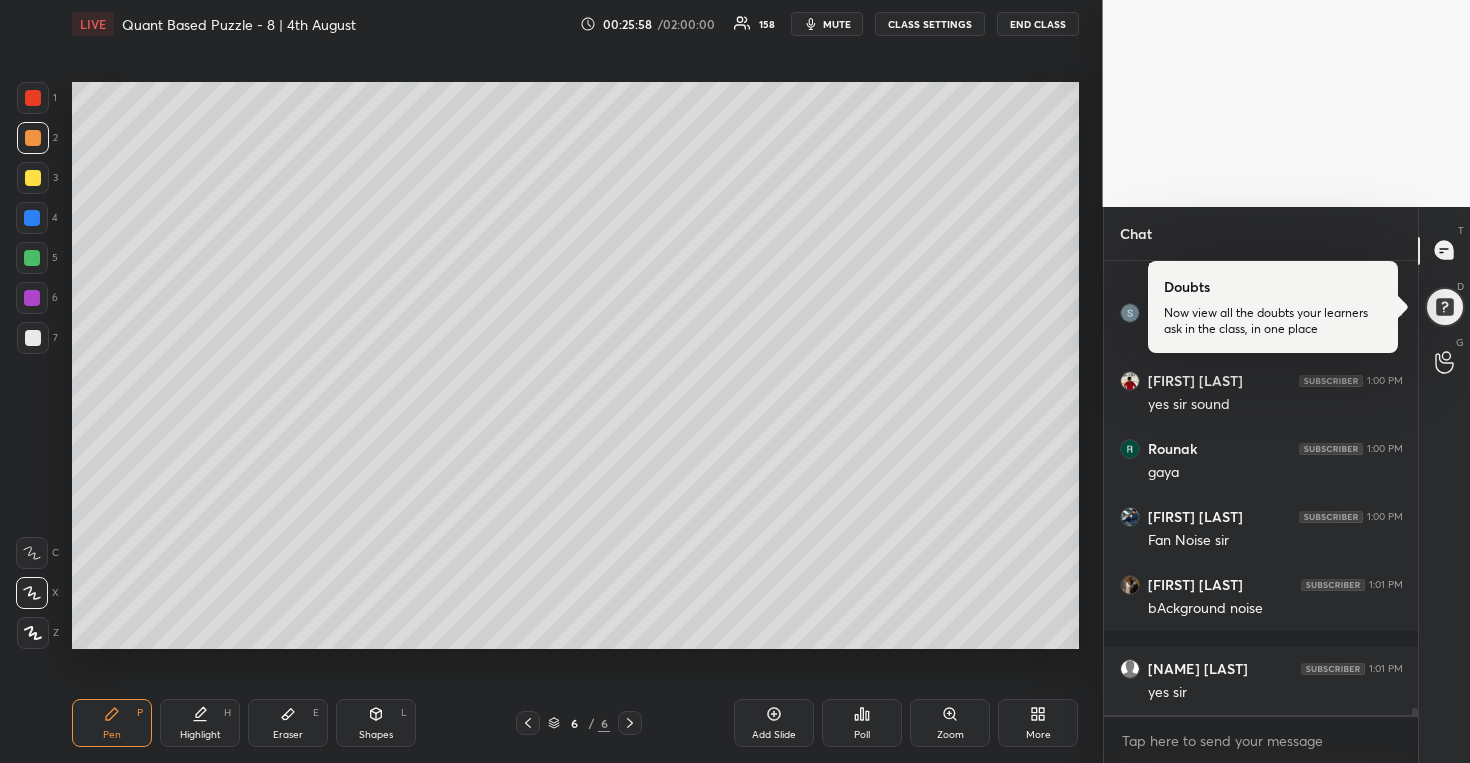 scroll, scrollTop: 30566, scrollLeft: 0, axis: vertical 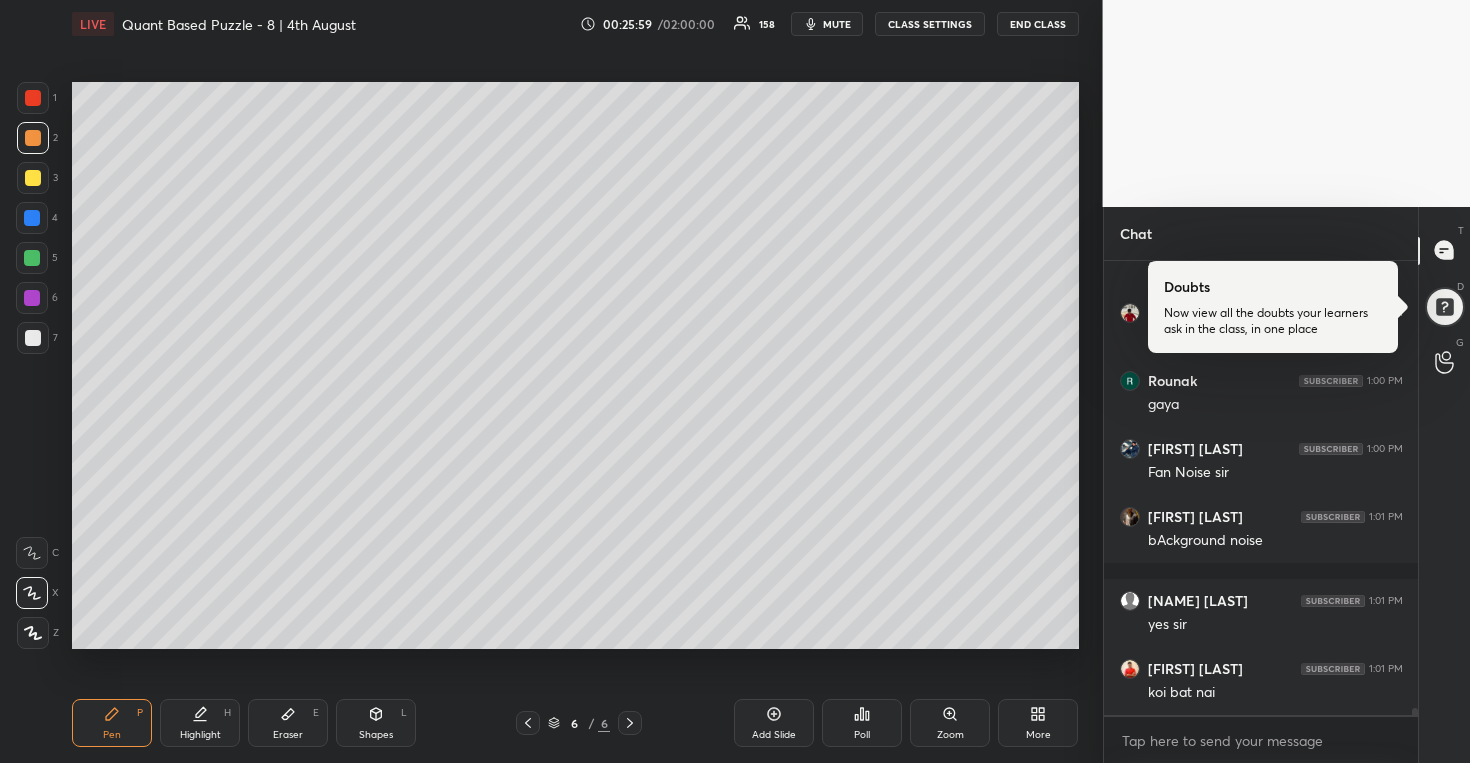 click at bounding box center [32, 258] 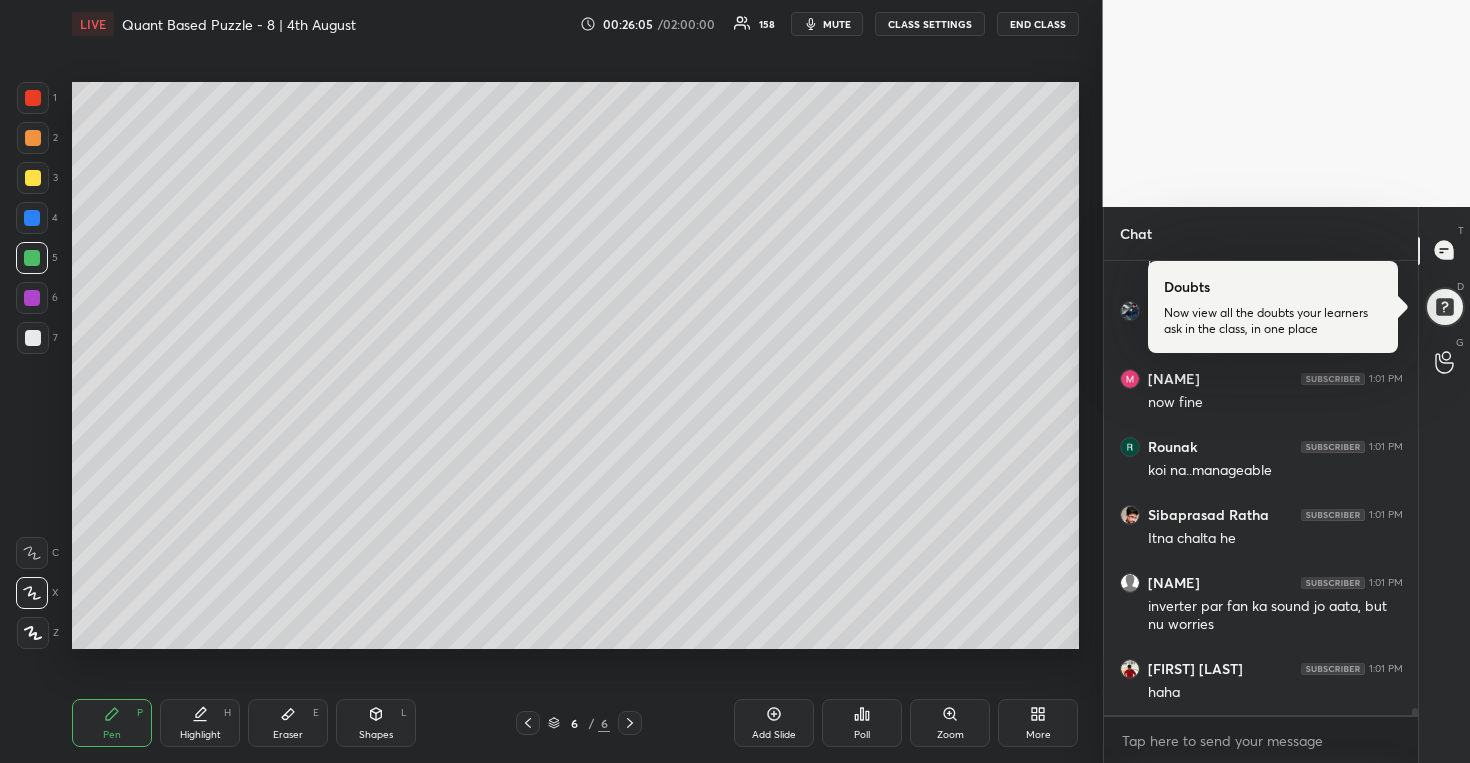 scroll, scrollTop: 31060, scrollLeft: 0, axis: vertical 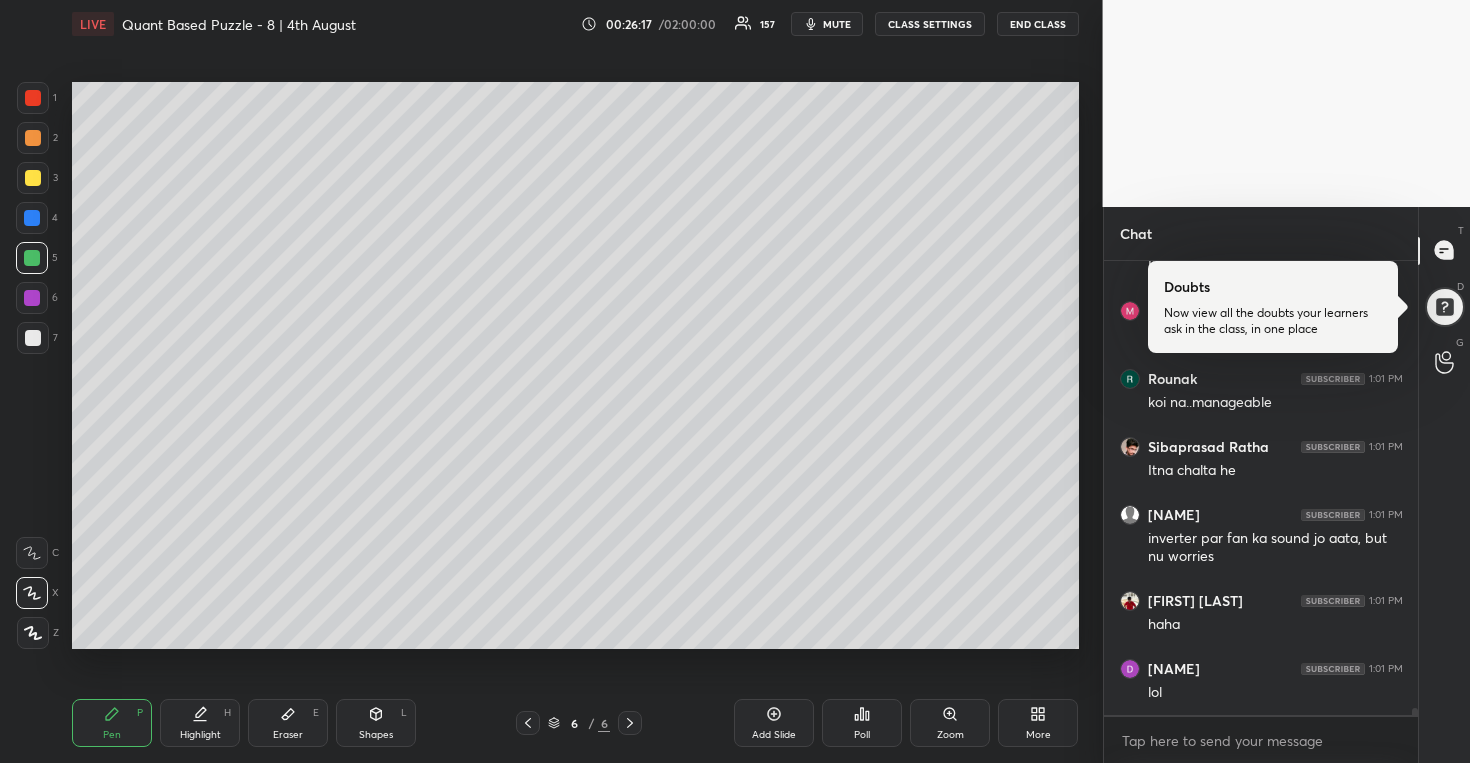 drag, startPoint x: 31, startPoint y: 131, endPoint x: 64, endPoint y: 183, distance: 61.587337 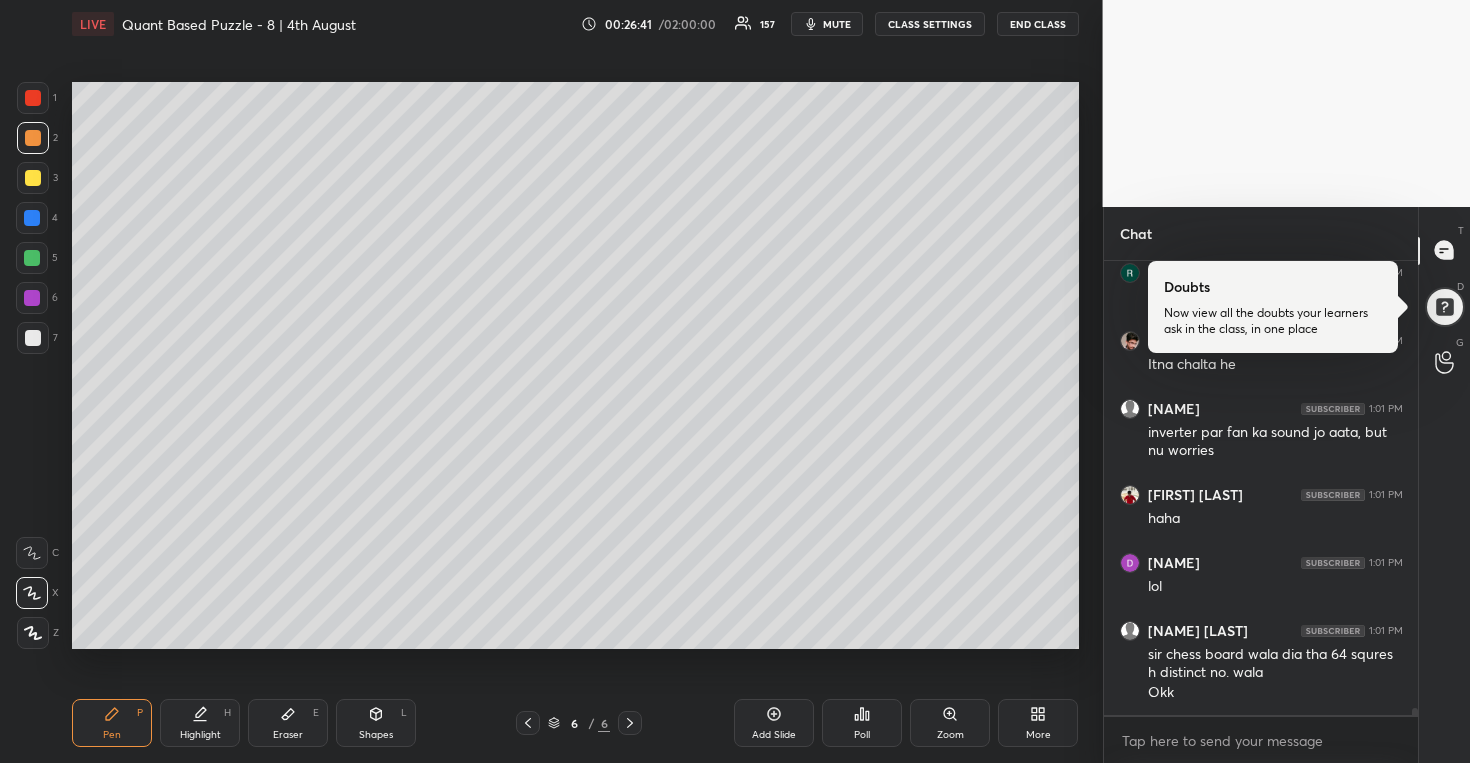 scroll, scrollTop: 31239, scrollLeft: 0, axis: vertical 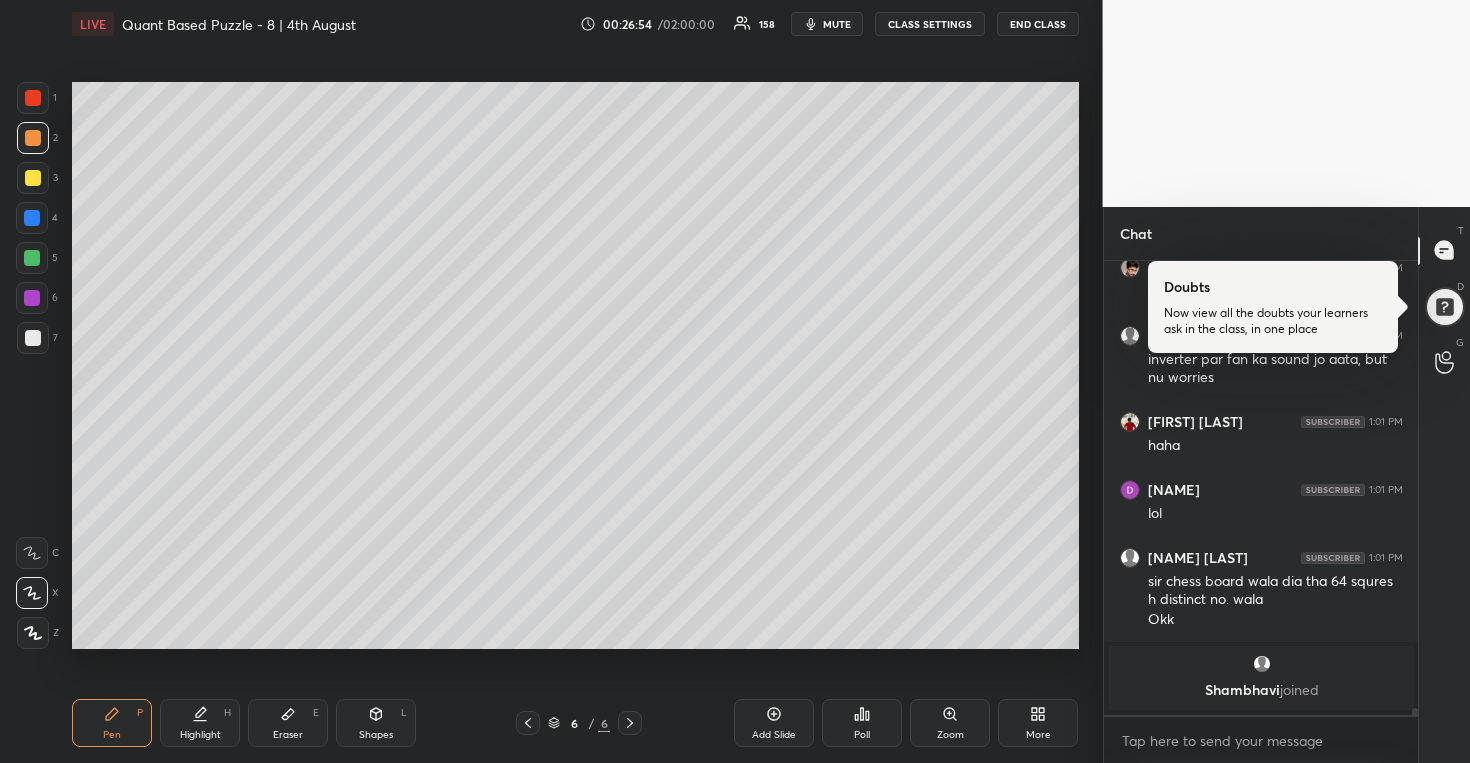click at bounding box center [32, 258] 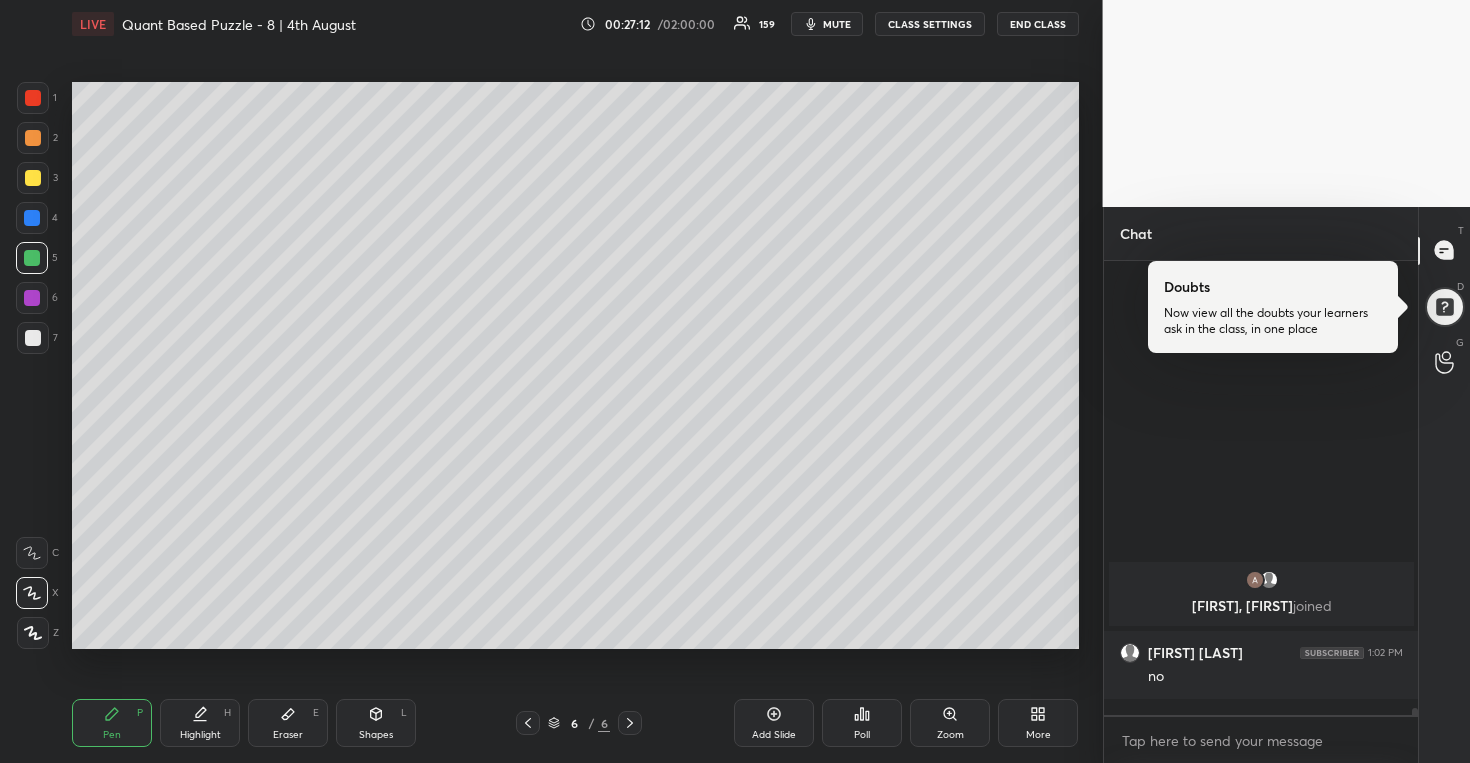 scroll, scrollTop: 30131, scrollLeft: 0, axis: vertical 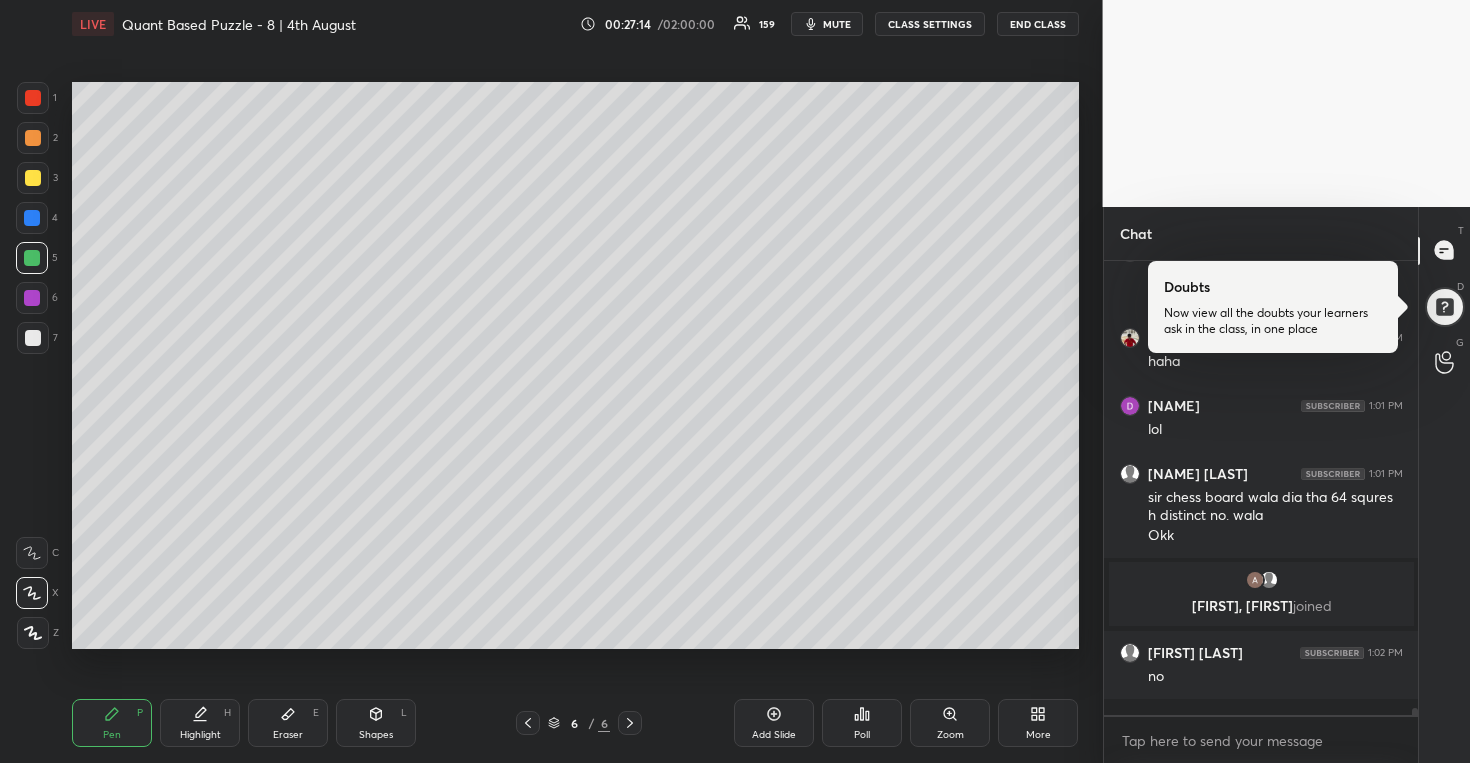 drag, startPoint x: 33, startPoint y: 142, endPoint x: 47, endPoint y: 158, distance: 21.260292 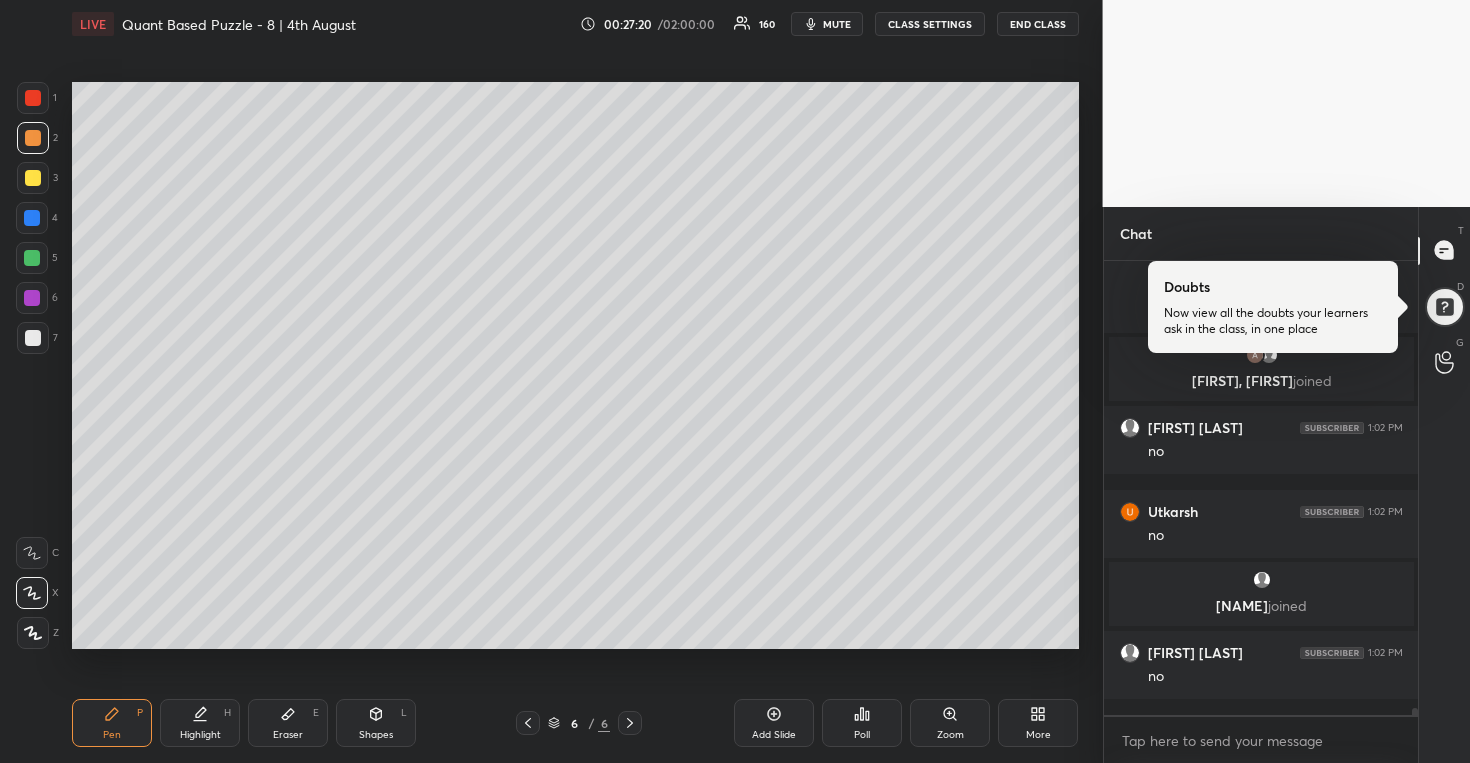 scroll, scrollTop: 30424, scrollLeft: 0, axis: vertical 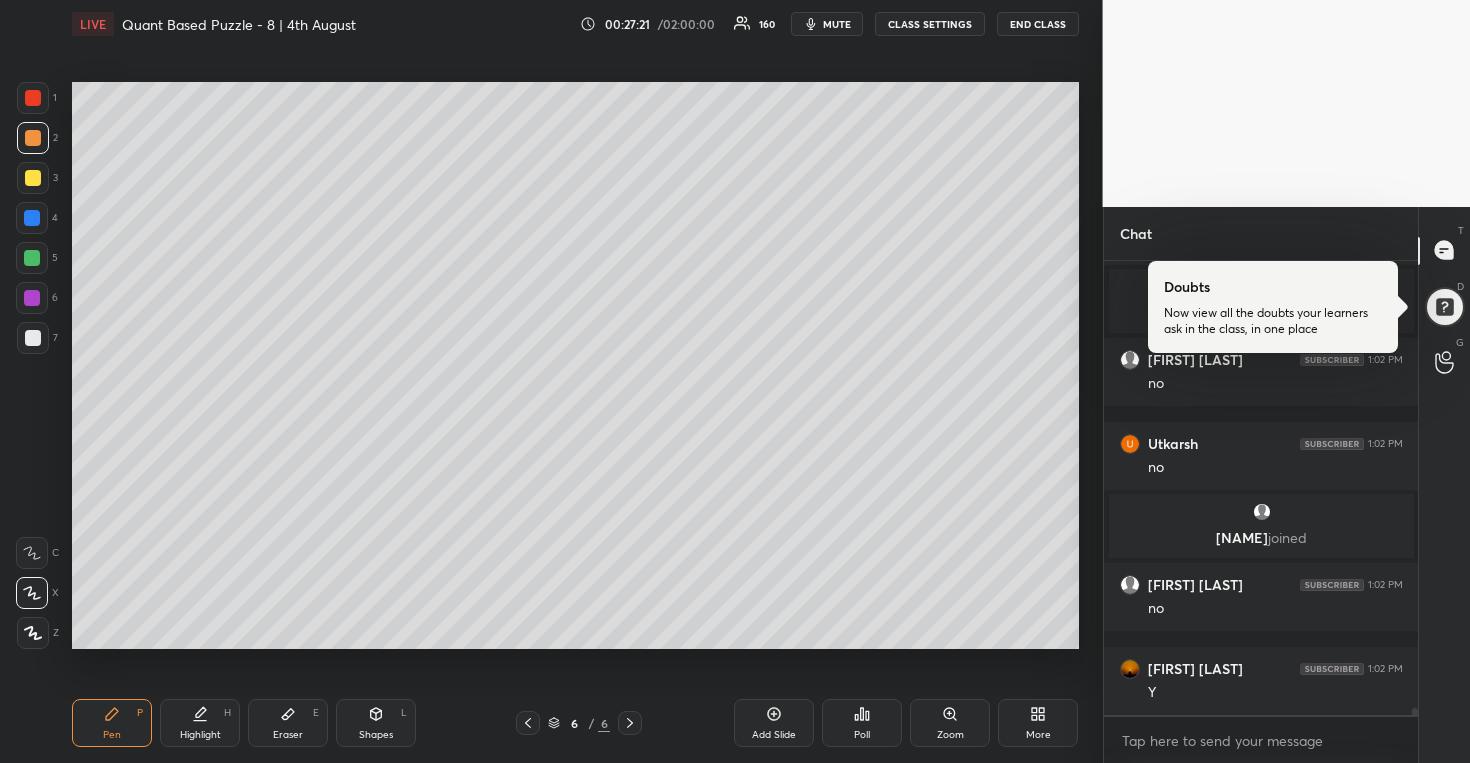click at bounding box center [33, 98] 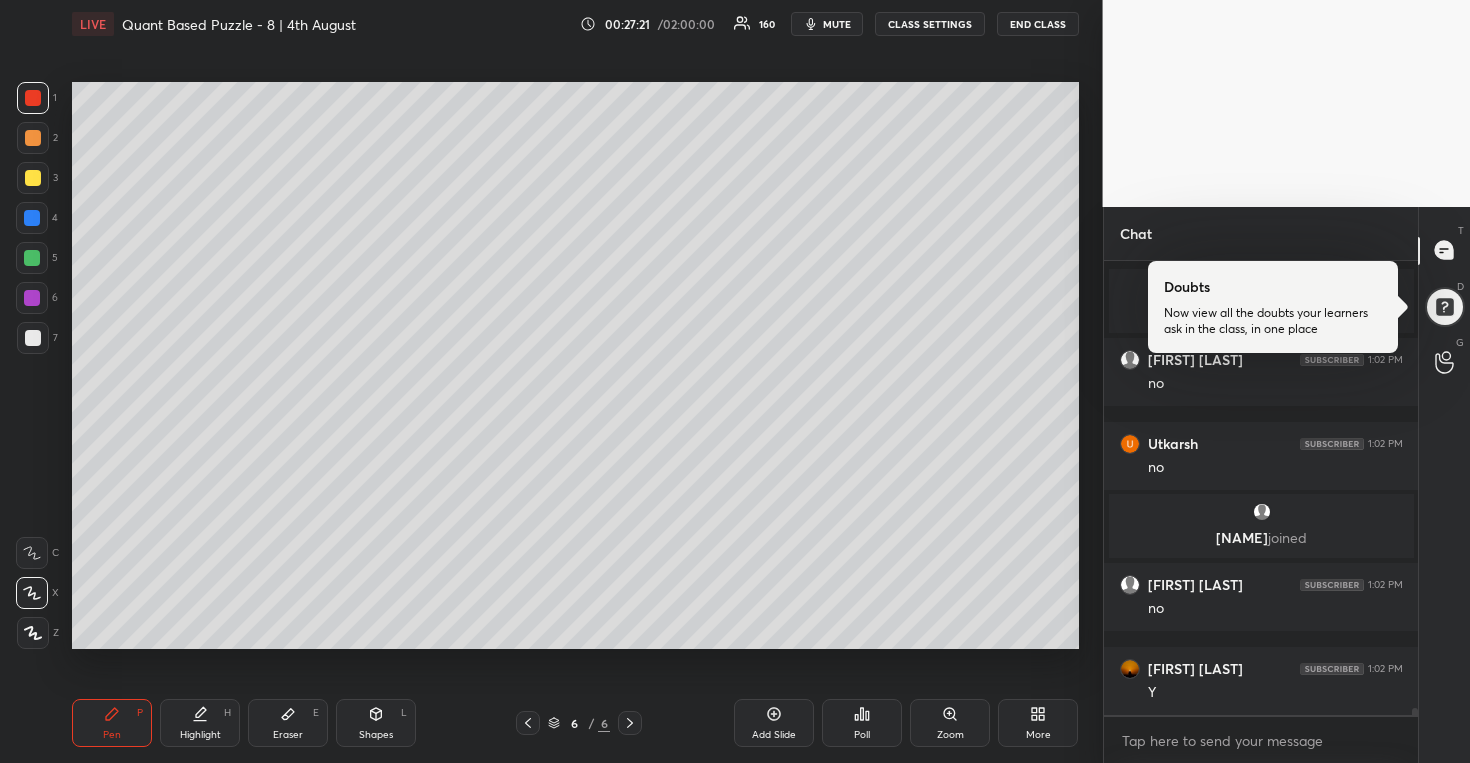 scroll, scrollTop: 30560, scrollLeft: 0, axis: vertical 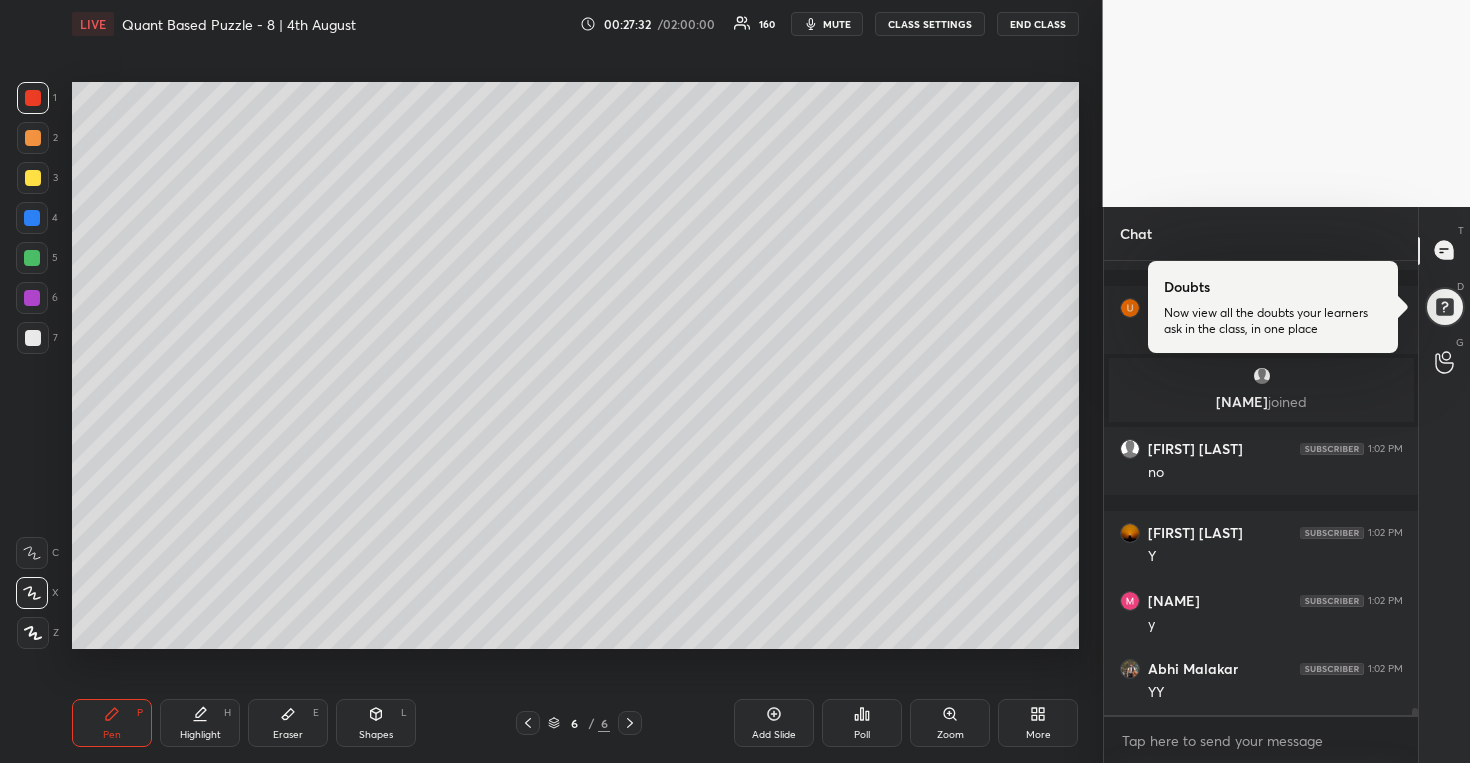 click at bounding box center [33, 138] 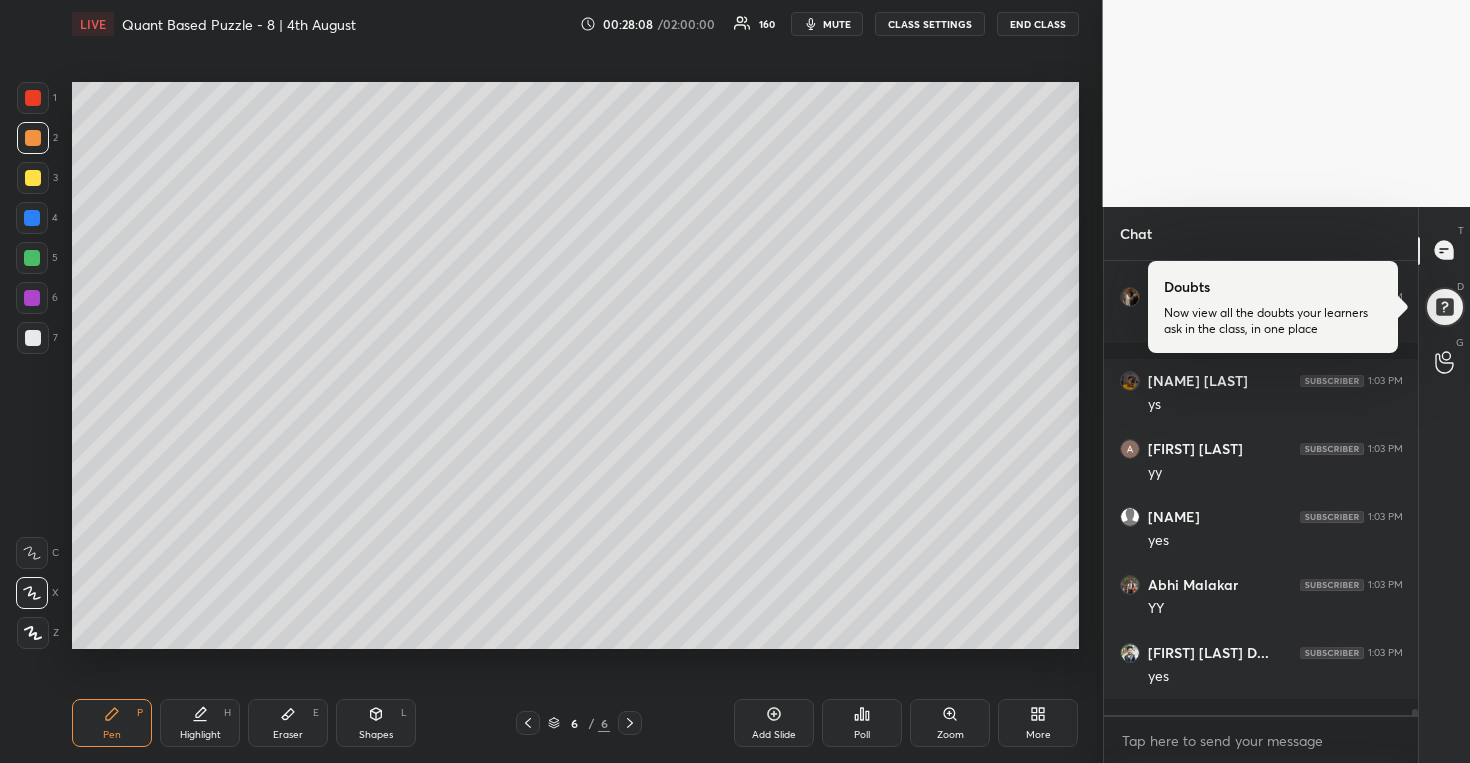 scroll, scrollTop: 32920, scrollLeft: 0, axis: vertical 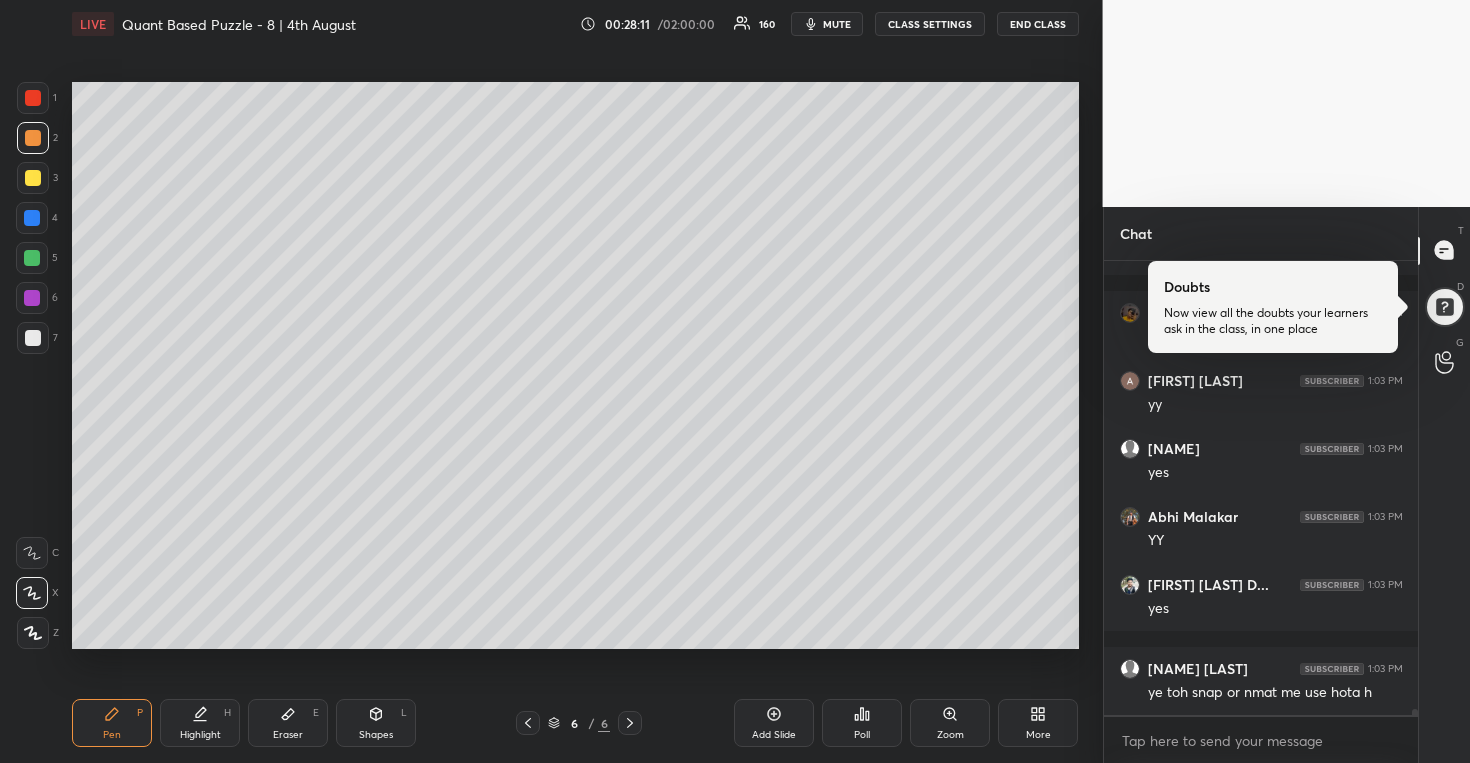 click at bounding box center (33, 338) 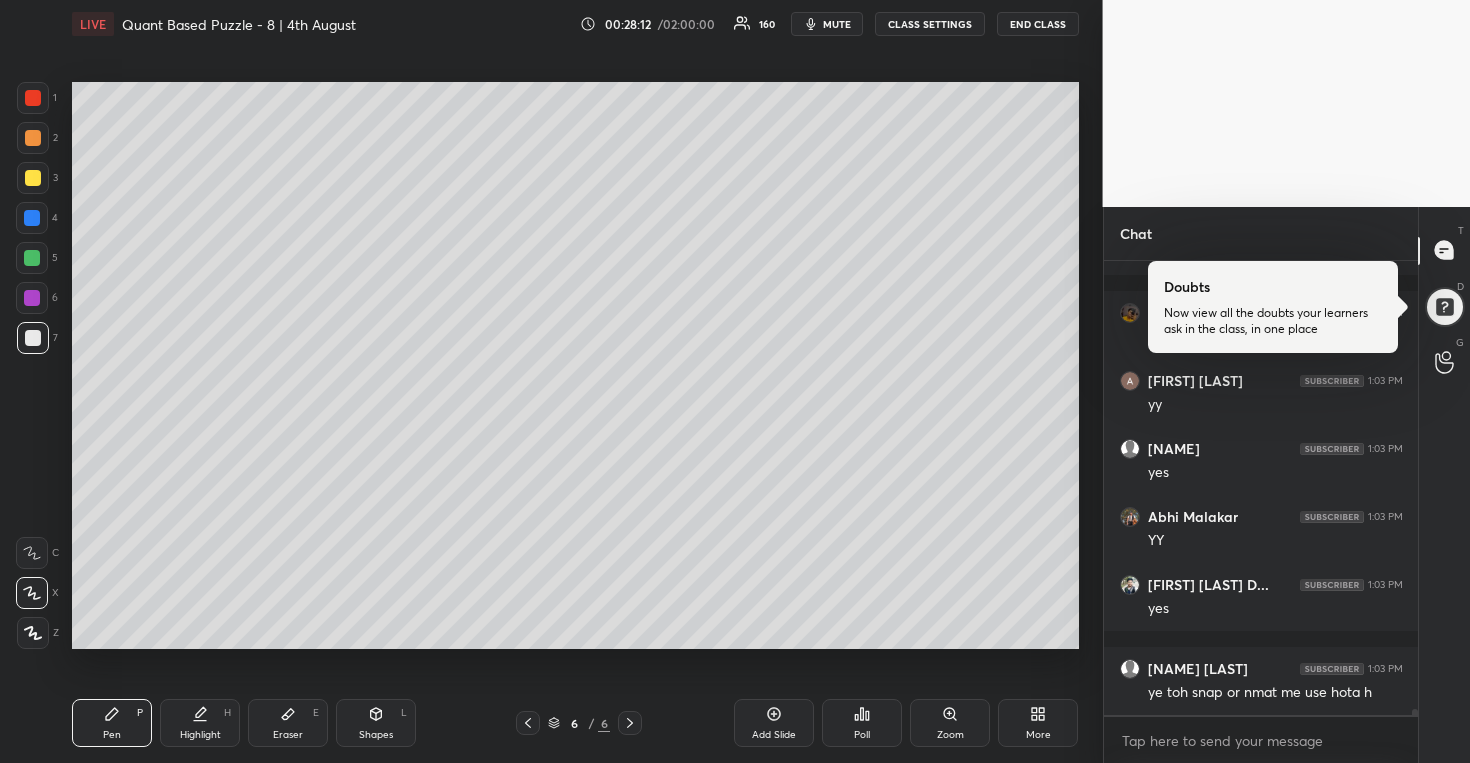 click at bounding box center [32, 258] 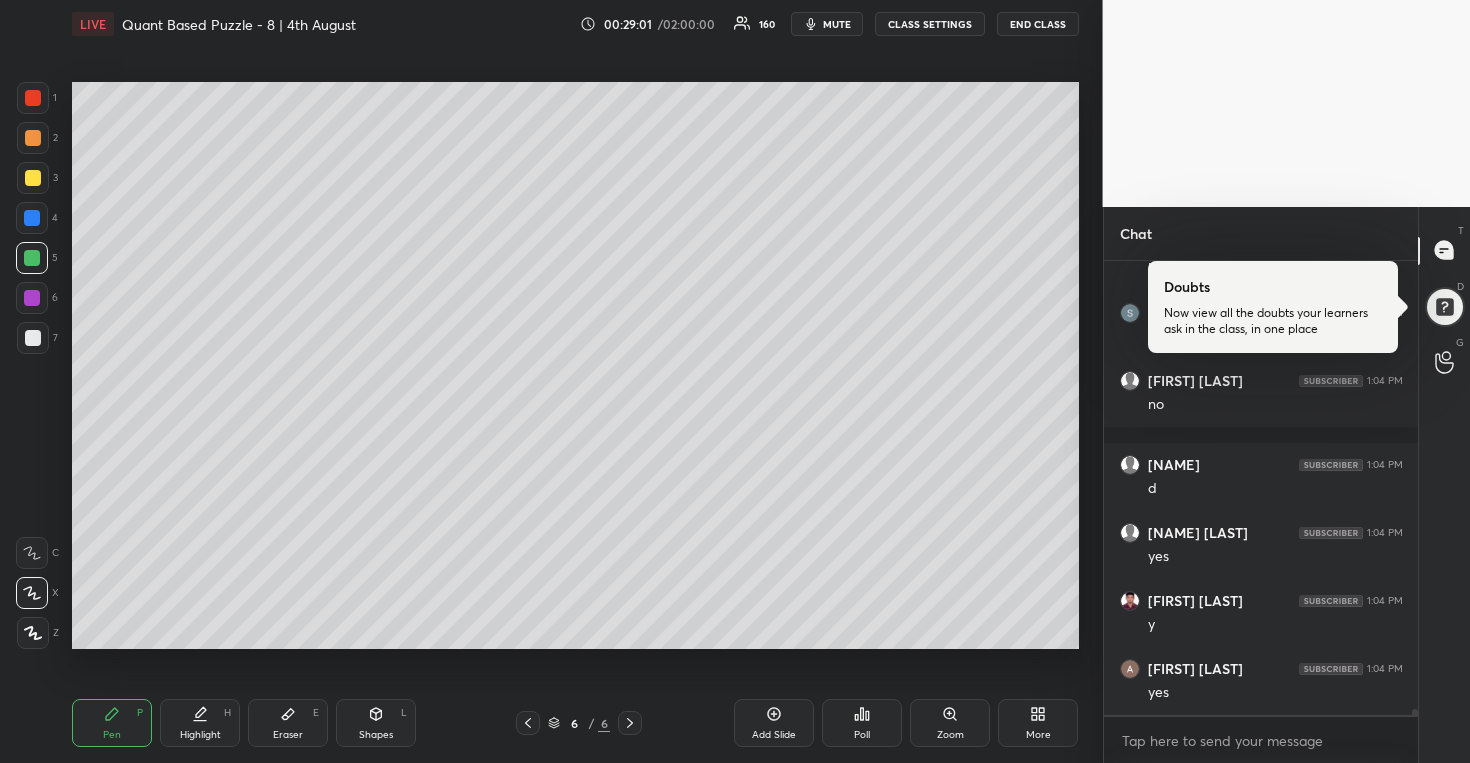 scroll, scrollTop: 33345, scrollLeft: 0, axis: vertical 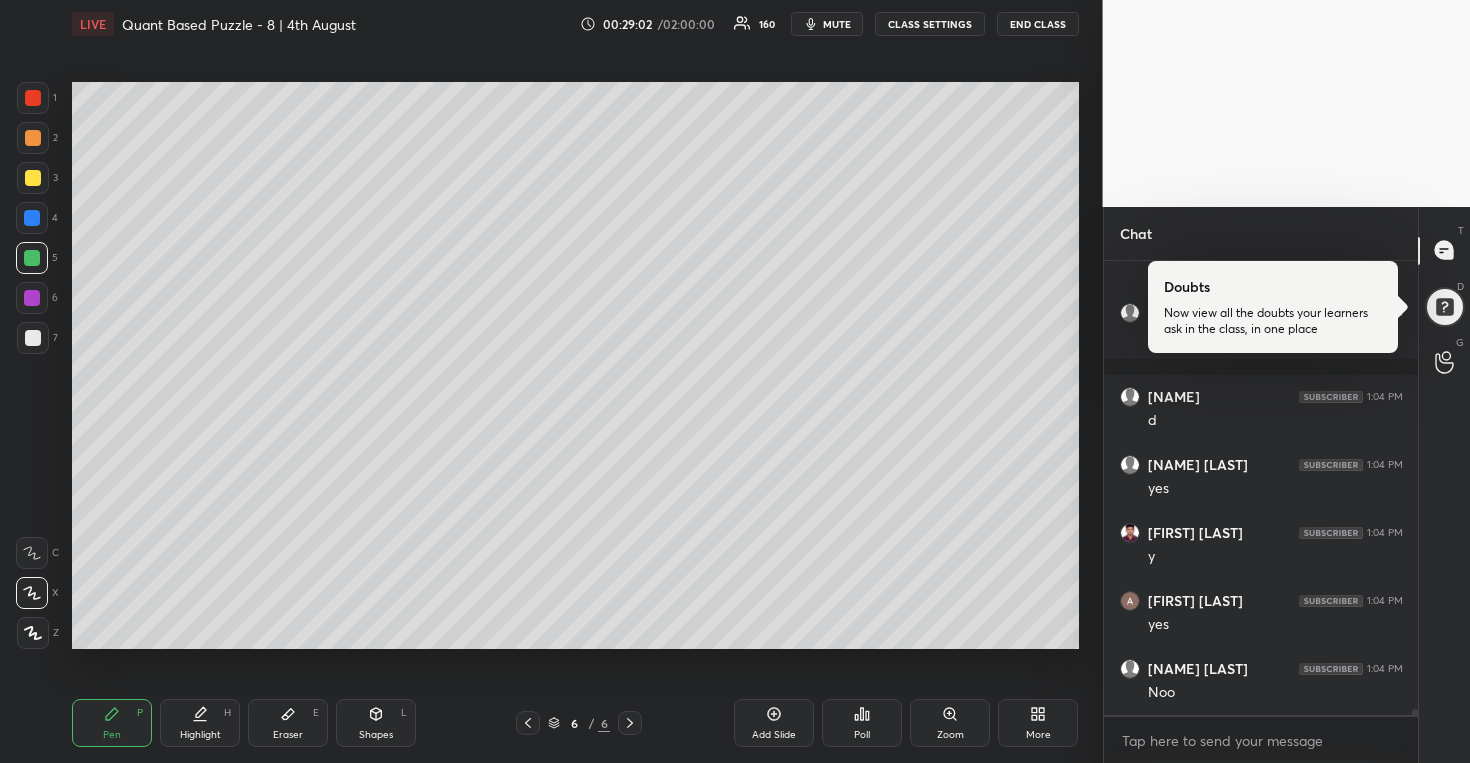 click on "Add Slide" at bounding box center (774, 723) 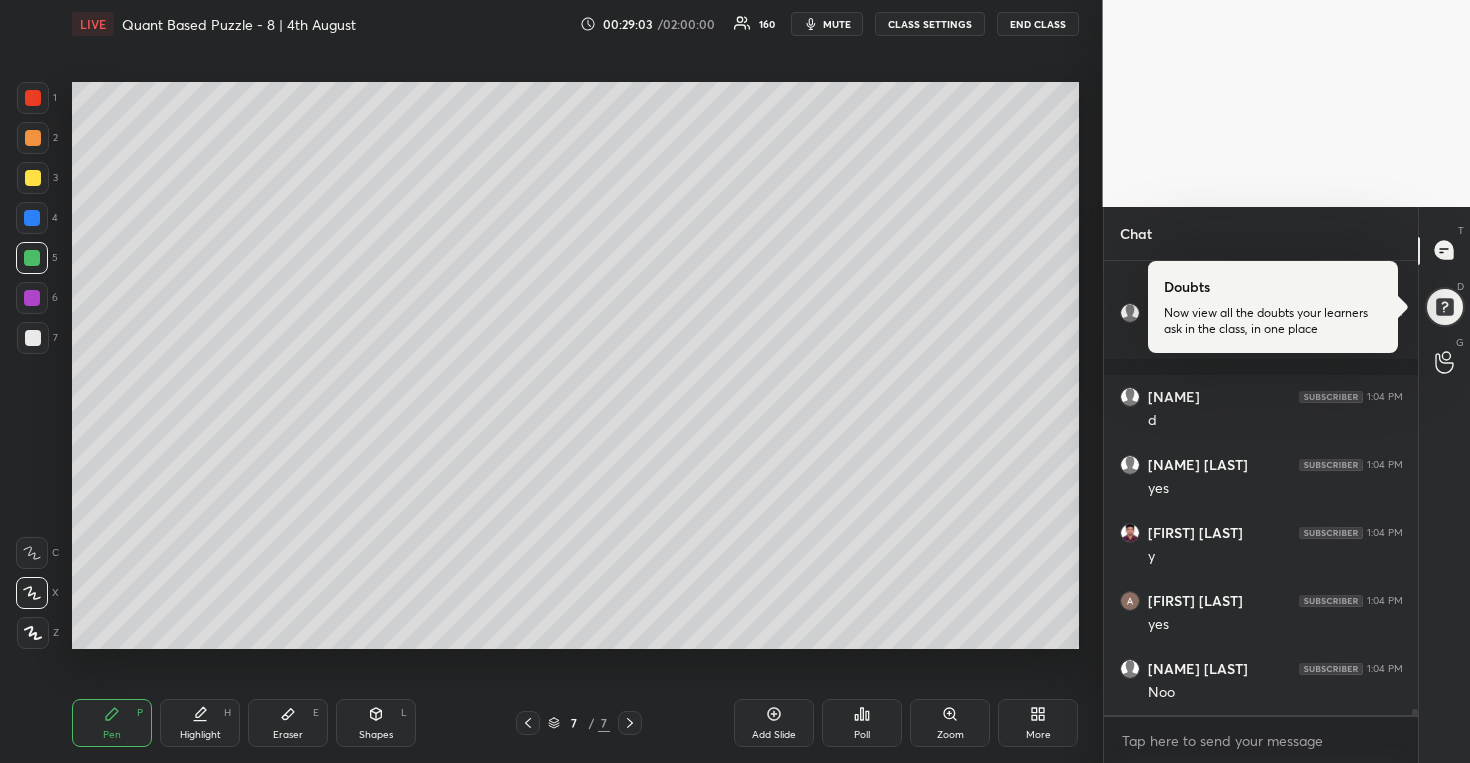 click at bounding box center [33, 138] 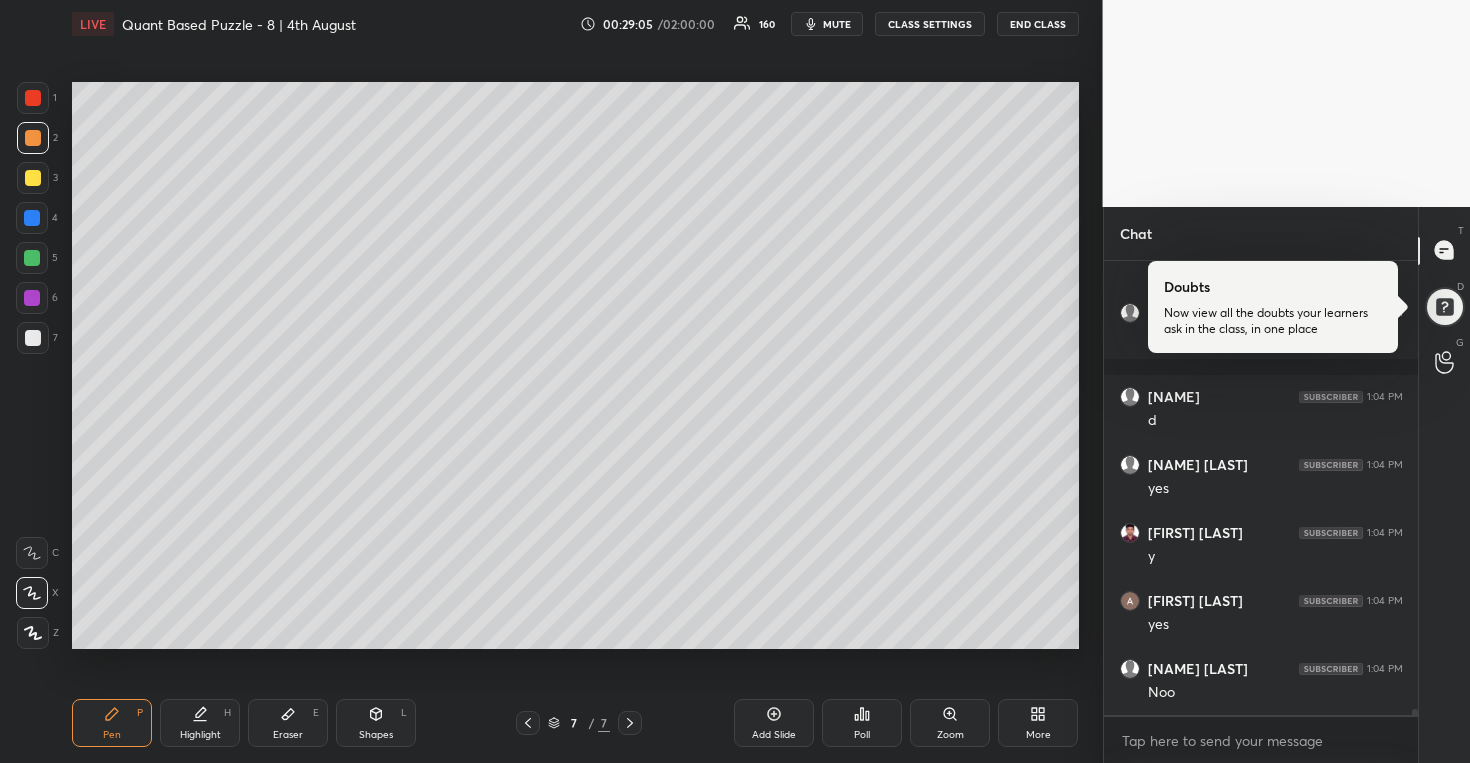 drag, startPoint x: 31, startPoint y: 341, endPoint x: 36, endPoint y: 325, distance: 16.763054 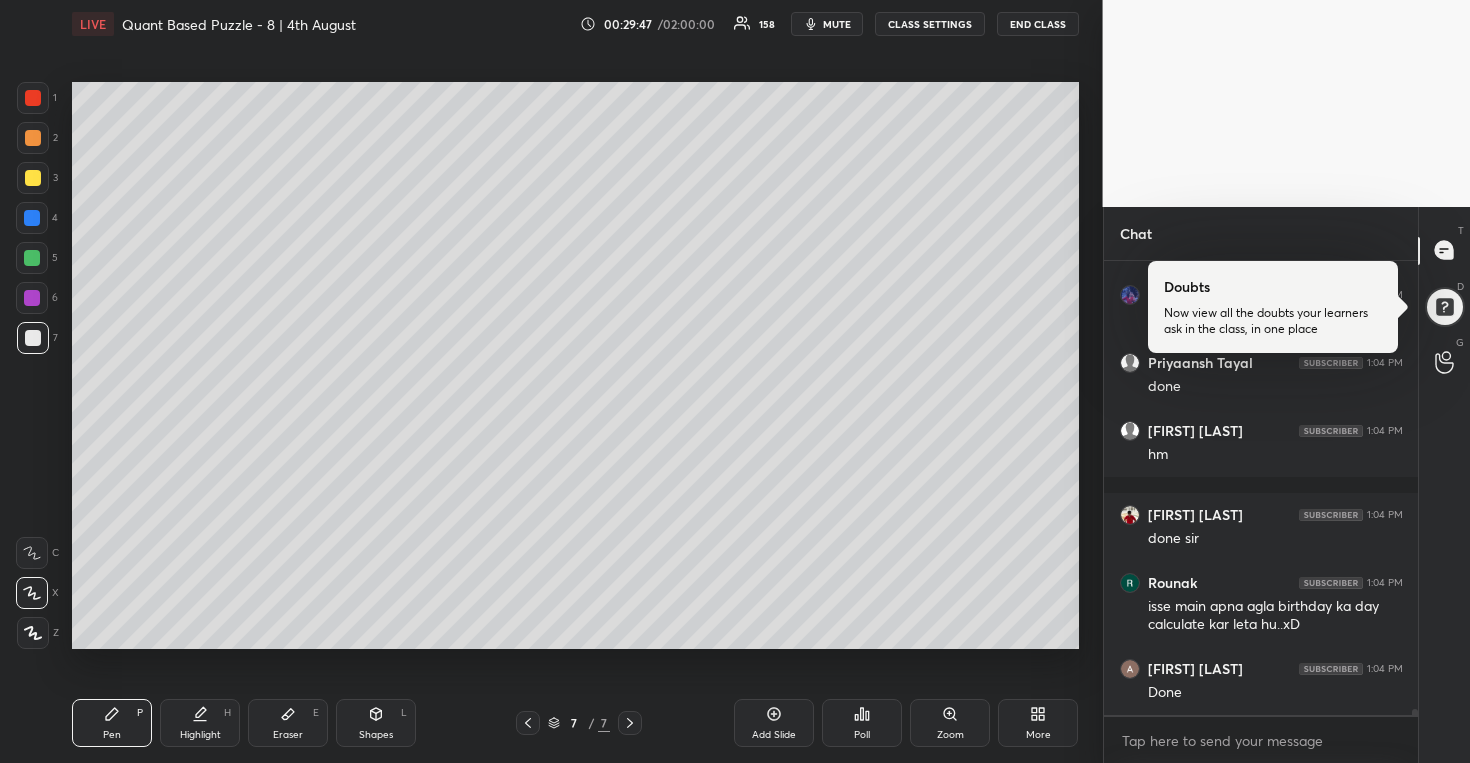 scroll, scrollTop: 34653, scrollLeft: 0, axis: vertical 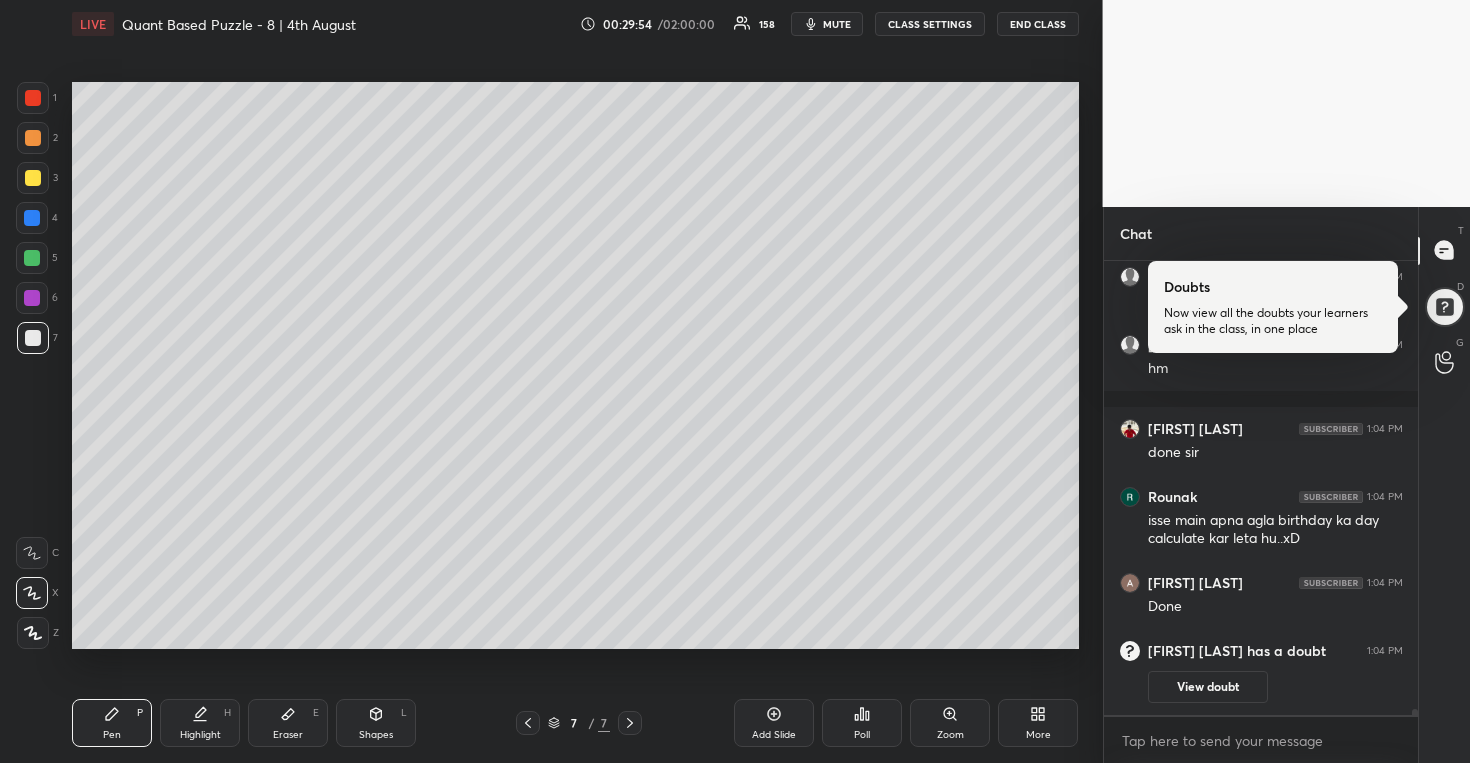 drag, startPoint x: 33, startPoint y: 262, endPoint x: 43, endPoint y: 255, distance: 12.206555 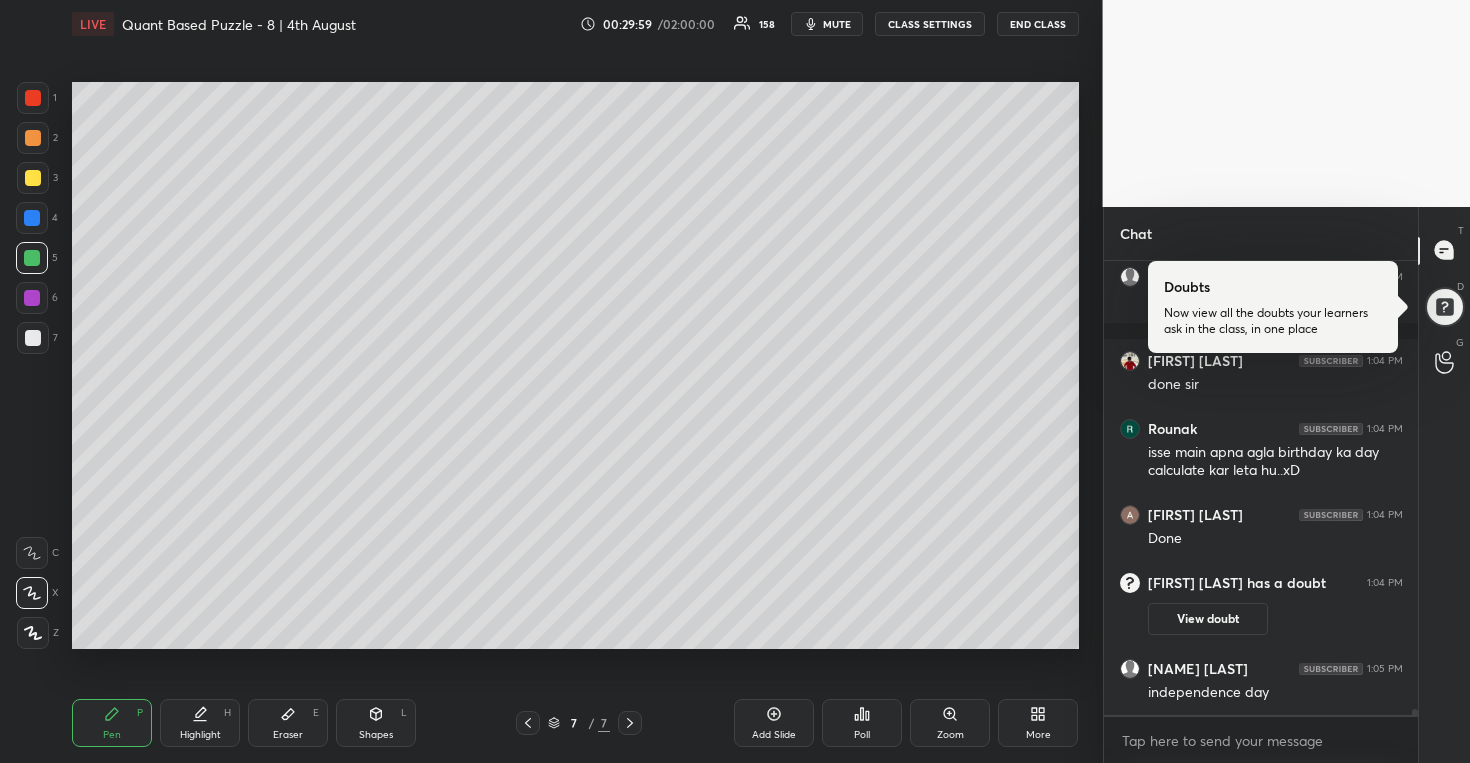 scroll, scrollTop: 34022, scrollLeft: 0, axis: vertical 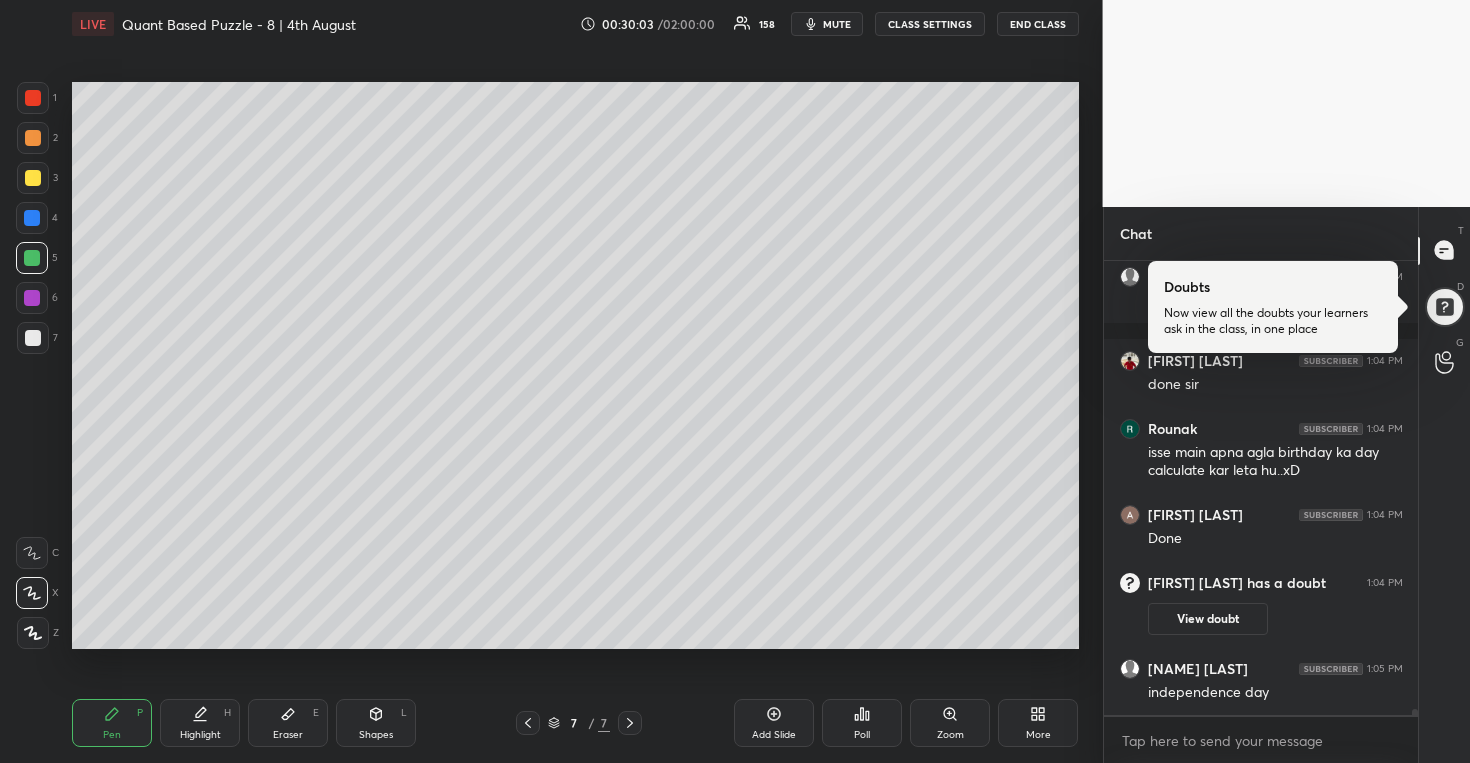 click at bounding box center (32, 218) 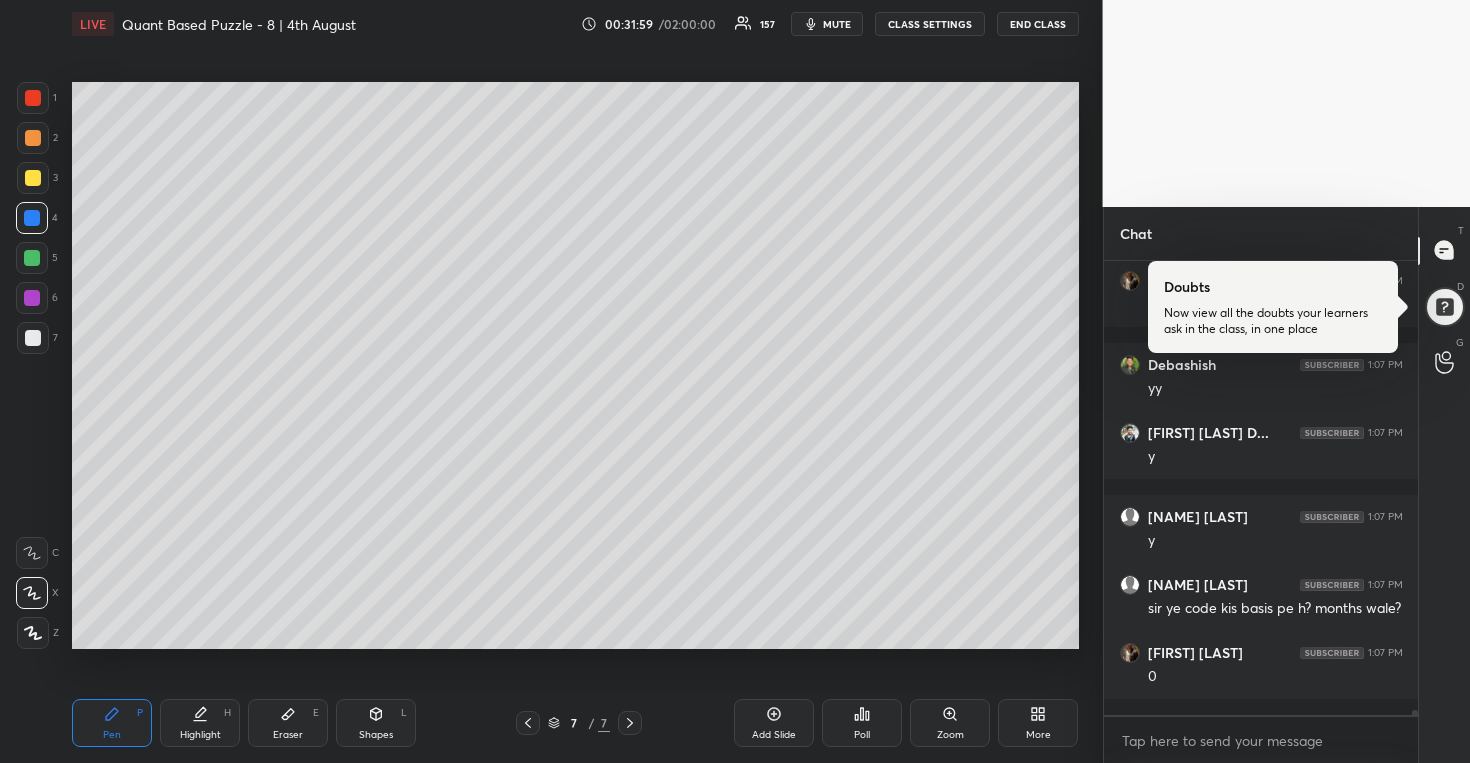 scroll, scrollTop: 0, scrollLeft: 0, axis: both 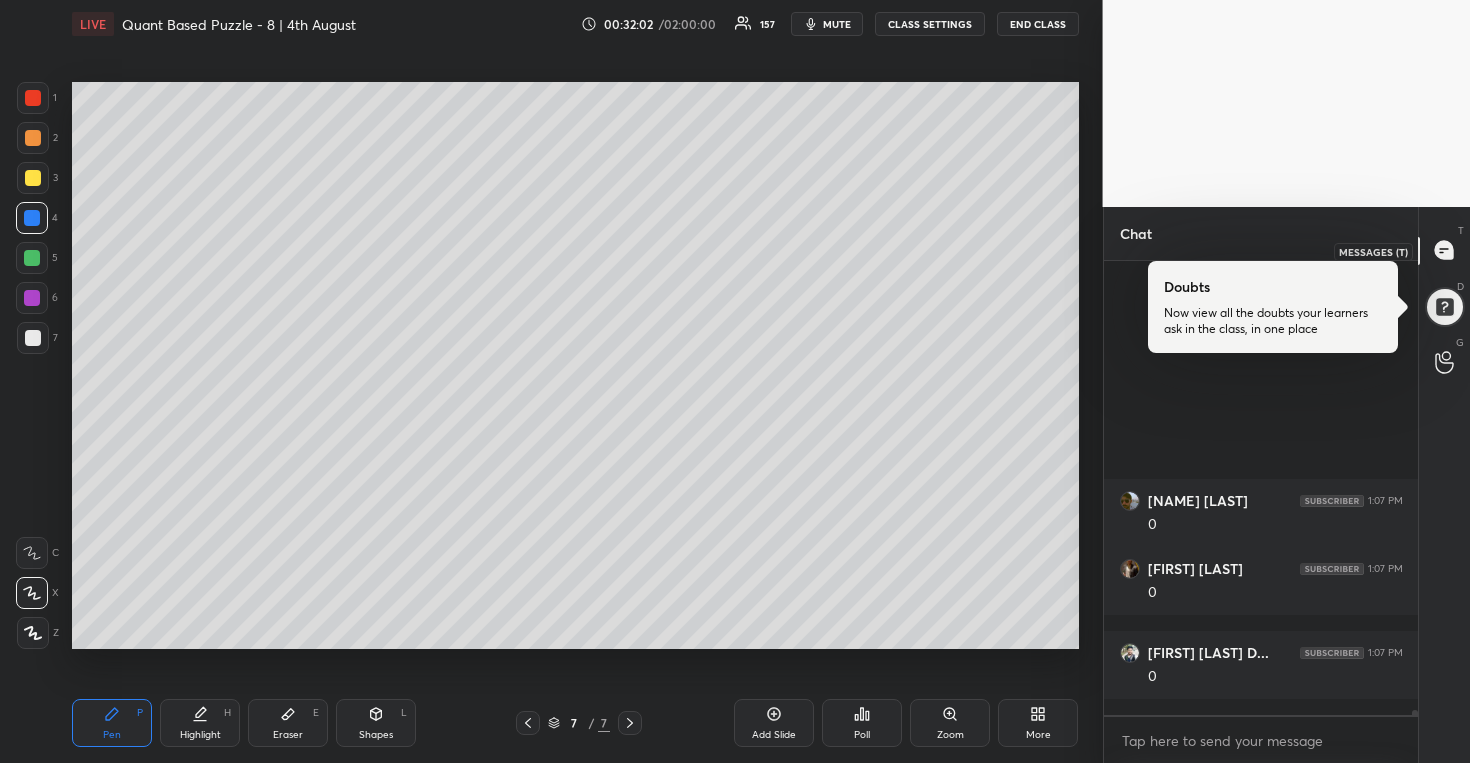 click 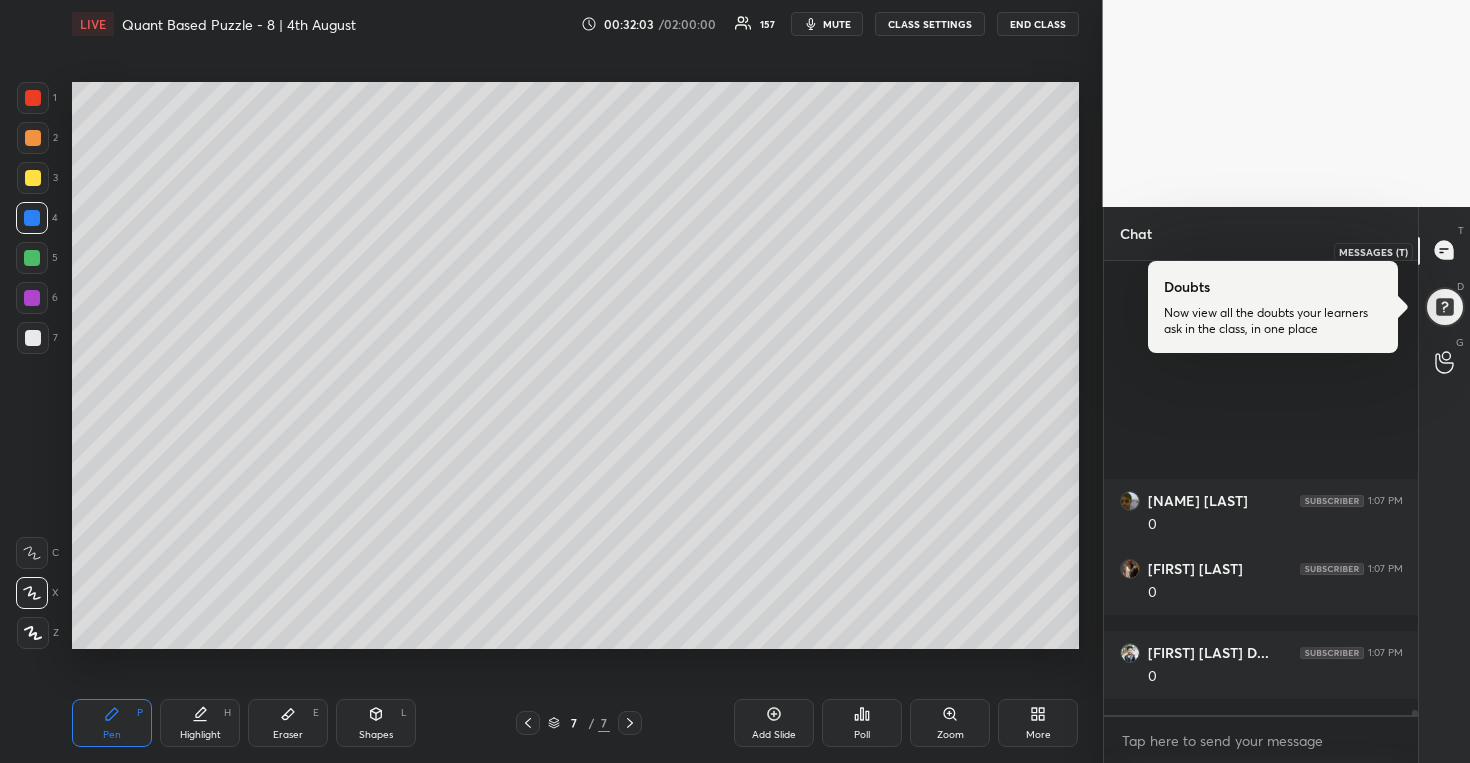 click 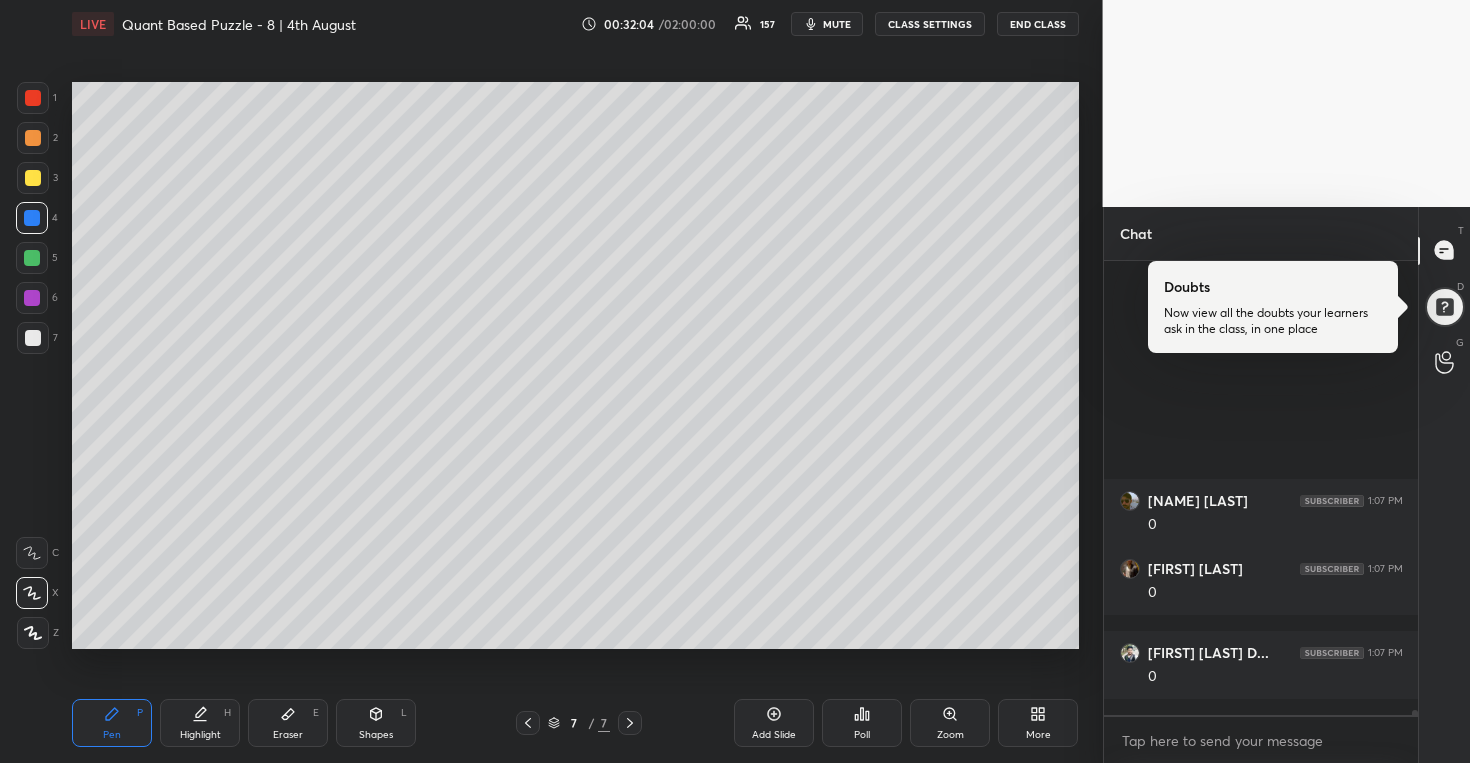 click 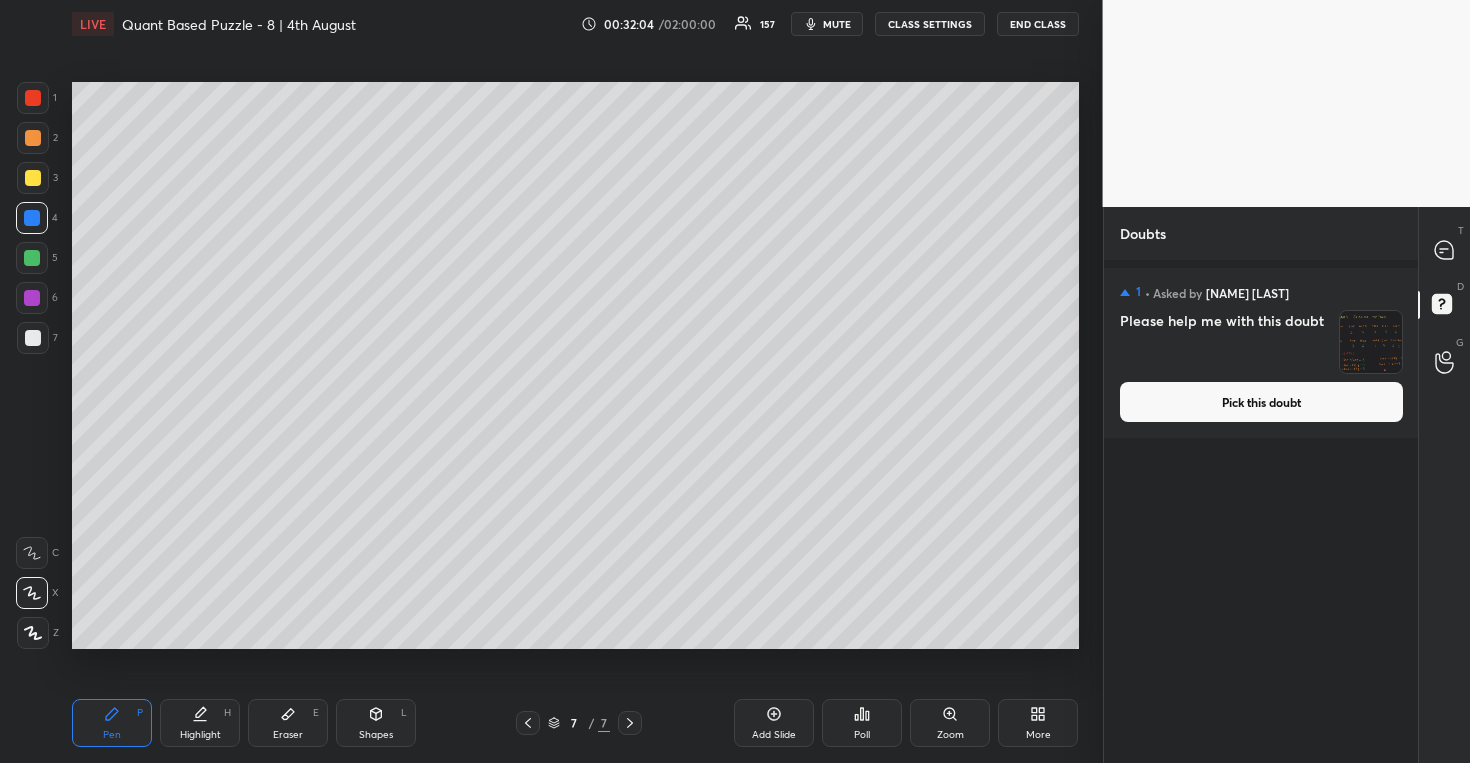 click 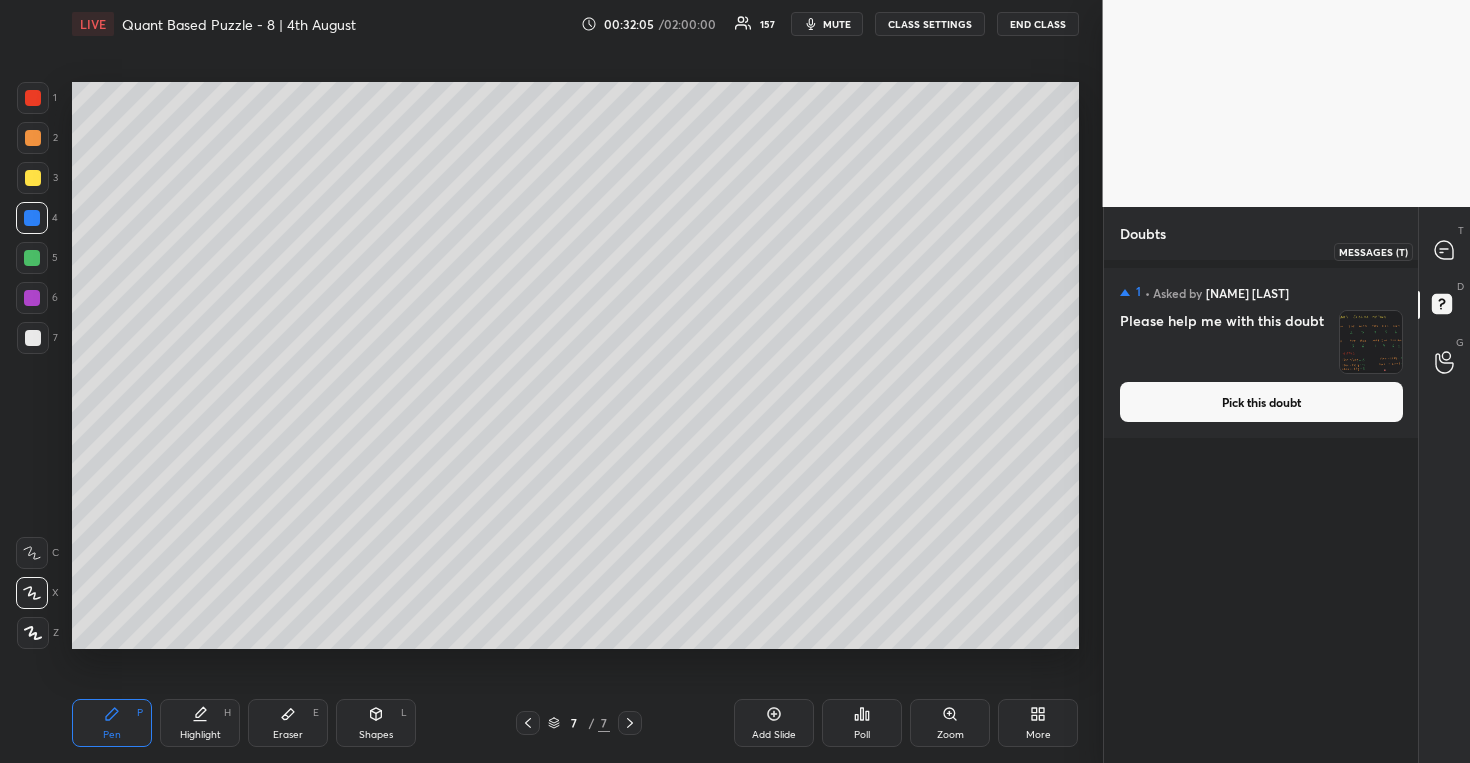 click 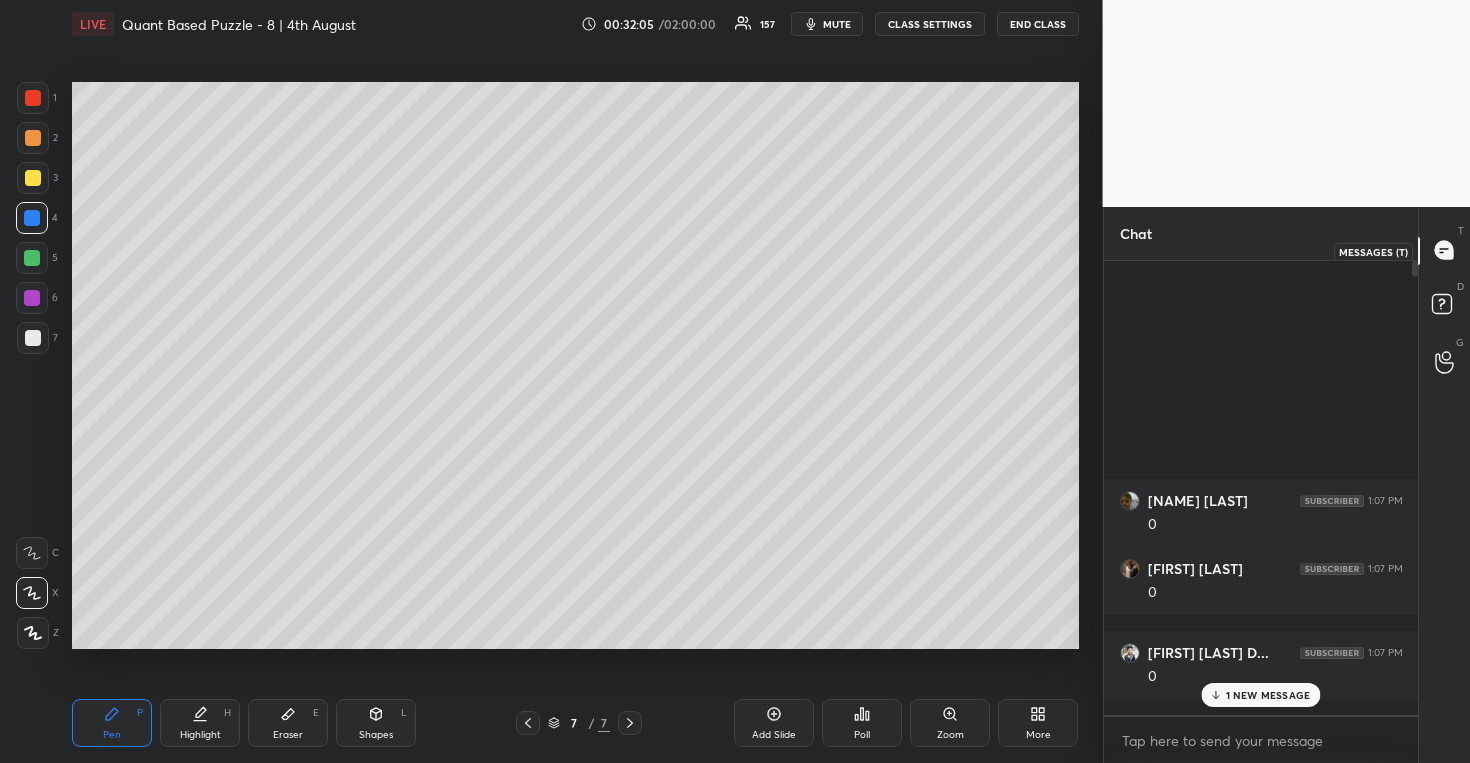 scroll, scrollTop: 6, scrollLeft: 7, axis: both 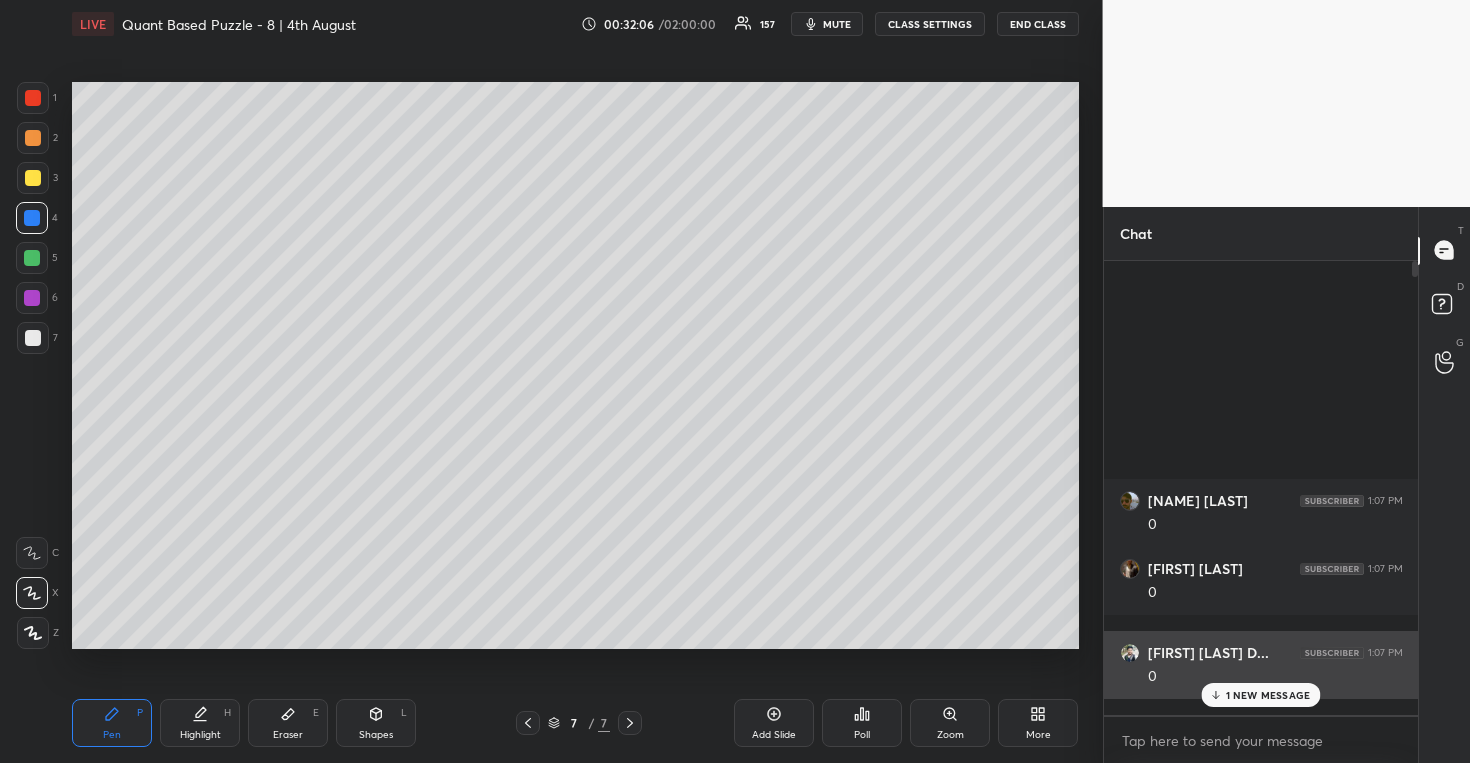click on "[NAME] [TIME] [NUMBER] [NAME] [TIME] [NUMBER] [NAME] [TIME] [NUMBER] [NUMBER] NEW MESSAGE" at bounding box center [1261, 488] 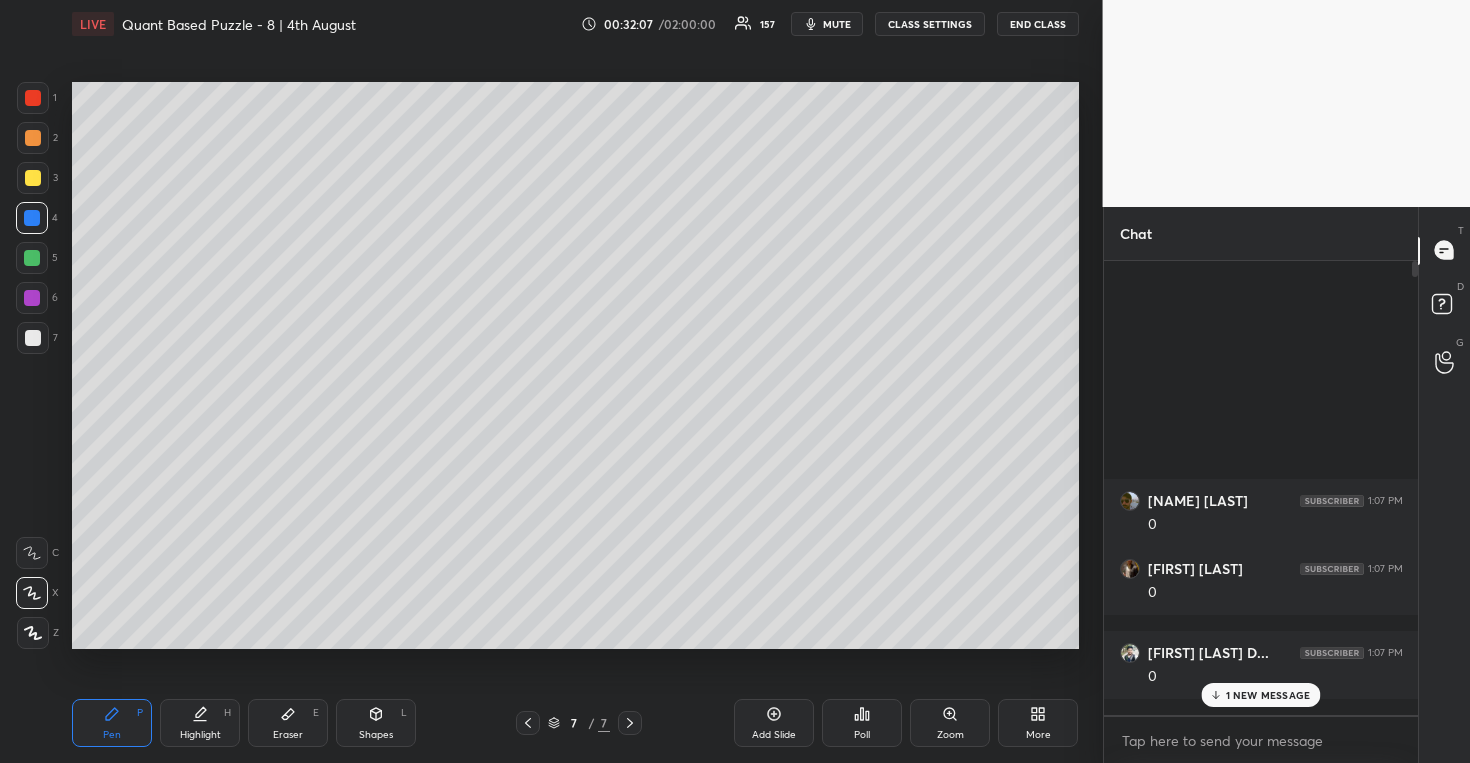 click on "1 NEW MESSAGE" at bounding box center (1268, 695) 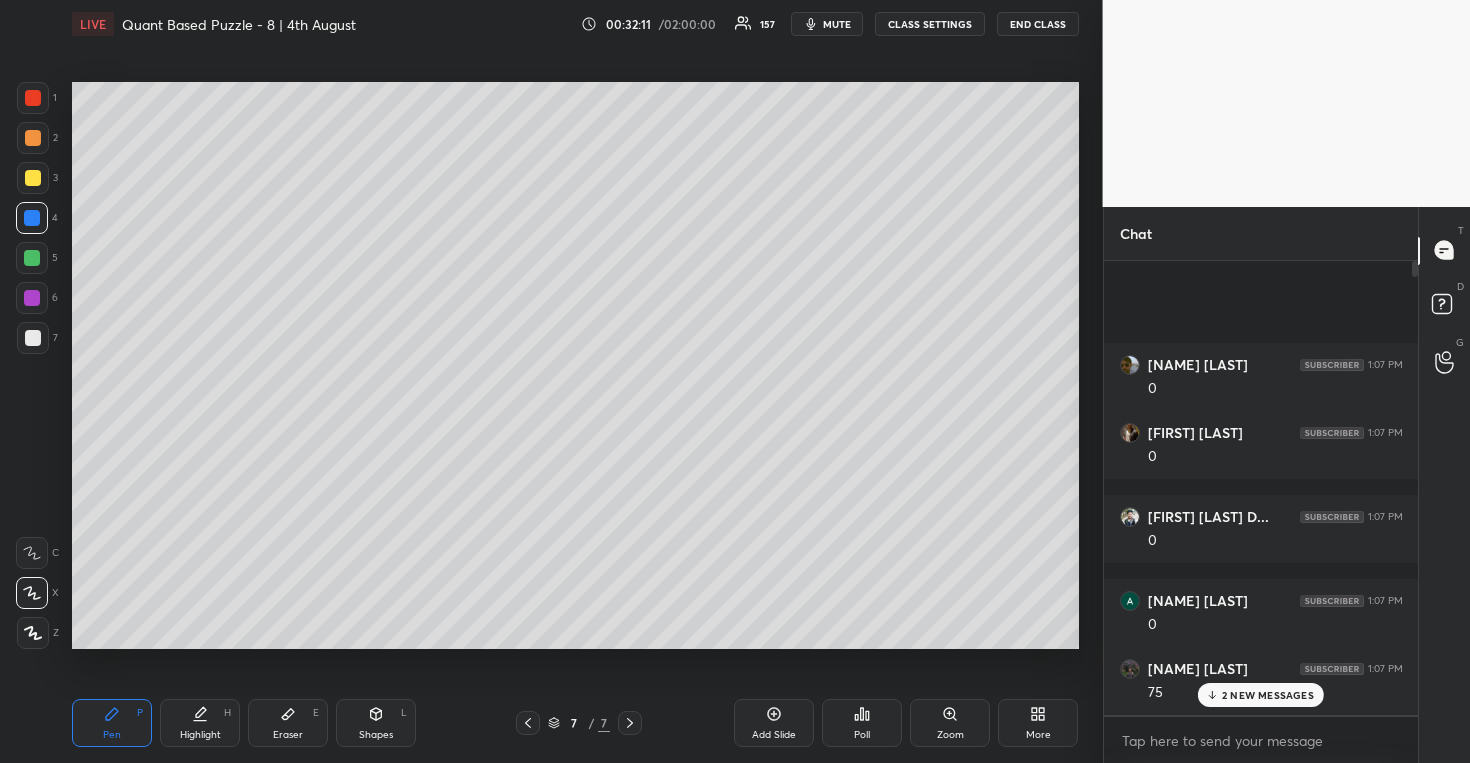 click at bounding box center [33, 338] 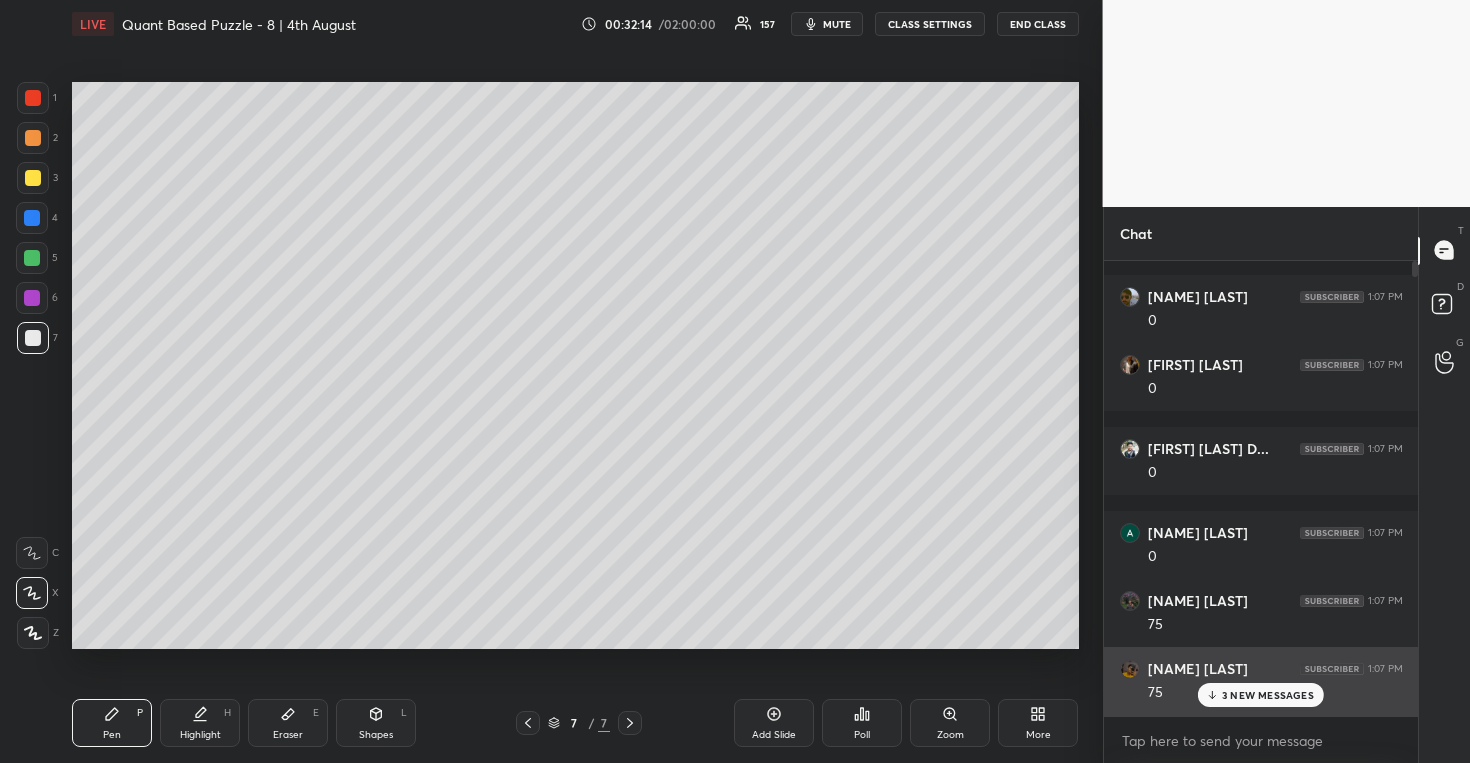 click on "3 NEW MESSAGES" at bounding box center [1268, 695] 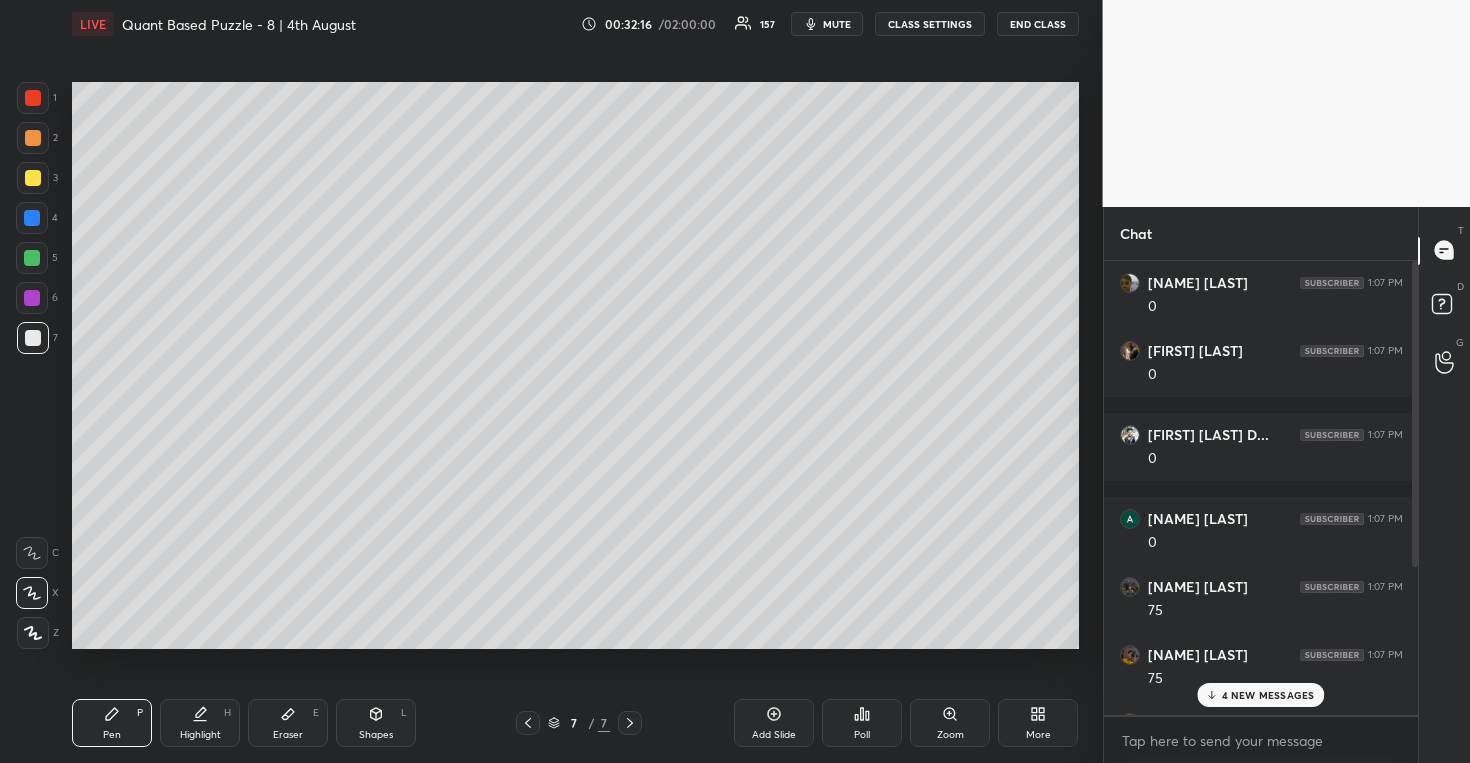 click on "4 NEW MESSAGES" at bounding box center (1268, 695) 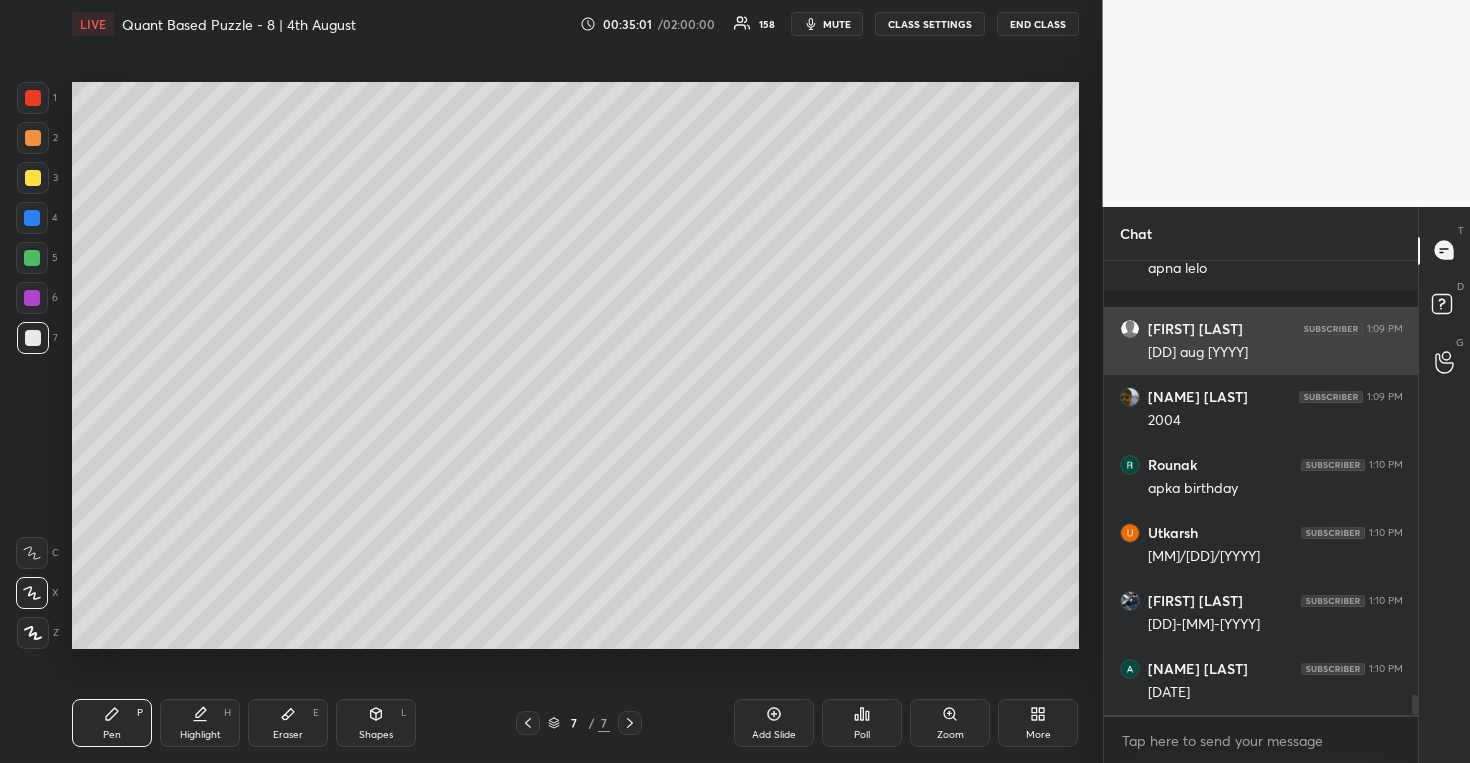 scroll, scrollTop: 9893, scrollLeft: 0, axis: vertical 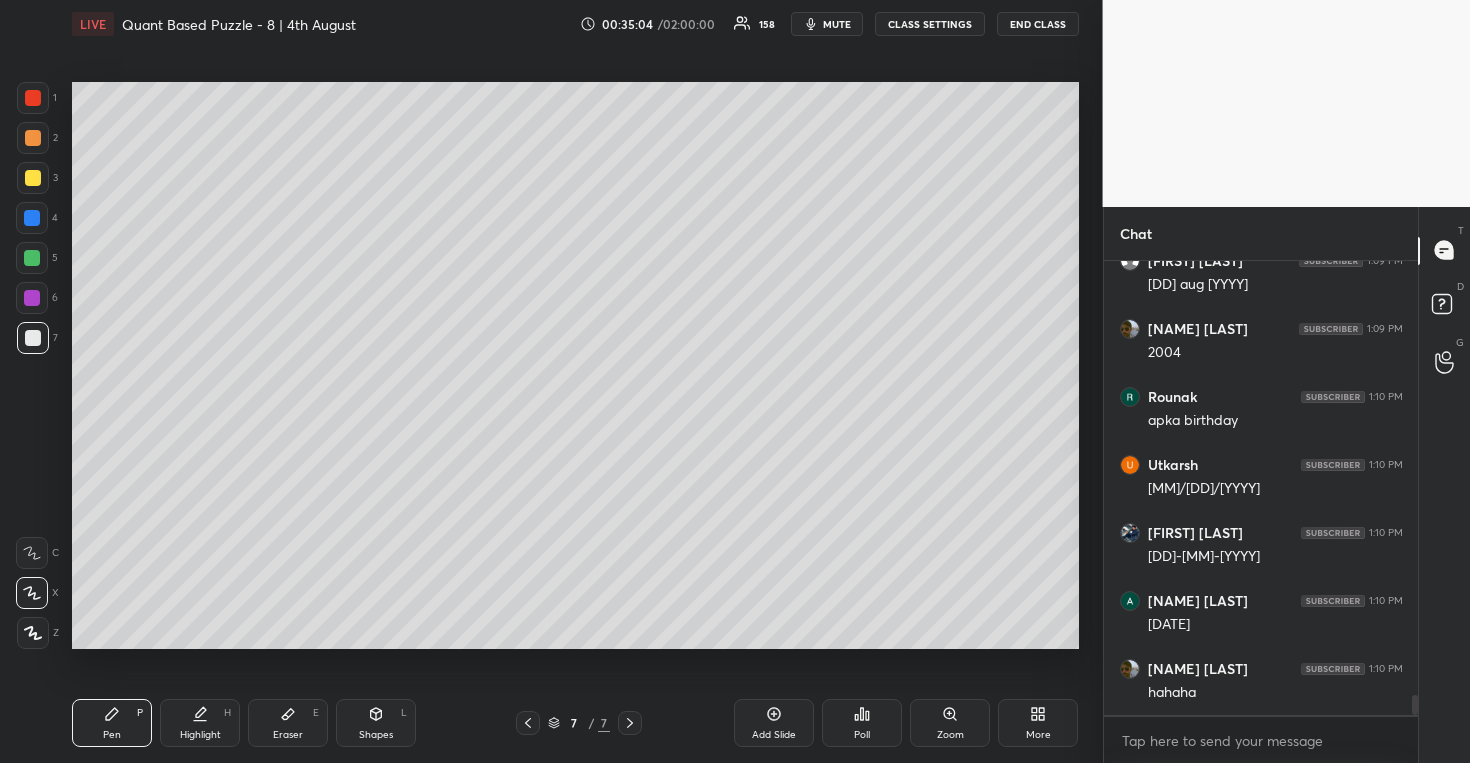 drag, startPoint x: 36, startPoint y: 138, endPoint x: 61, endPoint y: 139, distance: 25.019993 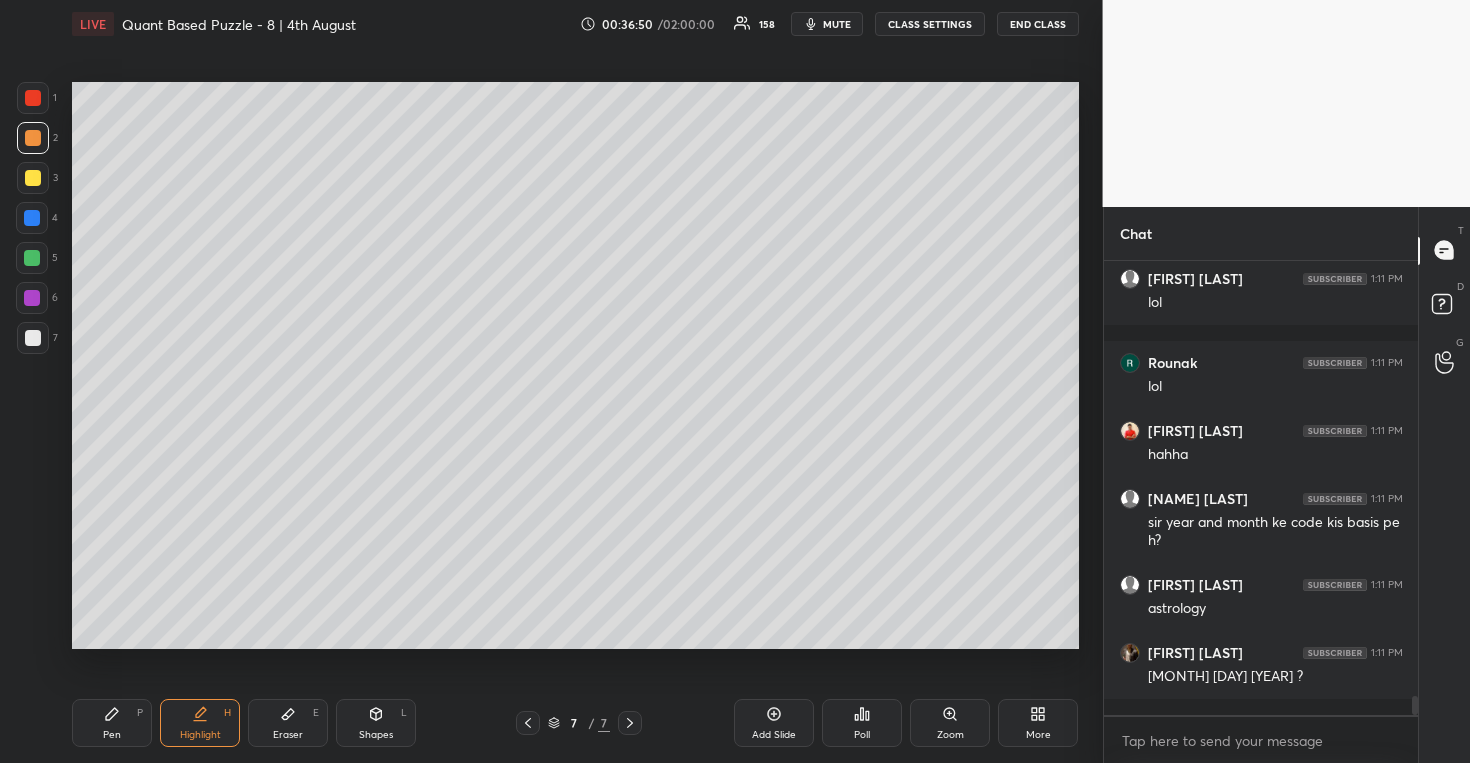 scroll, scrollTop: 10253, scrollLeft: 0, axis: vertical 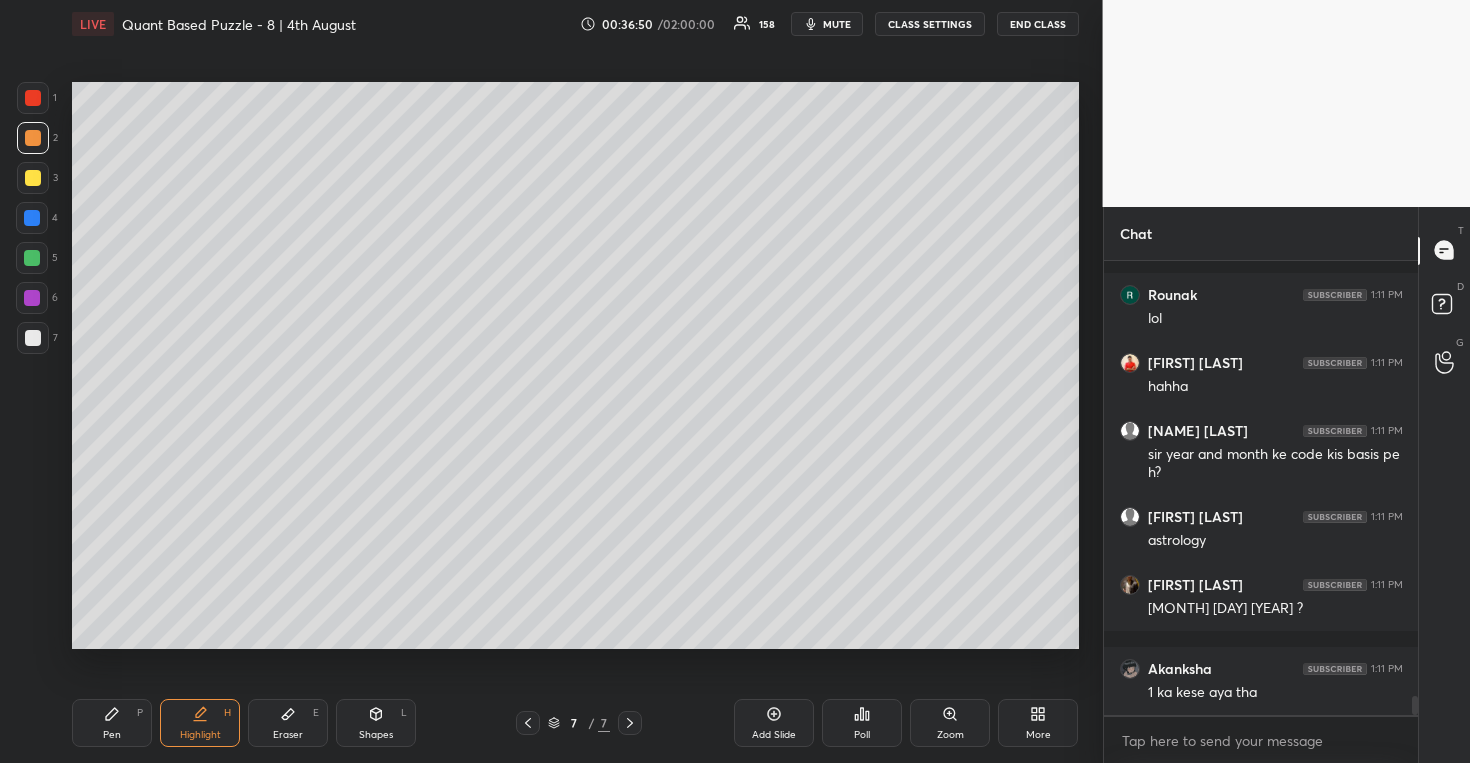 click on "Add Slide" at bounding box center [774, 723] 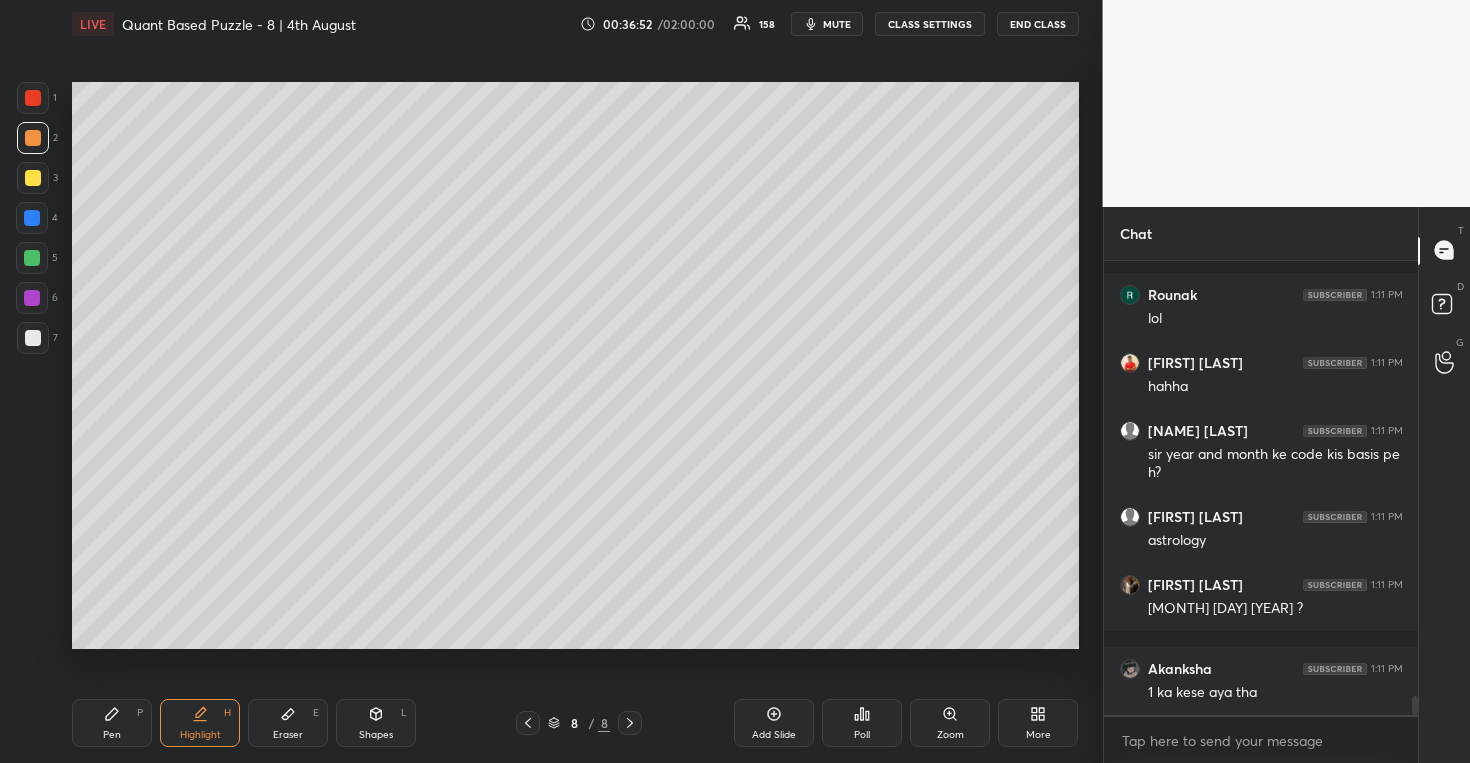 scroll, scrollTop: 10321, scrollLeft: 0, axis: vertical 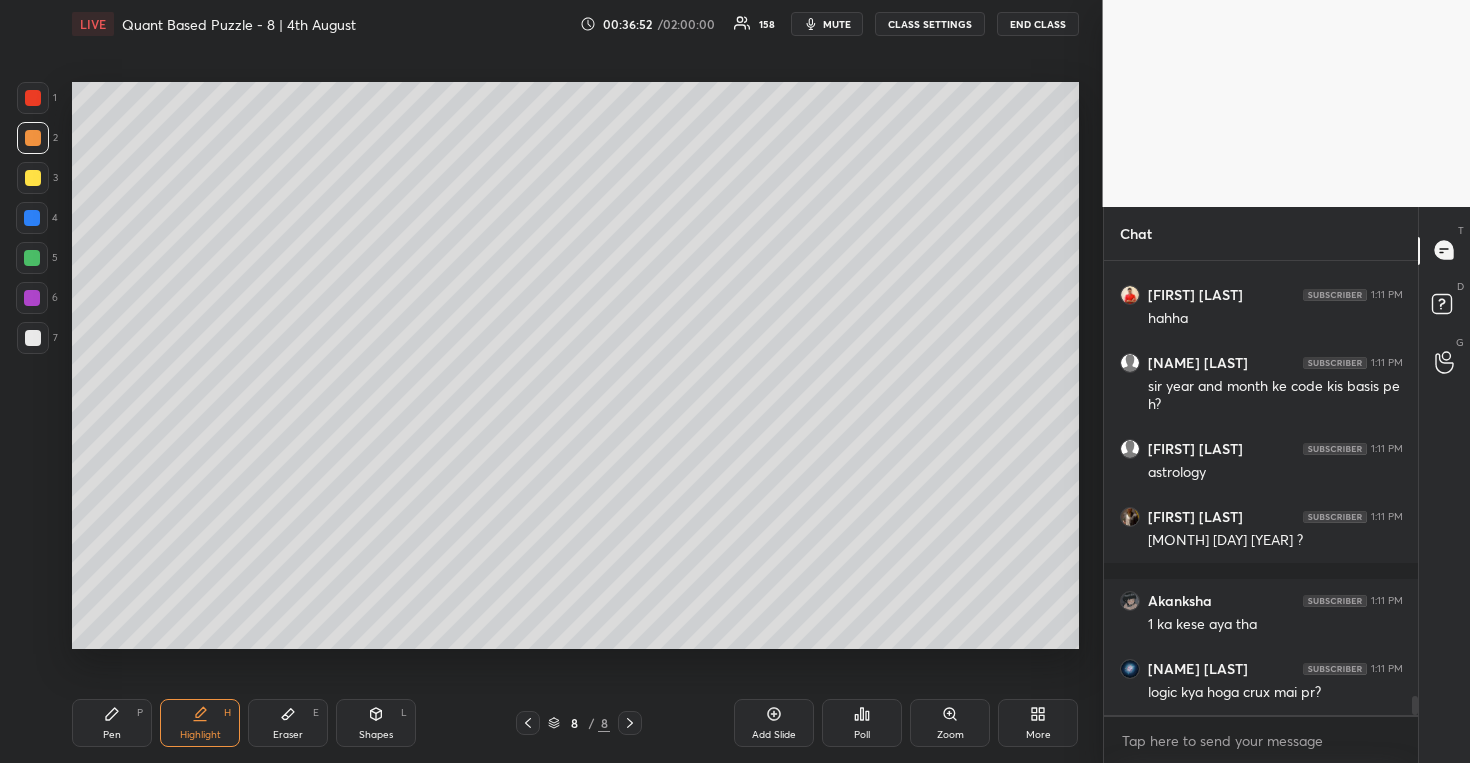 click at bounding box center [32, 258] 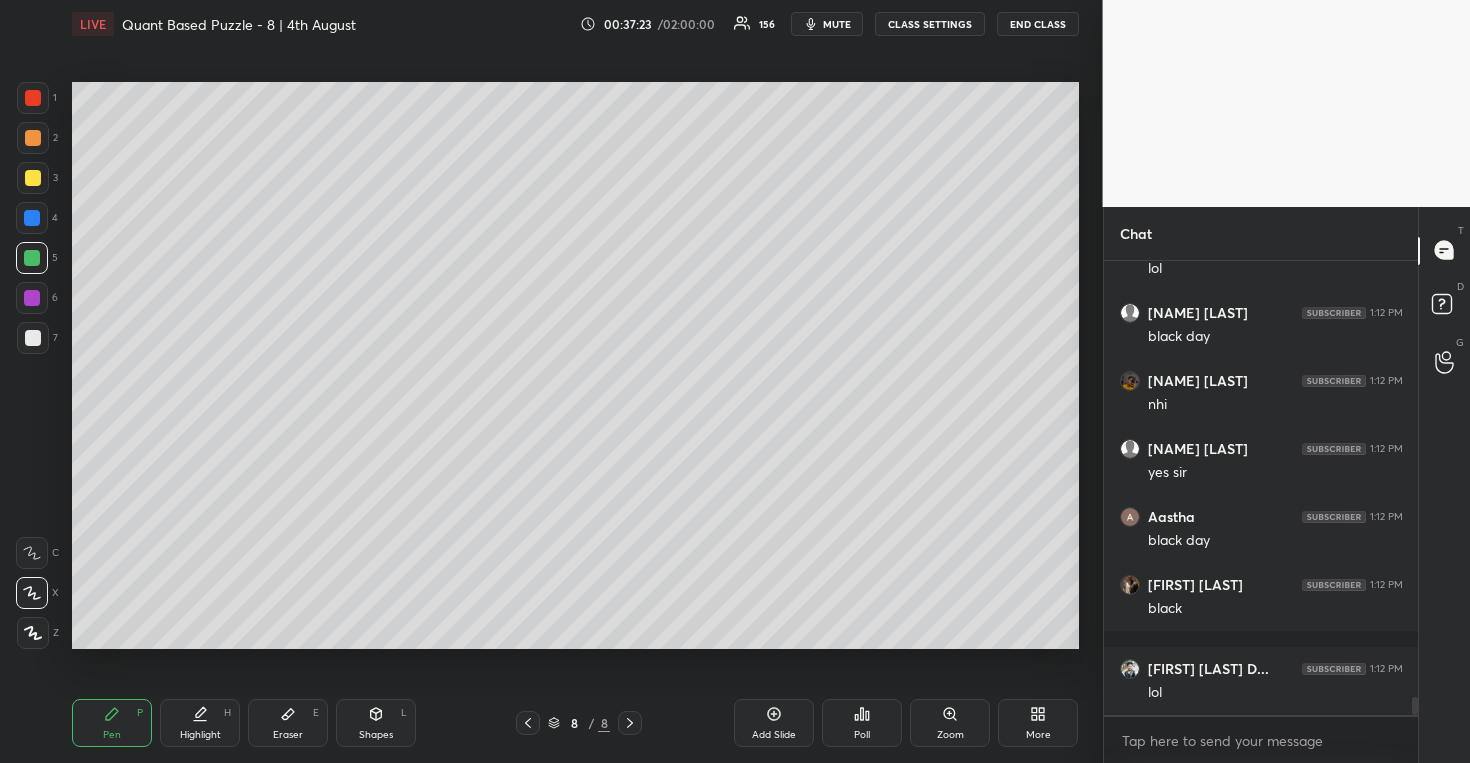 scroll, scrollTop: 11221, scrollLeft: 0, axis: vertical 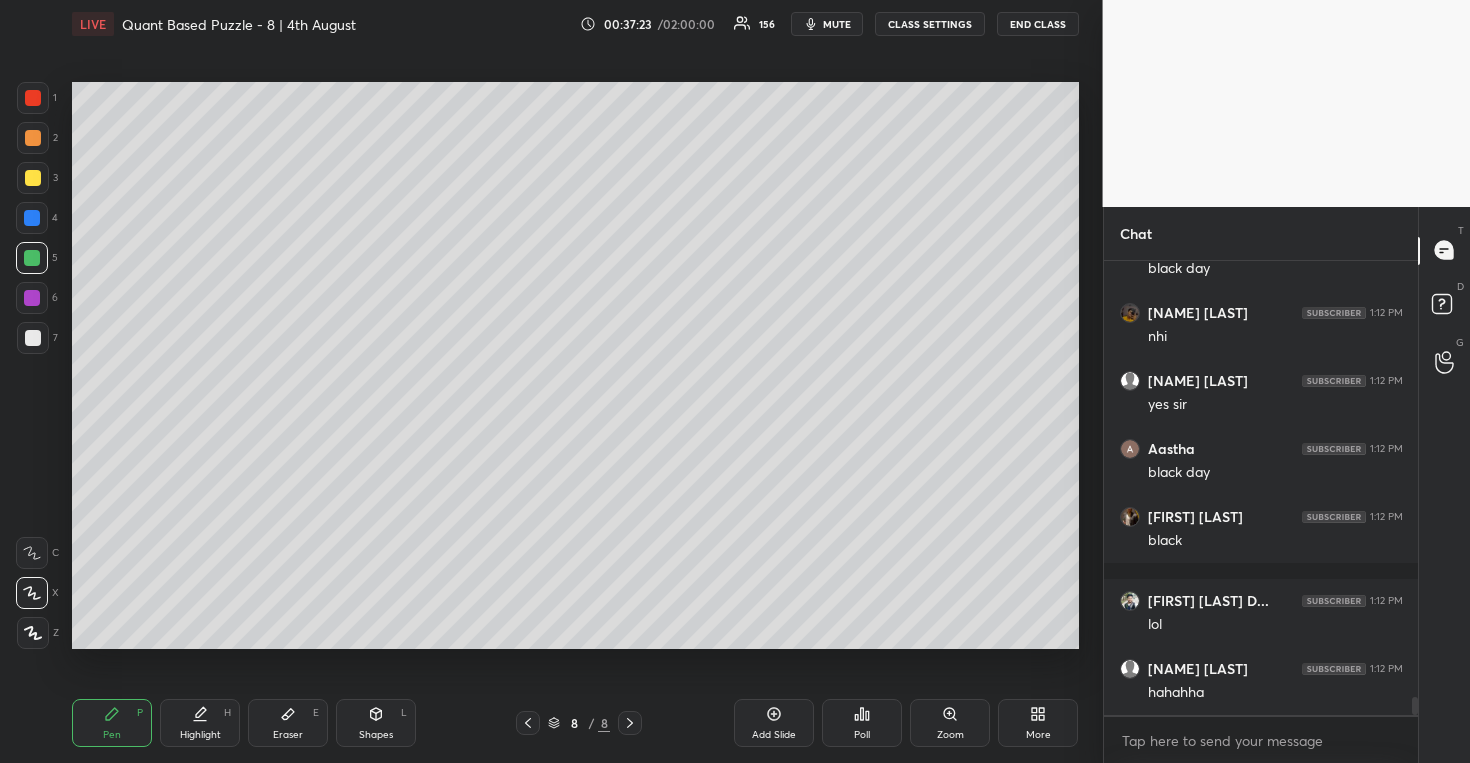 click at bounding box center (33, 138) 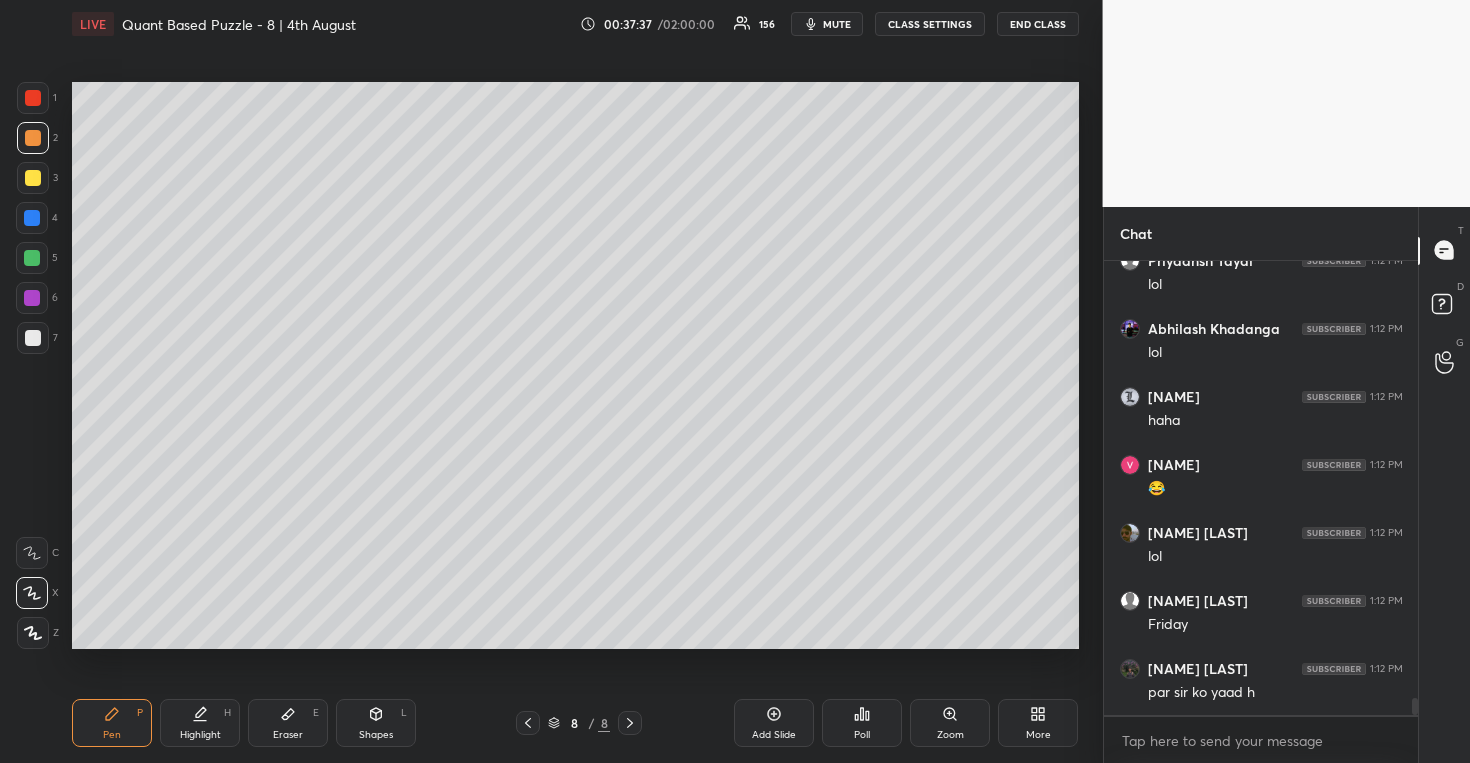 scroll, scrollTop: 11833, scrollLeft: 0, axis: vertical 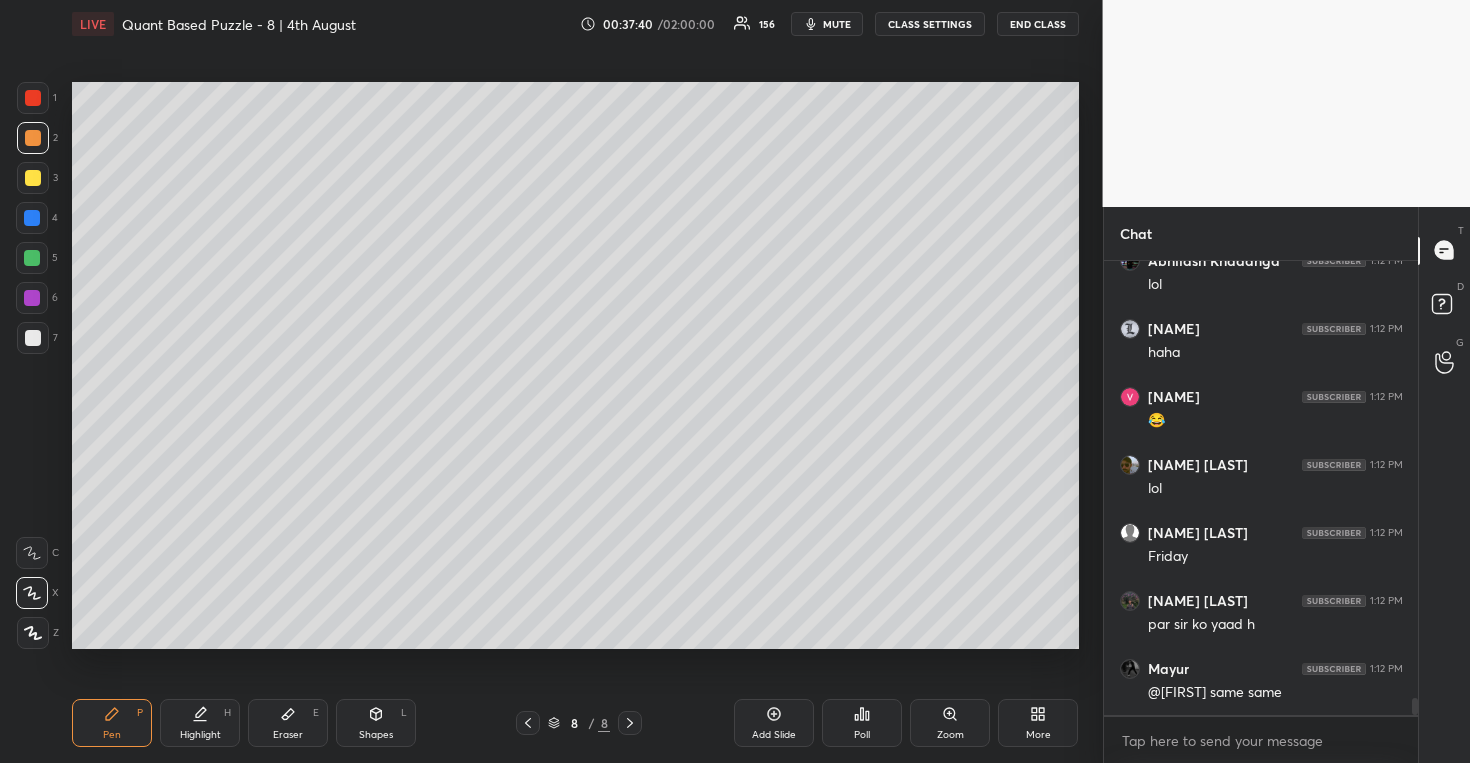 click at bounding box center [33, 178] 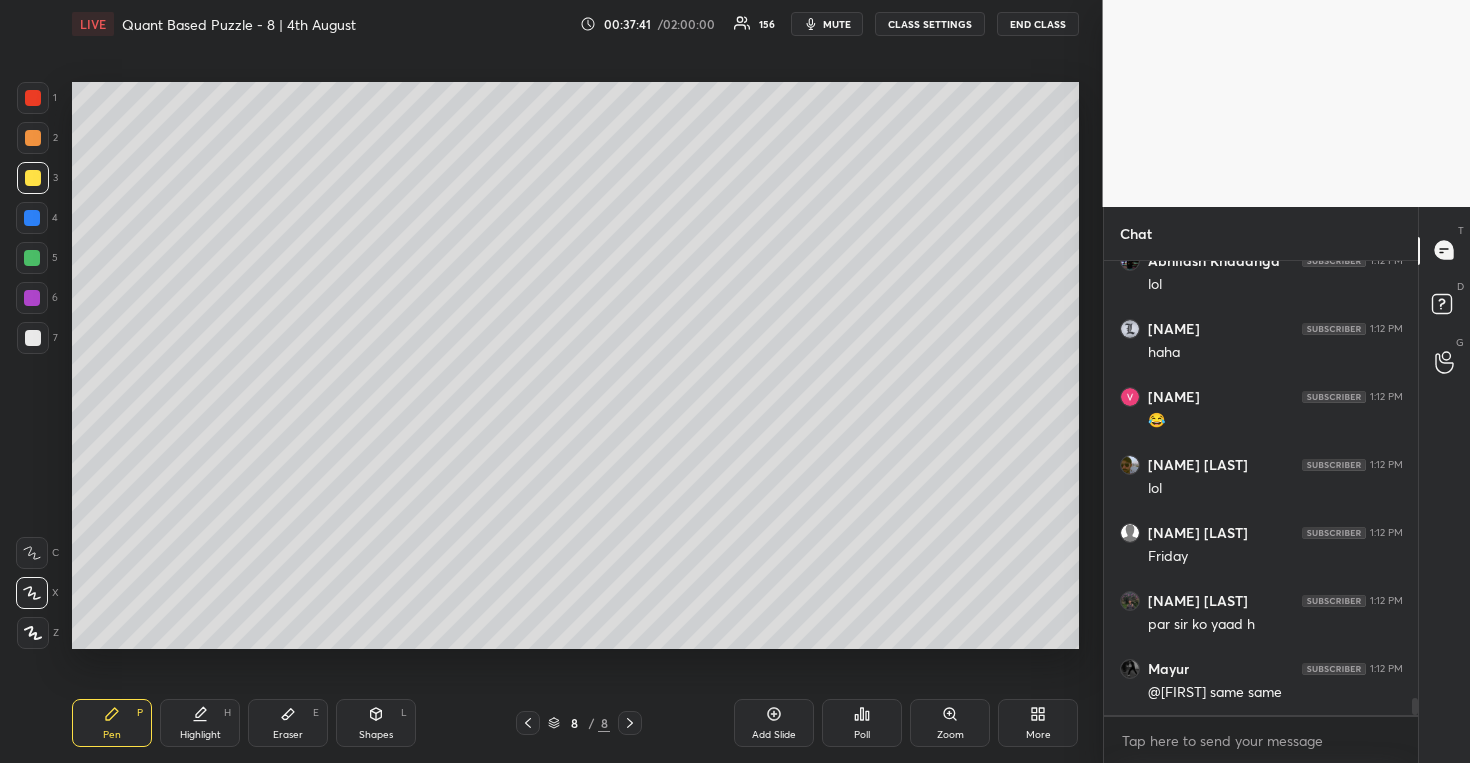 drag, startPoint x: 37, startPoint y: 259, endPoint x: 35, endPoint y: 274, distance: 15.132746 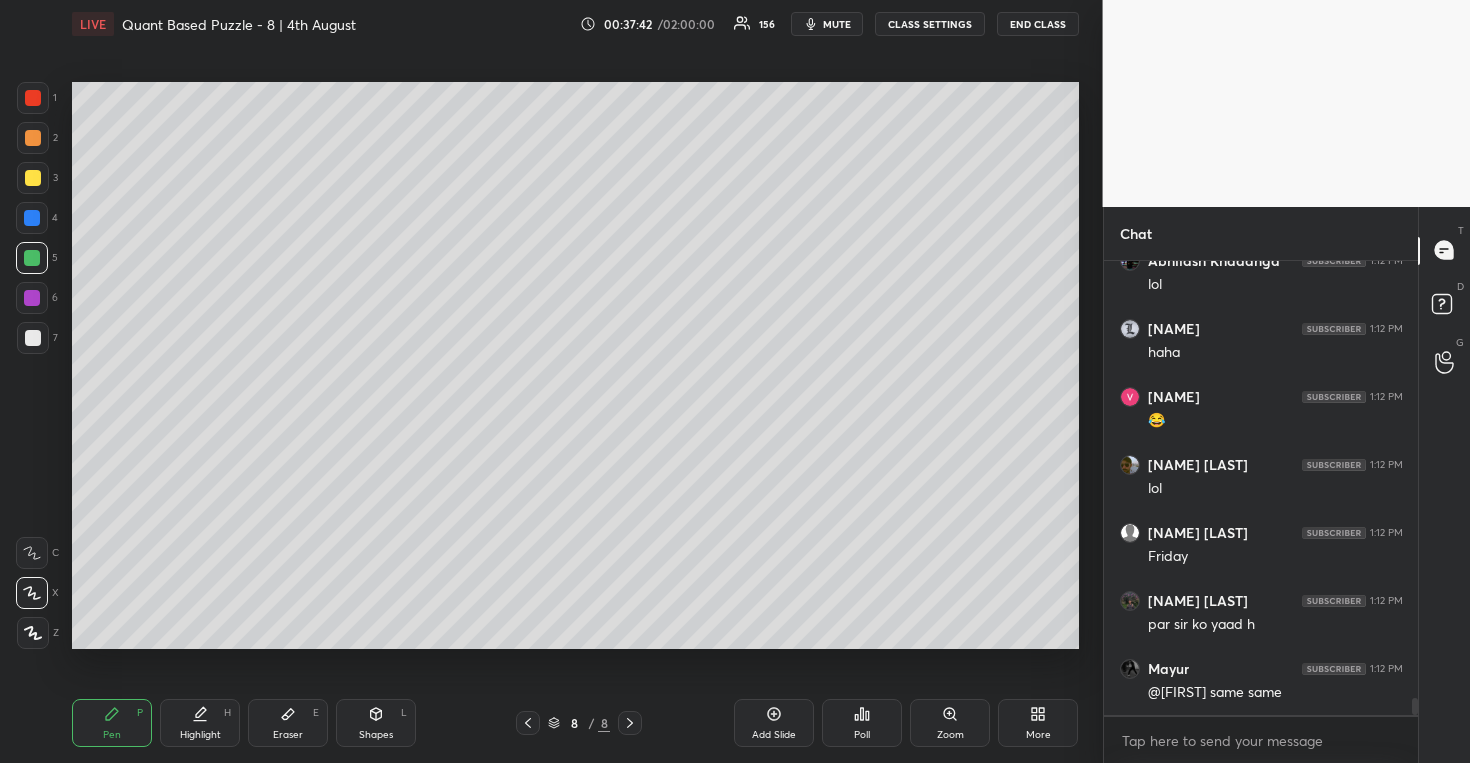 click at bounding box center [33, 338] 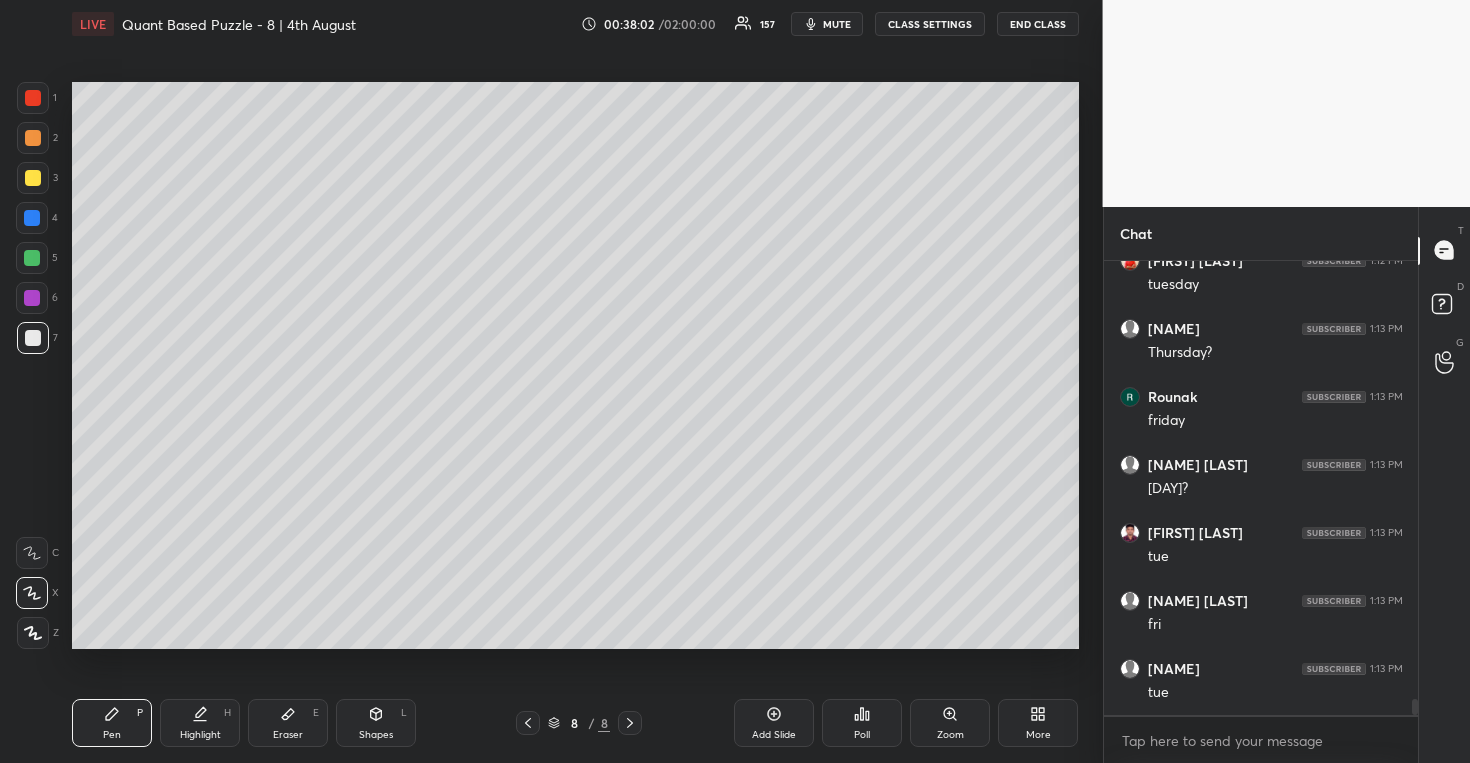 scroll, scrollTop: 12377, scrollLeft: 0, axis: vertical 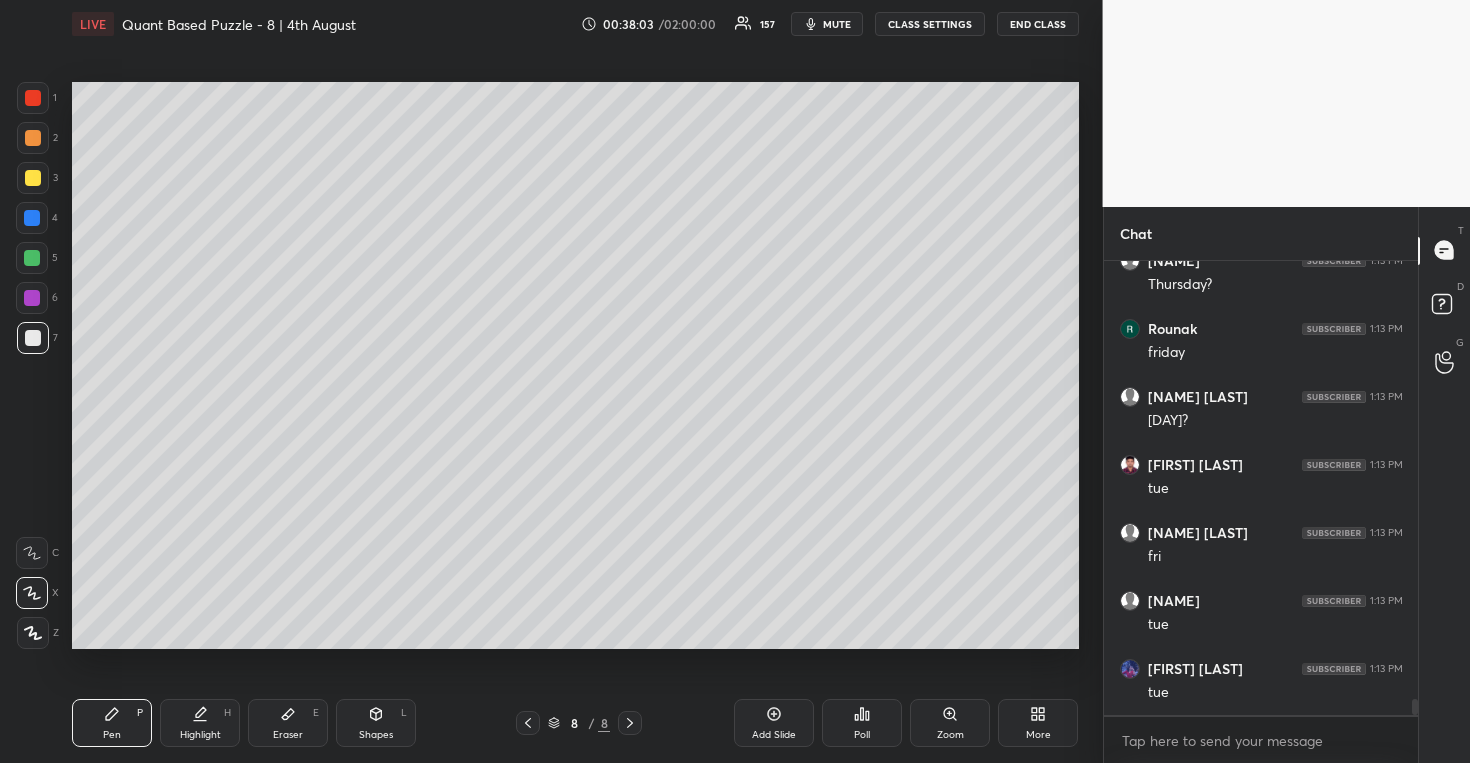 click at bounding box center [32, 218] 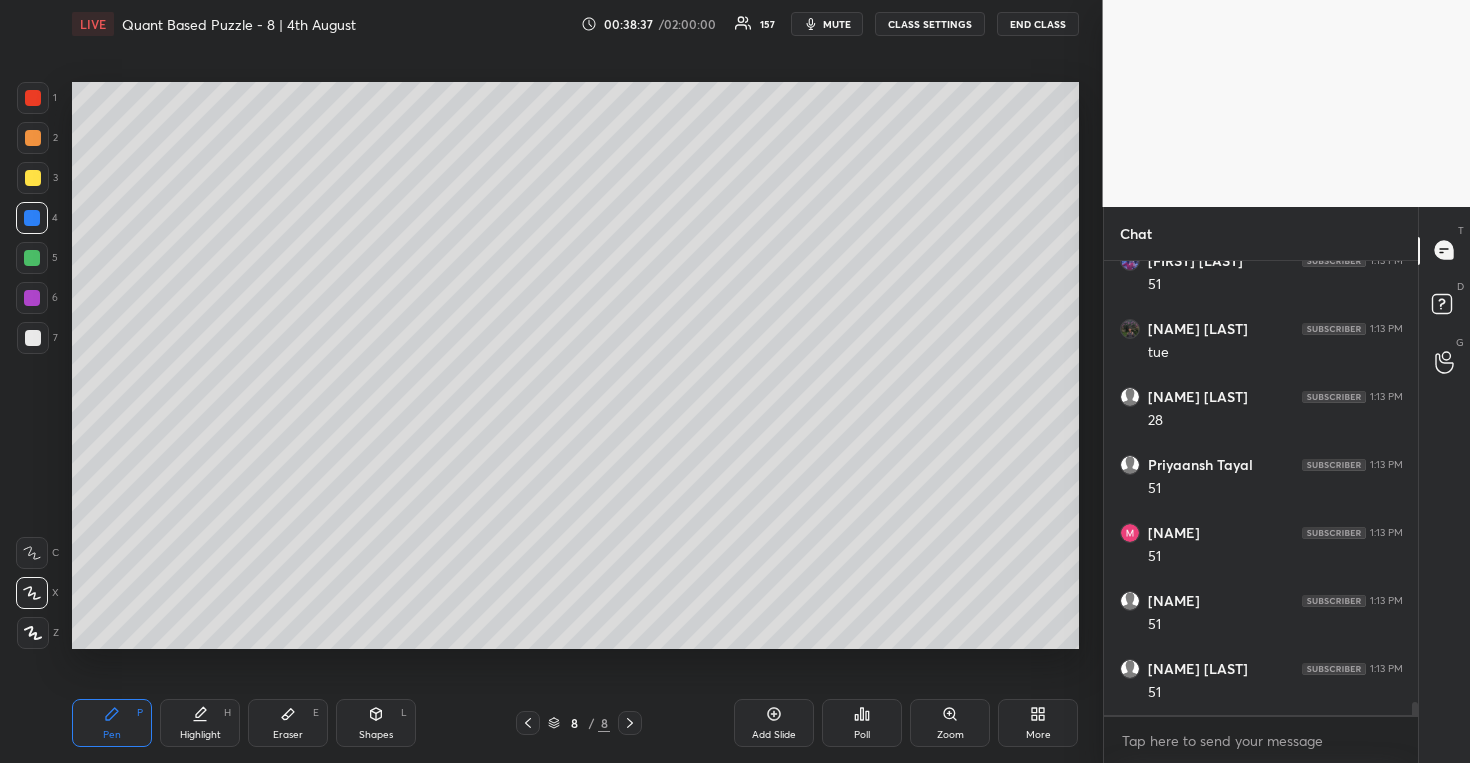 scroll, scrollTop: 15701, scrollLeft: 0, axis: vertical 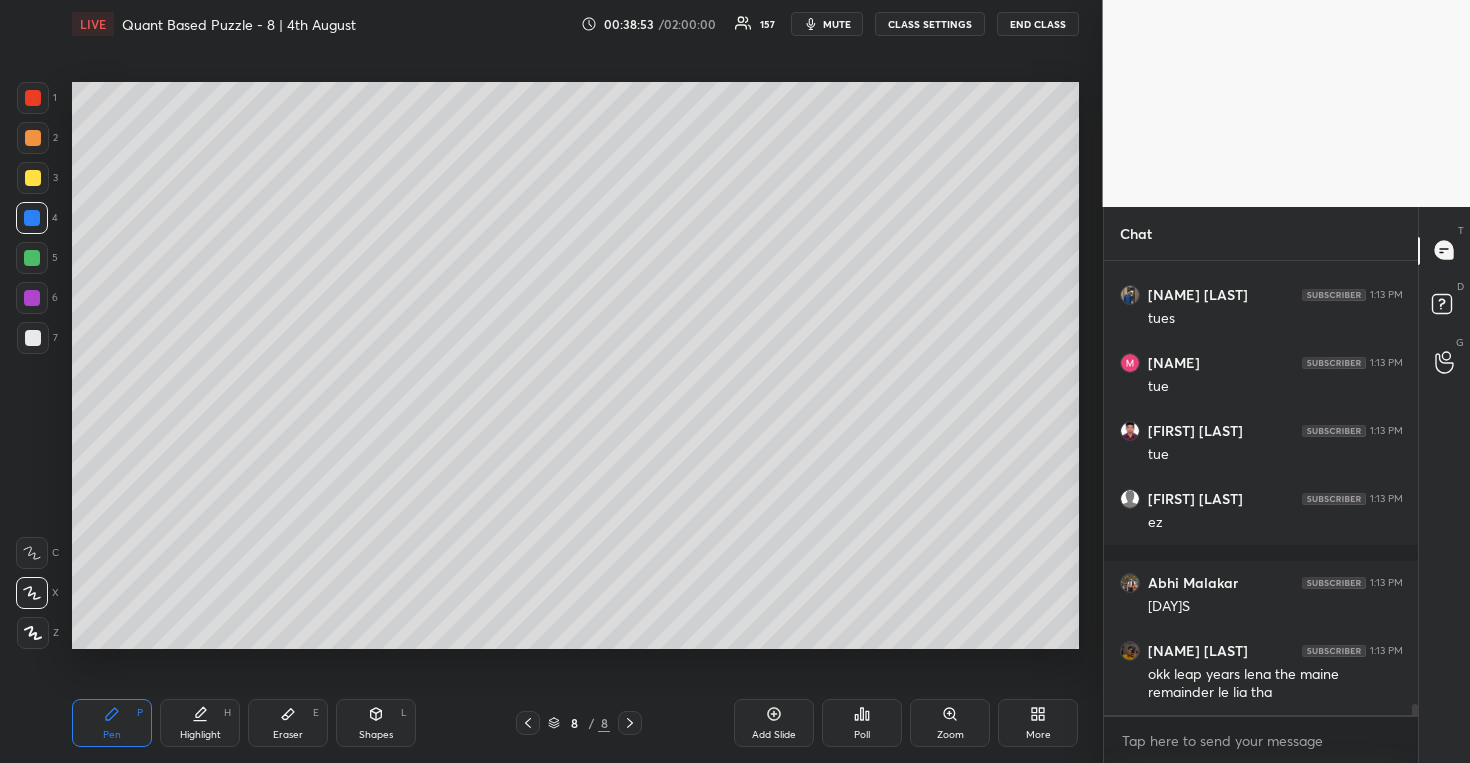 click at bounding box center (33, 178) 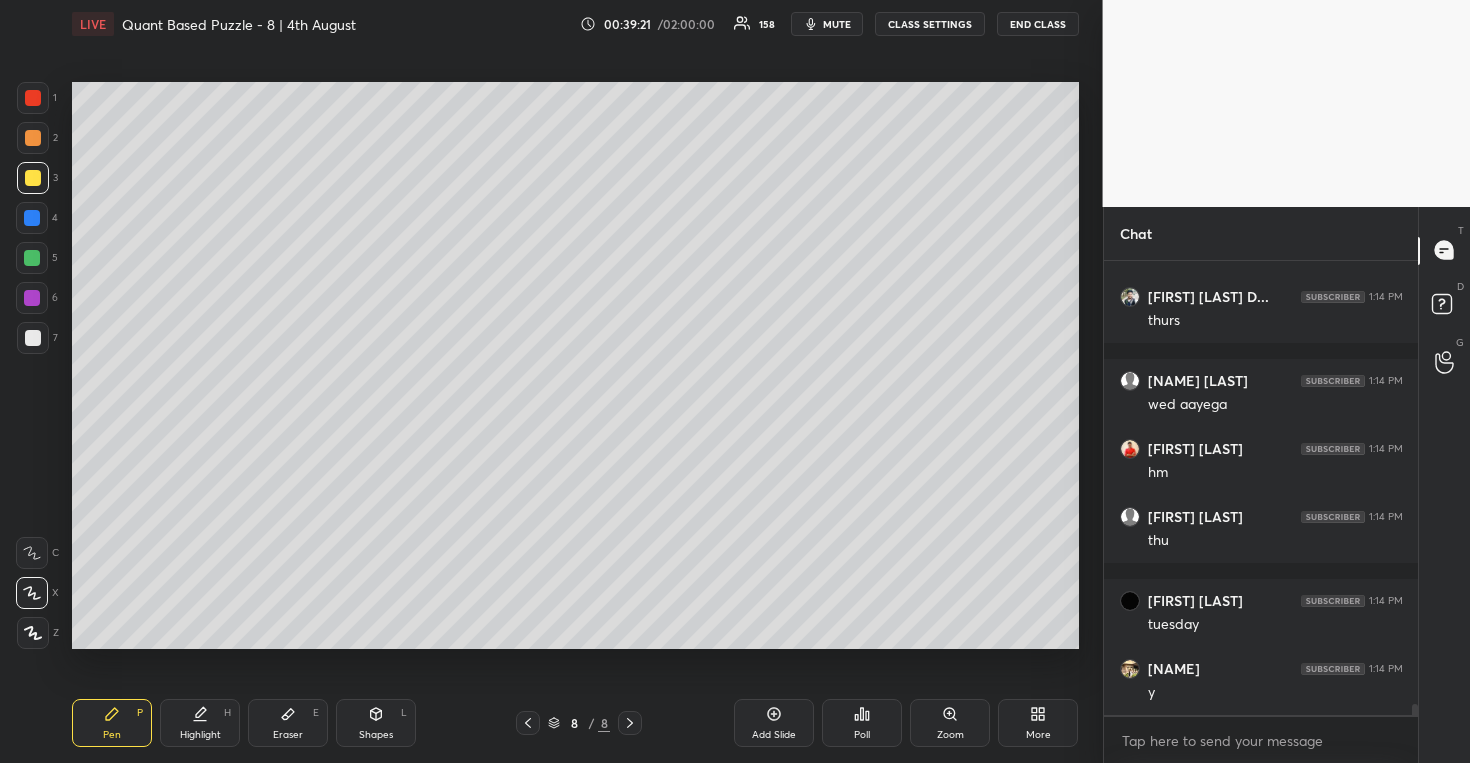 click on "Add Slide" at bounding box center [774, 723] 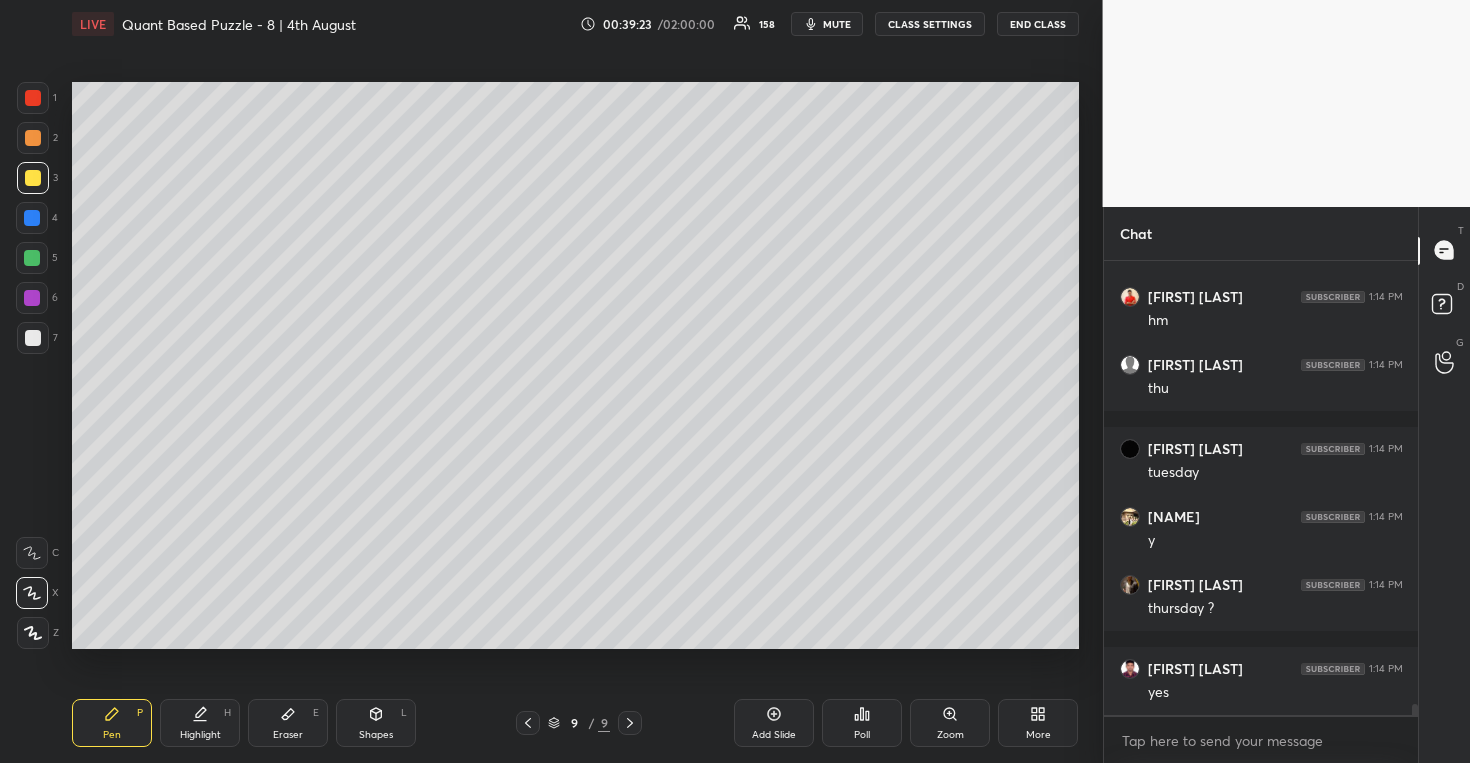 click at bounding box center [33, 138] 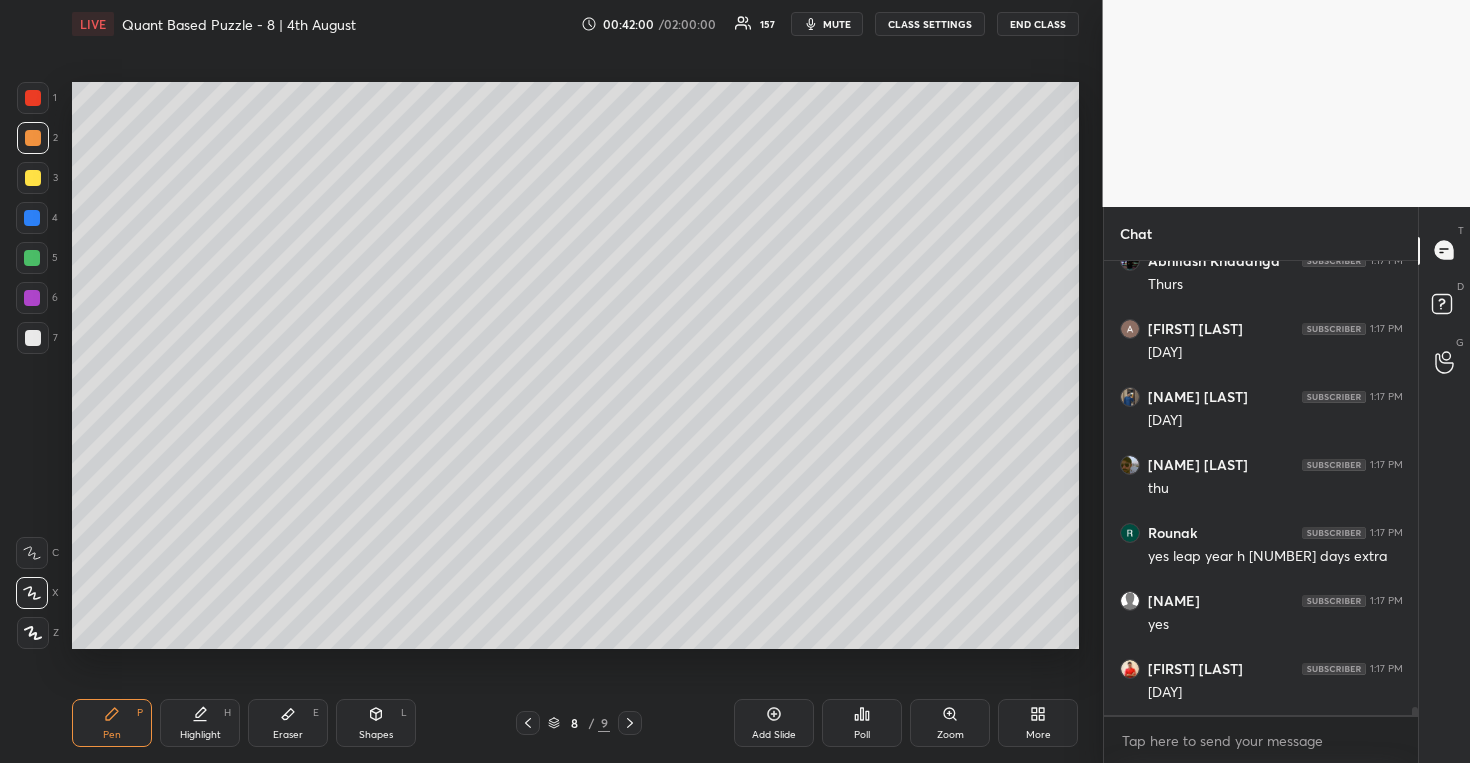scroll, scrollTop: 25985, scrollLeft: 0, axis: vertical 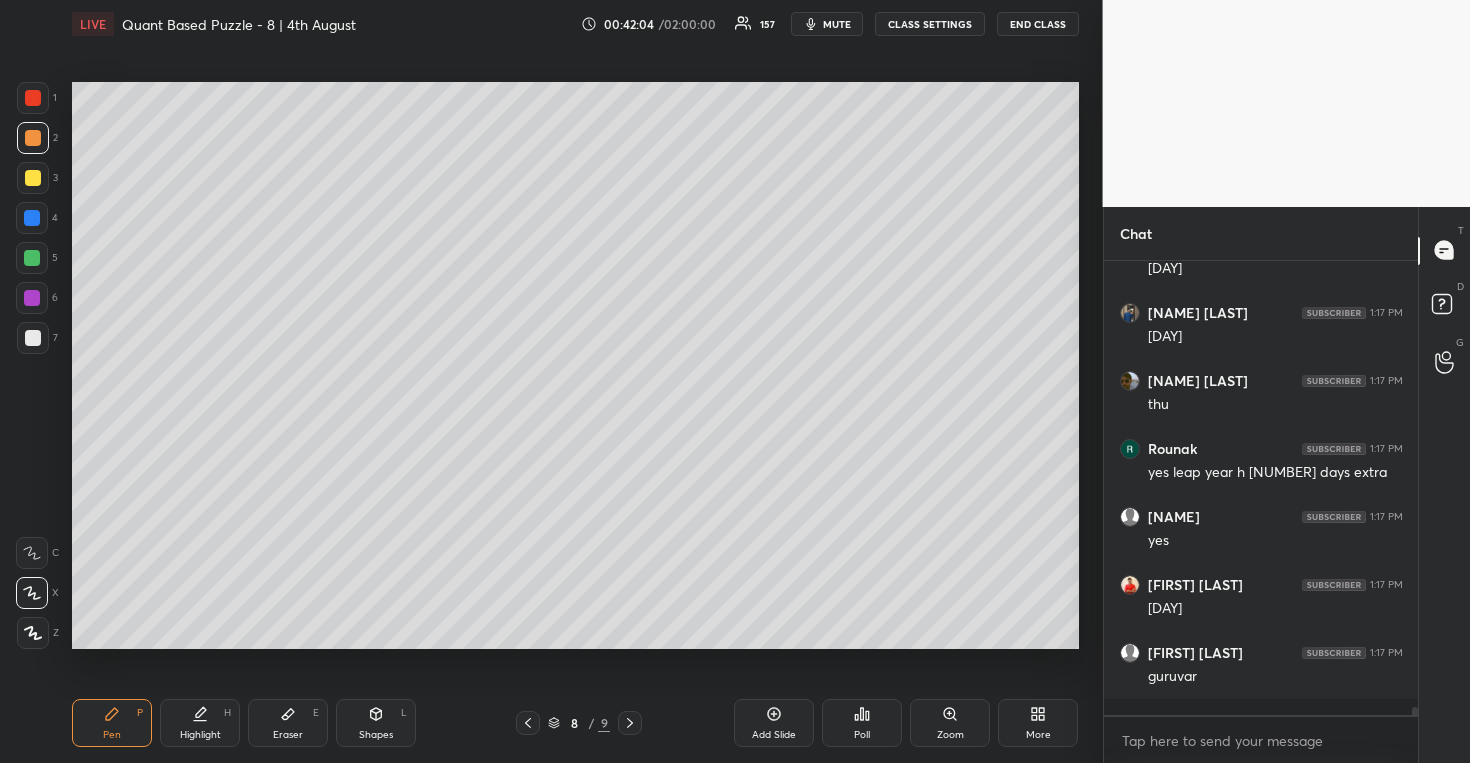 click at bounding box center (33, 338) 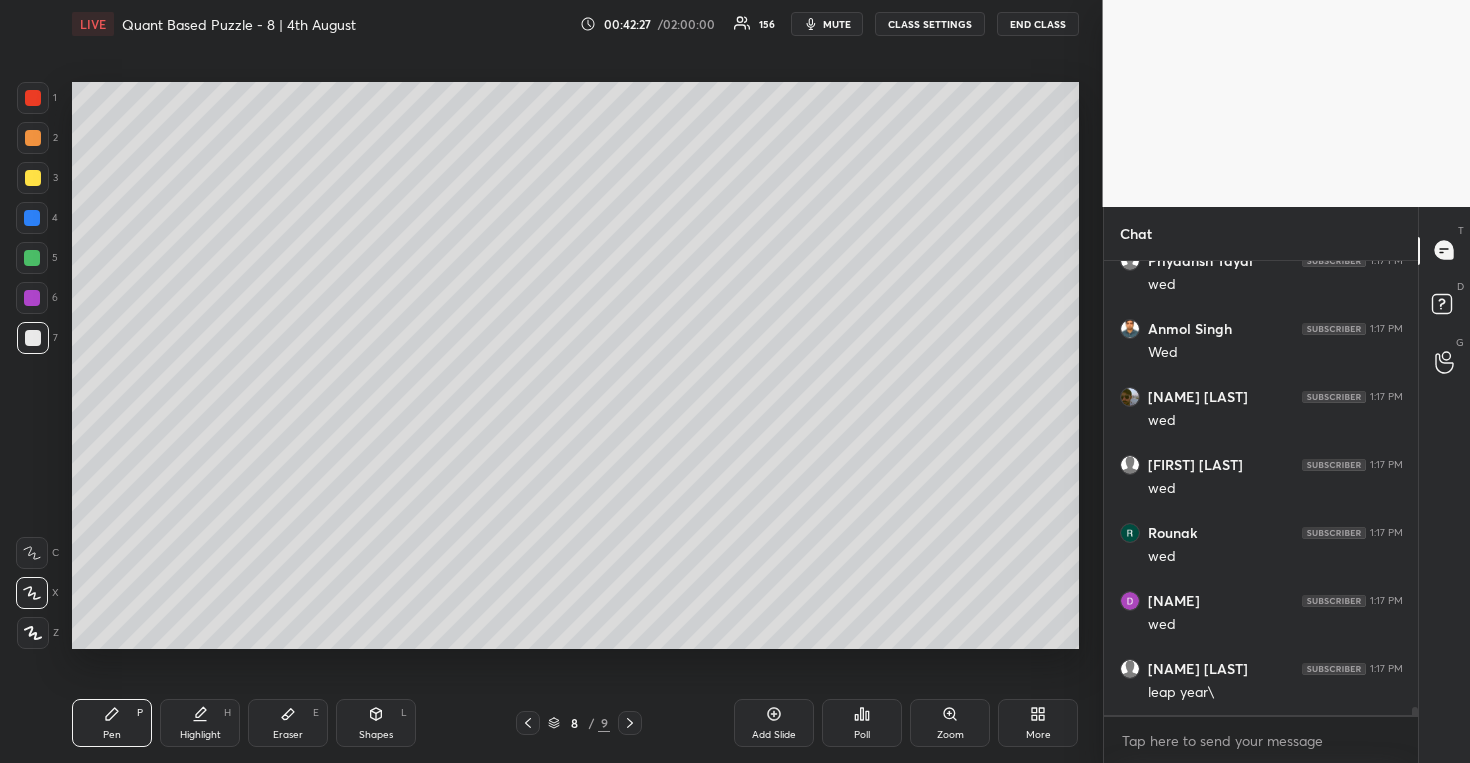 scroll, scrollTop: 26953, scrollLeft: 0, axis: vertical 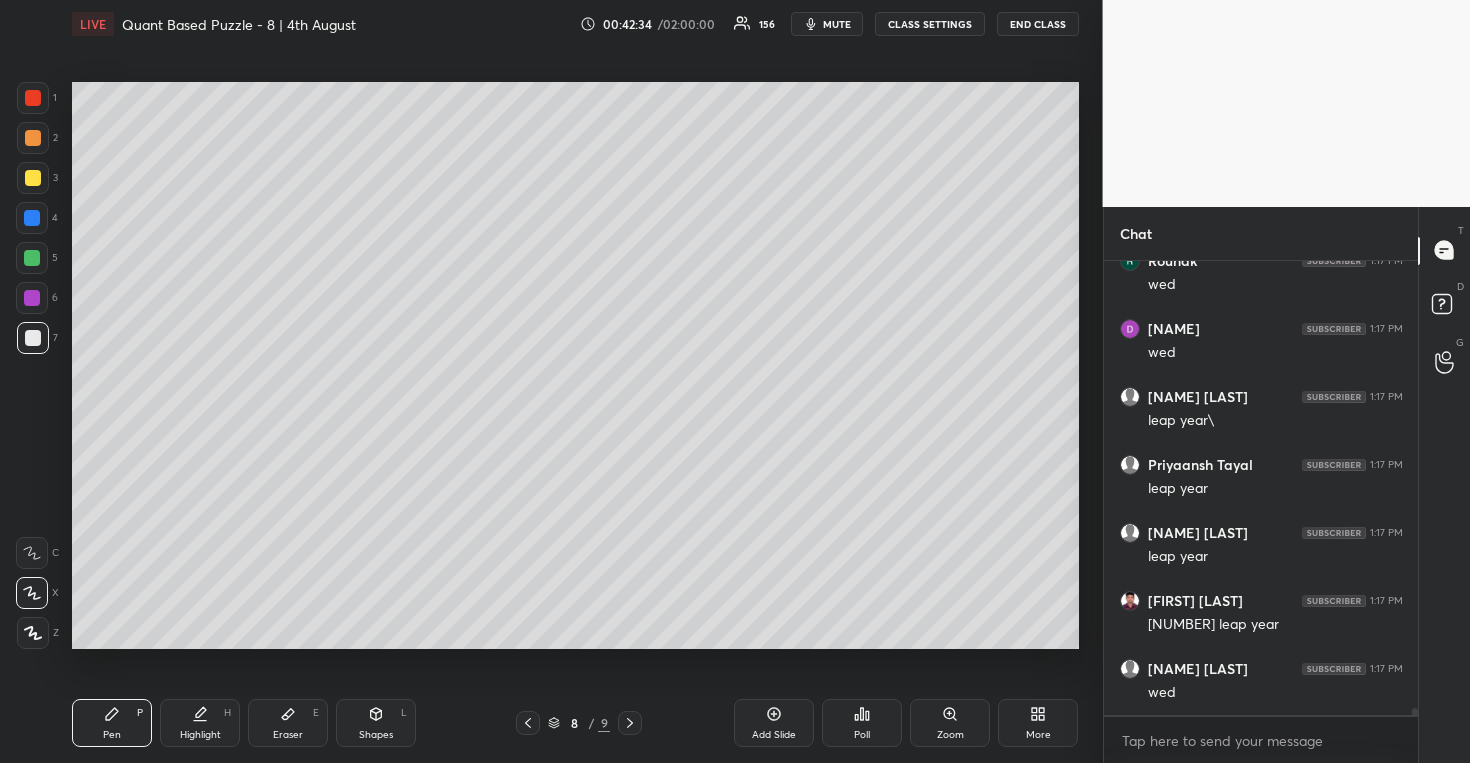 drag, startPoint x: 33, startPoint y: 254, endPoint x: 43, endPoint y: 249, distance: 11.18034 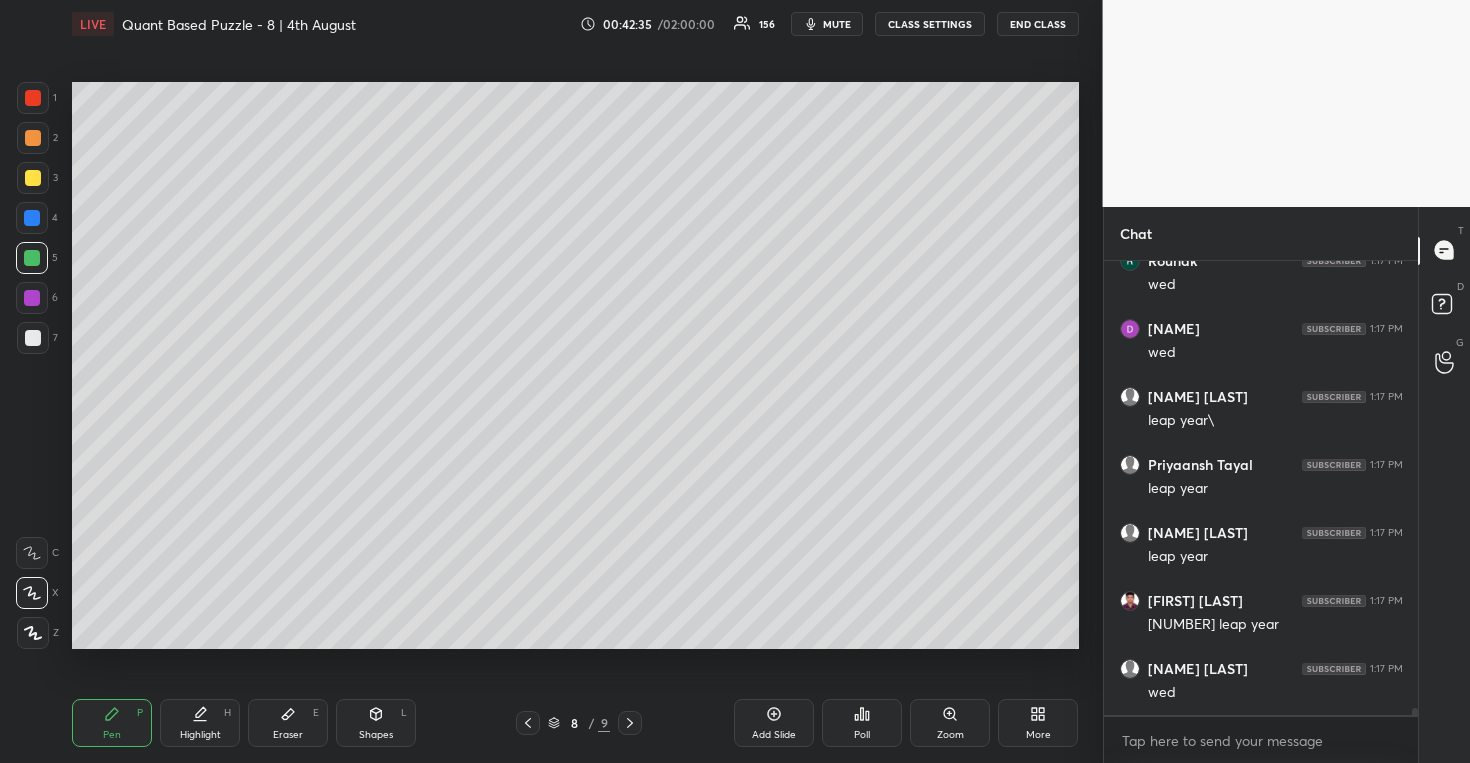 click at bounding box center (33, 338) 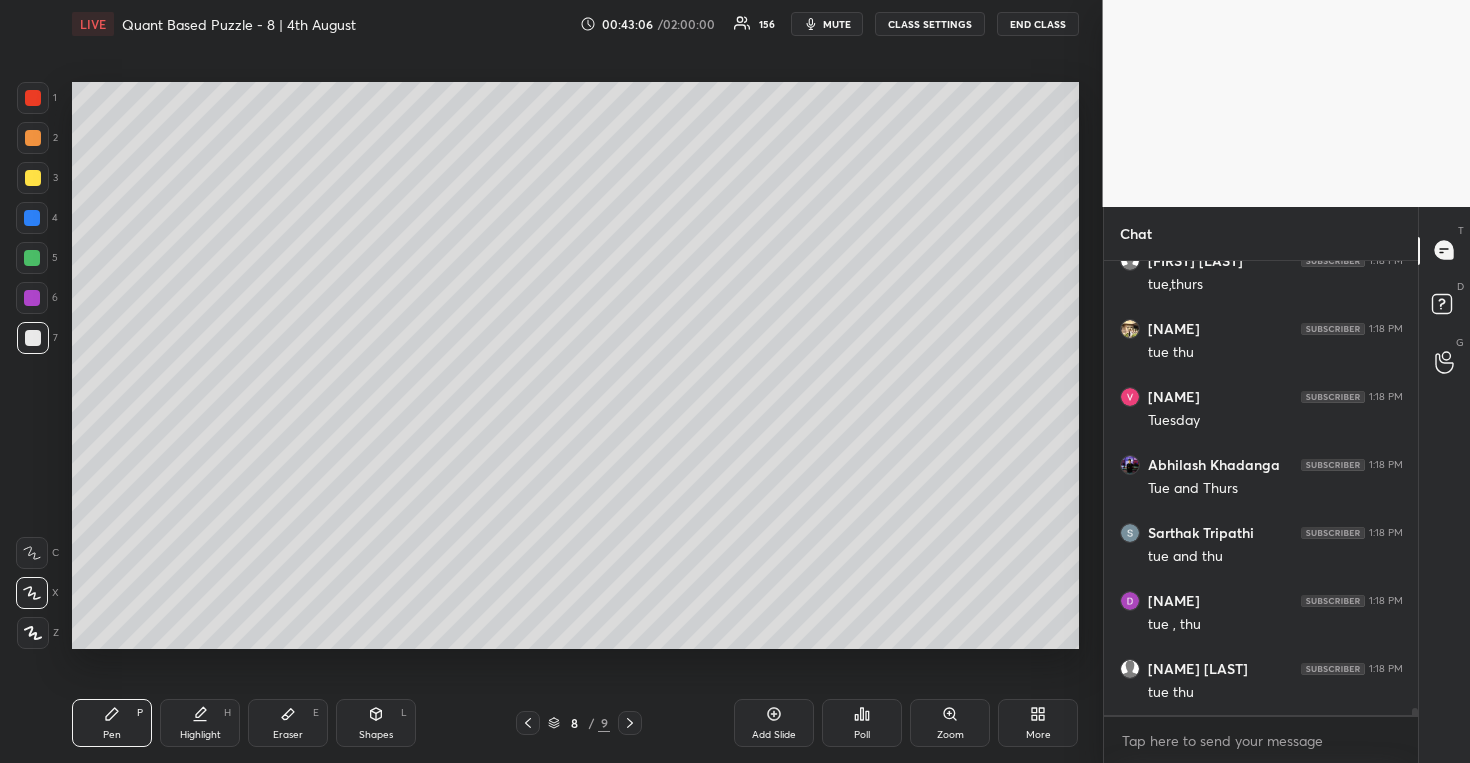 scroll, scrollTop: 27991, scrollLeft: 0, axis: vertical 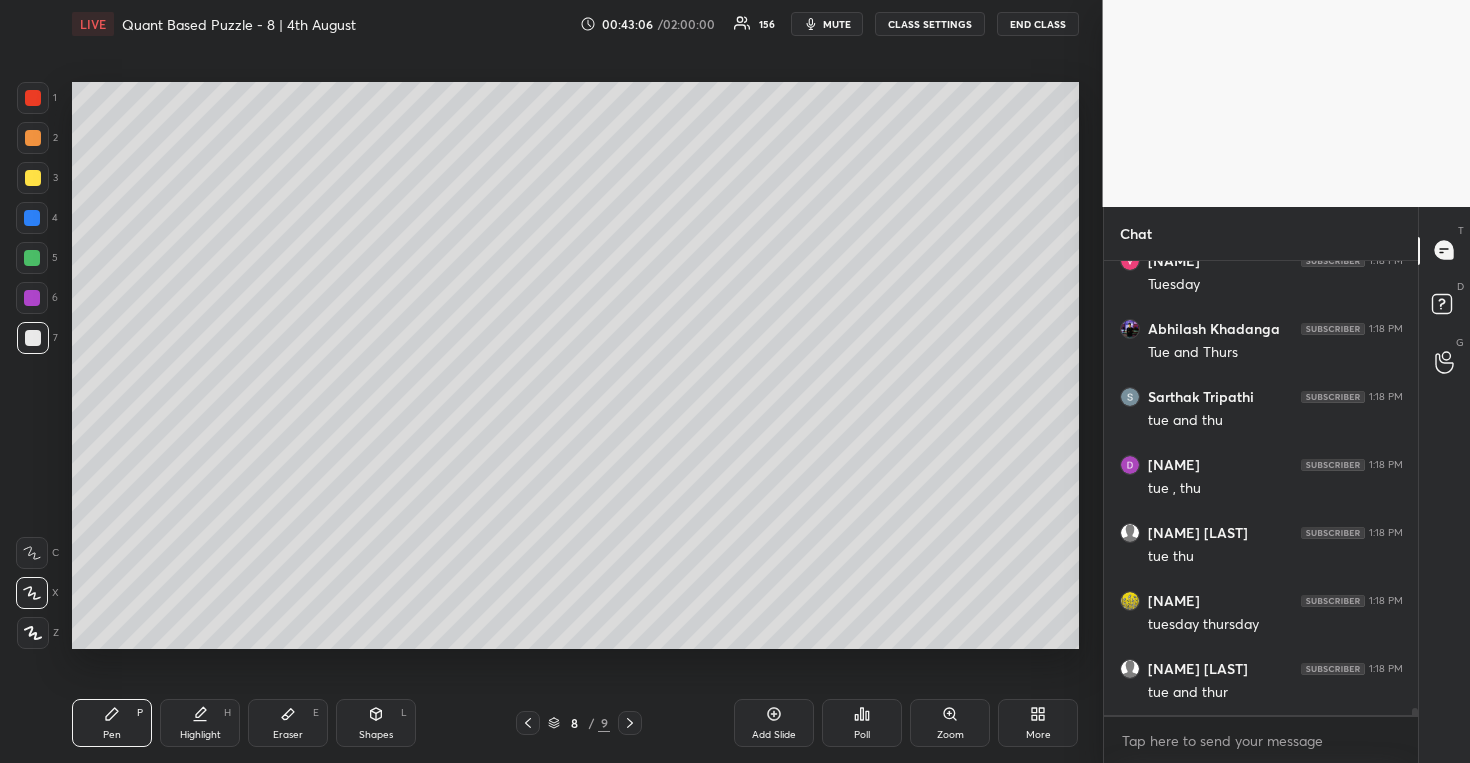 click at bounding box center [32, 258] 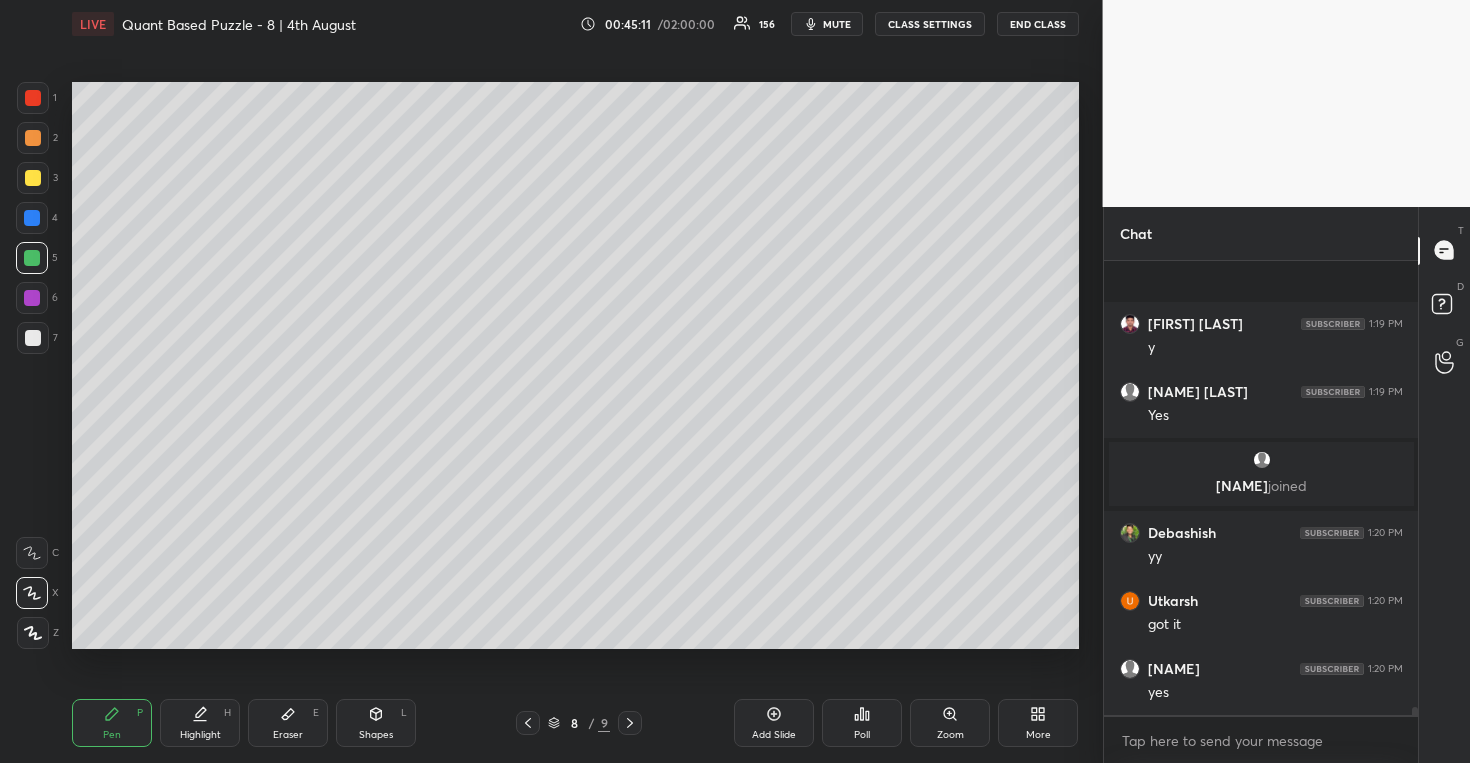 scroll, scrollTop: 24535, scrollLeft: 0, axis: vertical 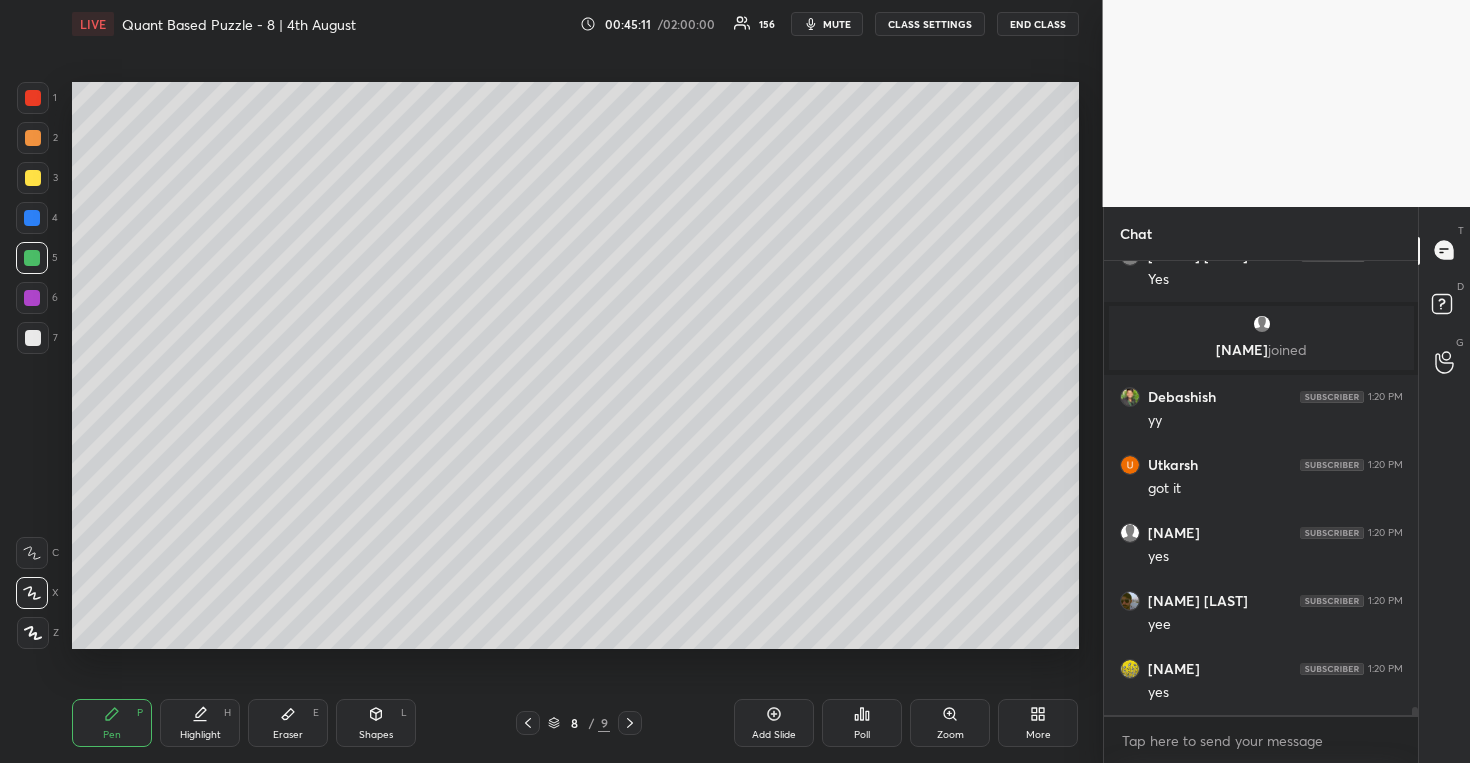 click on "More" at bounding box center [1038, 723] 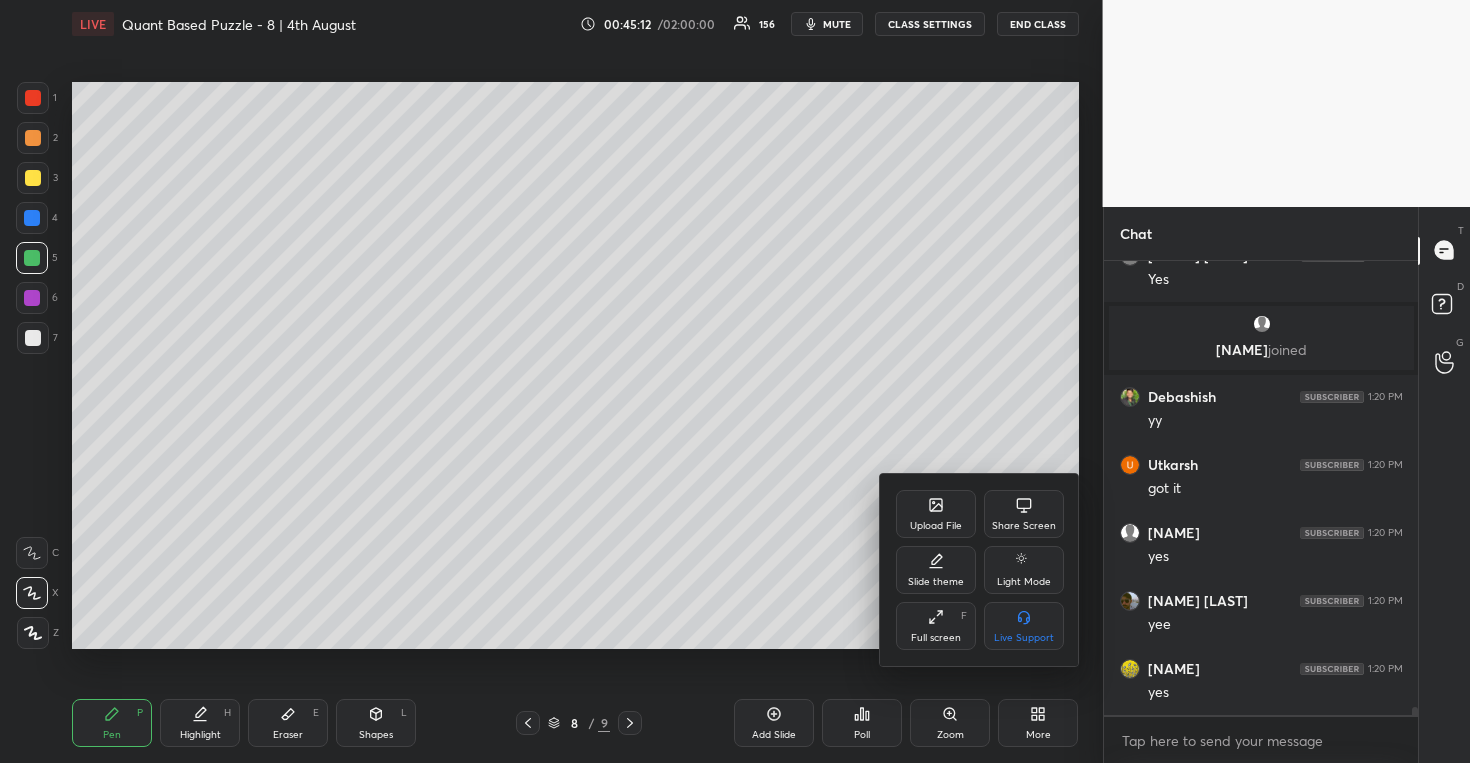 click on "Upload File" at bounding box center (936, 514) 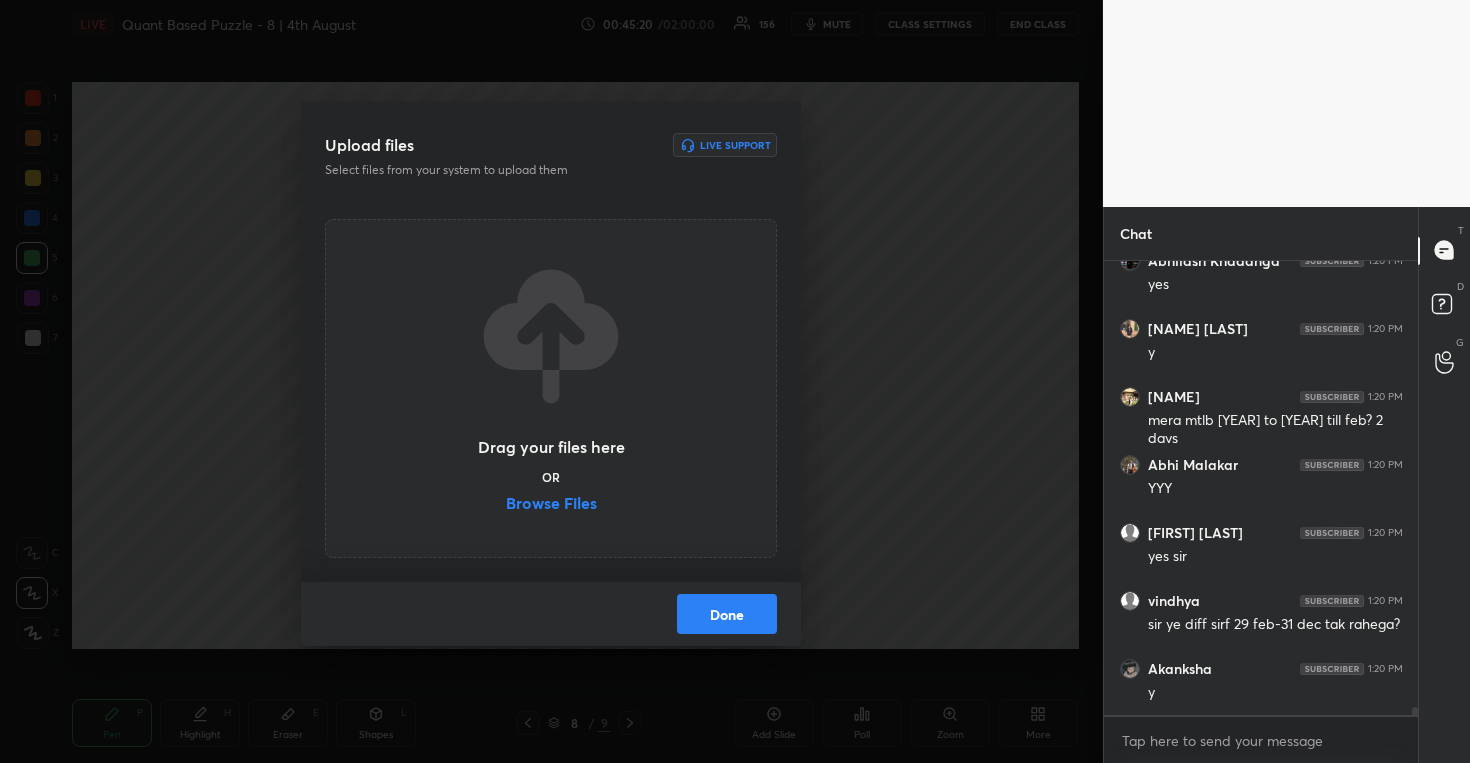 scroll, scrollTop: 25079, scrollLeft: 0, axis: vertical 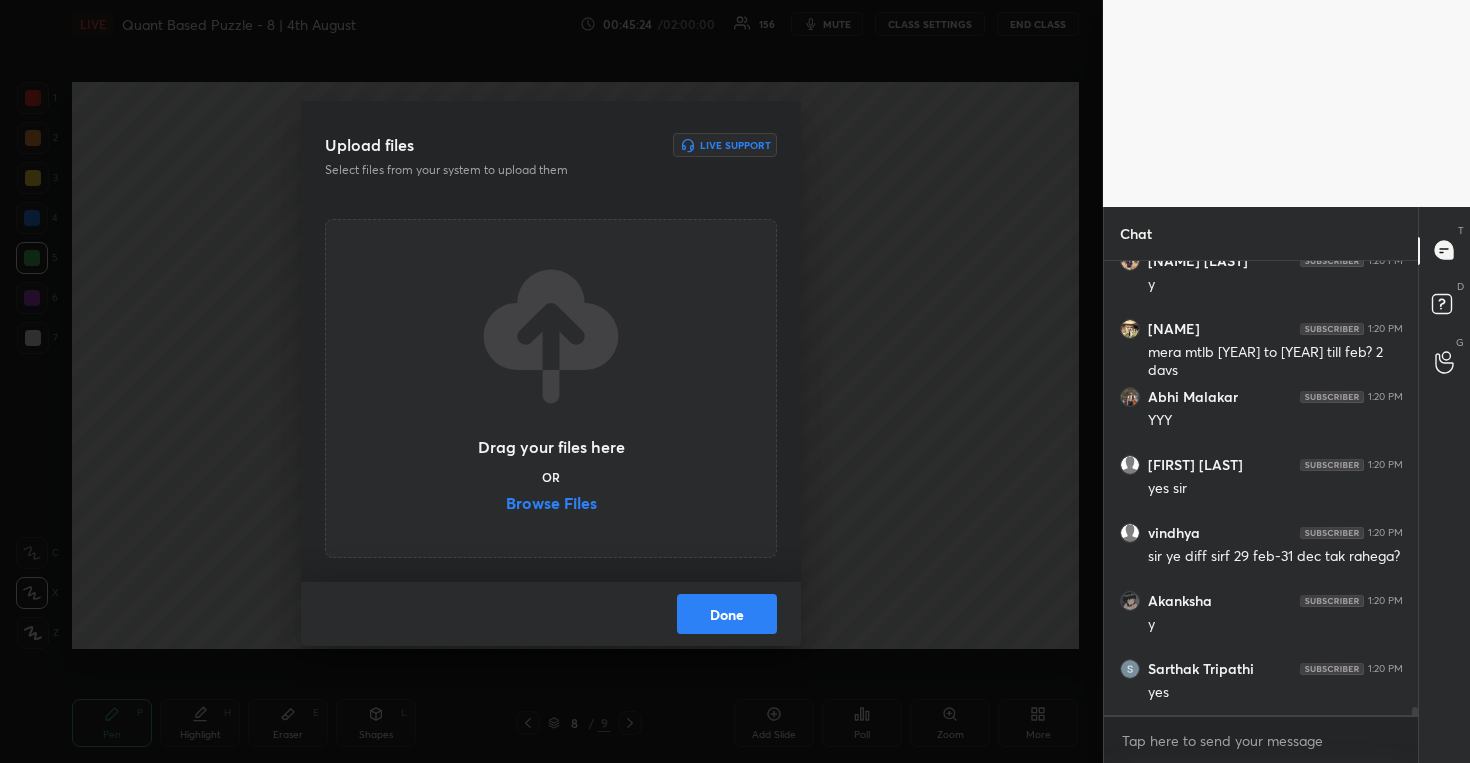 click on "Browse Files" at bounding box center (551, 505) 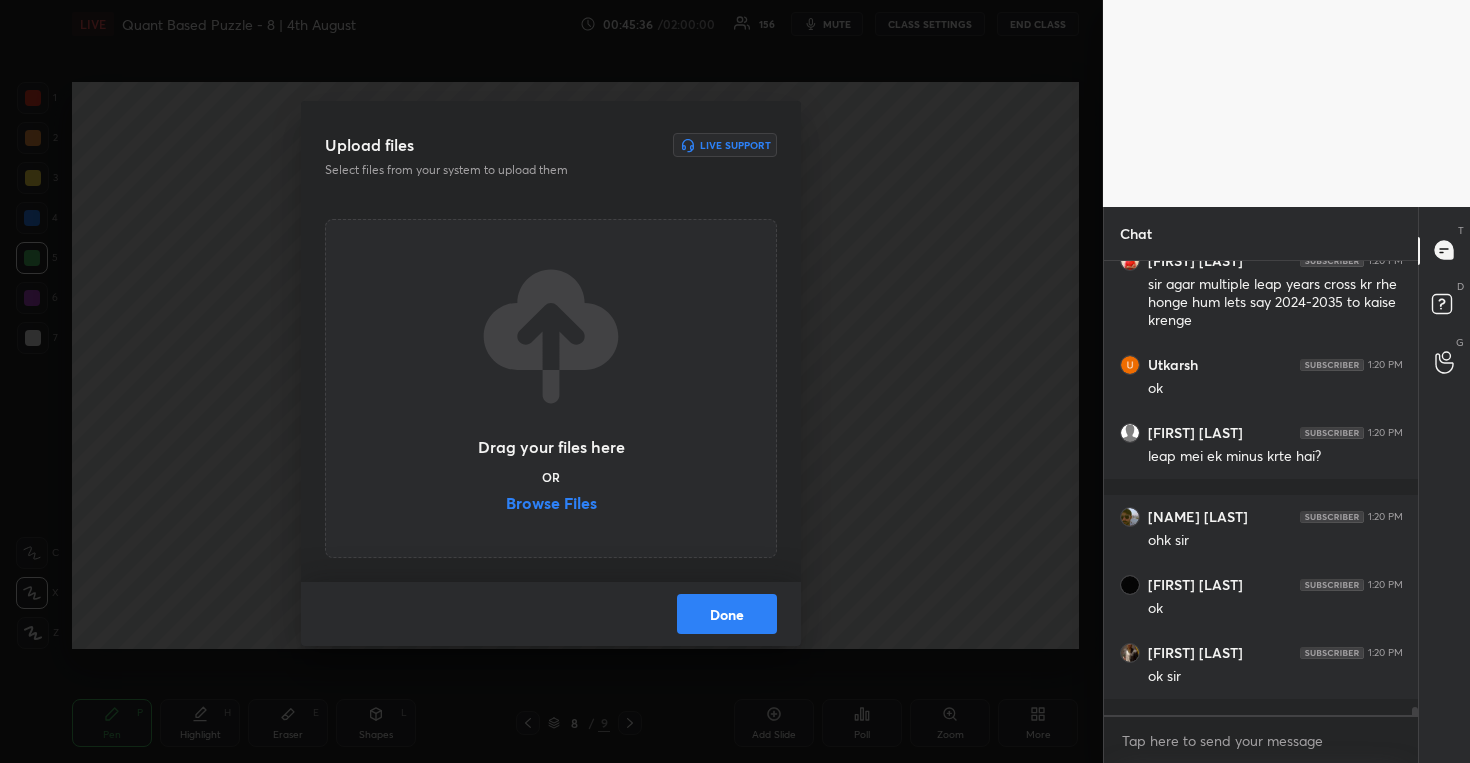 scroll, scrollTop: 25623, scrollLeft: 0, axis: vertical 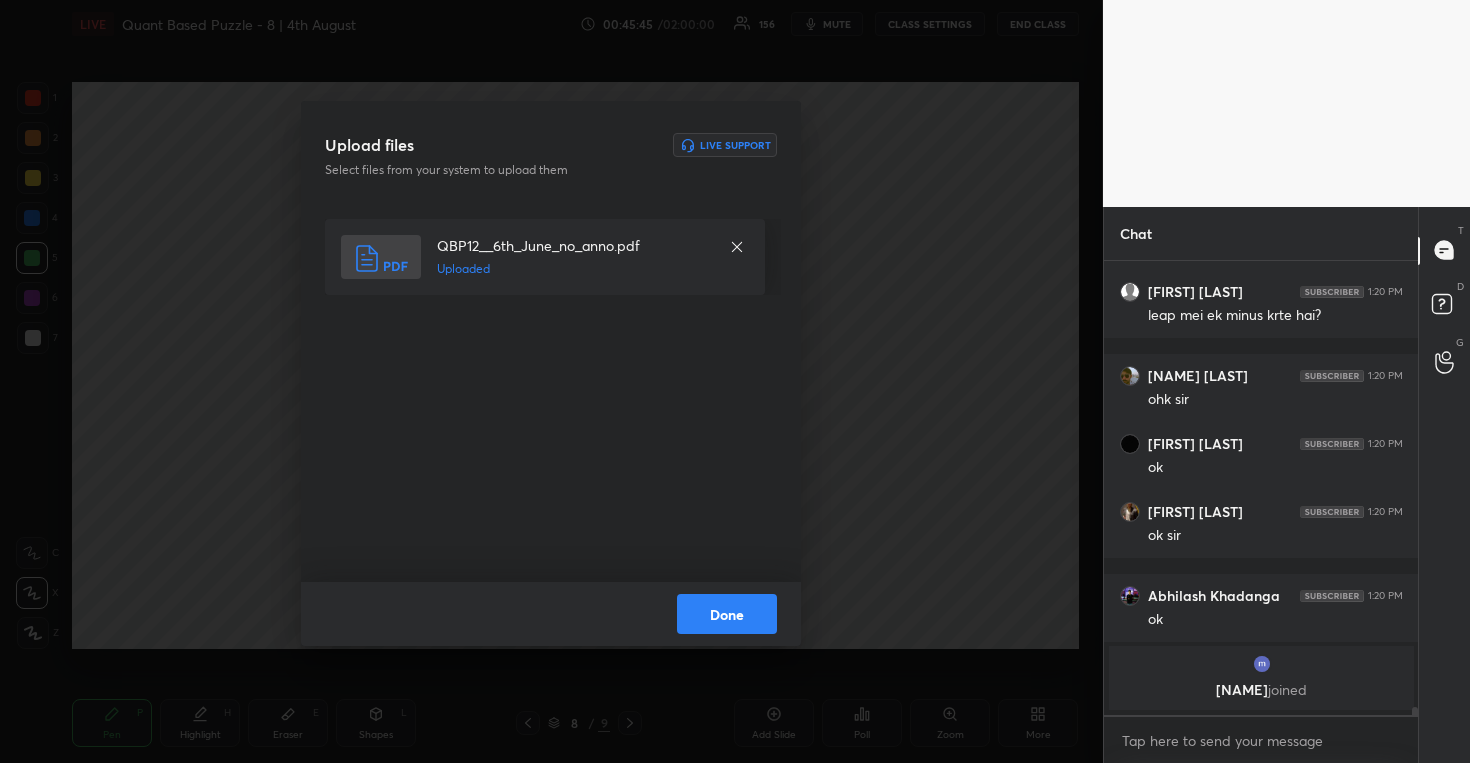 click on "Done" at bounding box center (727, 614) 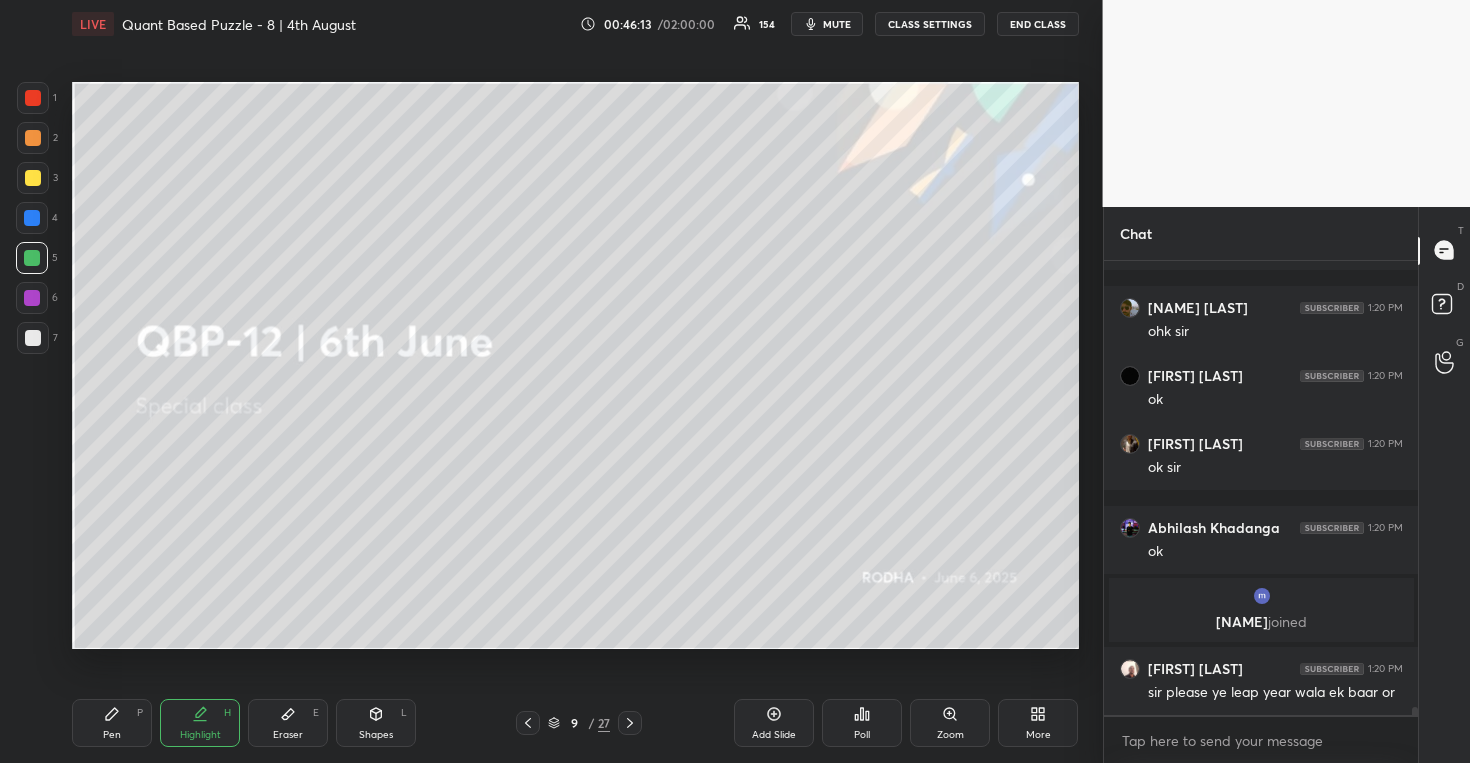 scroll, scrollTop: 25397, scrollLeft: 0, axis: vertical 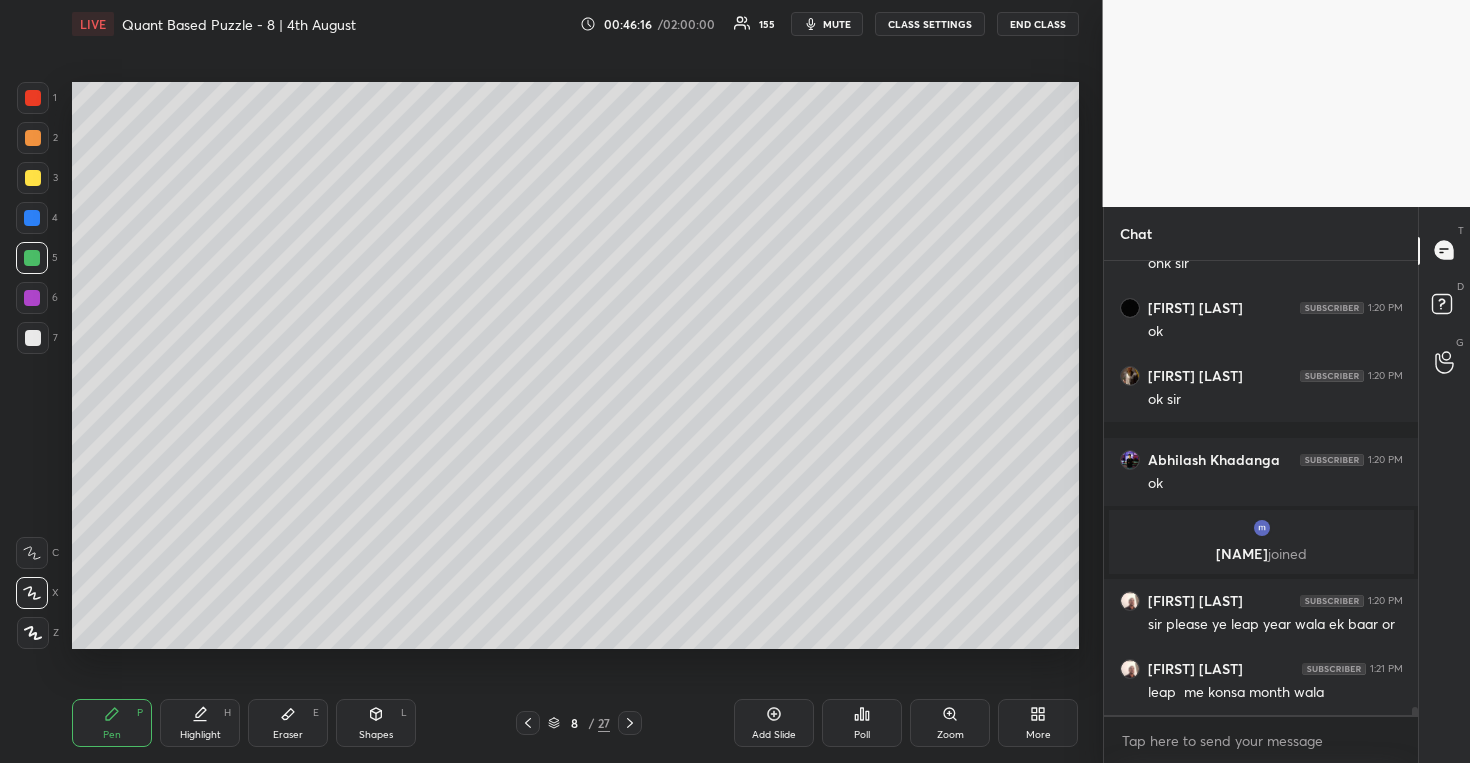 drag, startPoint x: 789, startPoint y: 743, endPoint x: 787, endPoint y: 727, distance: 16.124516 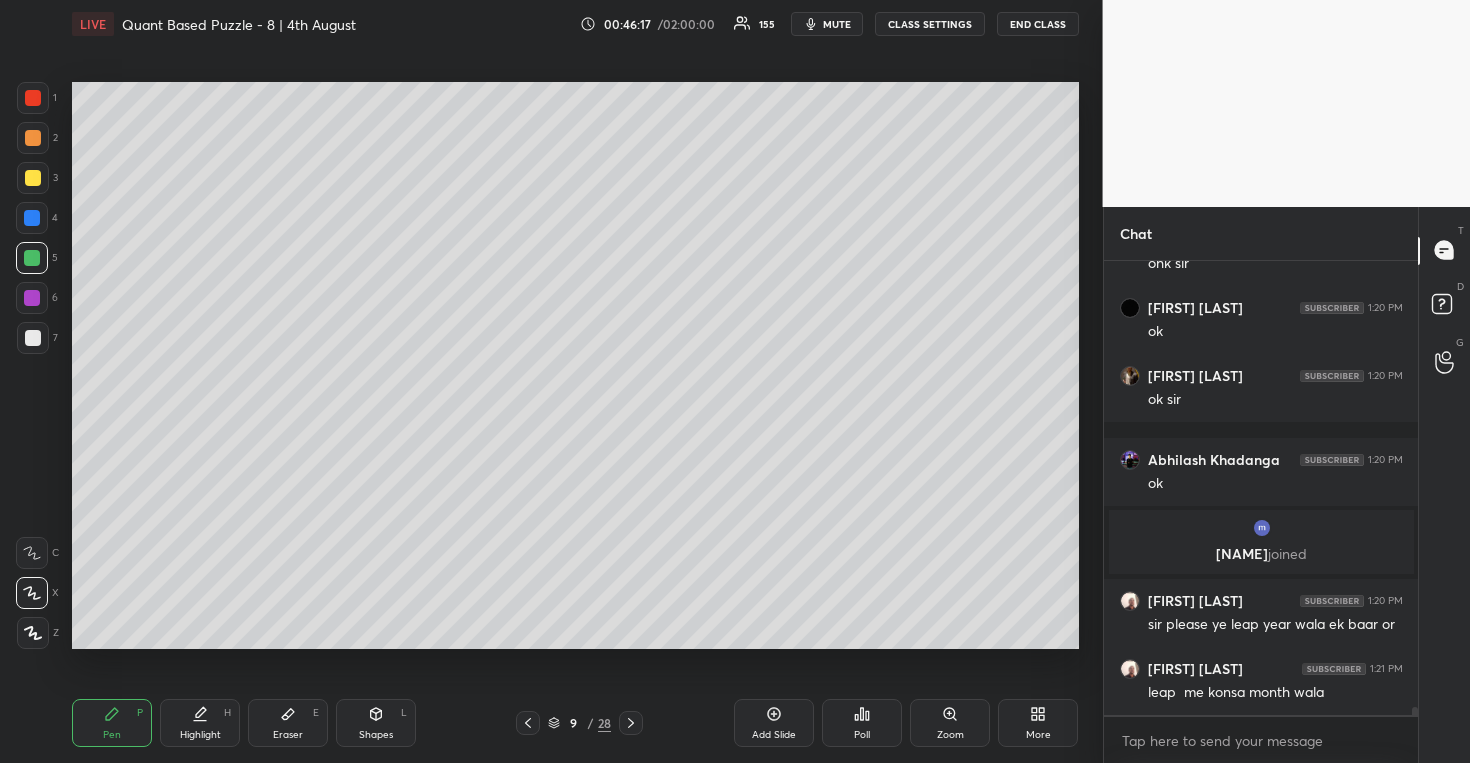 click at bounding box center [33, 138] 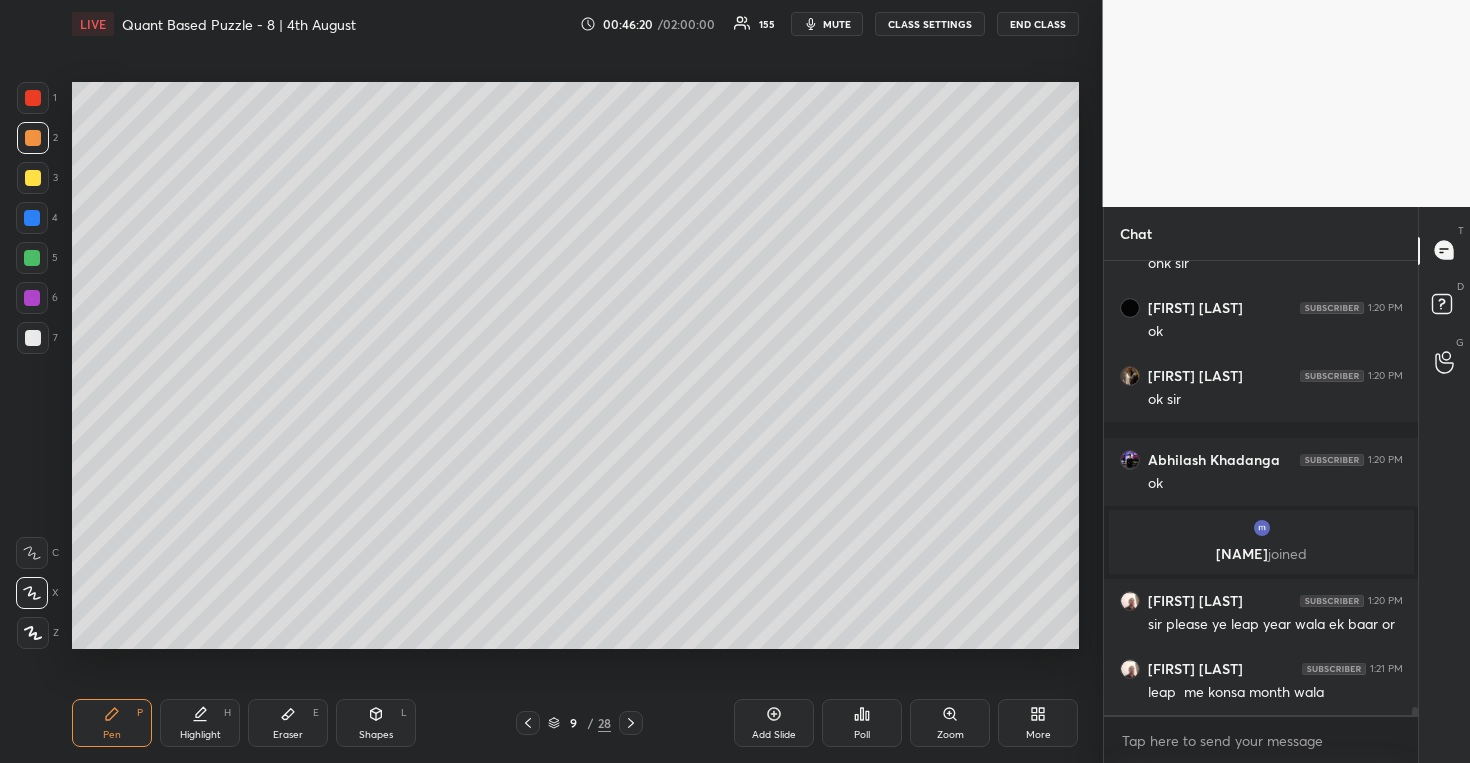 scroll, scrollTop: 25417, scrollLeft: 0, axis: vertical 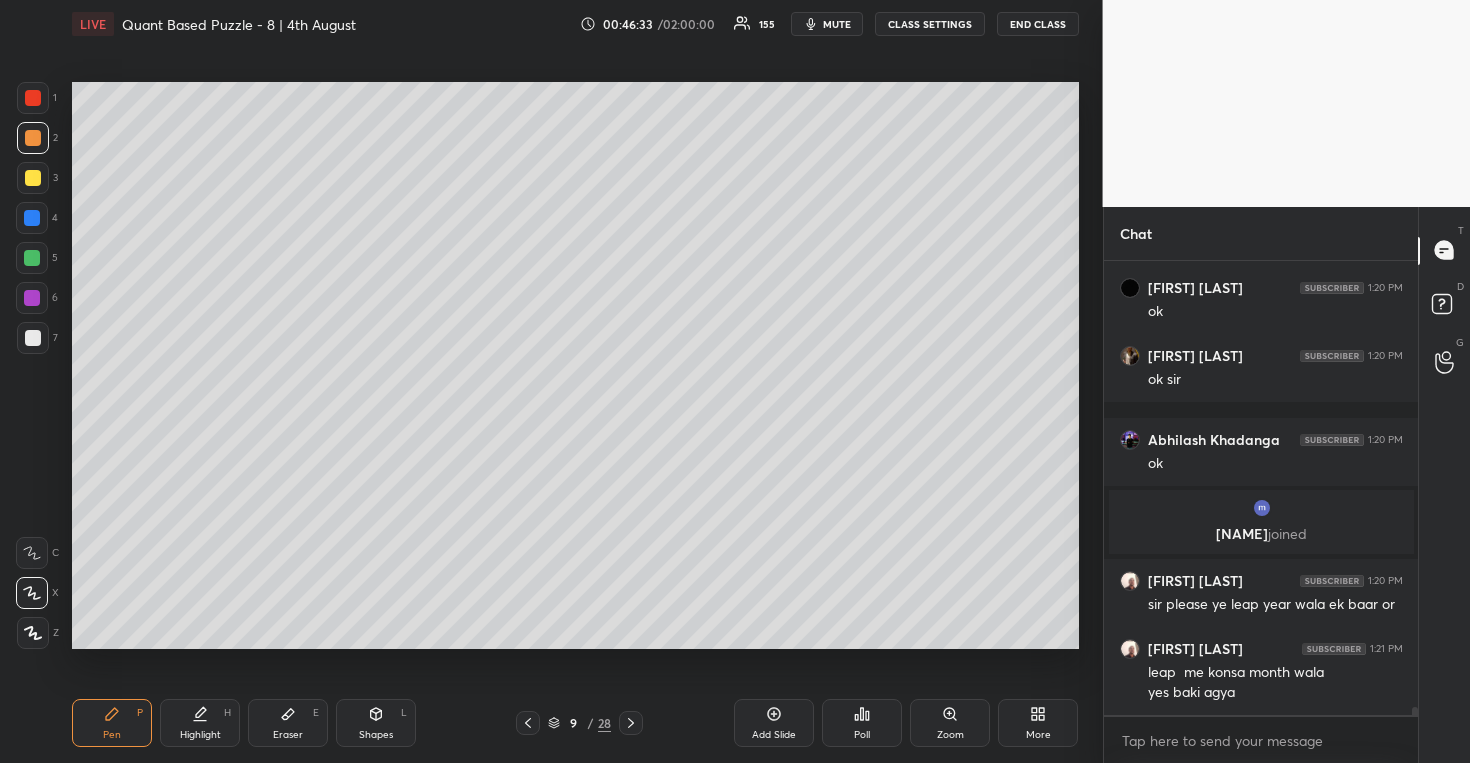 click at bounding box center [32, 258] 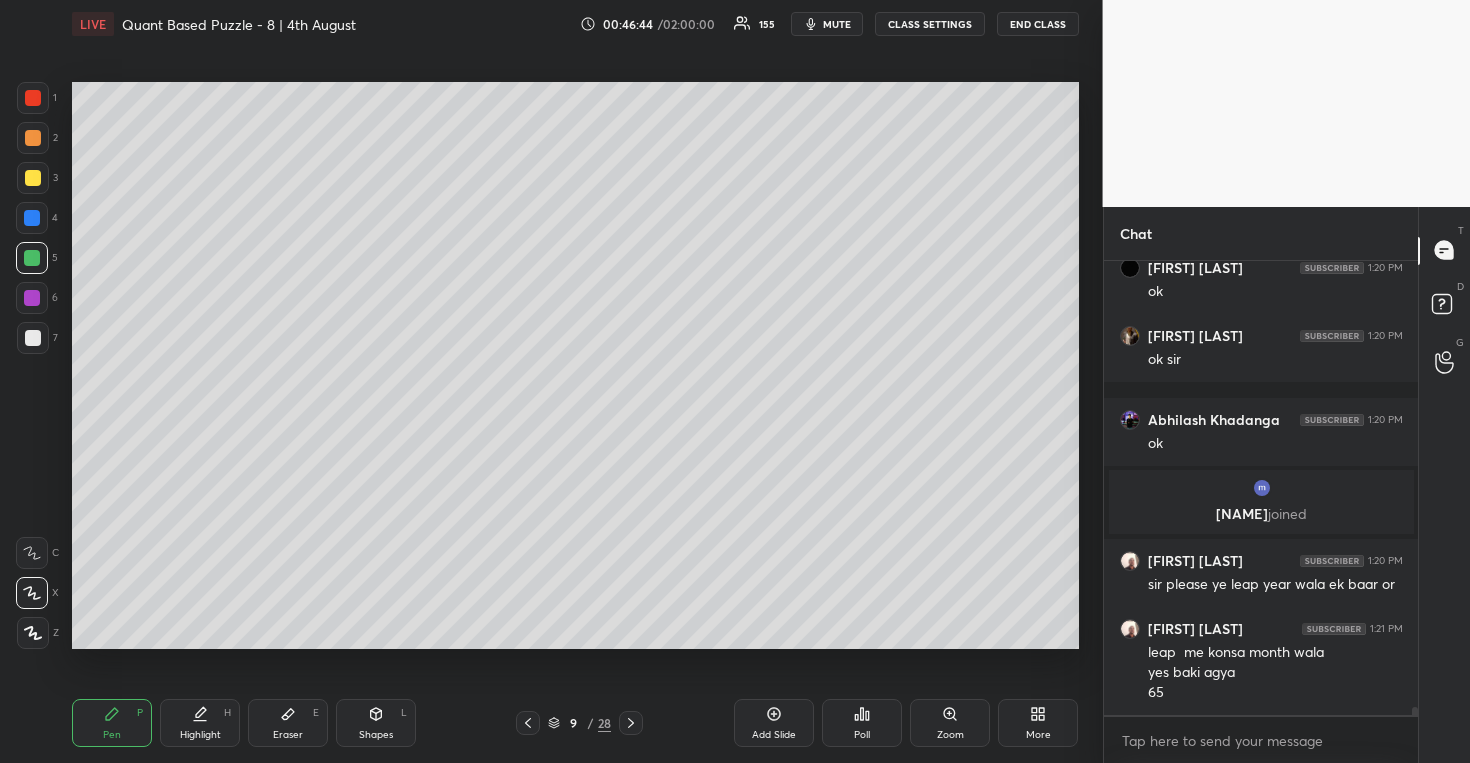 scroll, scrollTop: 25457, scrollLeft: 0, axis: vertical 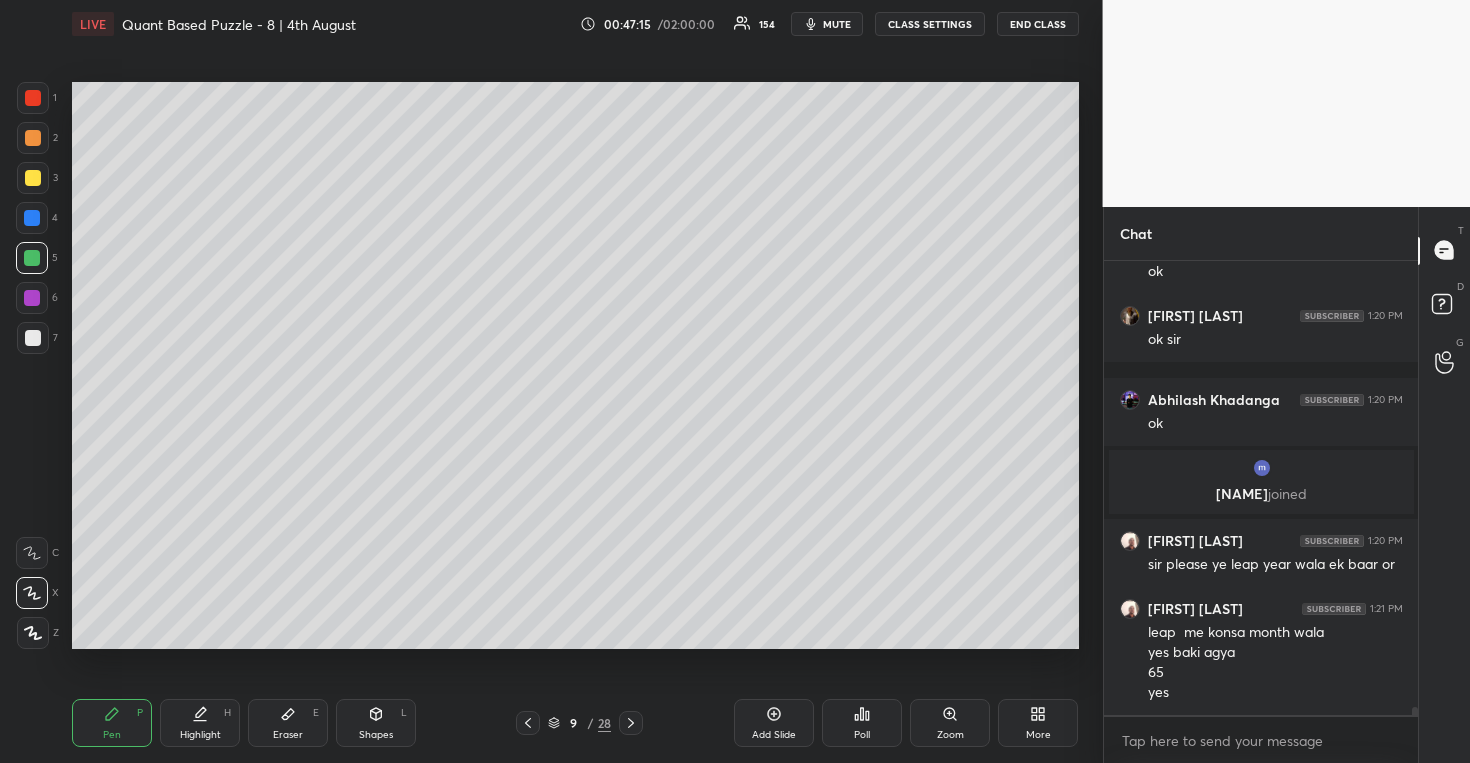 click at bounding box center [33, 338] 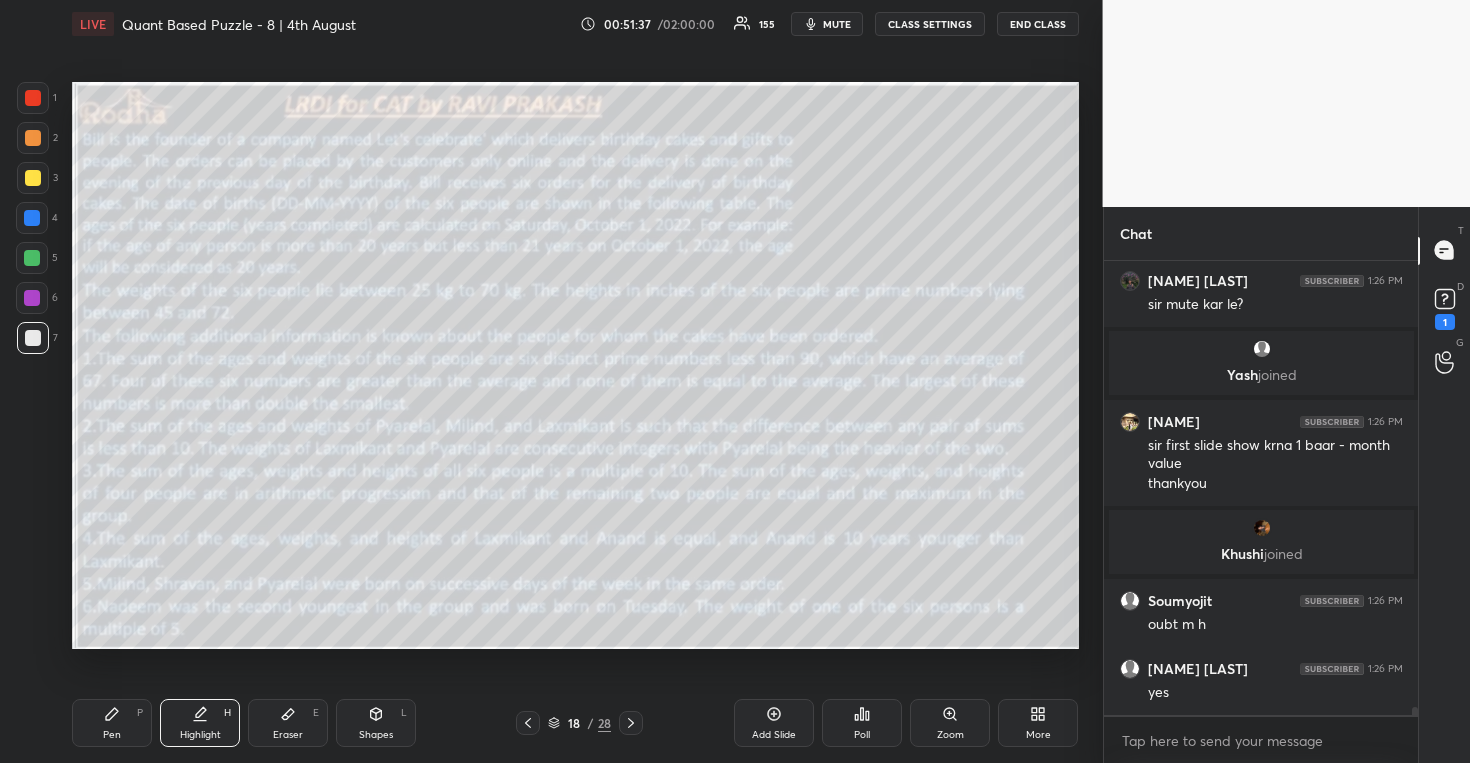 scroll, scrollTop: 26873, scrollLeft: 0, axis: vertical 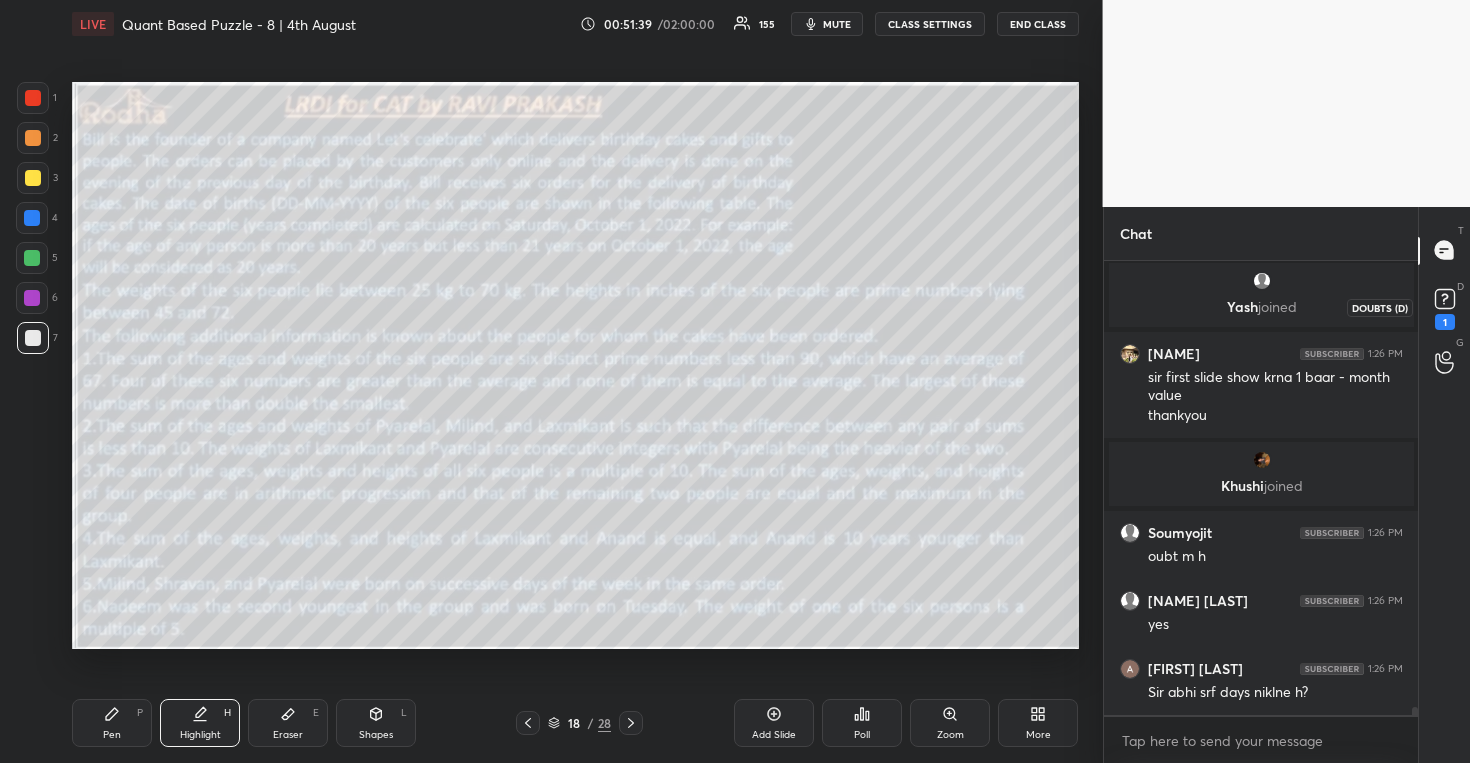 click on "1" at bounding box center (1445, 322) 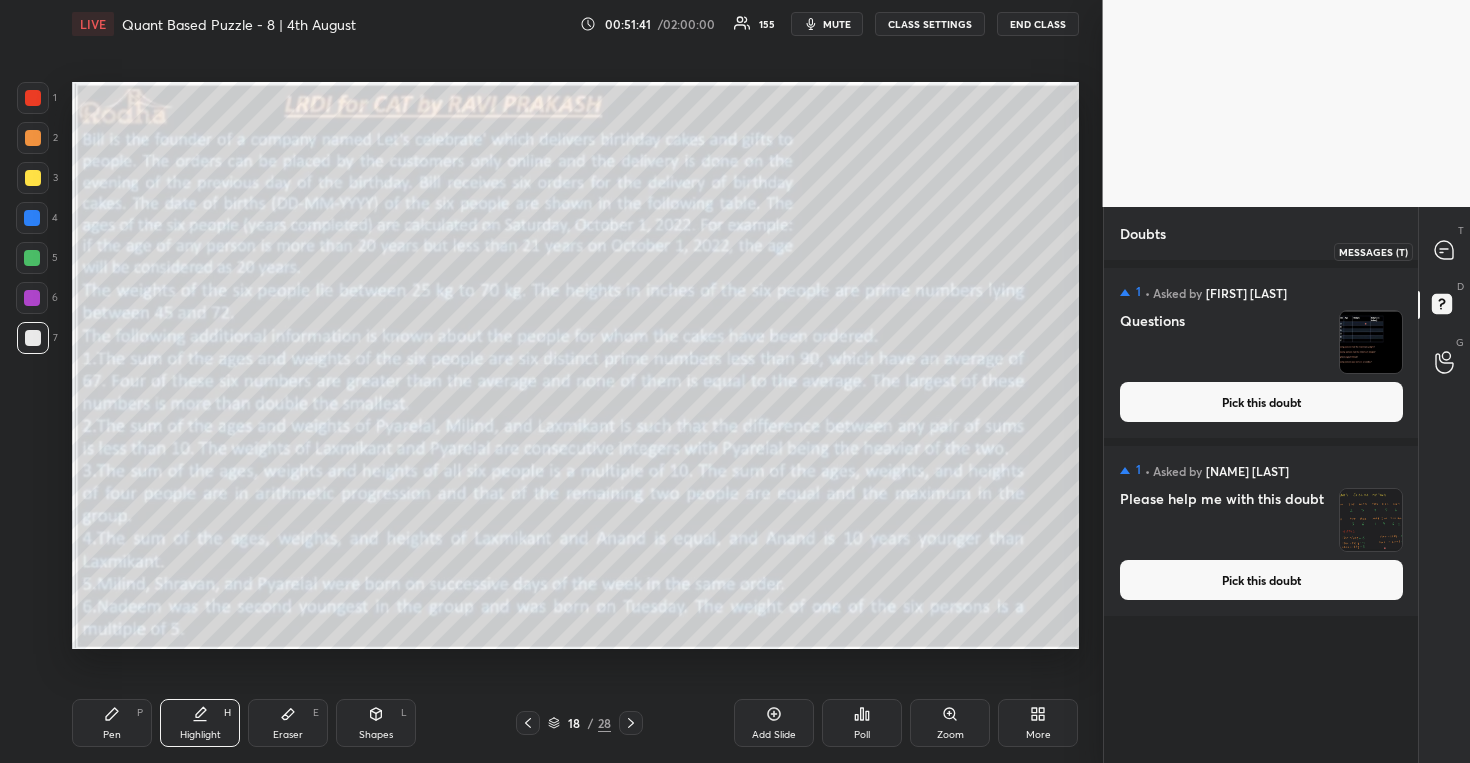 click 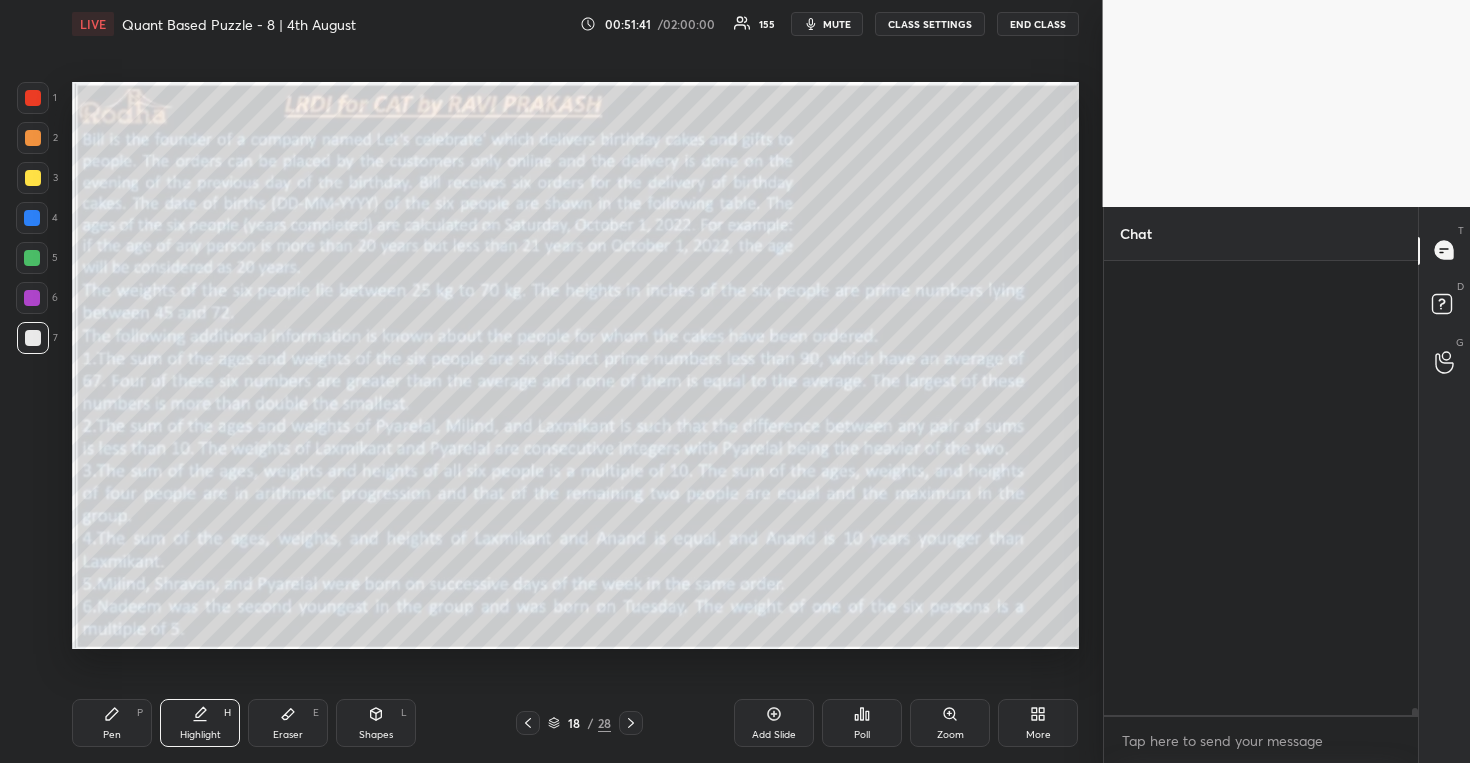 scroll, scrollTop: 27297, scrollLeft: 0, axis: vertical 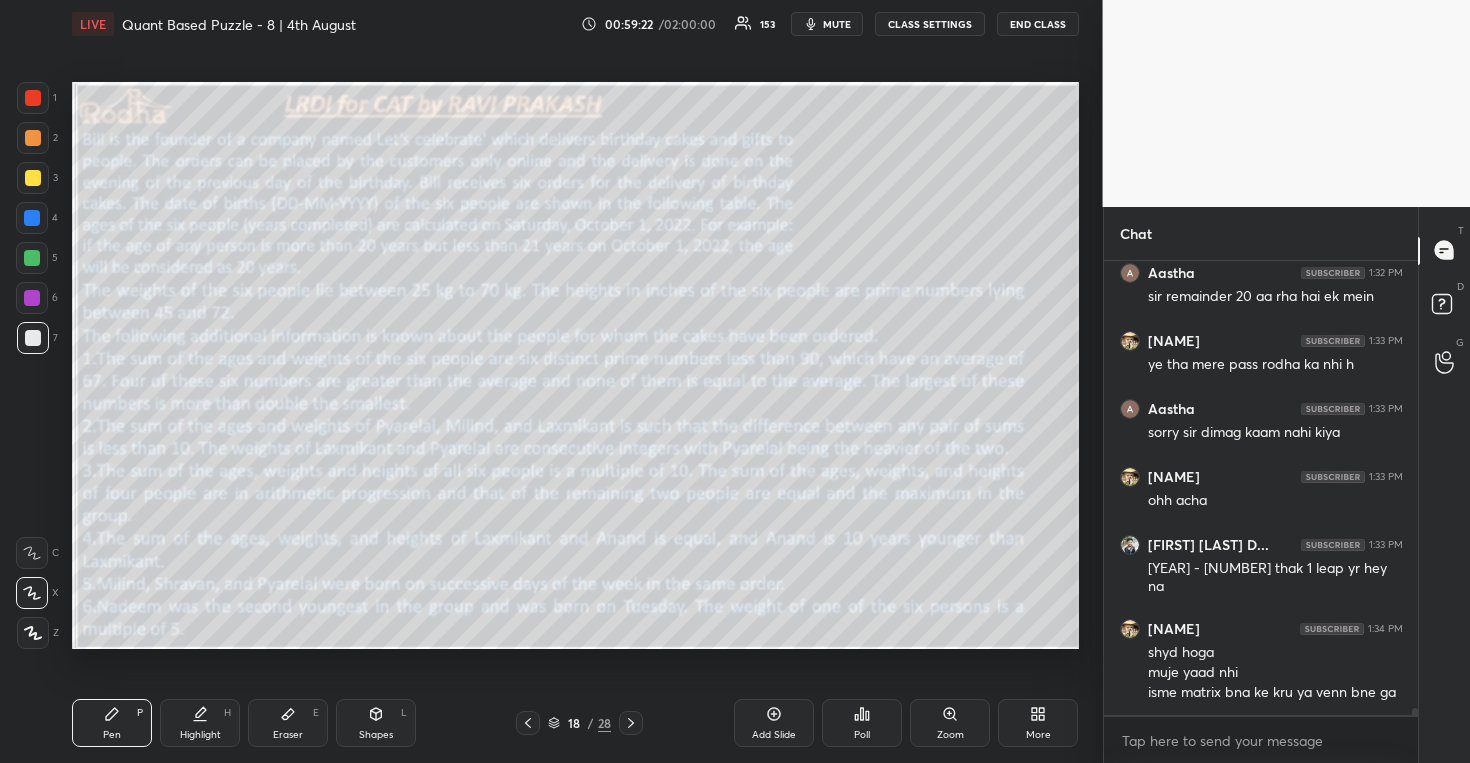 click 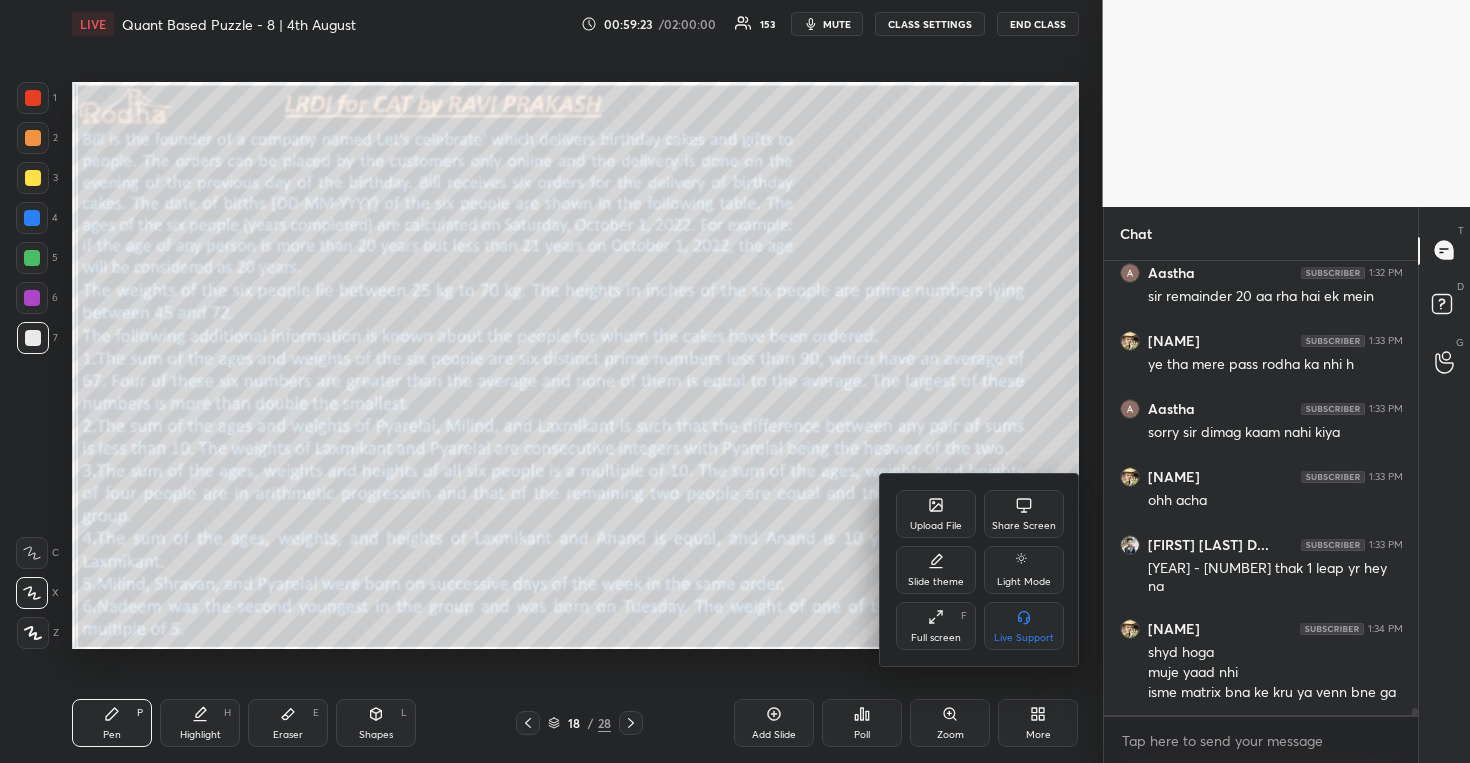 click on "Full screen F" at bounding box center (936, 626) 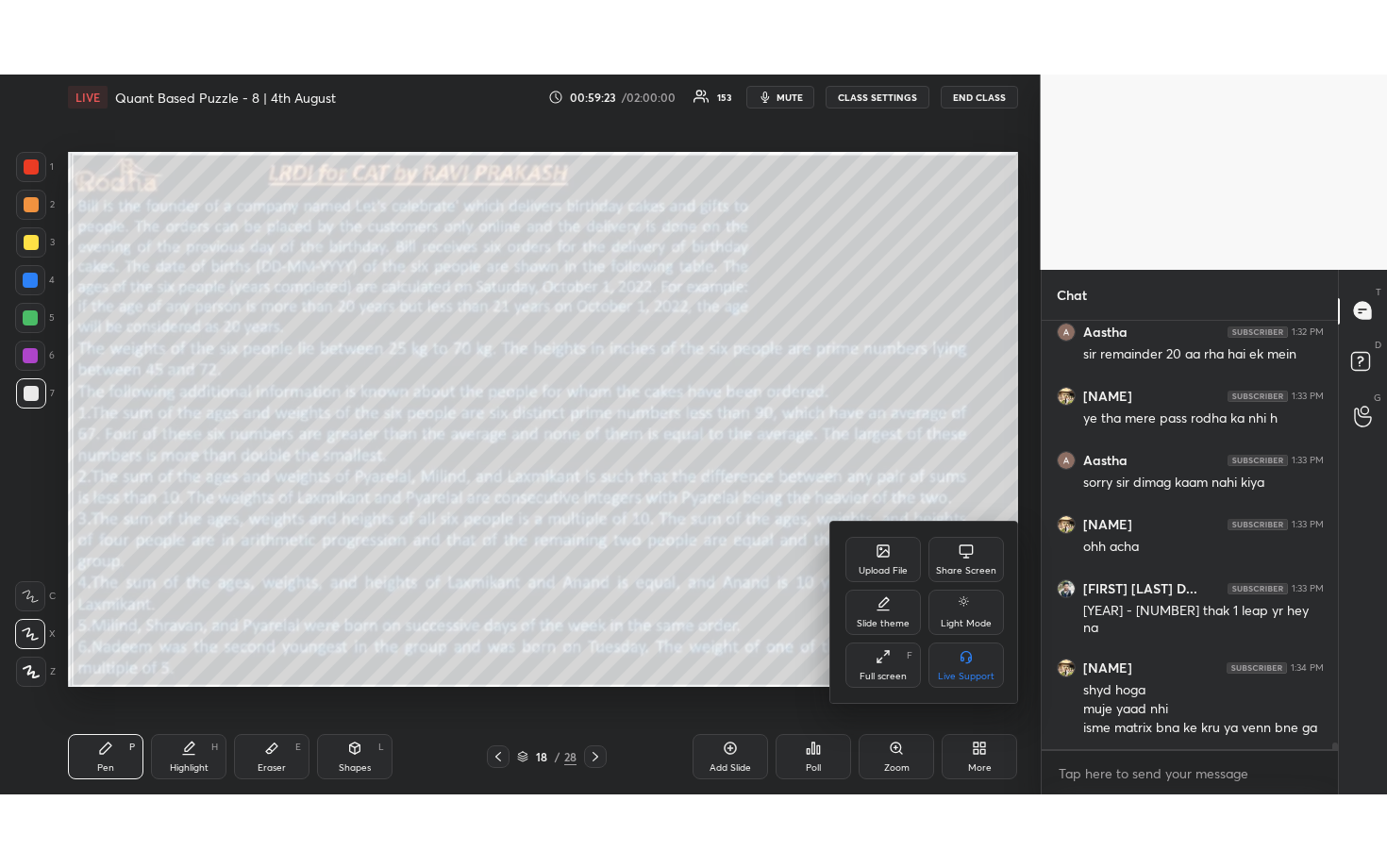 scroll, scrollTop: 93601, scrollLeft: 93389, axis: both 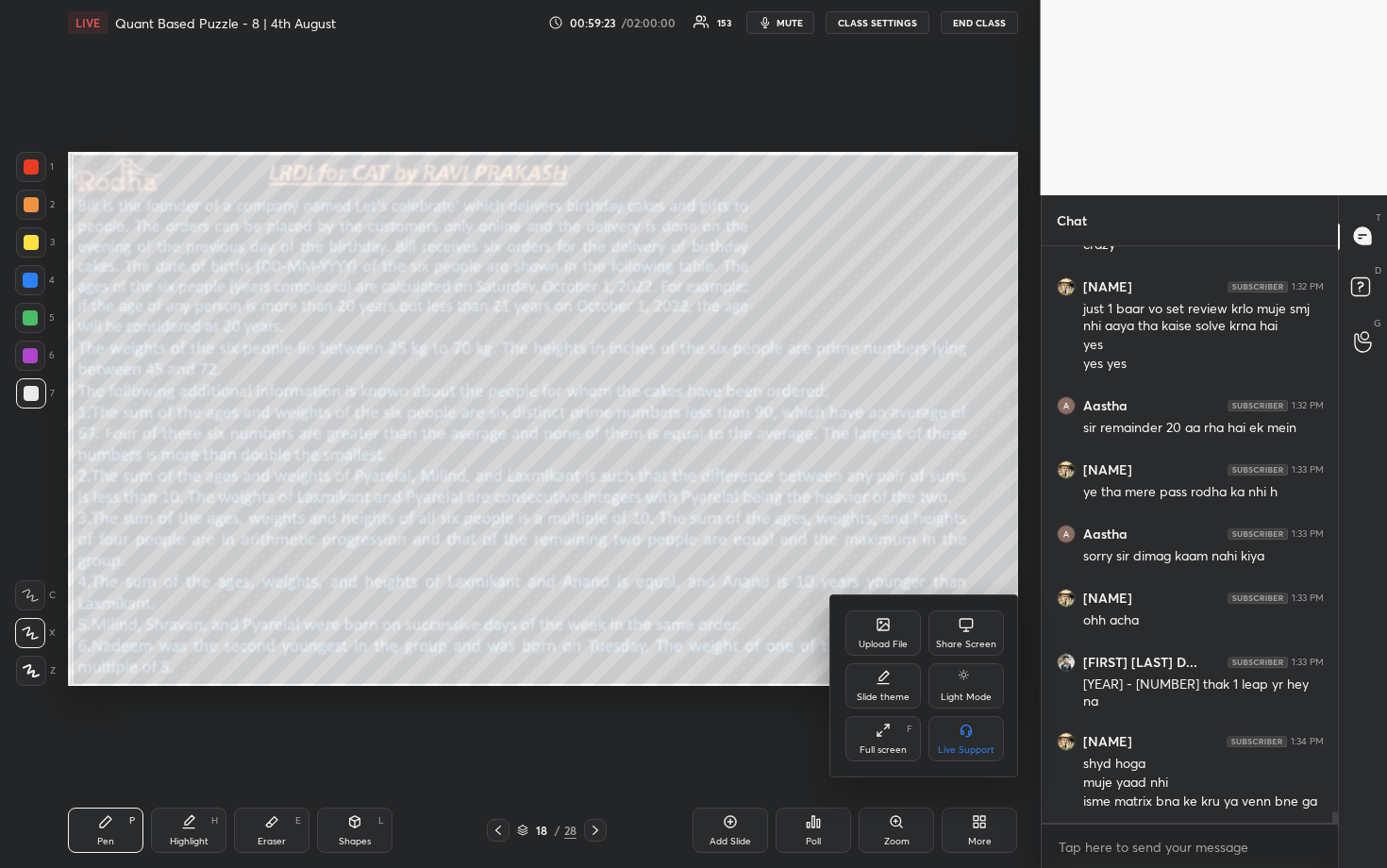 type on "x" 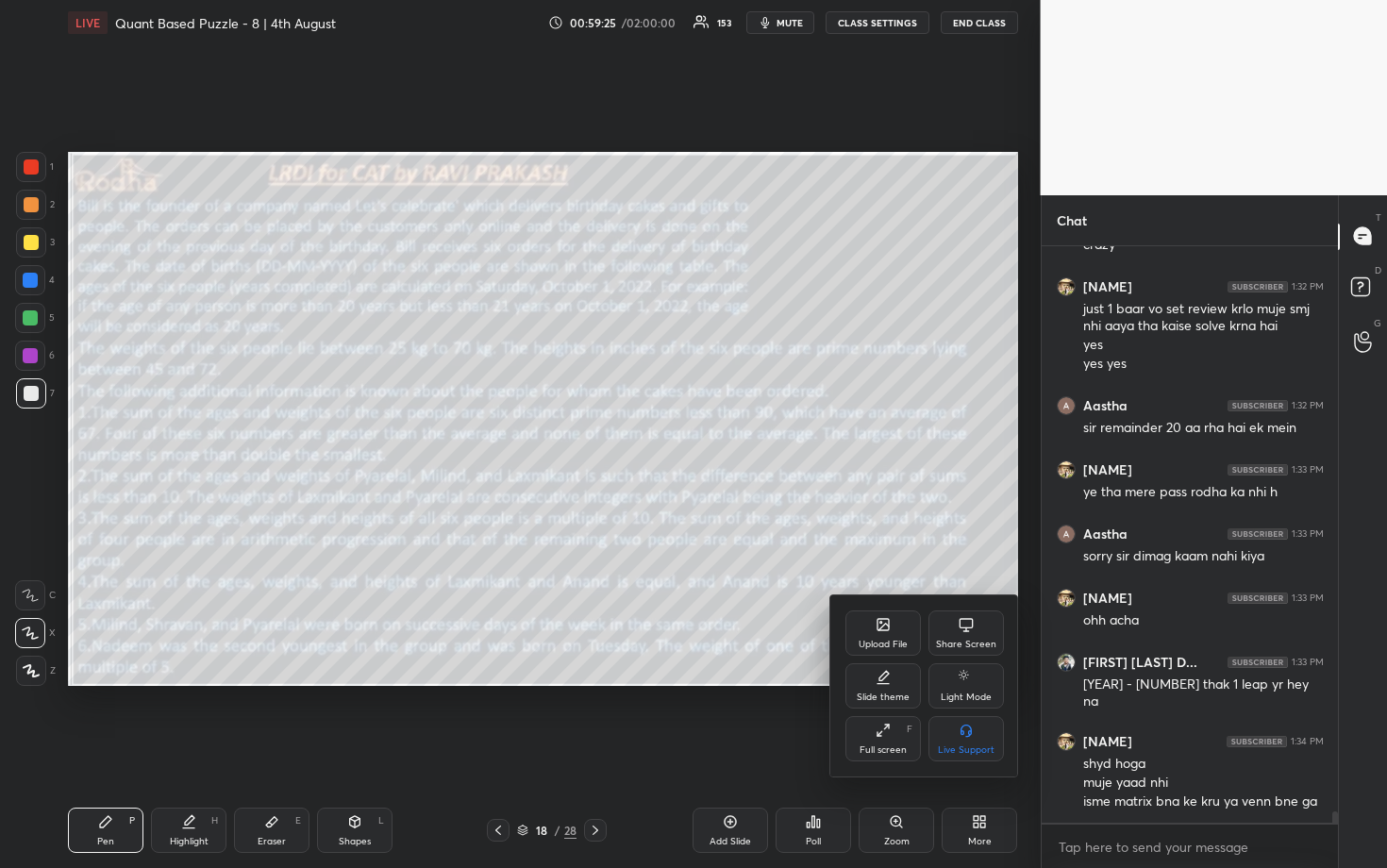 click at bounding box center (694, 434) 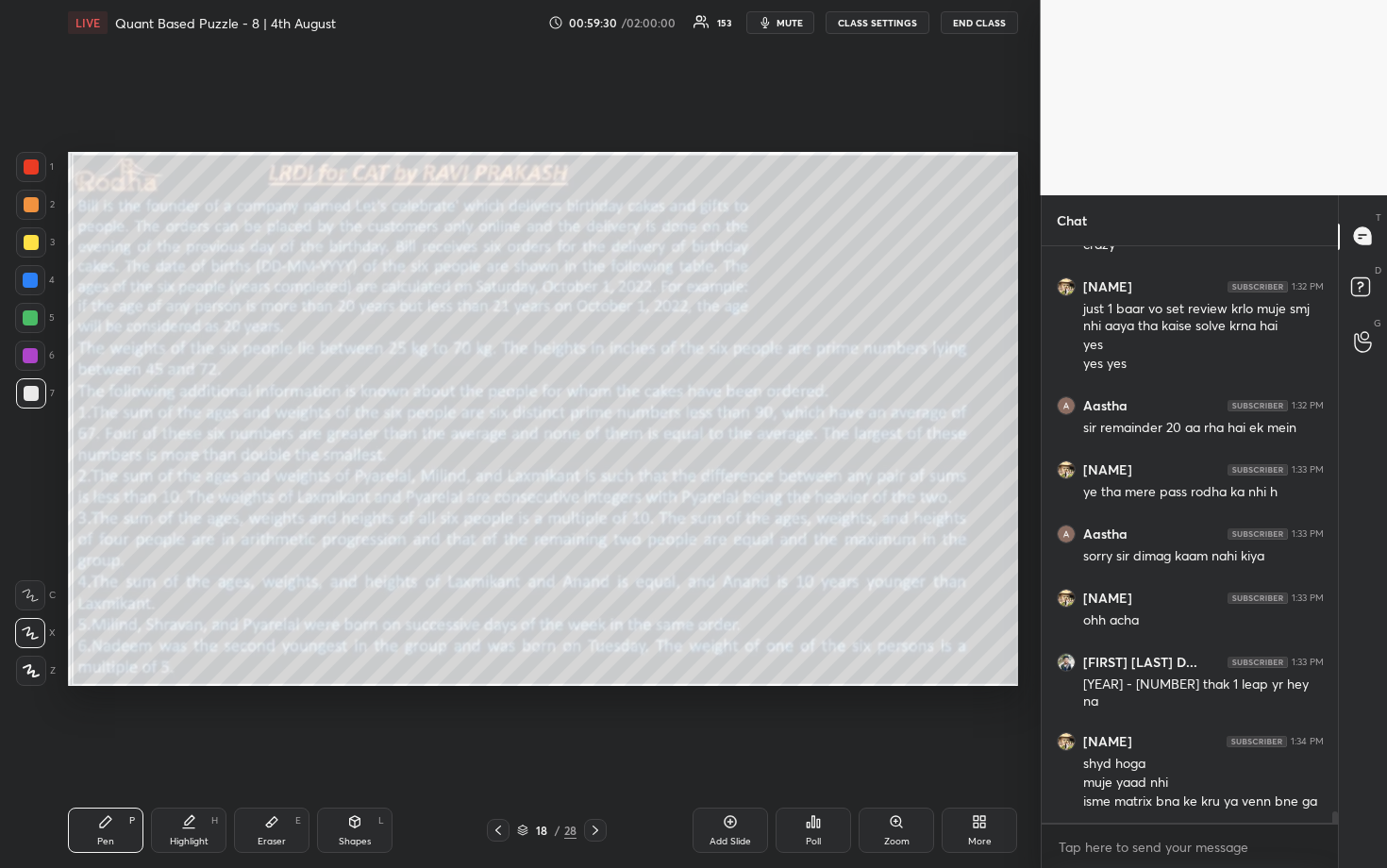 click on "Eraser E" at bounding box center (272, 830) 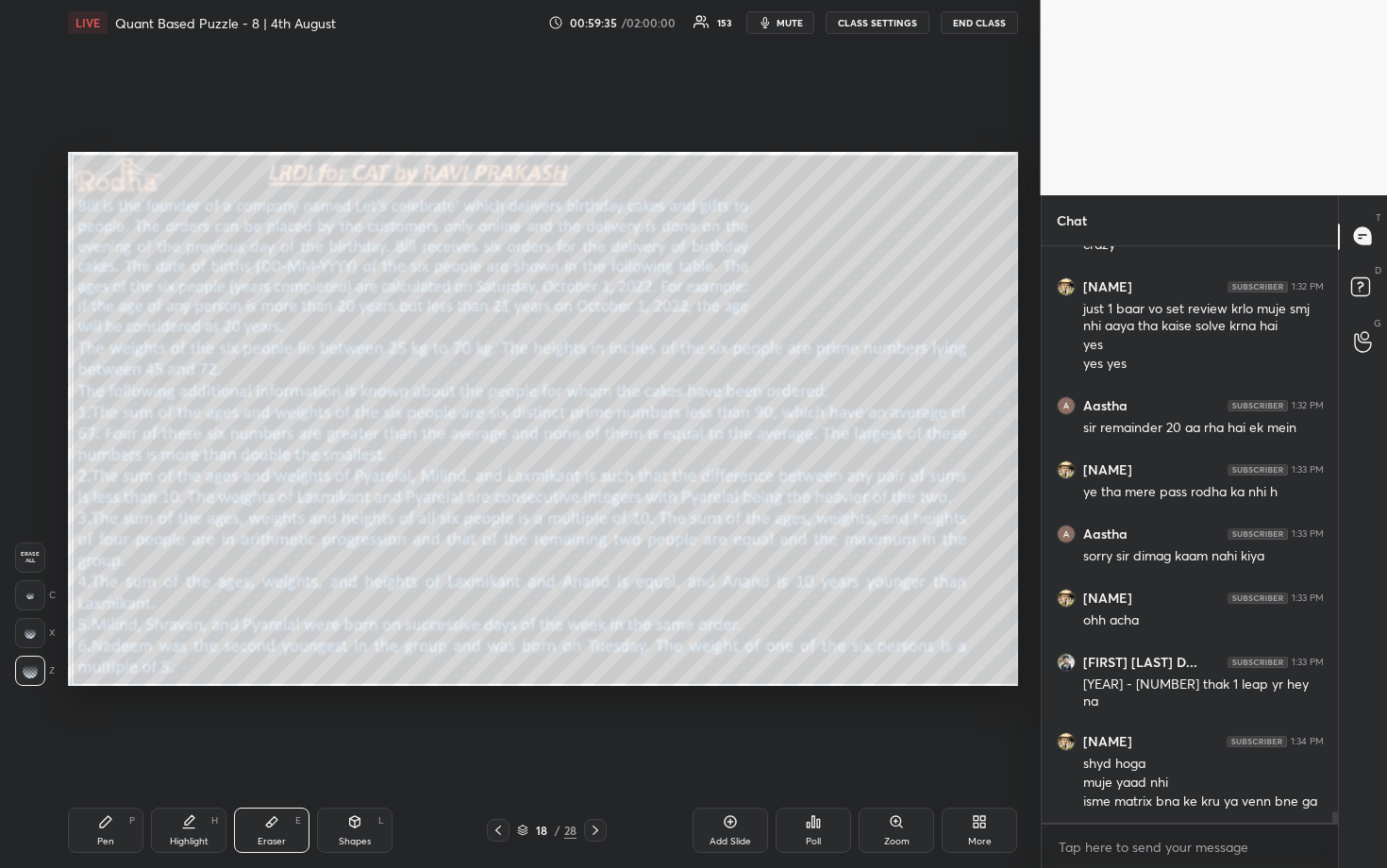 click on "Pen P" at bounding box center (106, 830) 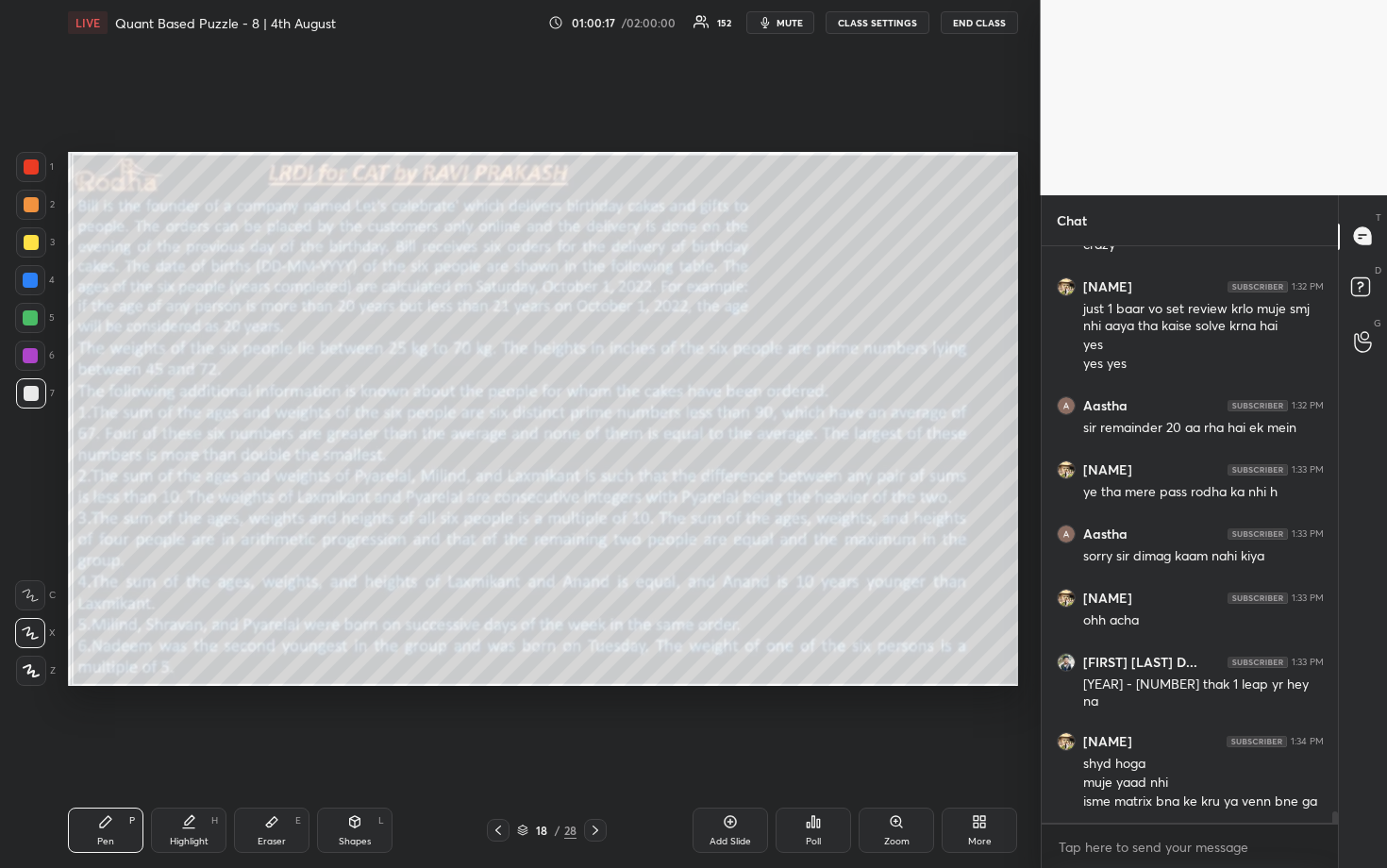 click 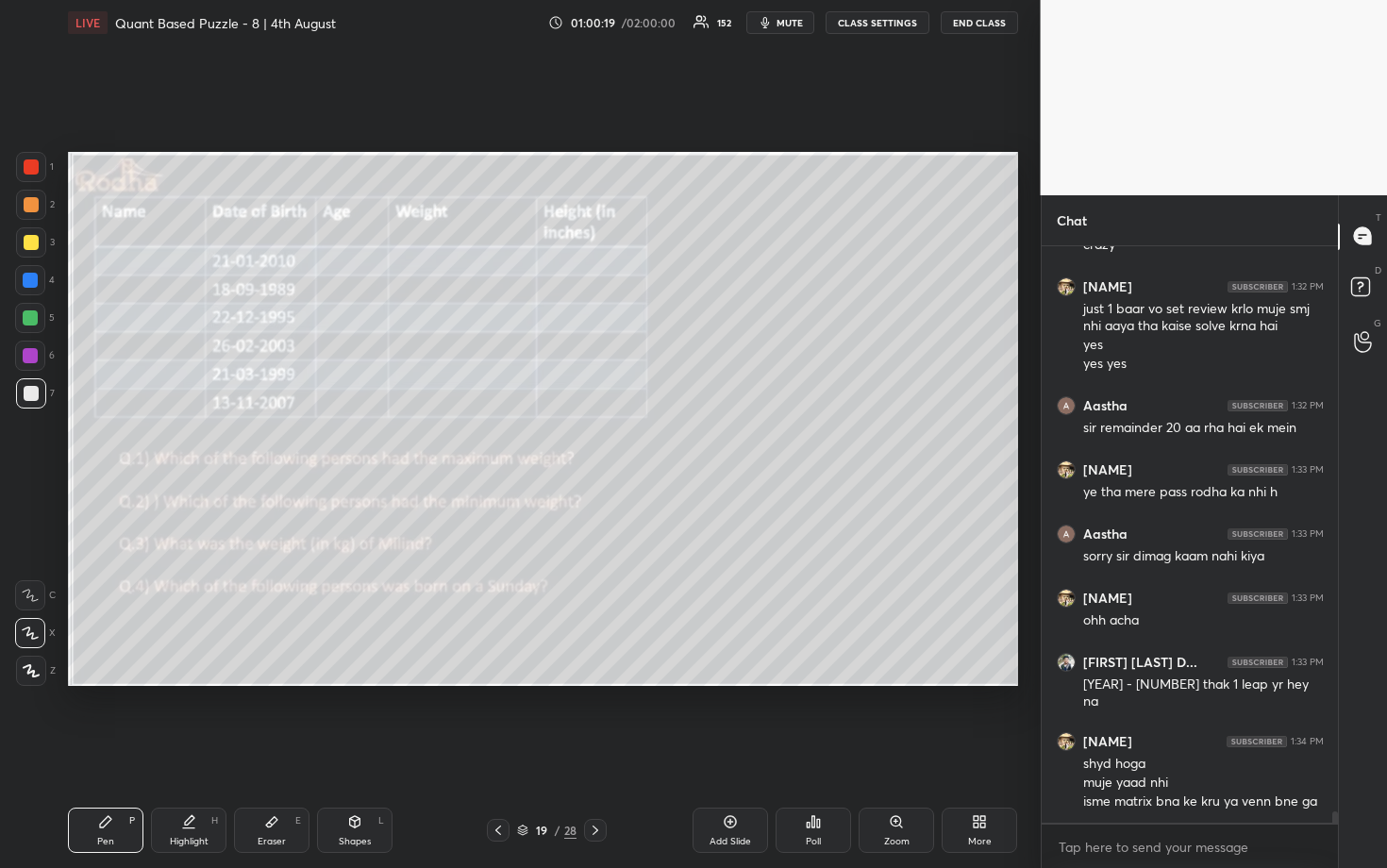 click on "19 / 28" at bounding box center [546, 830] 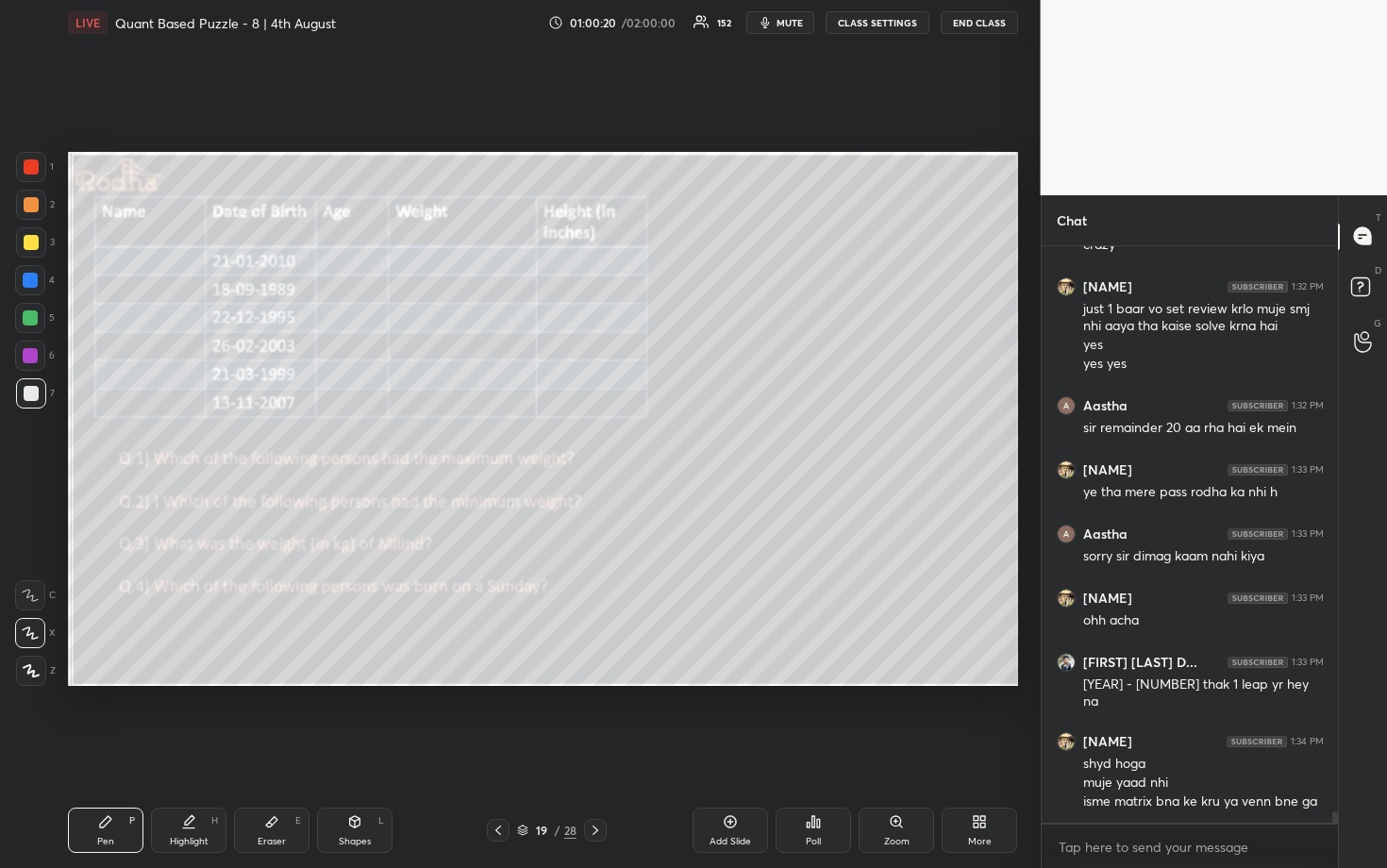 click 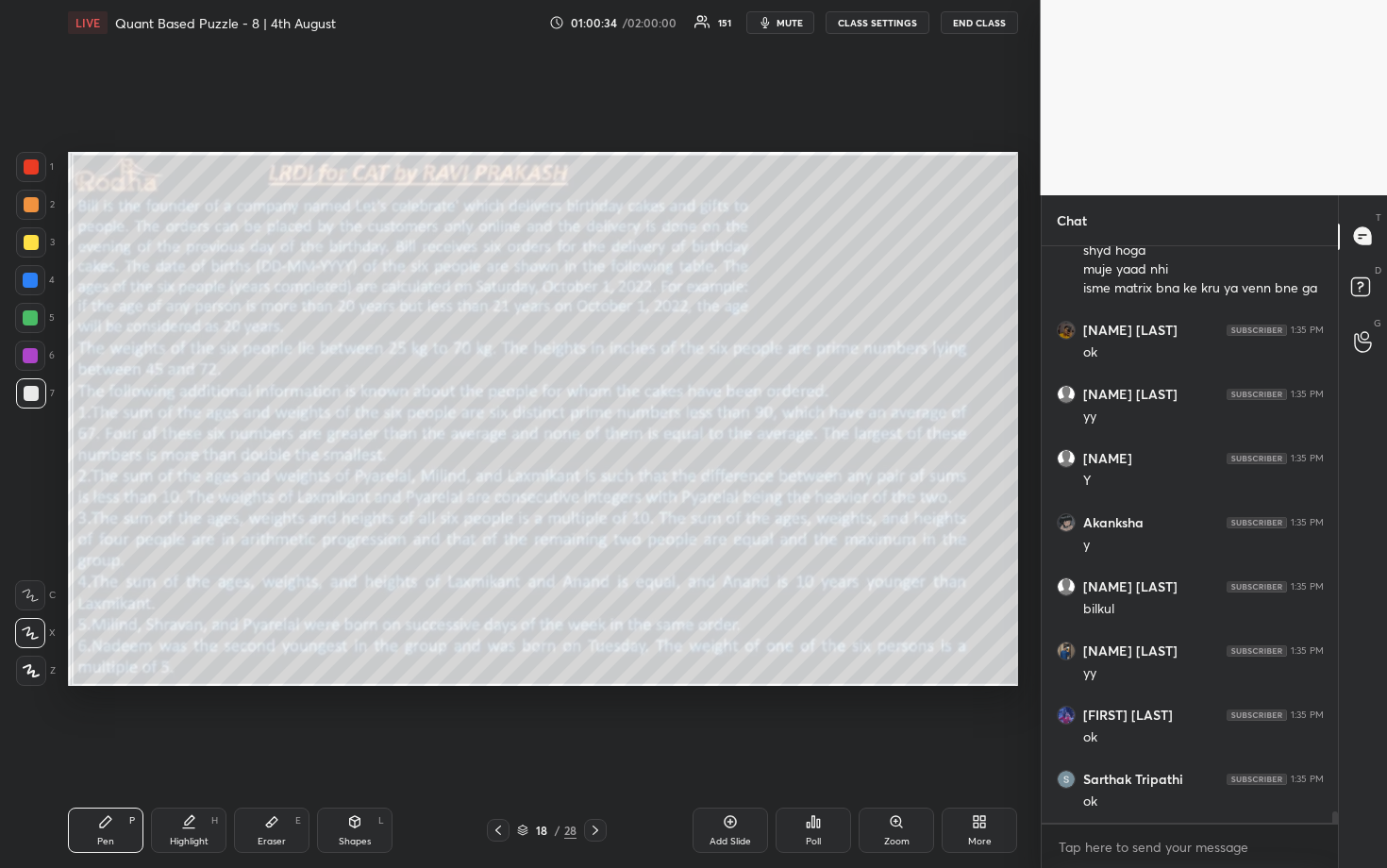 scroll, scrollTop: 28646, scrollLeft: 0, axis: vertical 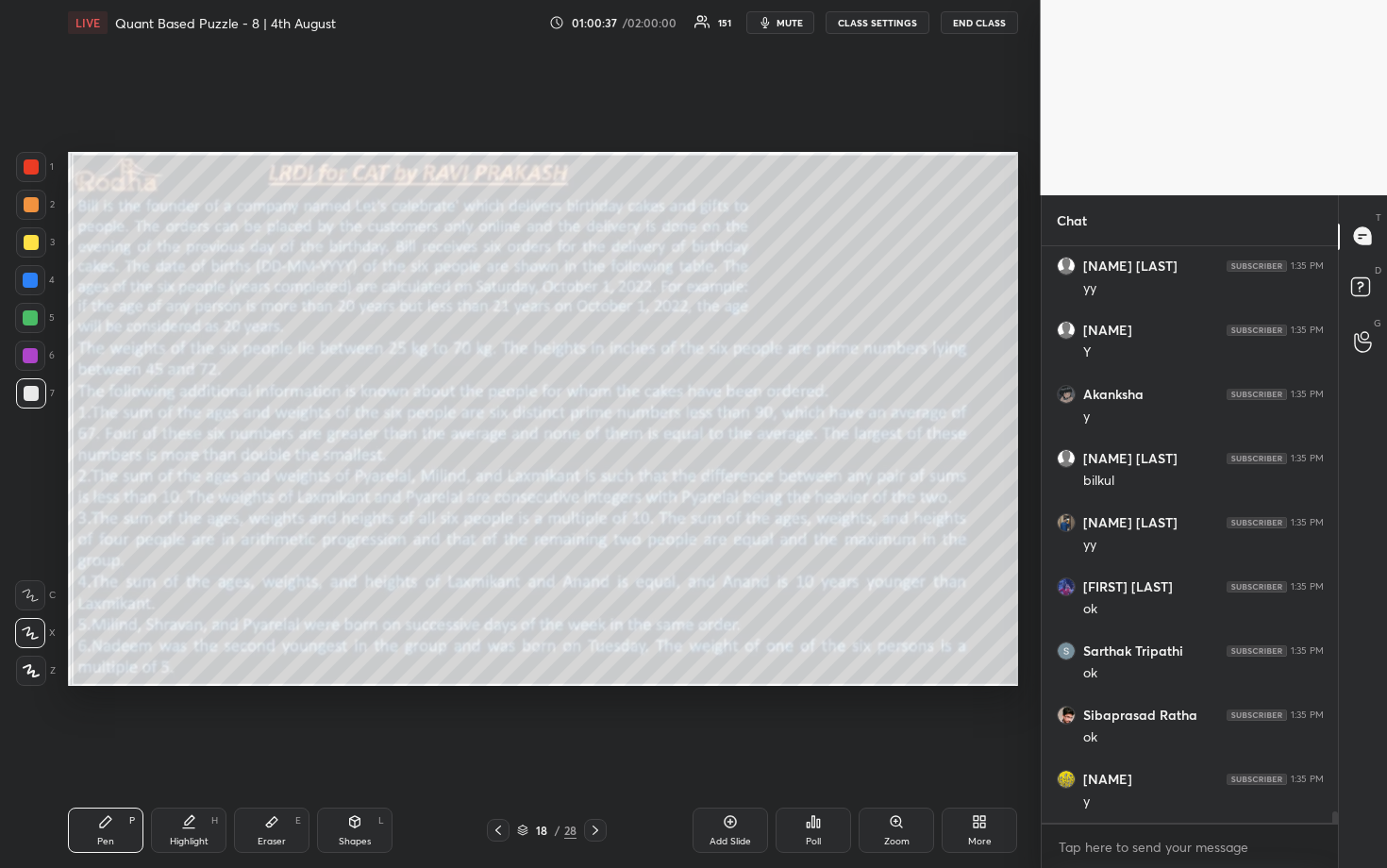 click 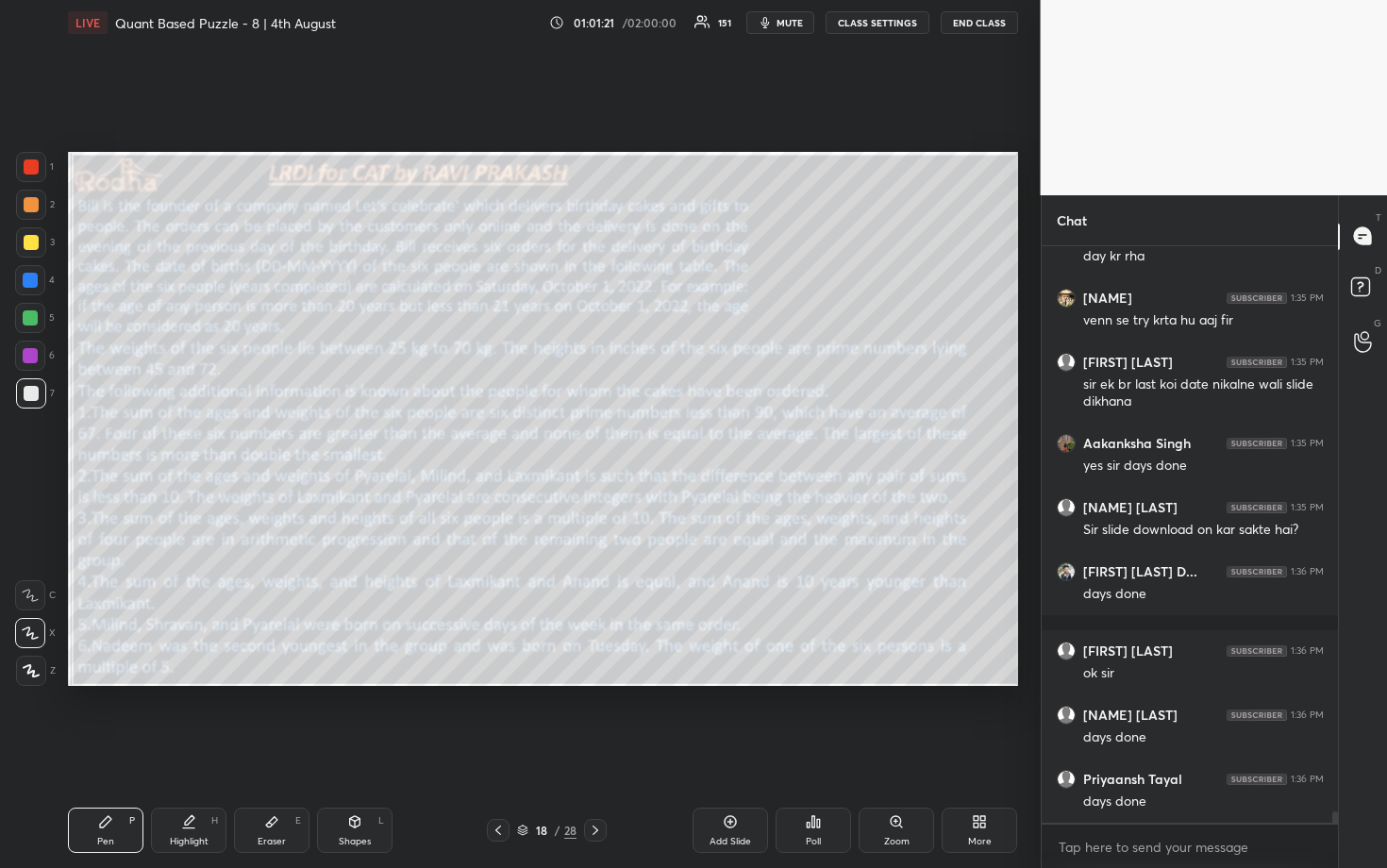 scroll, scrollTop: 29399, scrollLeft: 0, axis: vertical 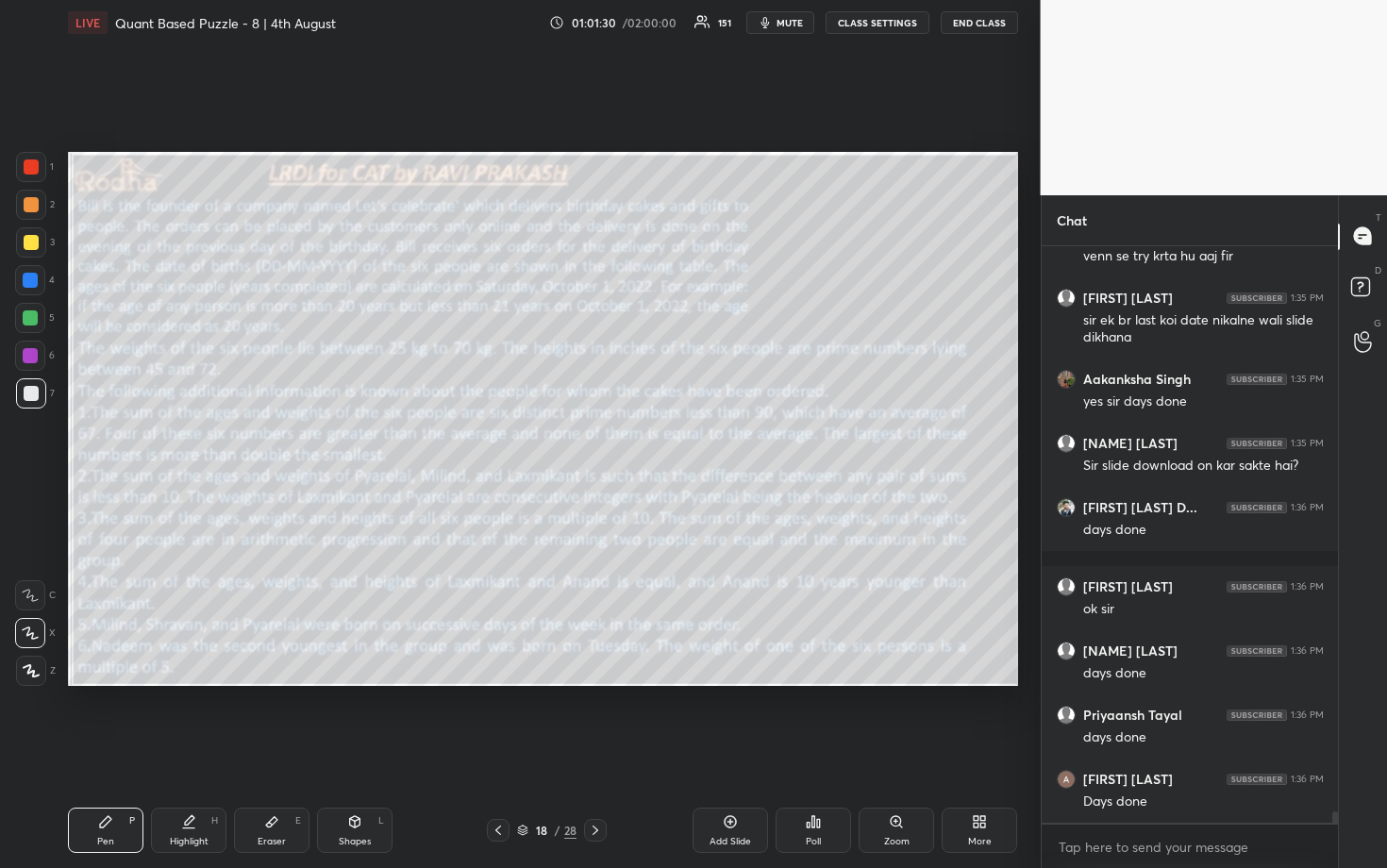 click on "mute" at bounding box center [780, 23] 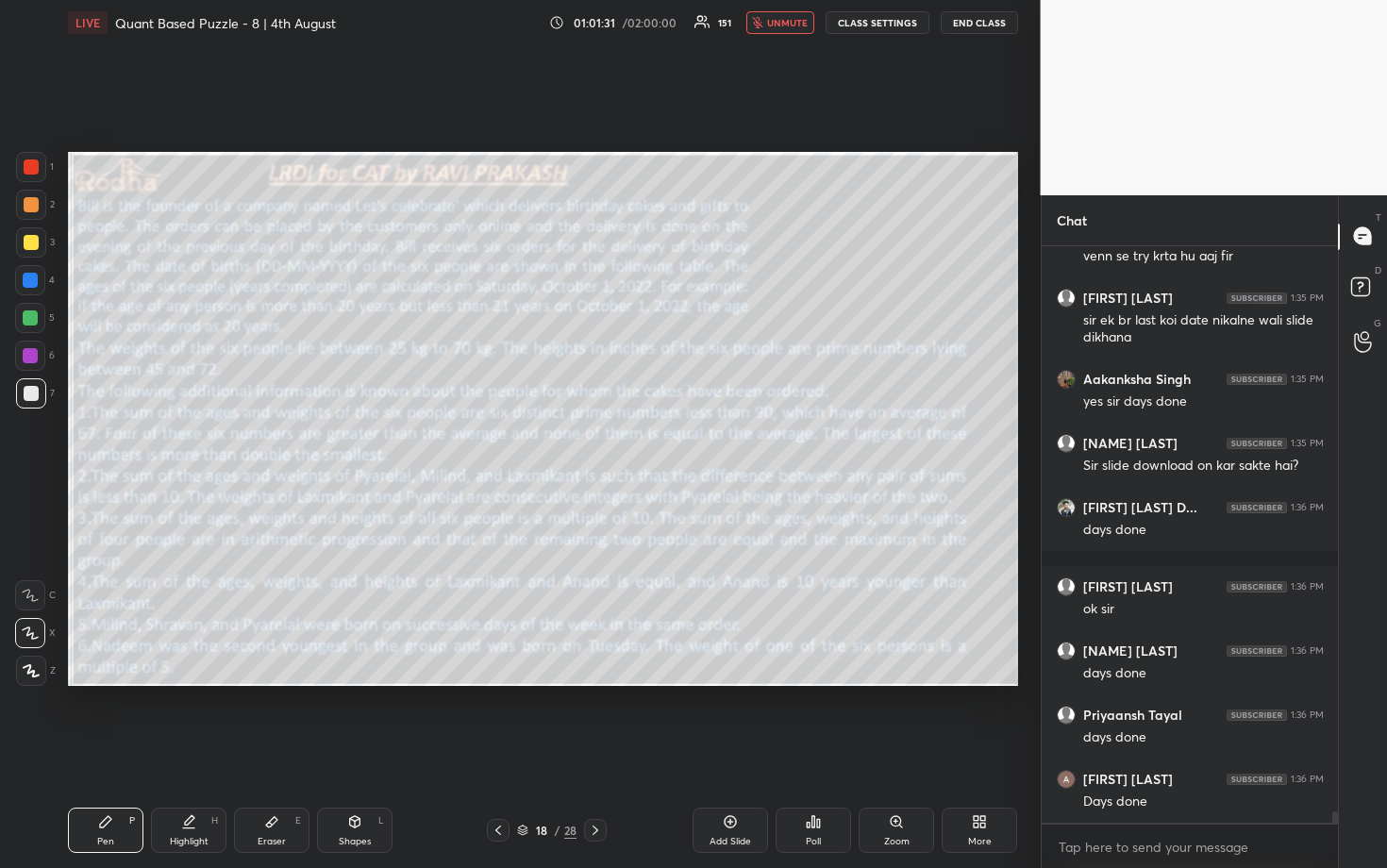 click on "END CLASS" at bounding box center (979, 23) 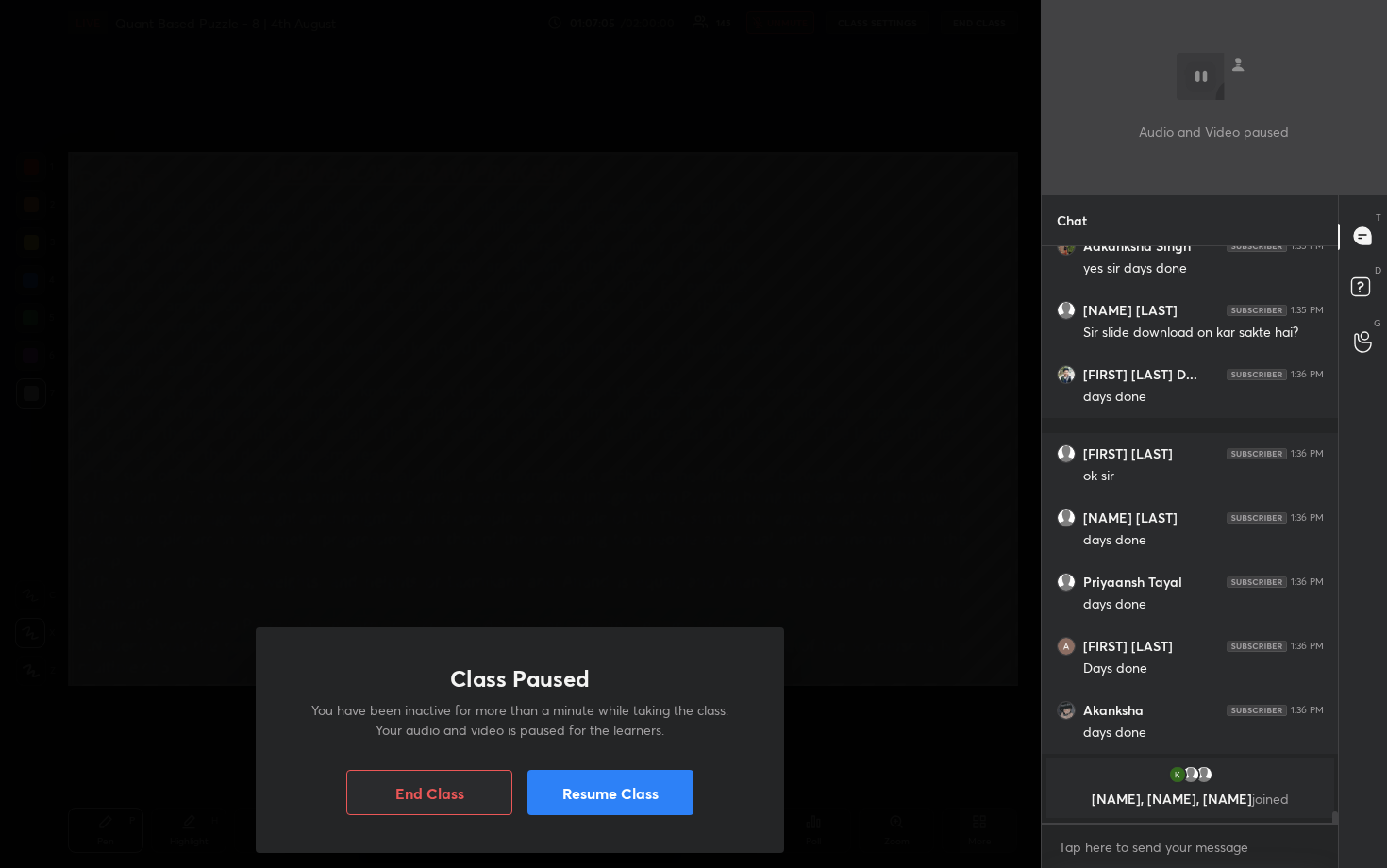 scroll, scrollTop: 29546, scrollLeft: 0, axis: vertical 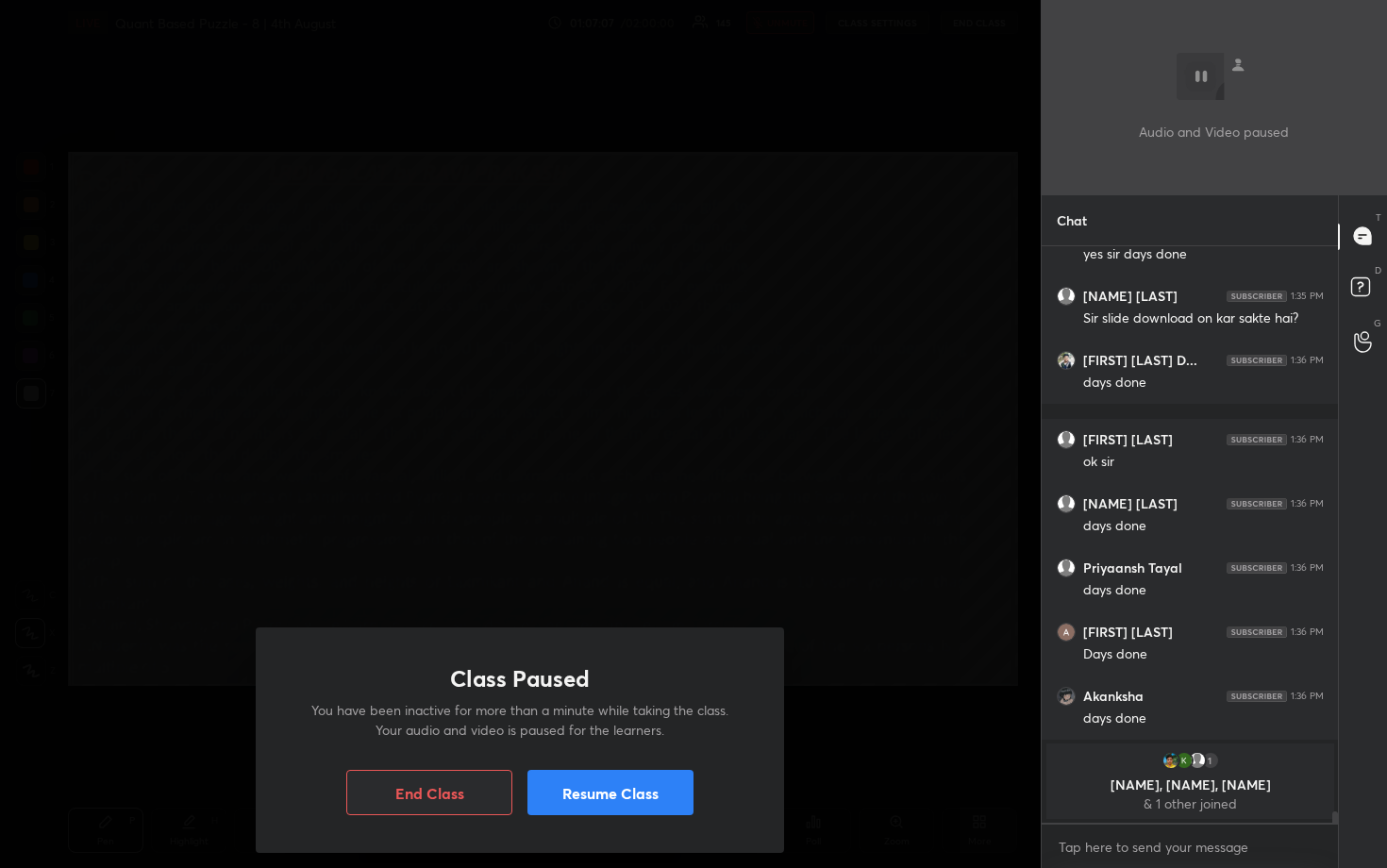 click on "Resume Class" at bounding box center [610, 793] 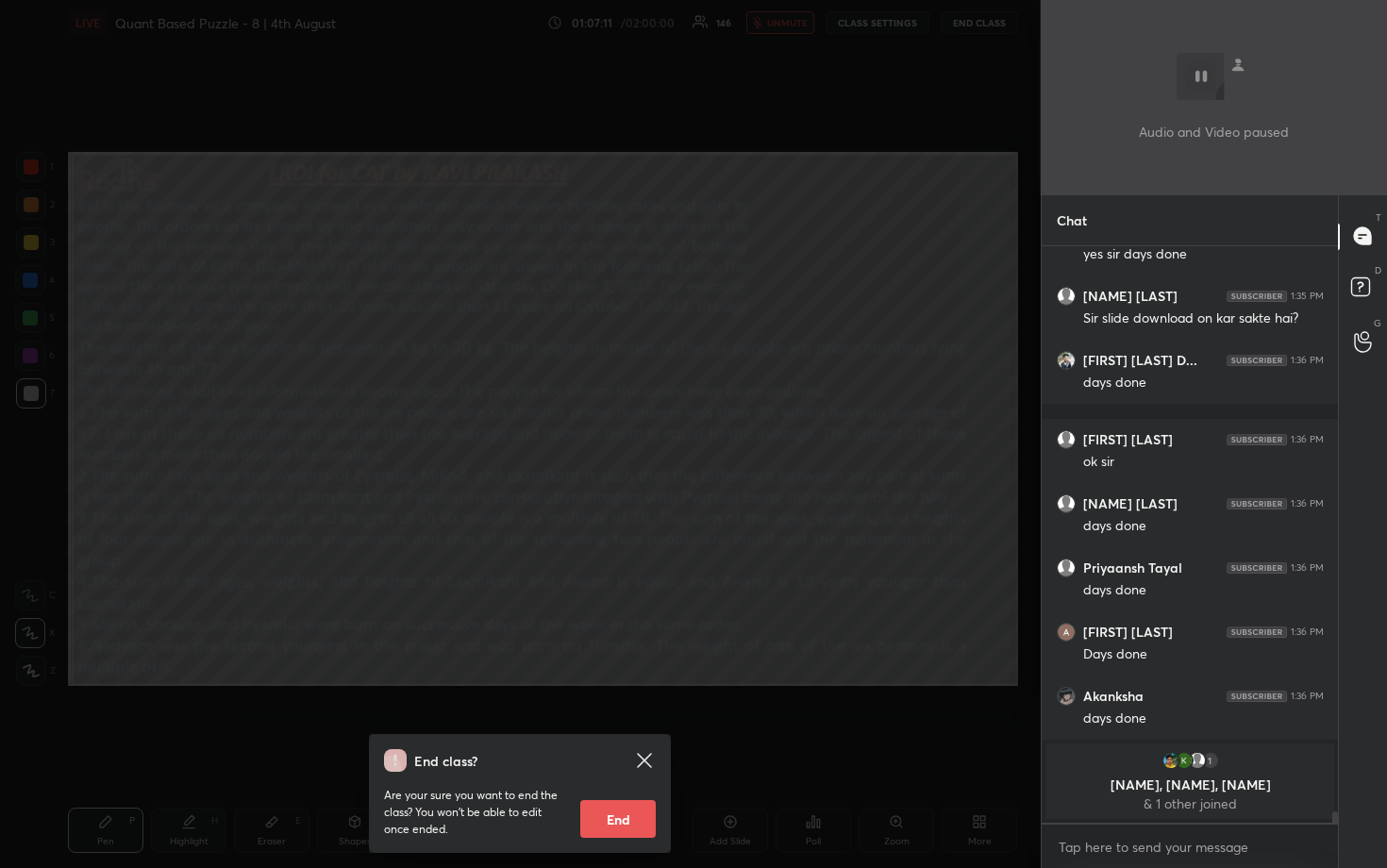 click on "End class? Are your sure you want to end the class? You won’t be able to edit once ended. End" at bounding box center (520, 434) 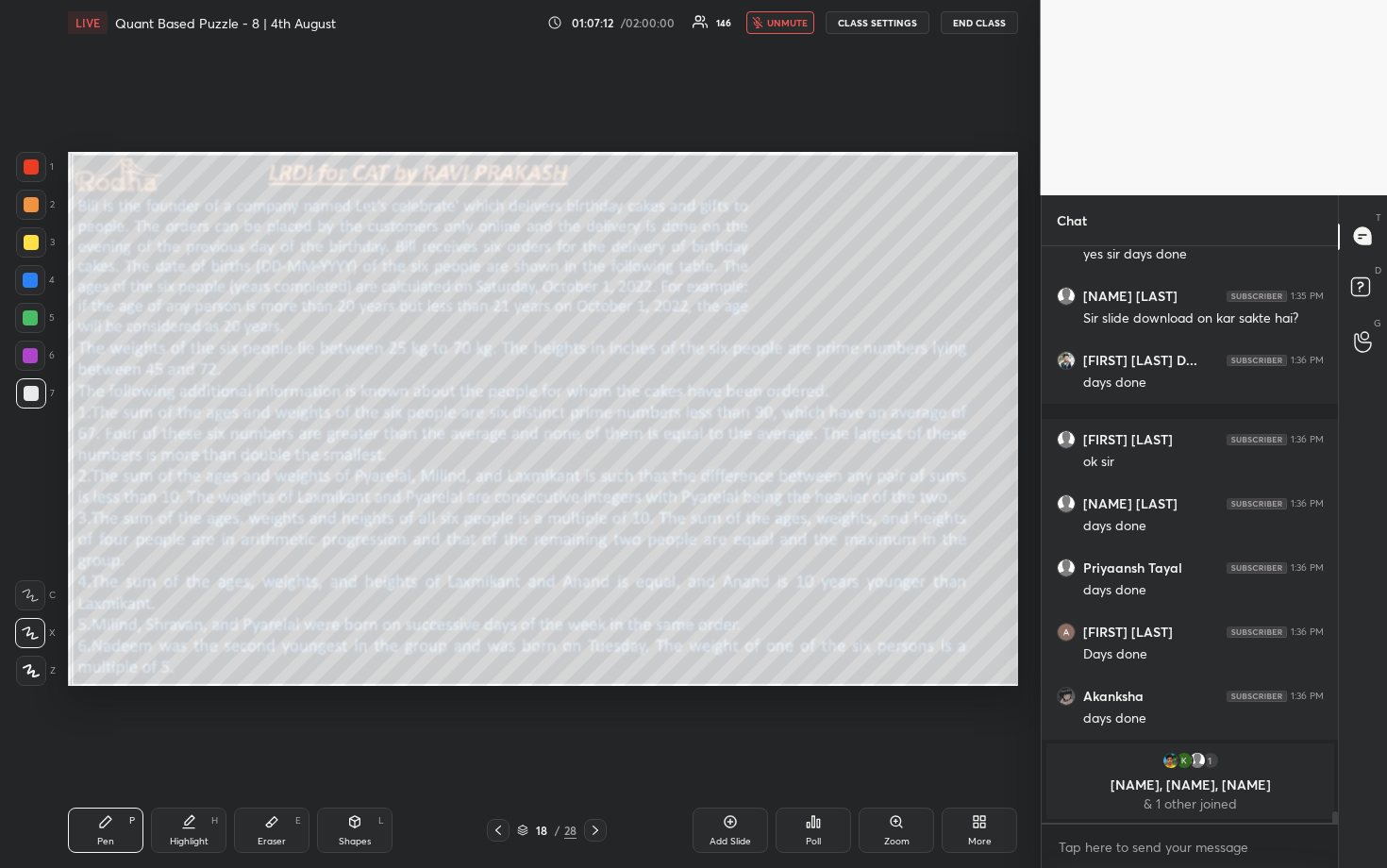 click on "unmute" at bounding box center (787, 23) 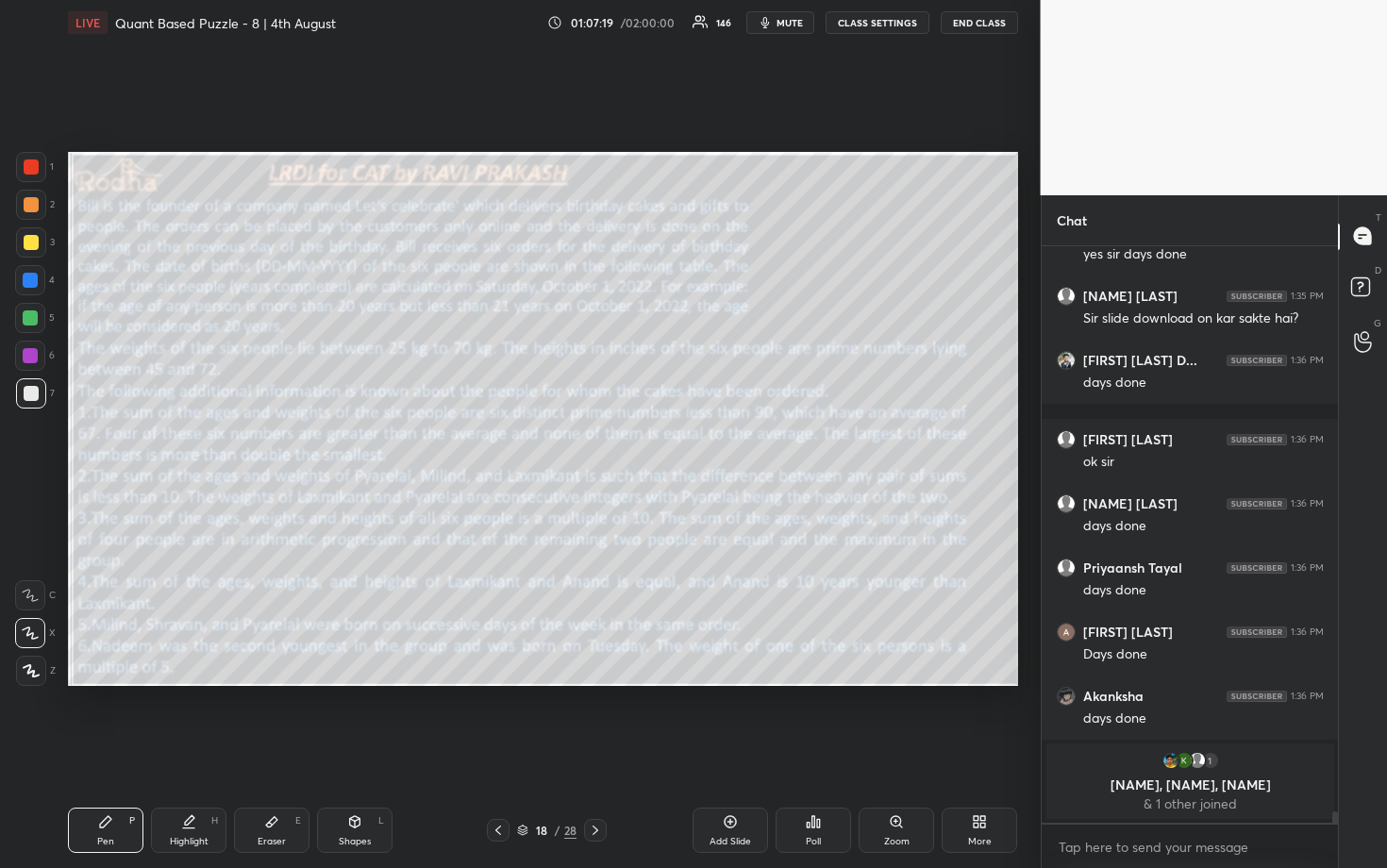type 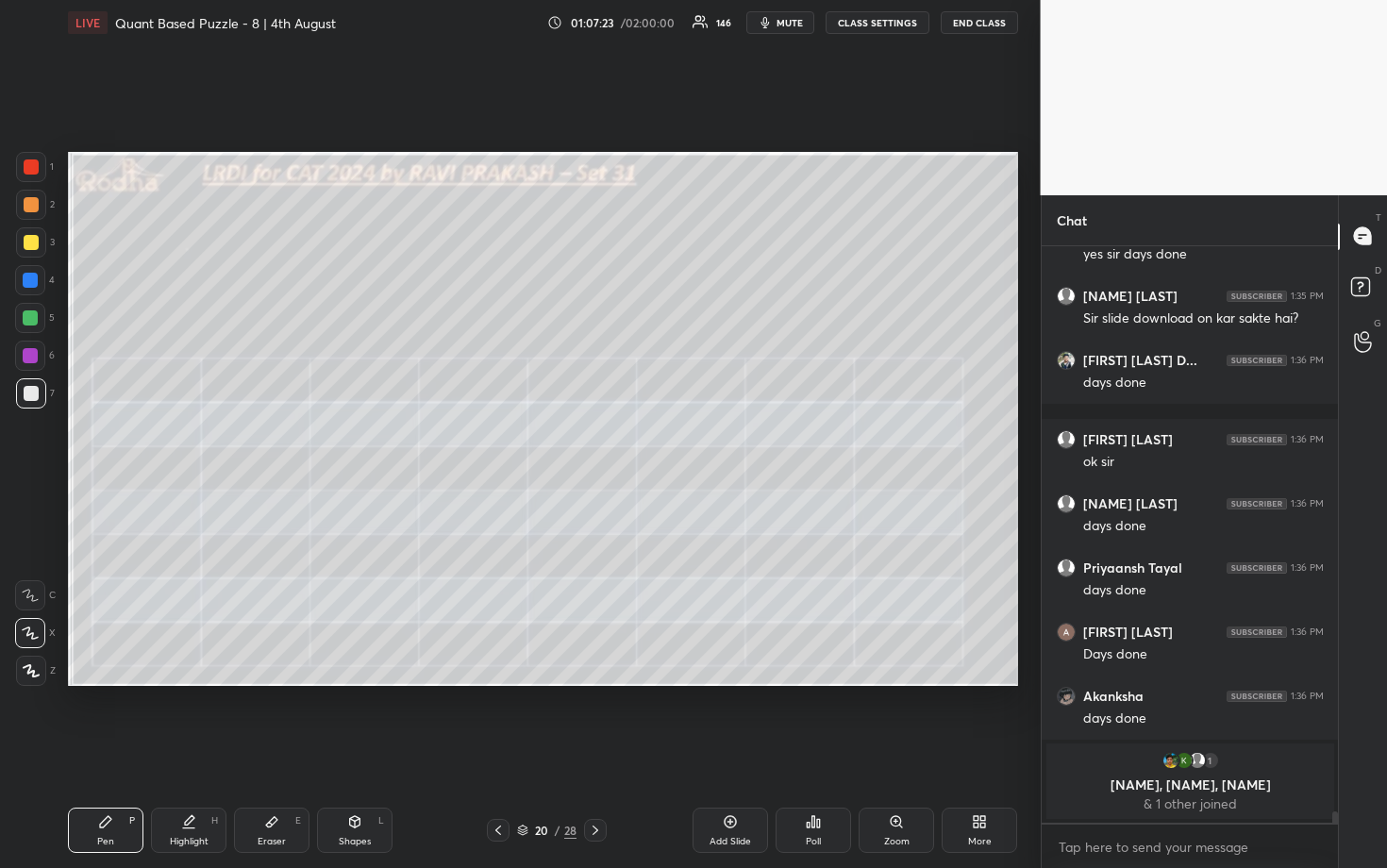 click at bounding box center [31, 242] 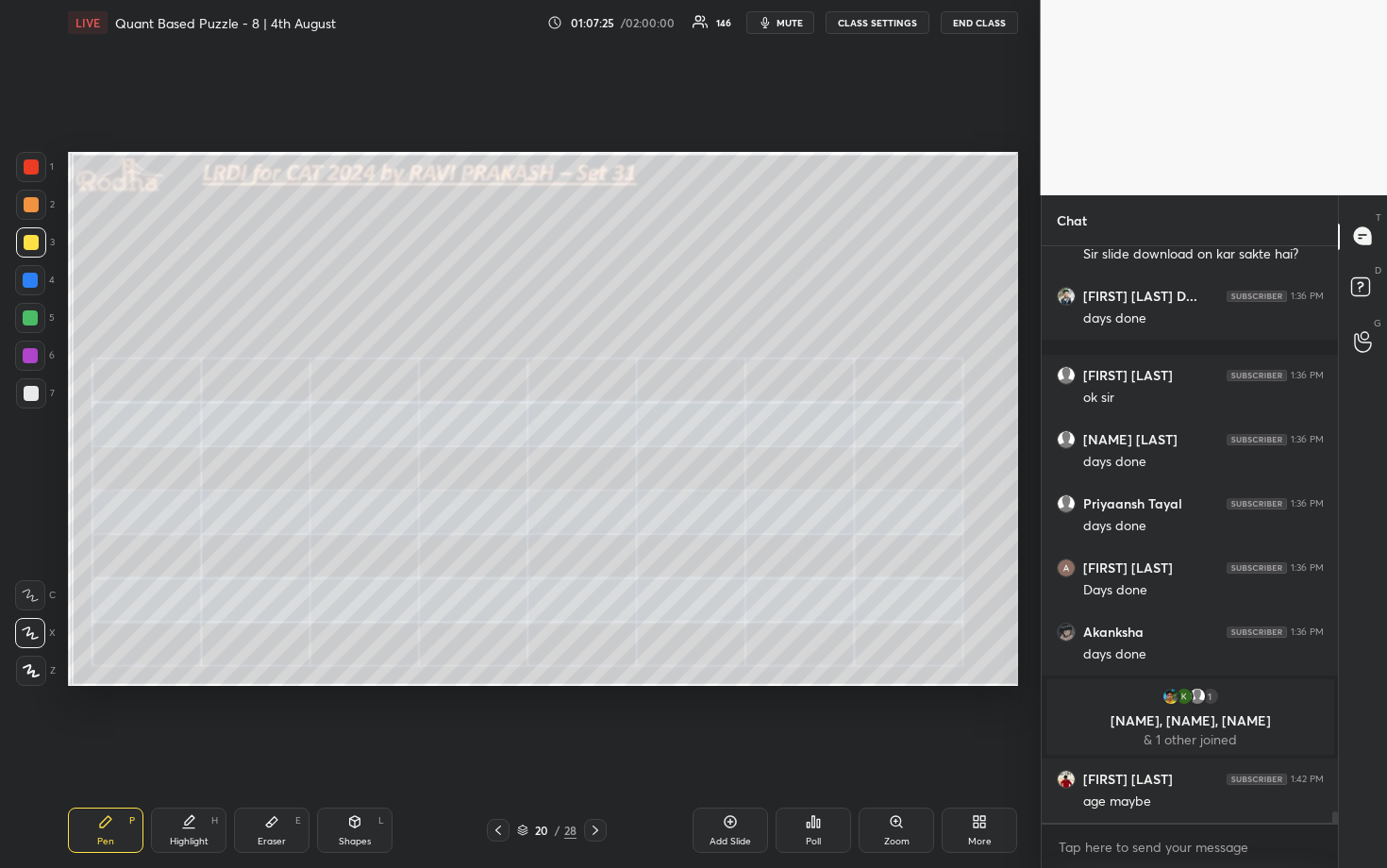 scroll, scrollTop: 28892, scrollLeft: 0, axis: vertical 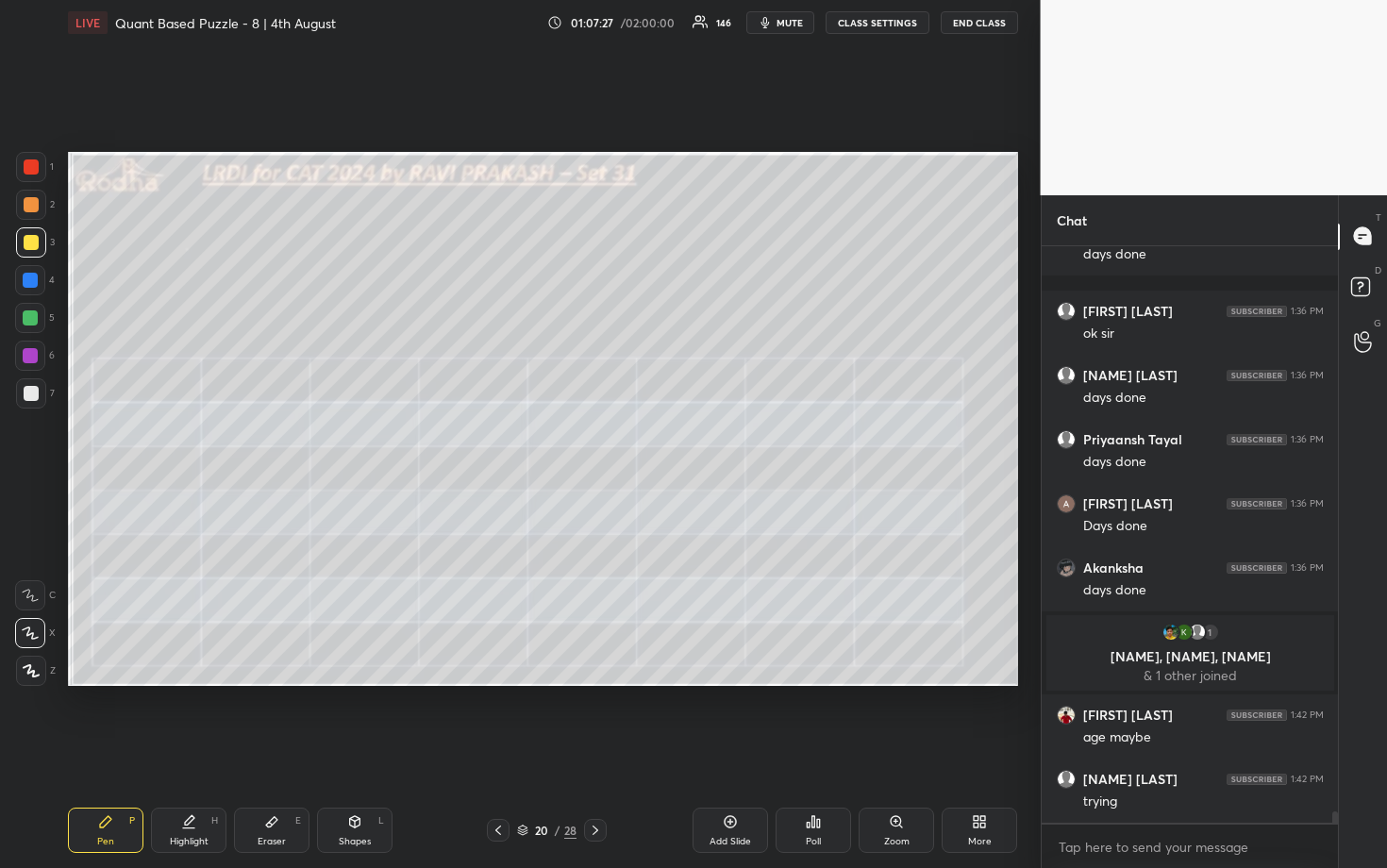 click at bounding box center (31, 393) 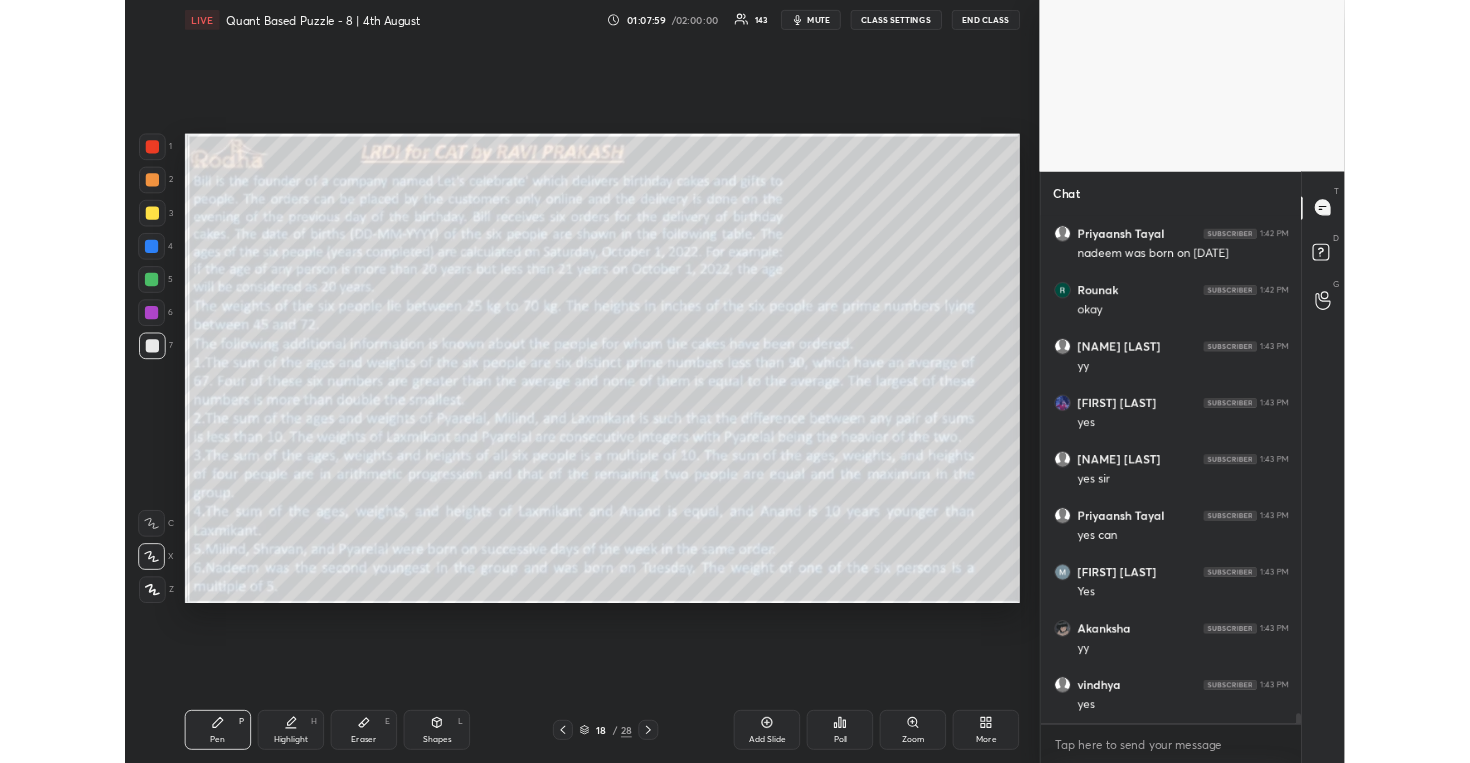 scroll, scrollTop: 31575, scrollLeft: 0, axis: vertical 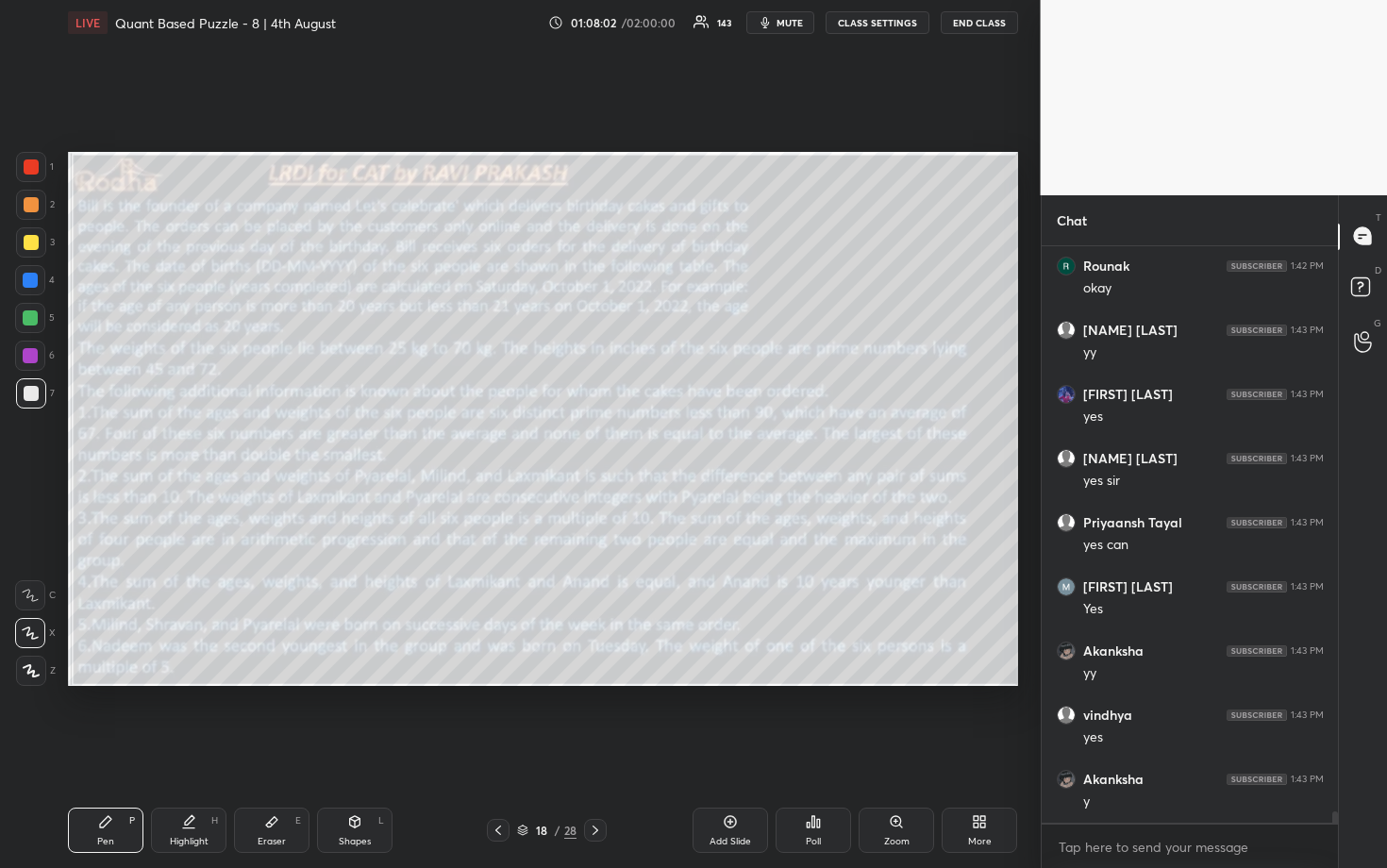 click 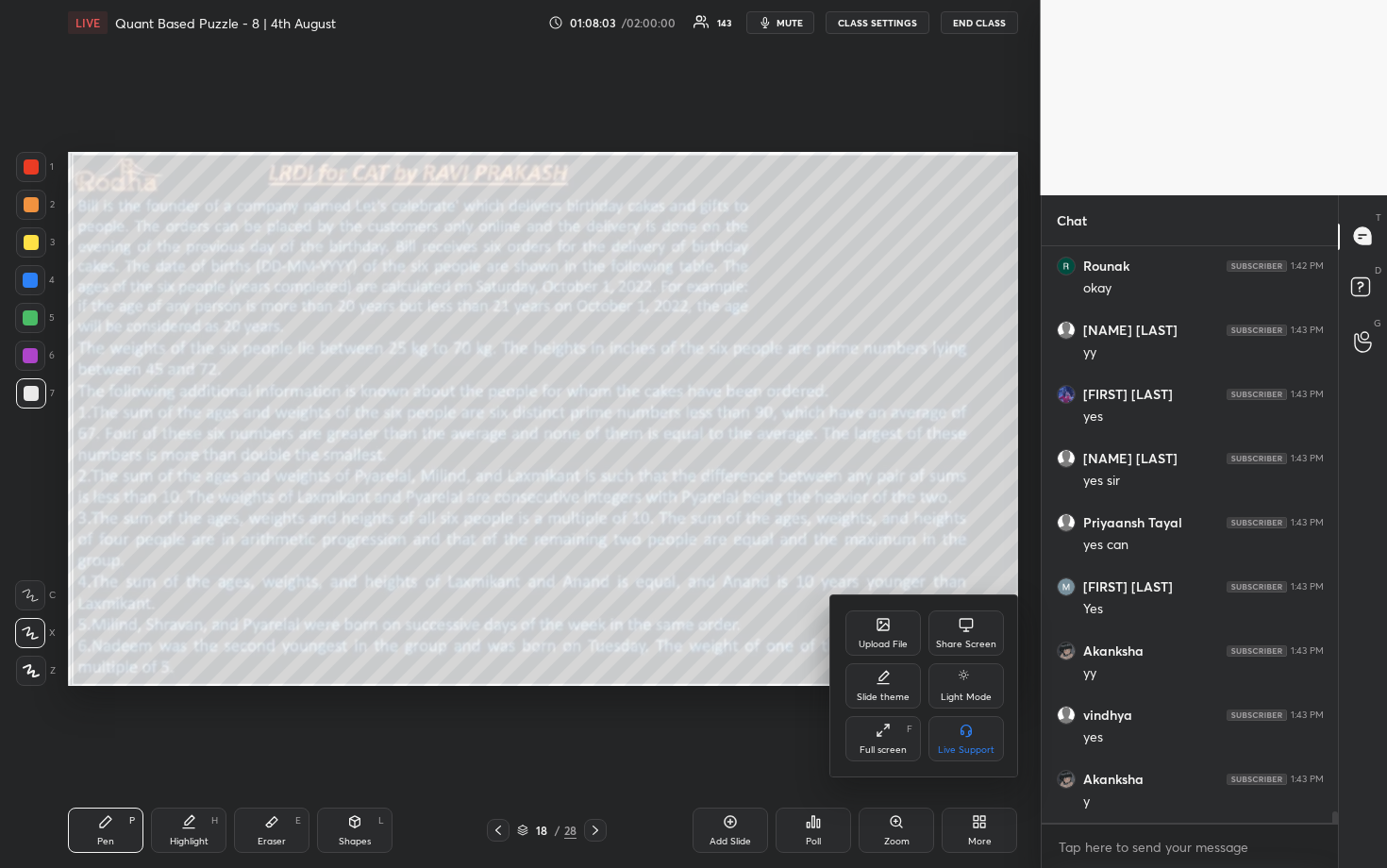 click 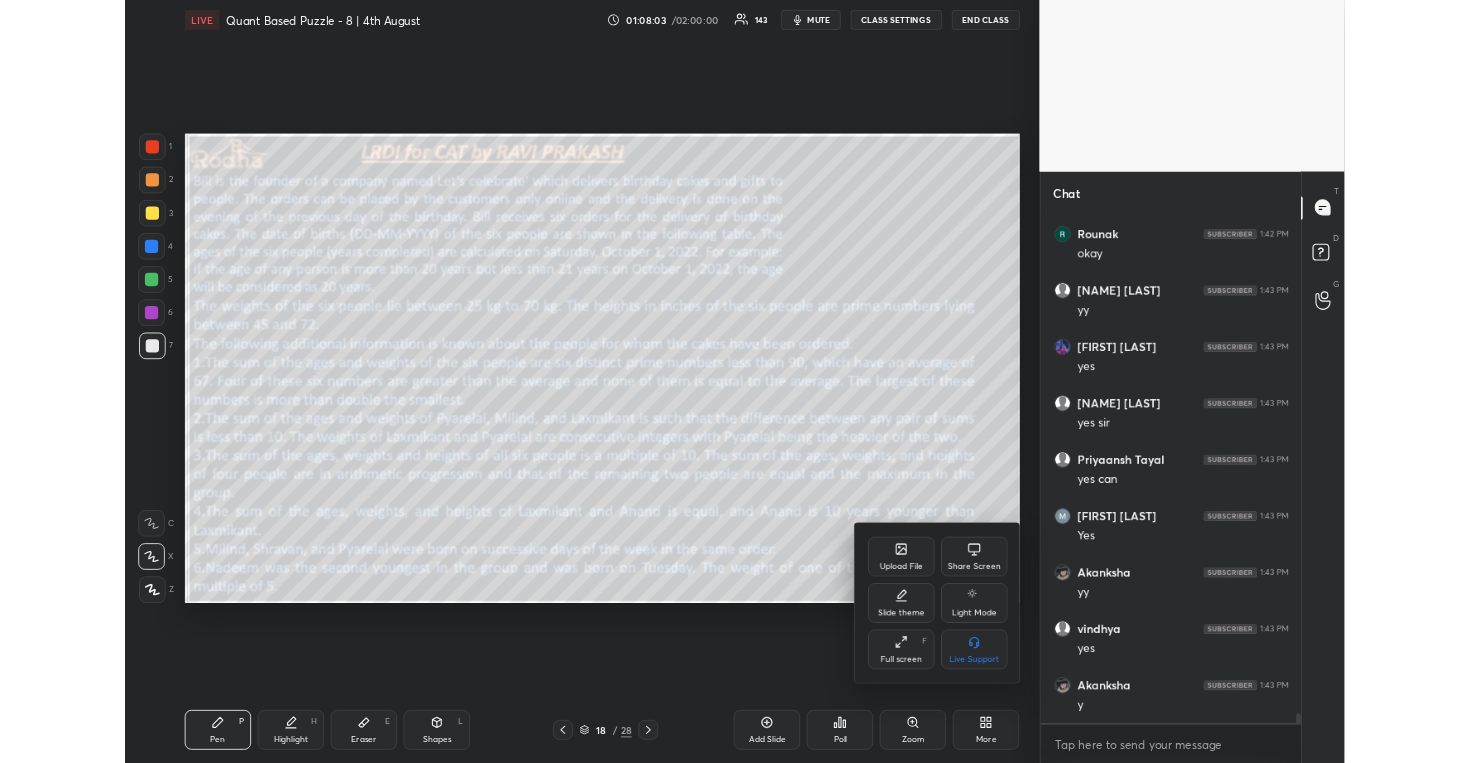 scroll, scrollTop: 635, scrollLeft: 1022, axis: both 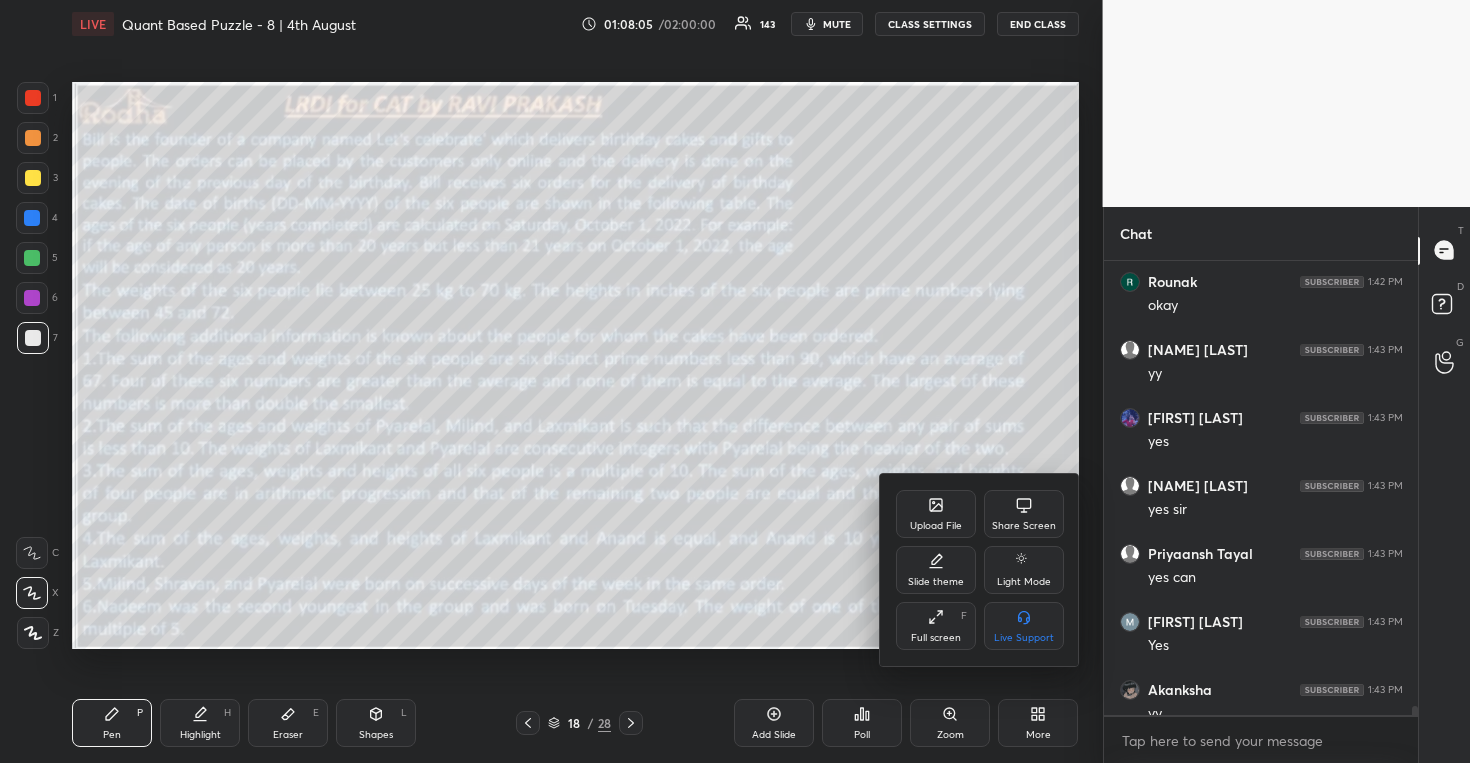 click 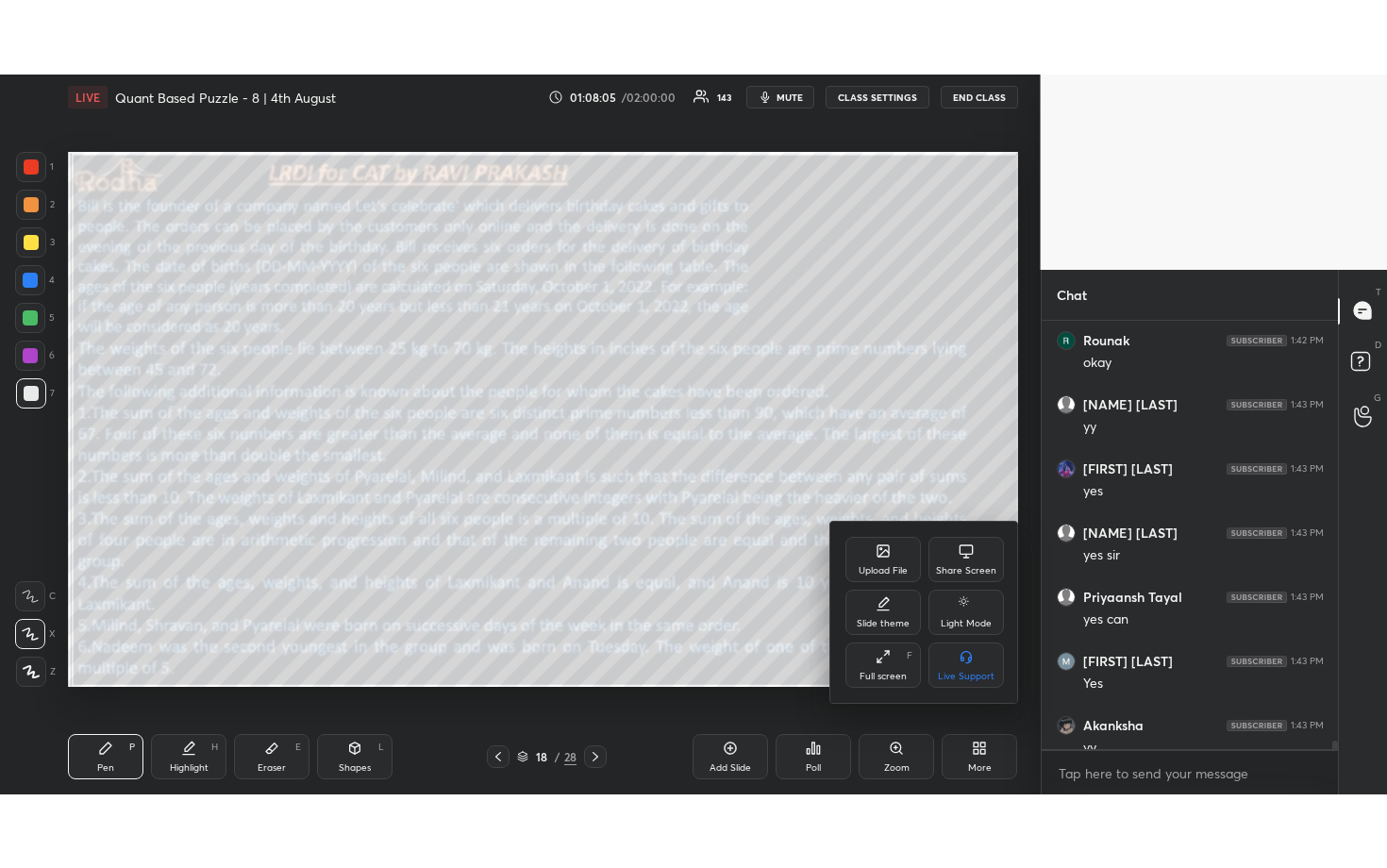scroll, scrollTop: 93601, scrollLeft: 93389, axis: both 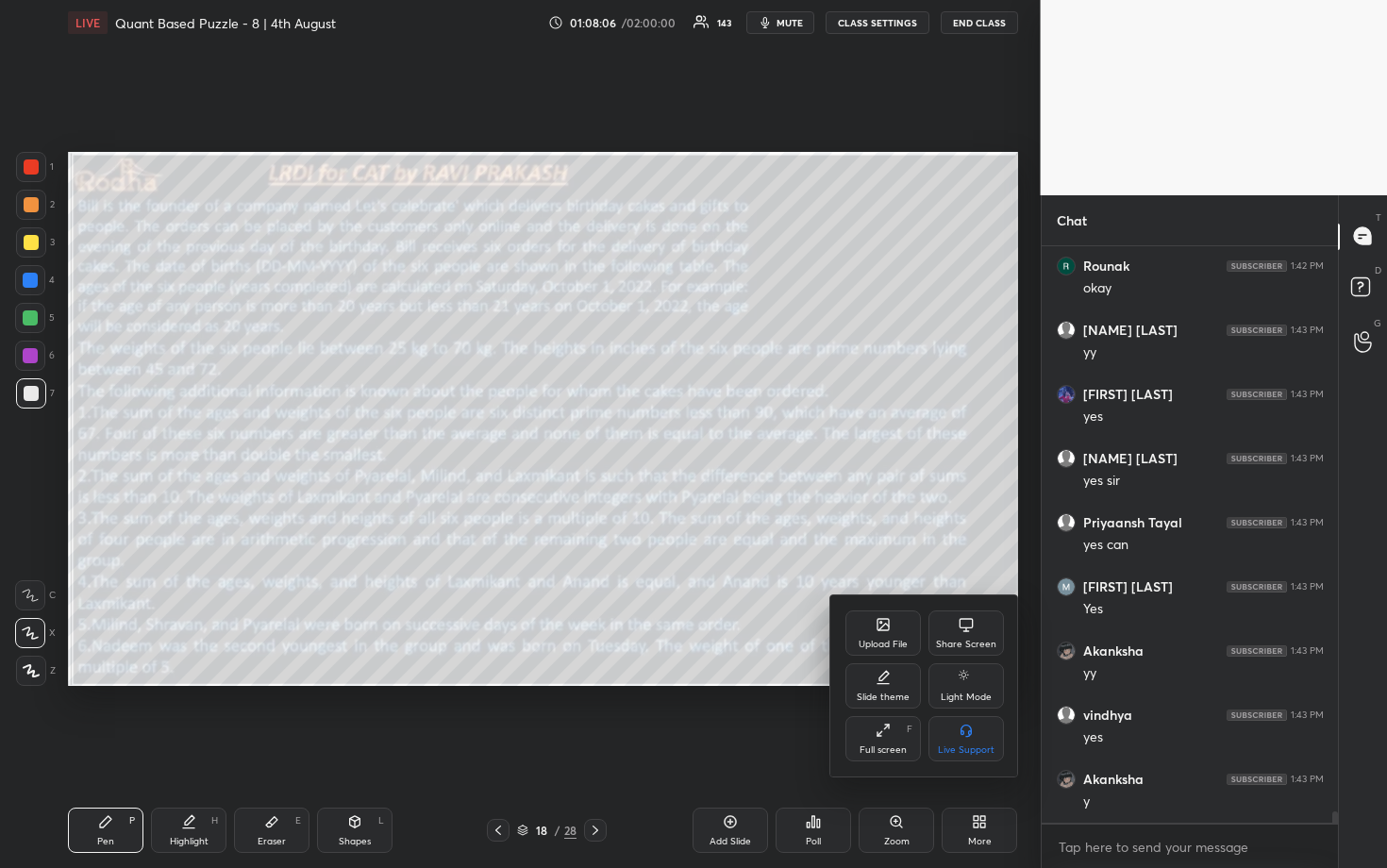 click at bounding box center [694, 434] 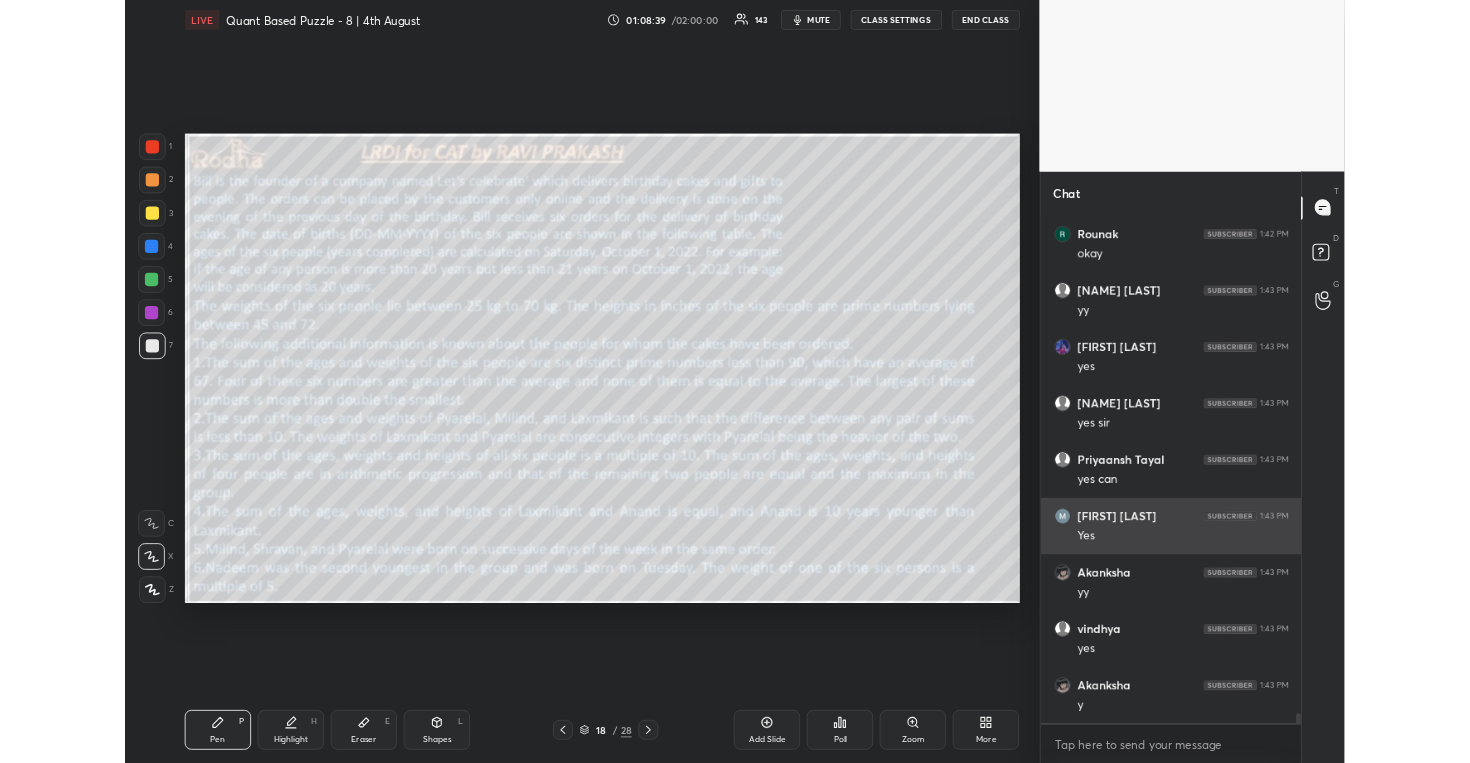 scroll, scrollTop: 31648, scrollLeft: 0, axis: vertical 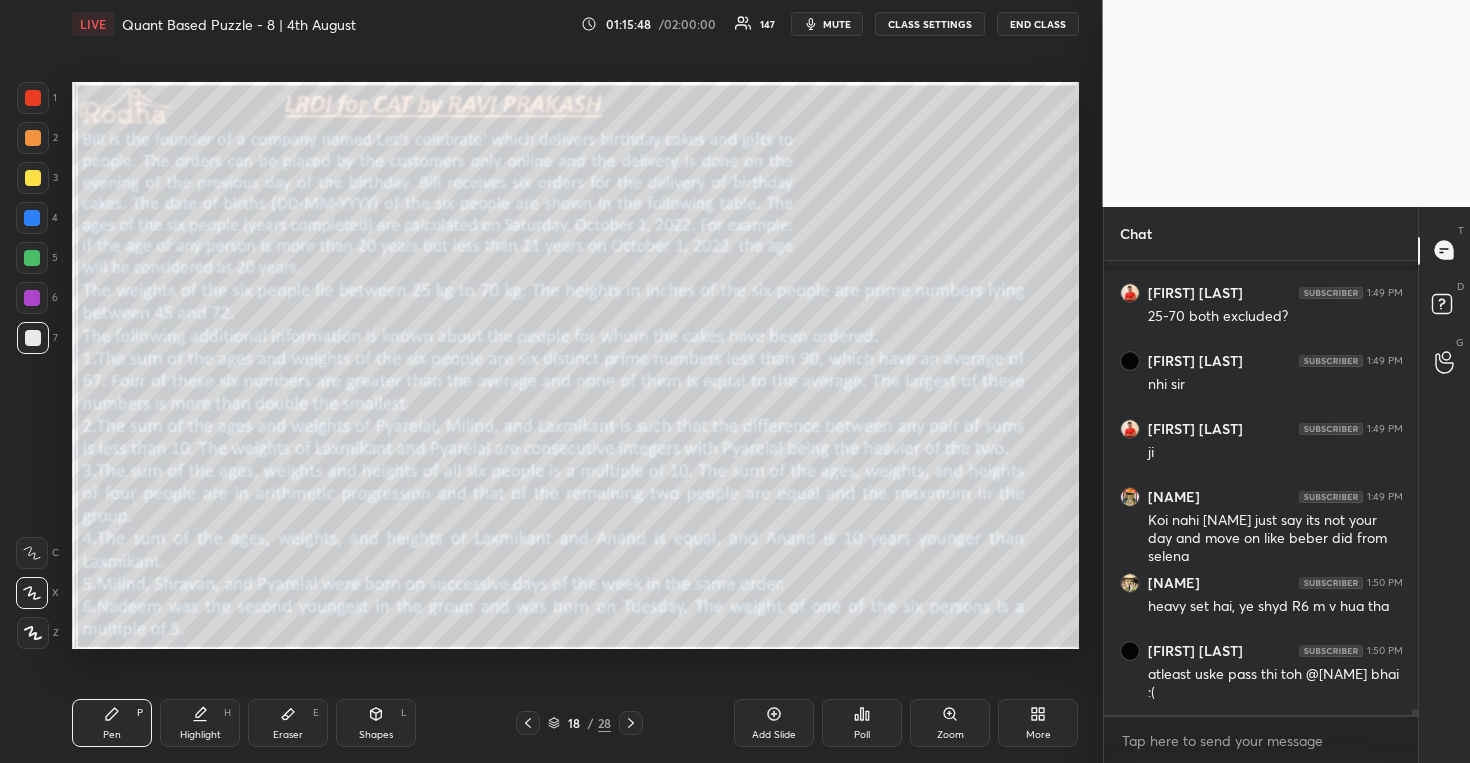 click on "Eraser E" at bounding box center [288, 723] 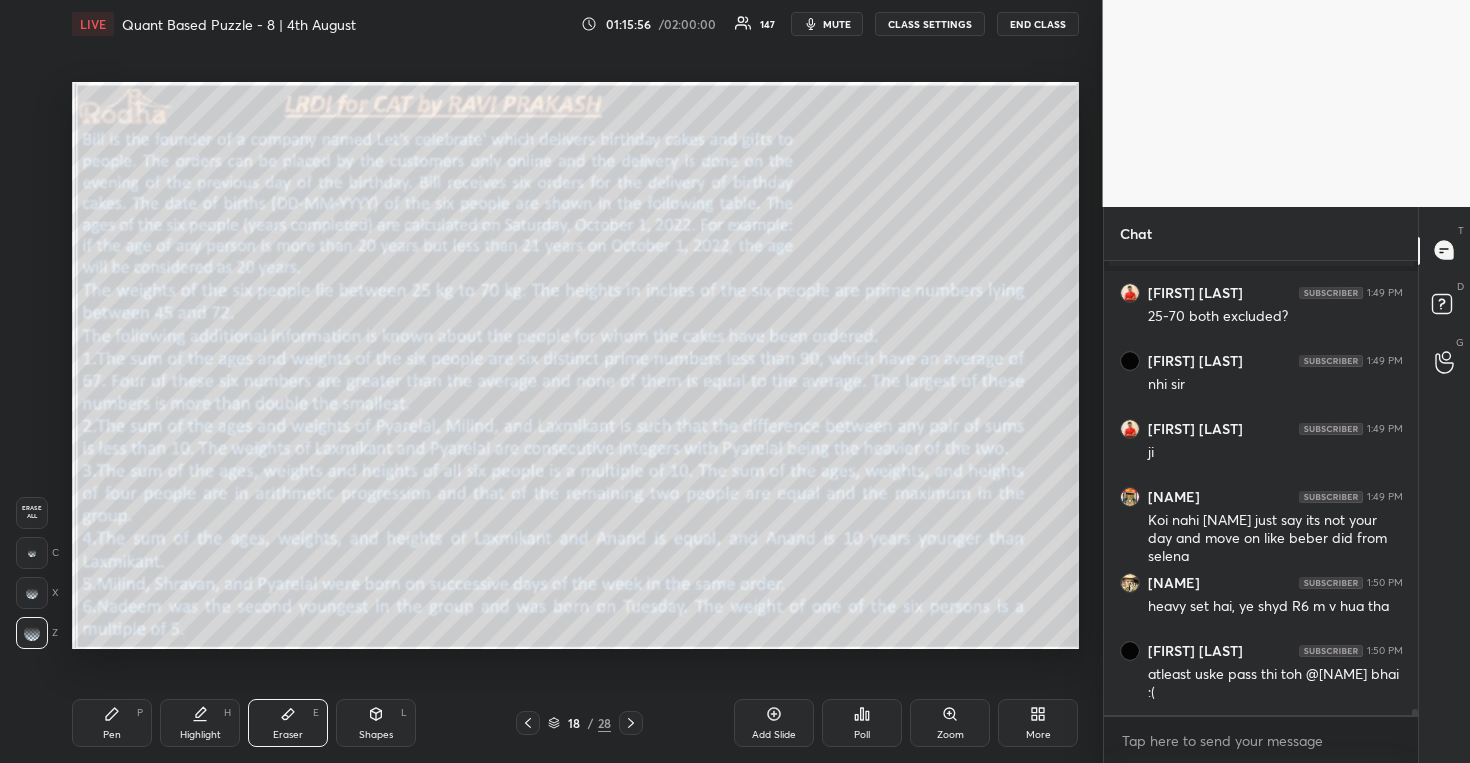 click on "Pen P" at bounding box center (112, 723) 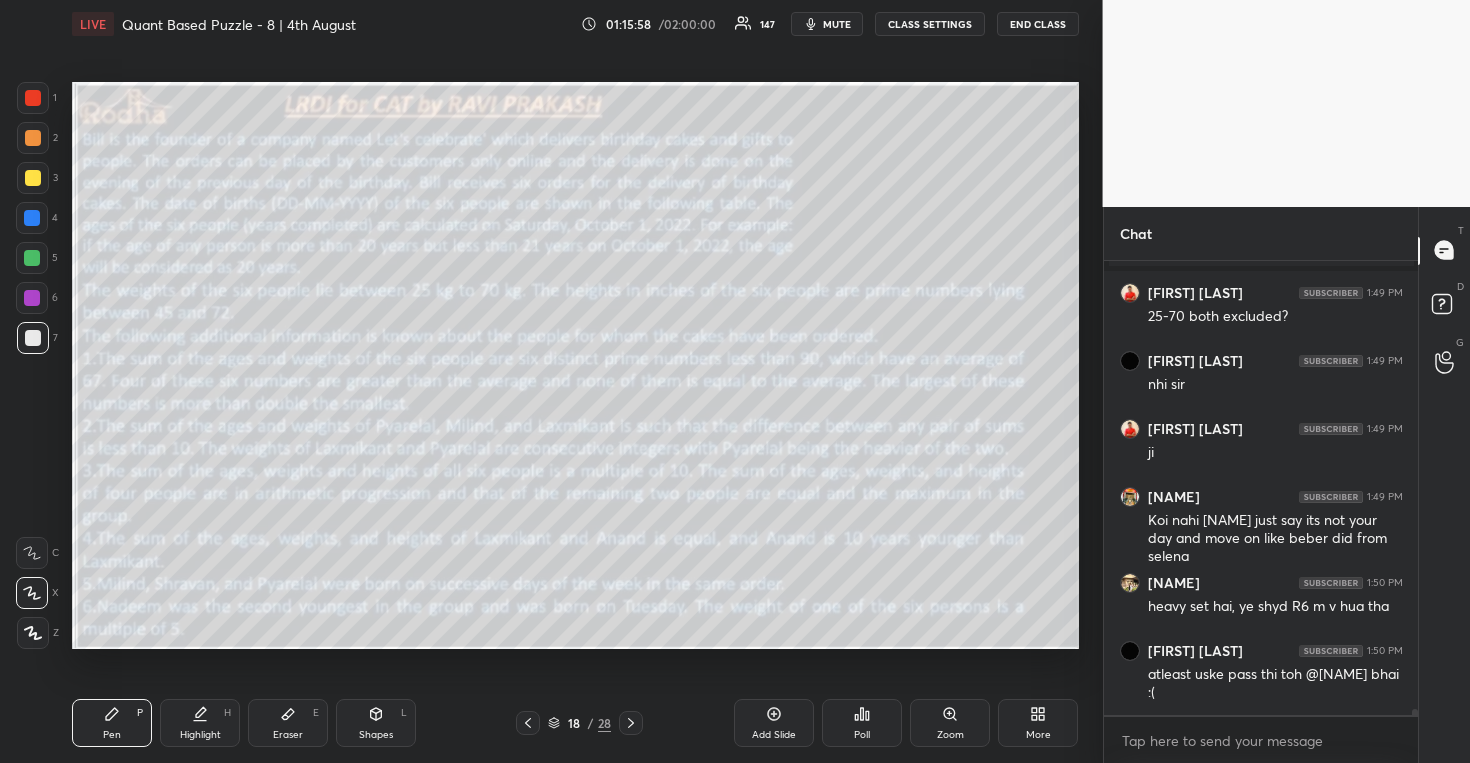 click at bounding box center [33, 178] 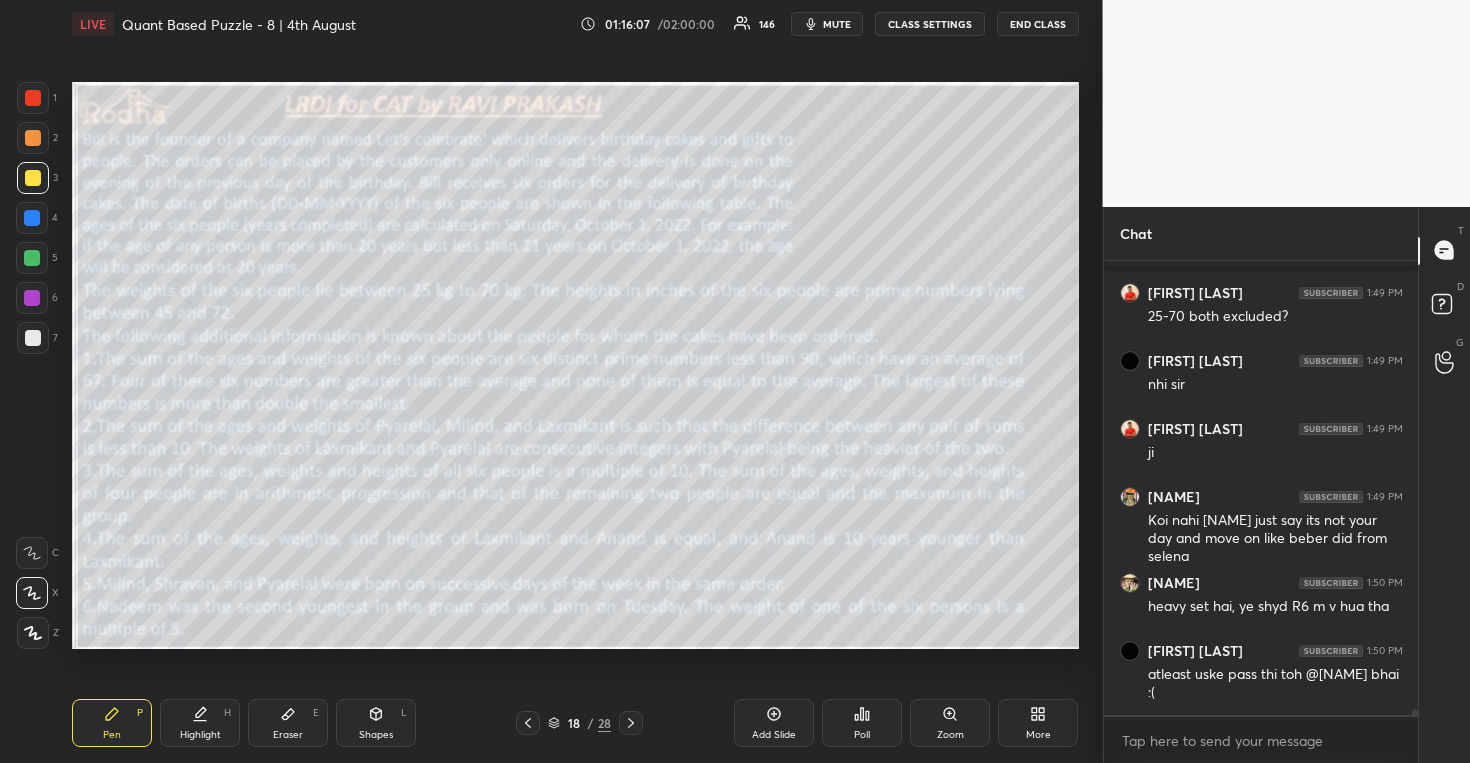 click 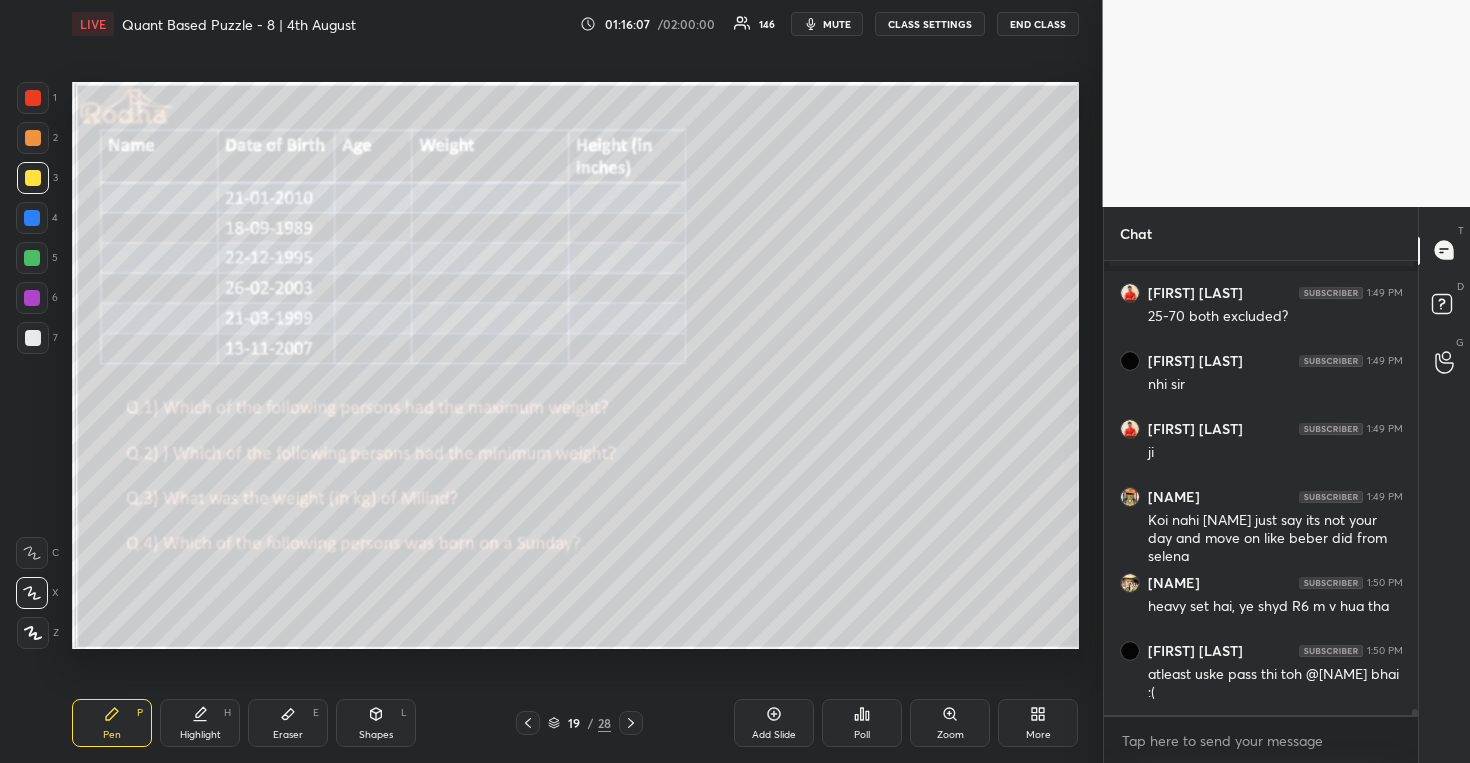 scroll, scrollTop: 32520, scrollLeft: 0, axis: vertical 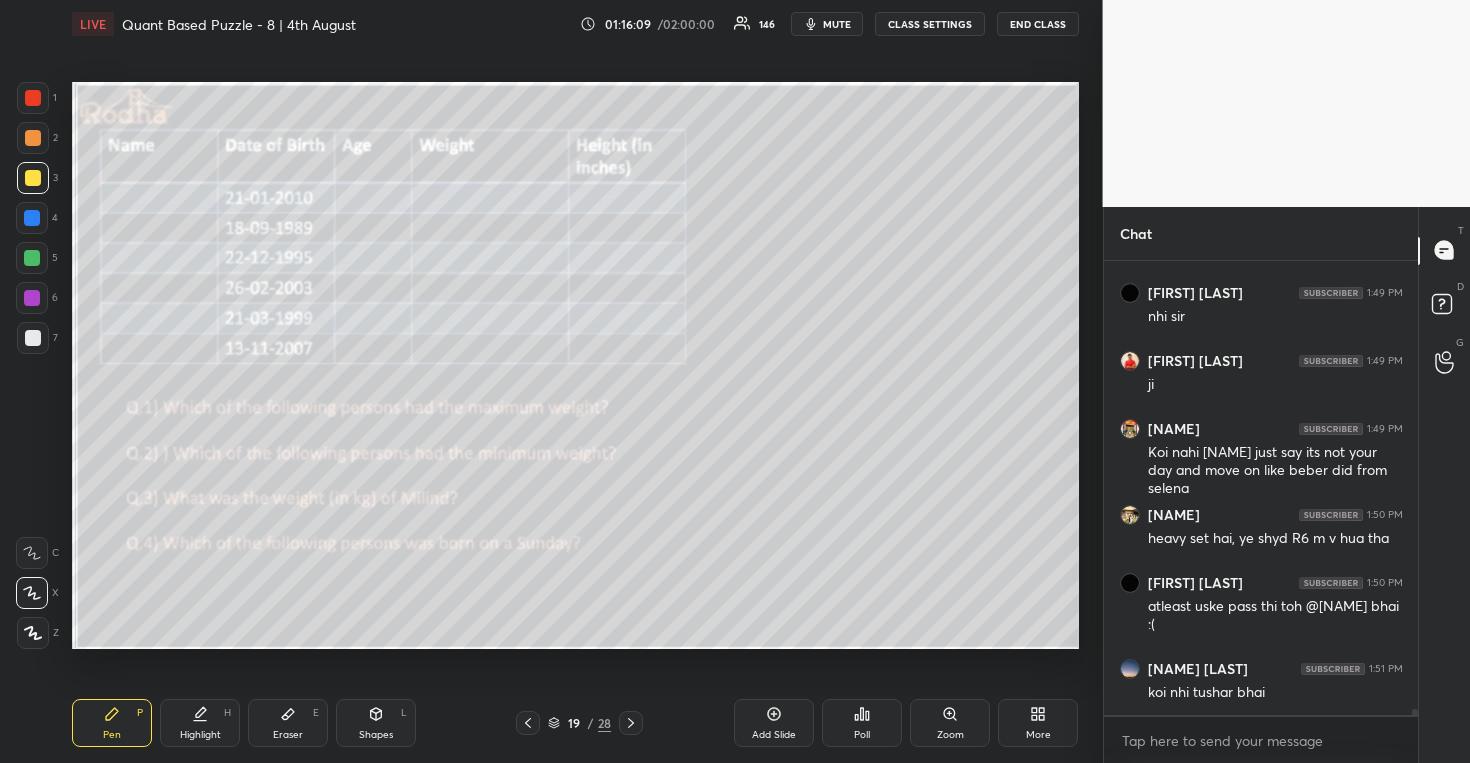 click on "Pen P Highlight H Eraser E Shapes L 19 / 28 Add Slide Poll Zoom More" at bounding box center (575, 723) 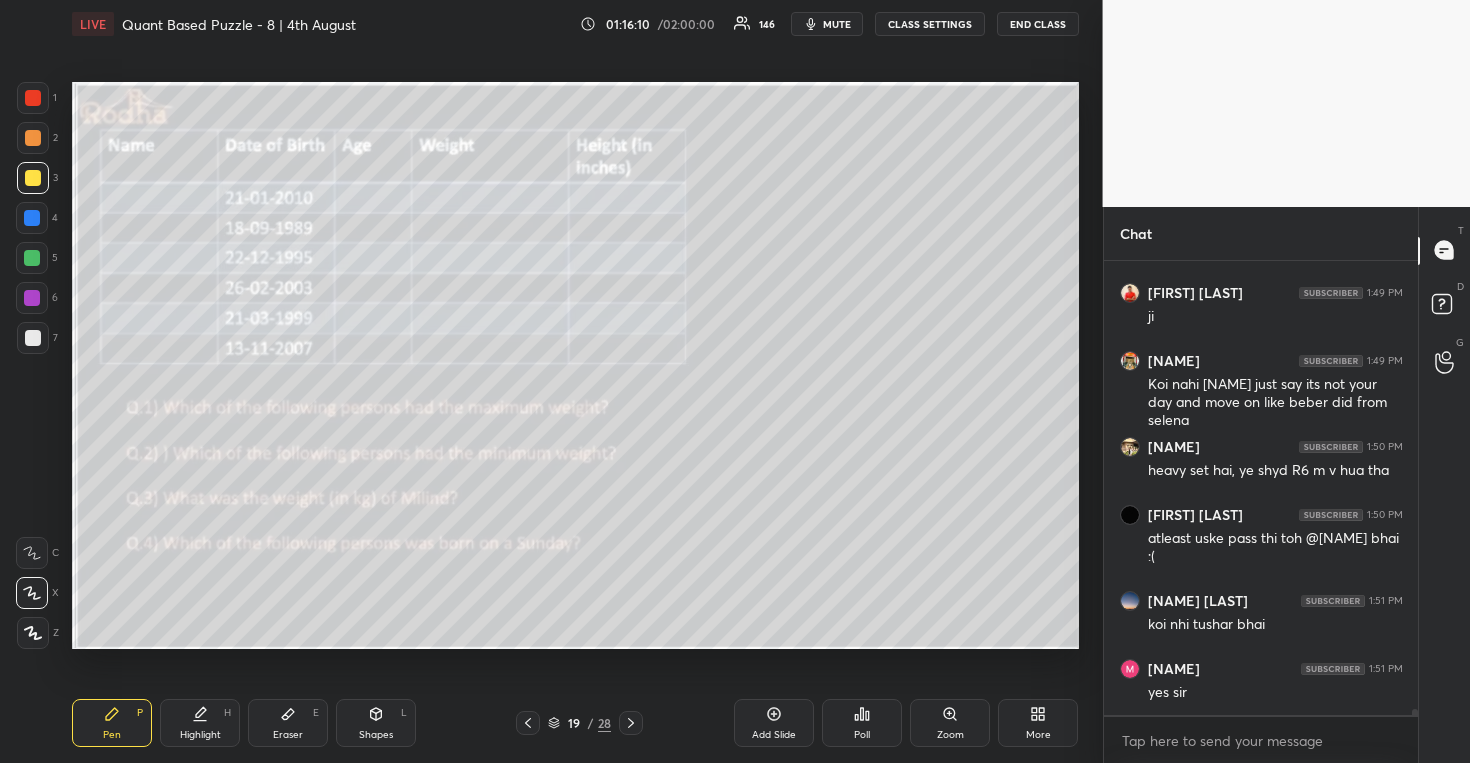 click 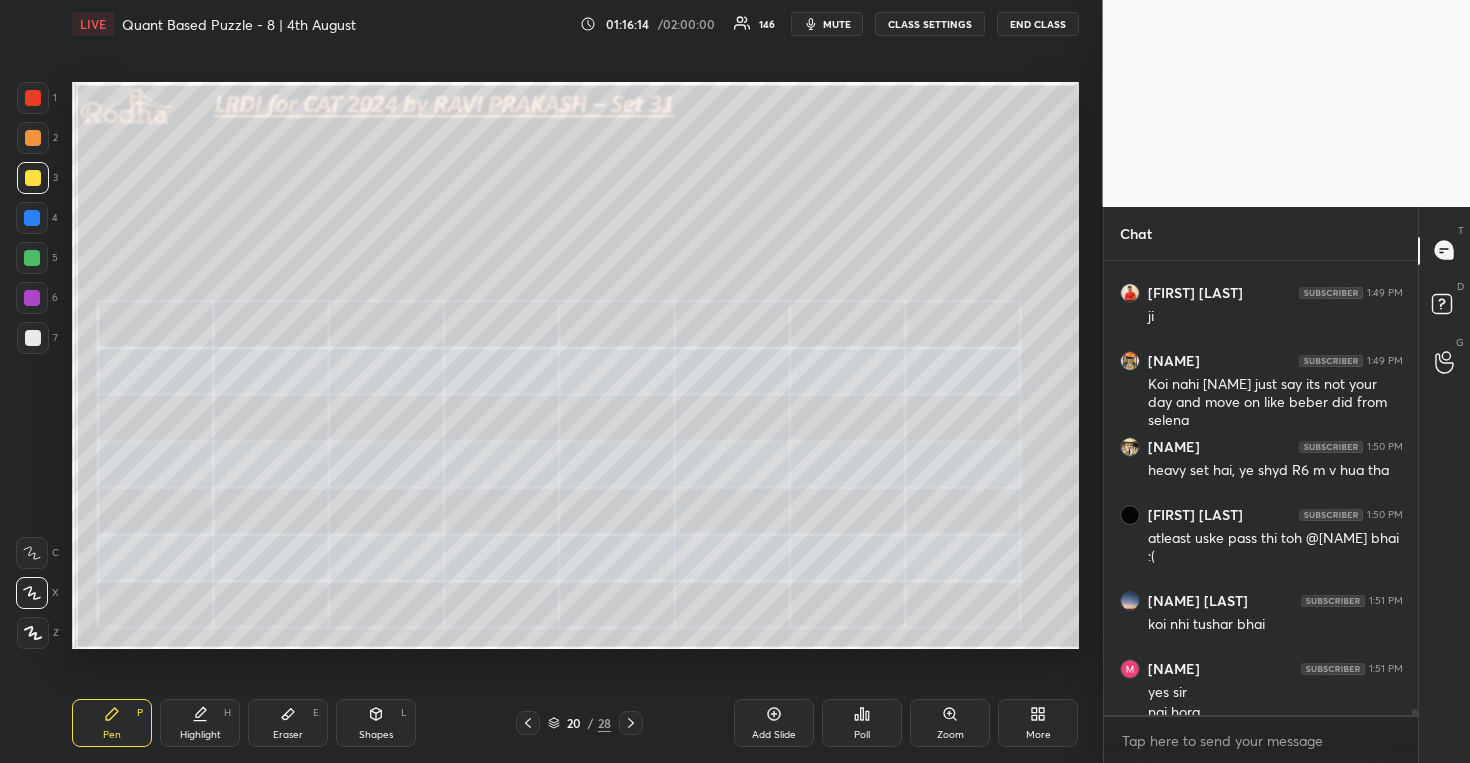 scroll, scrollTop: 32608, scrollLeft: 0, axis: vertical 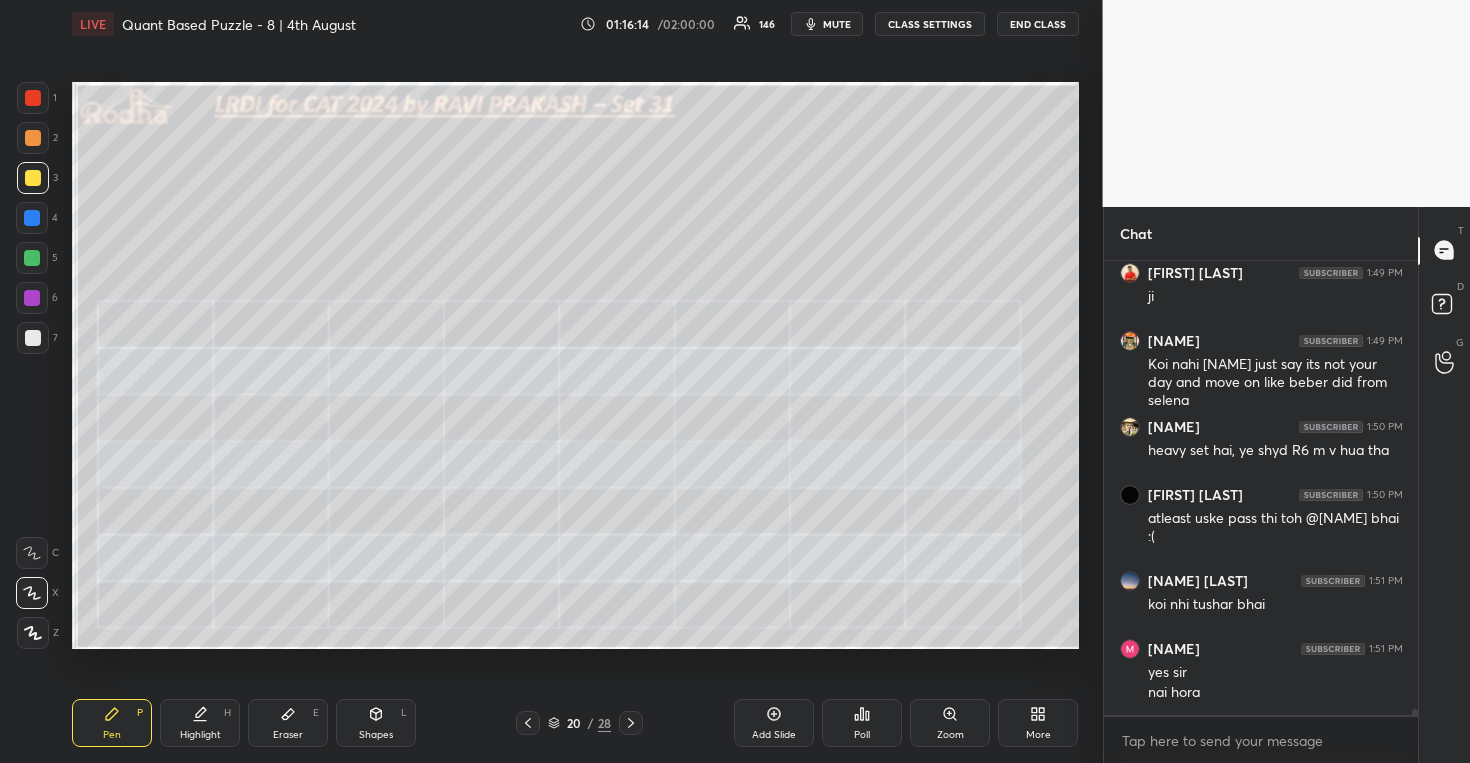 click at bounding box center [33, 338] 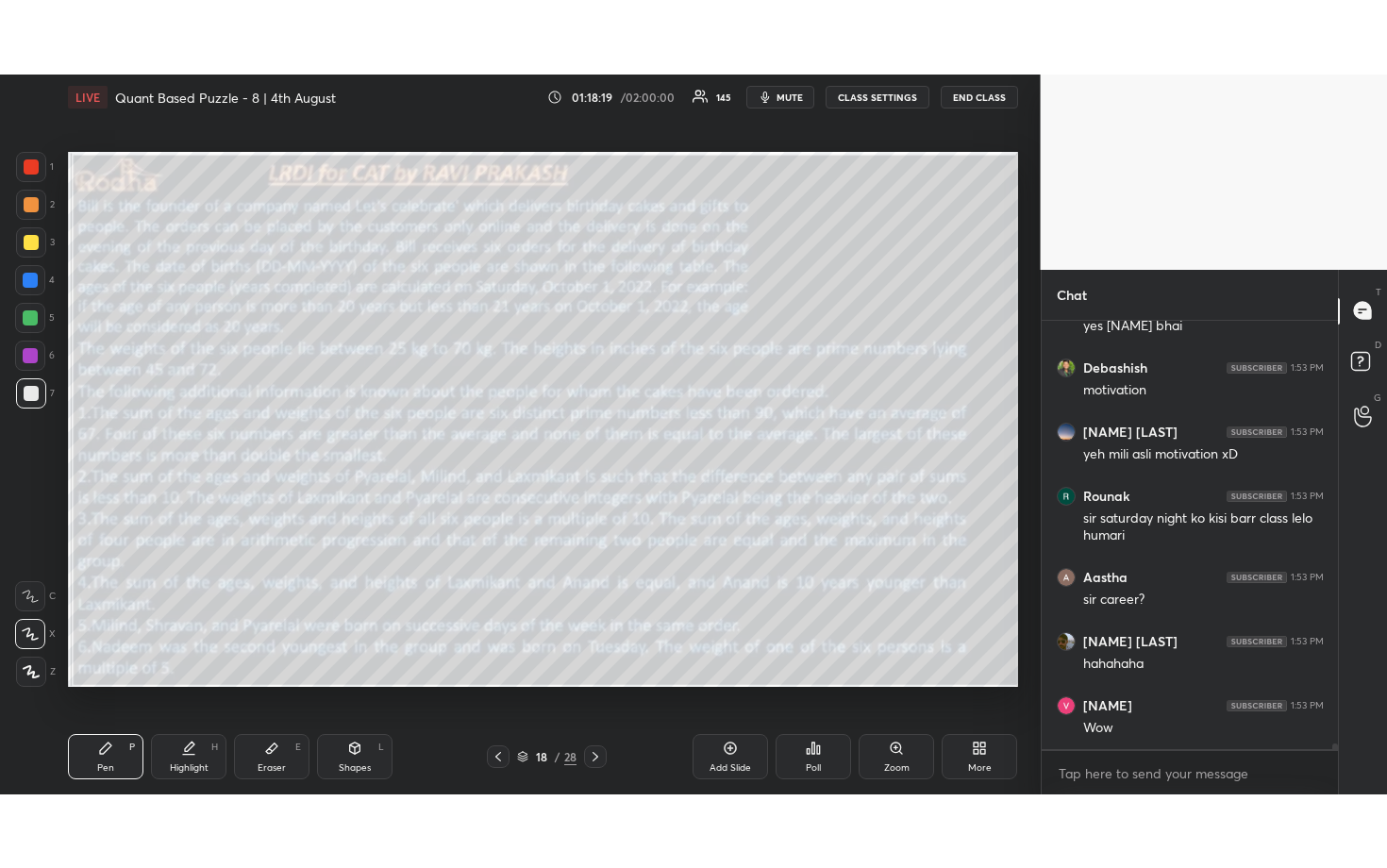 scroll, scrollTop: 33282, scrollLeft: 0, axis: vertical 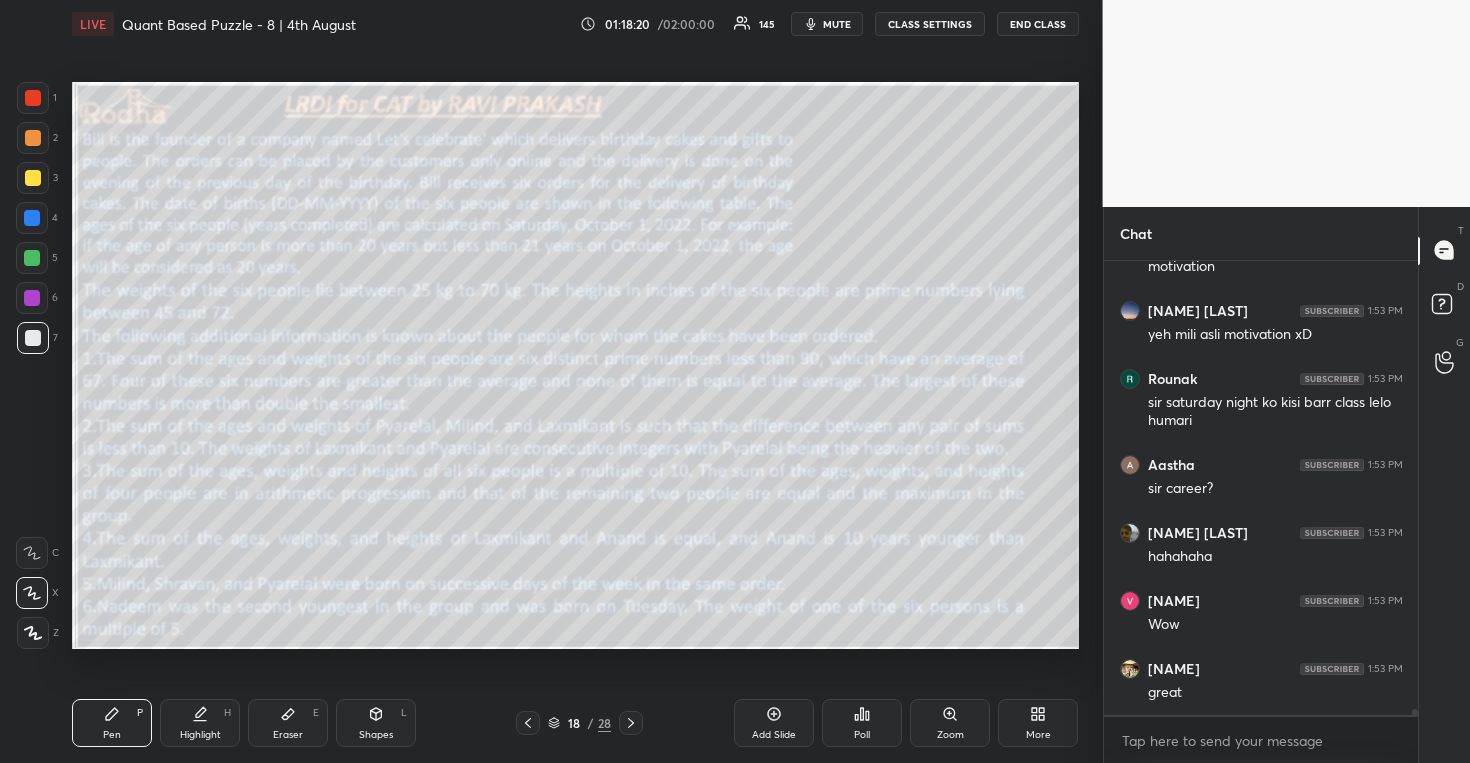 click on "More" at bounding box center [1038, 723] 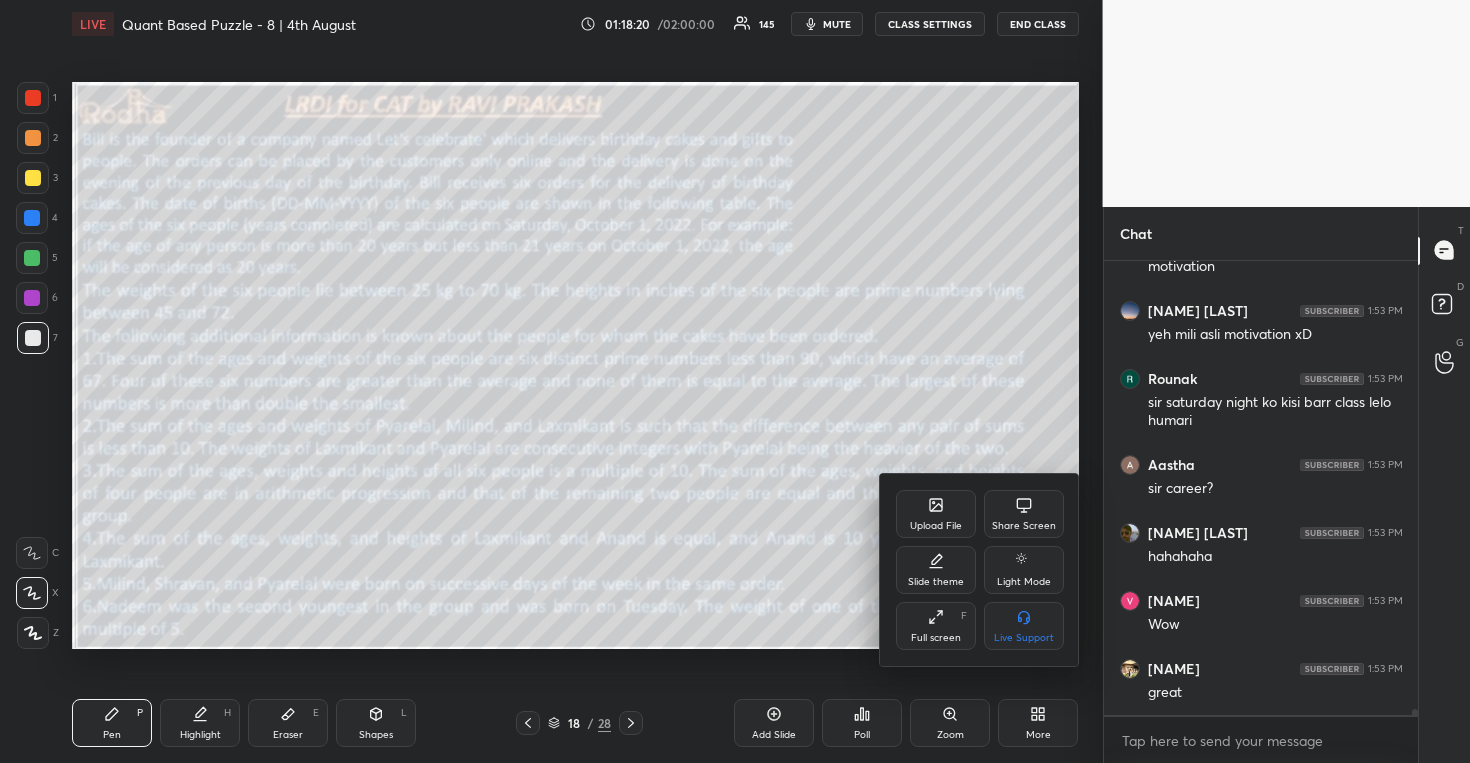 click on "Full screen F" at bounding box center (936, 626) 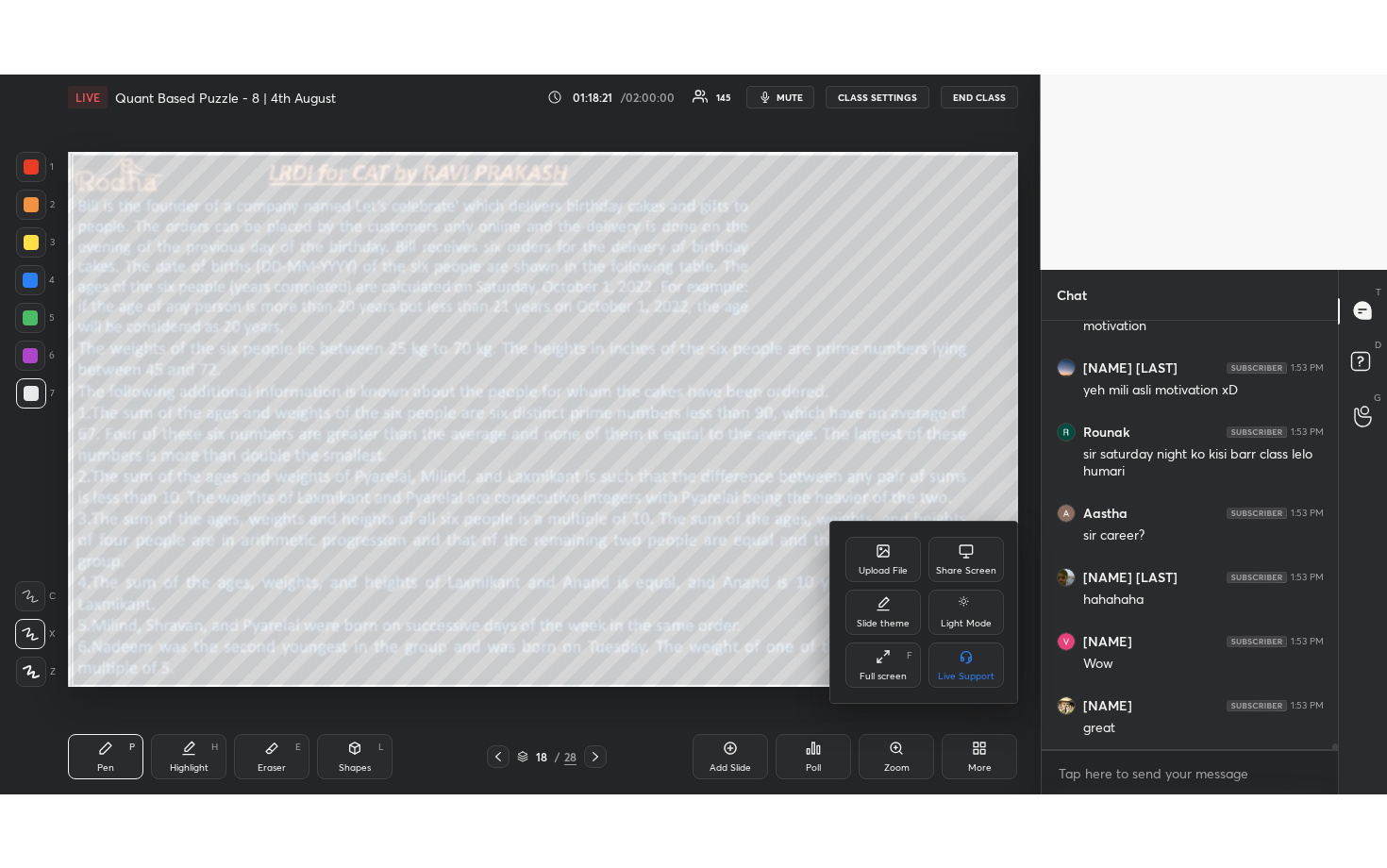 scroll, scrollTop: 93601, scrollLeft: 93389, axis: both 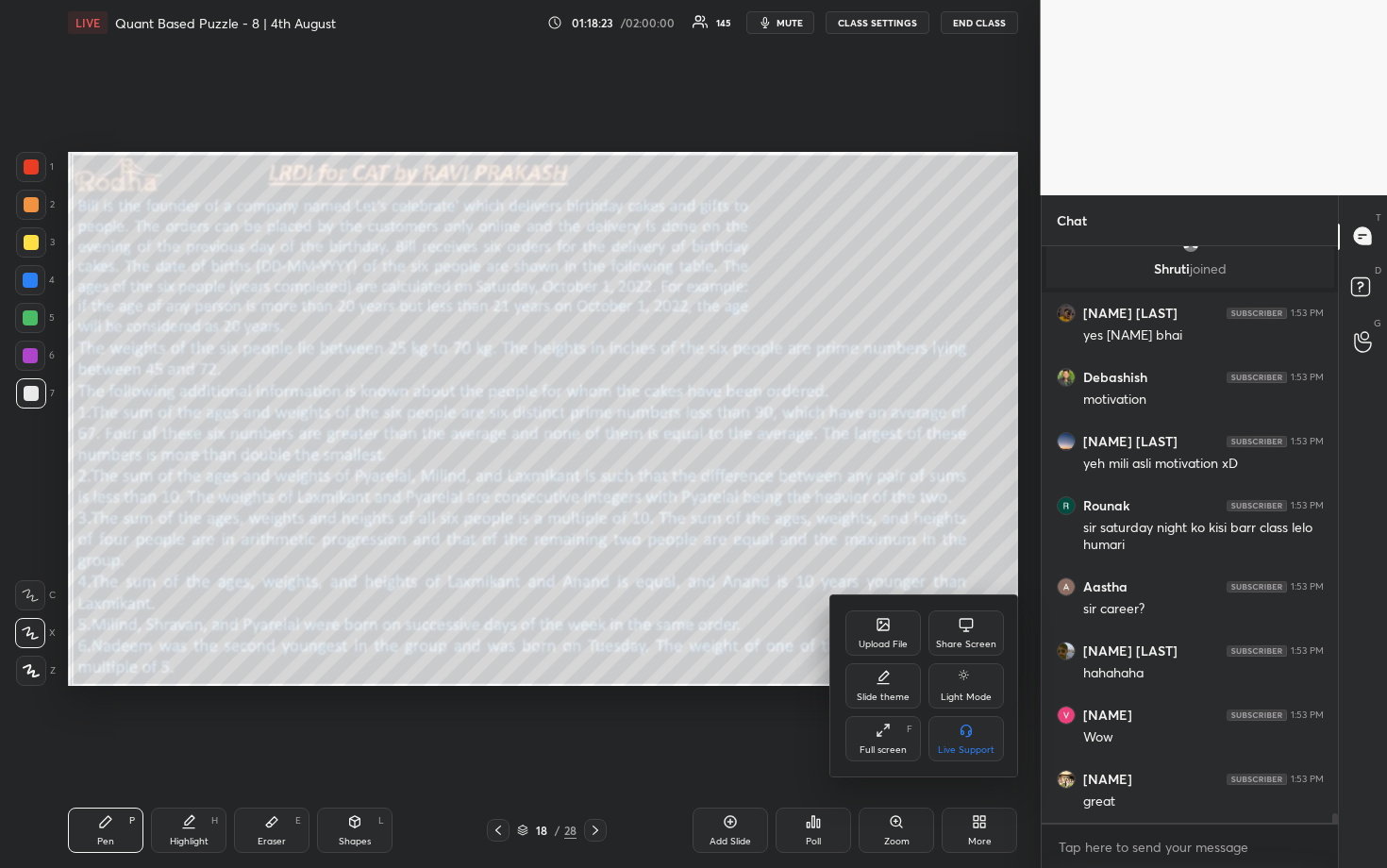 click at bounding box center [694, 434] 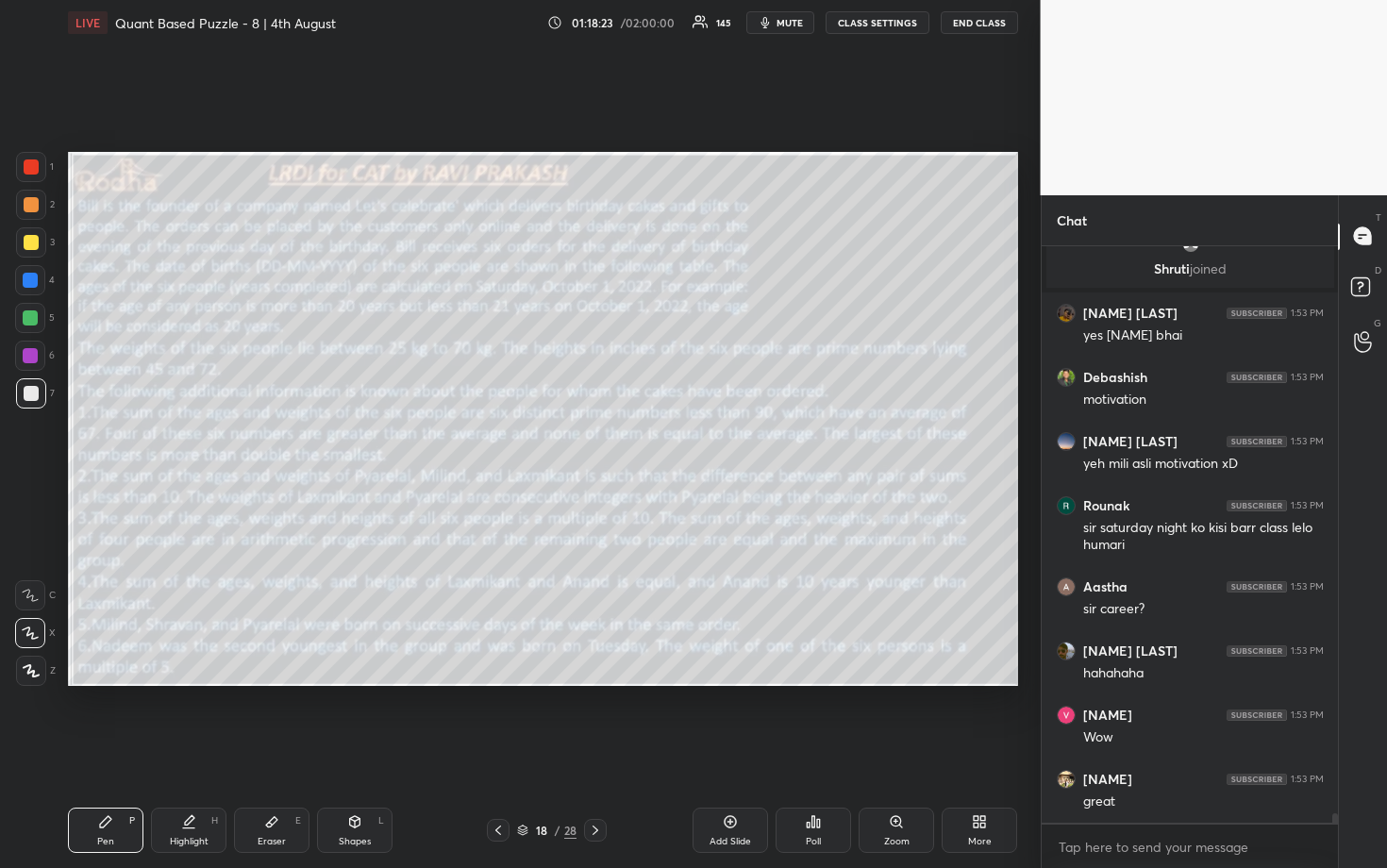click at bounding box center (30, 318) 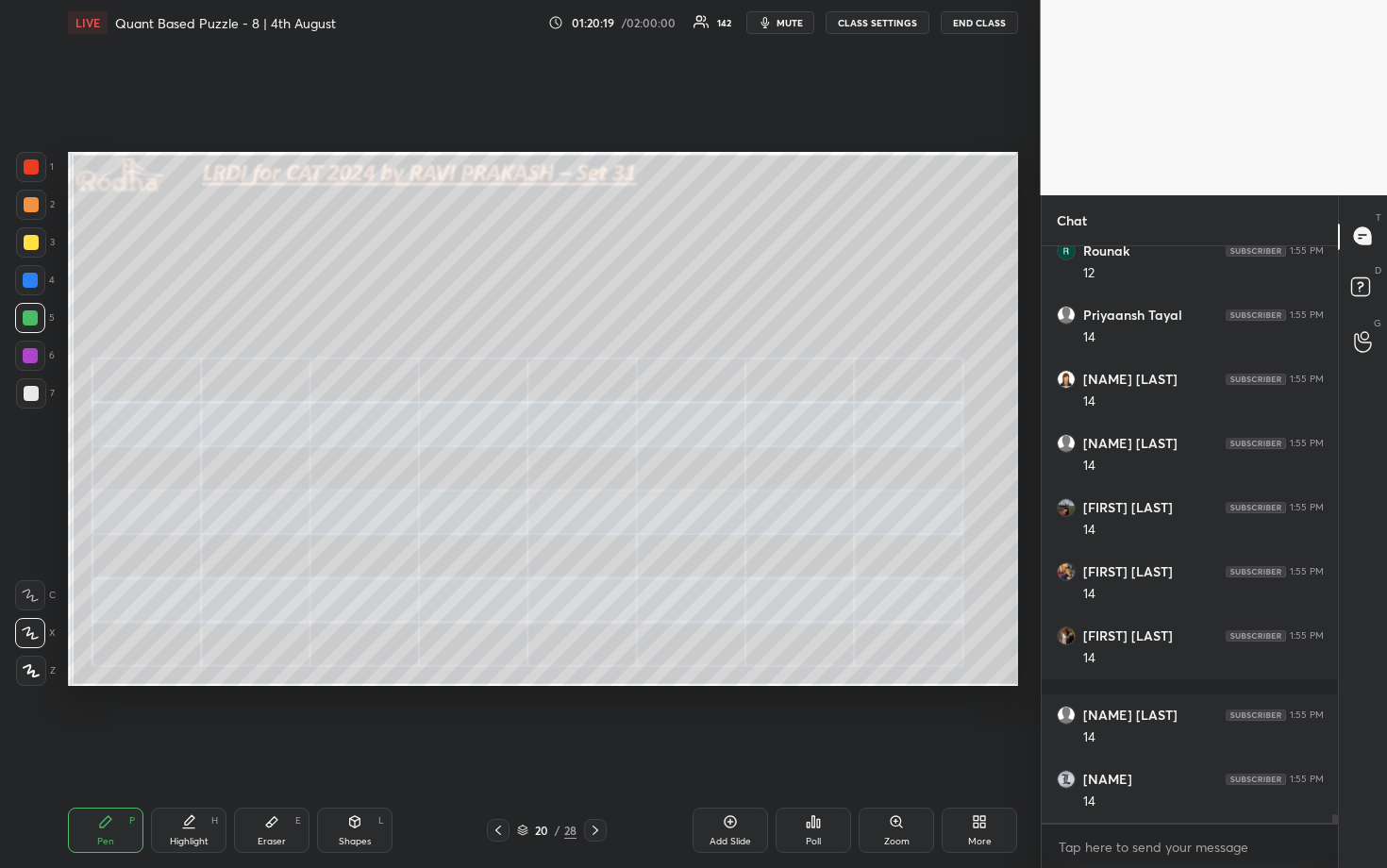 scroll, scrollTop: 38087, scrollLeft: 0, axis: vertical 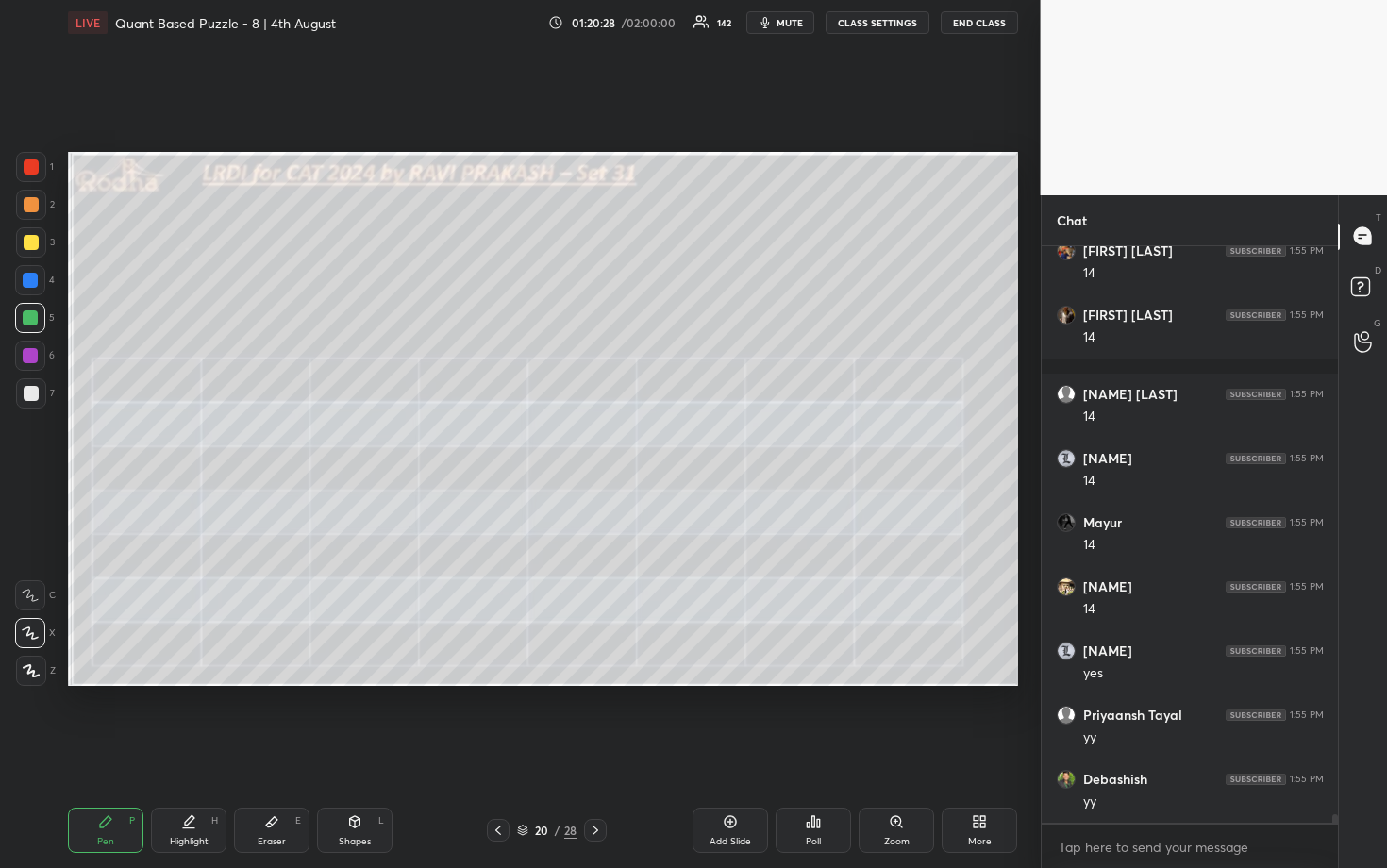 click on "Eraser E" at bounding box center [272, 830] 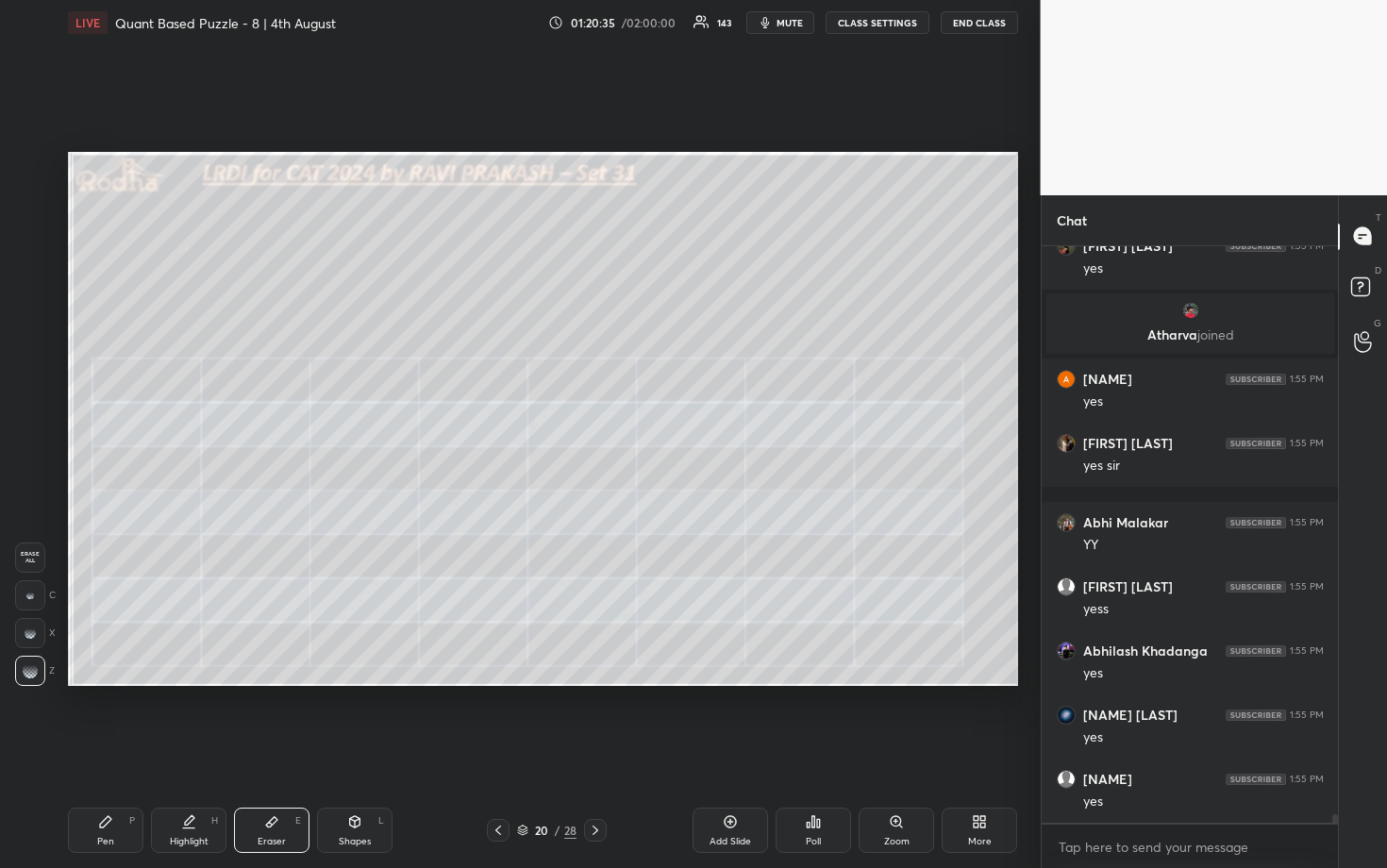 drag, startPoint x: 107, startPoint y: 840, endPoint x: 109, endPoint y: 821, distance: 19.10497 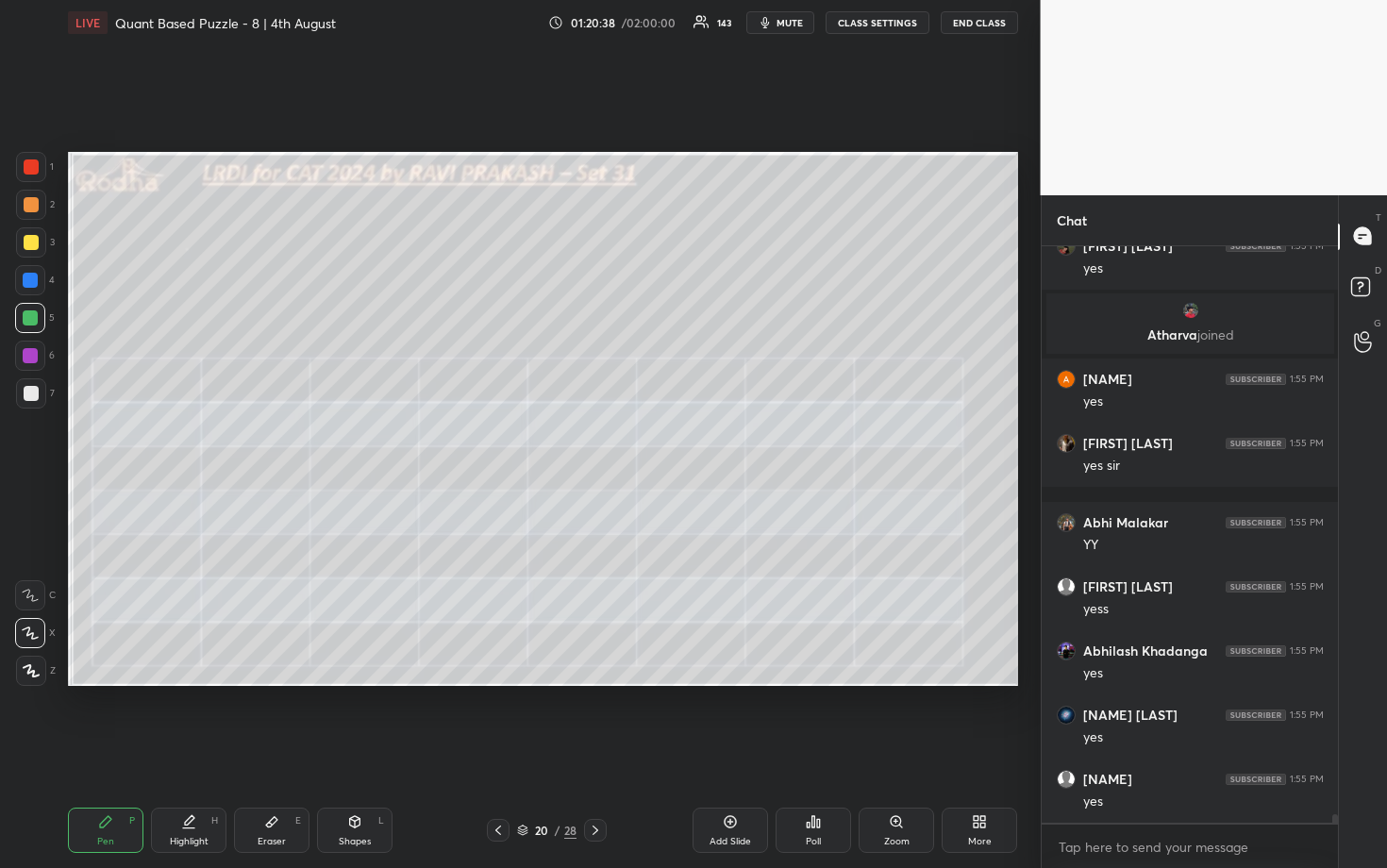click at bounding box center [31, 393] 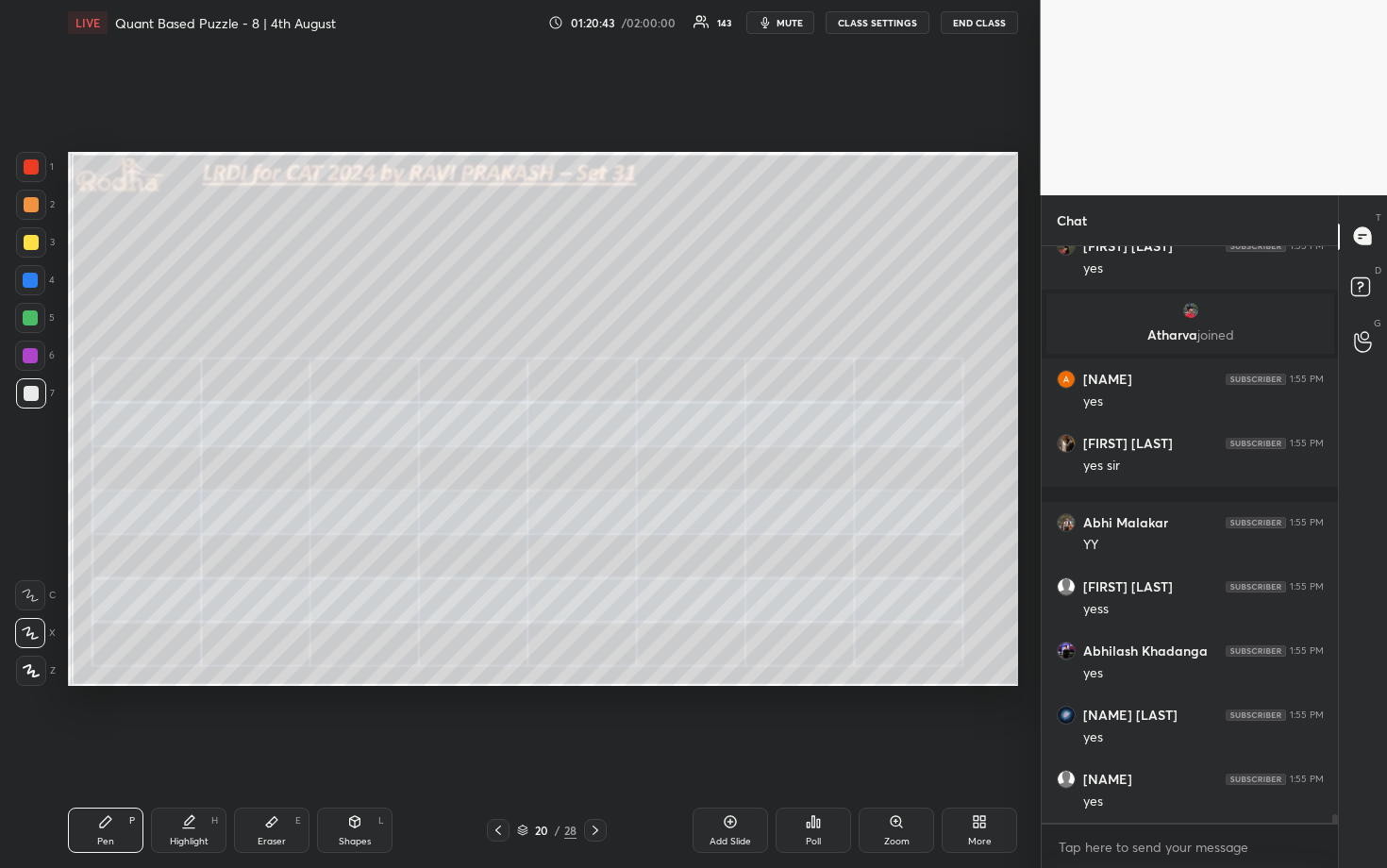 click at bounding box center (30, 318) 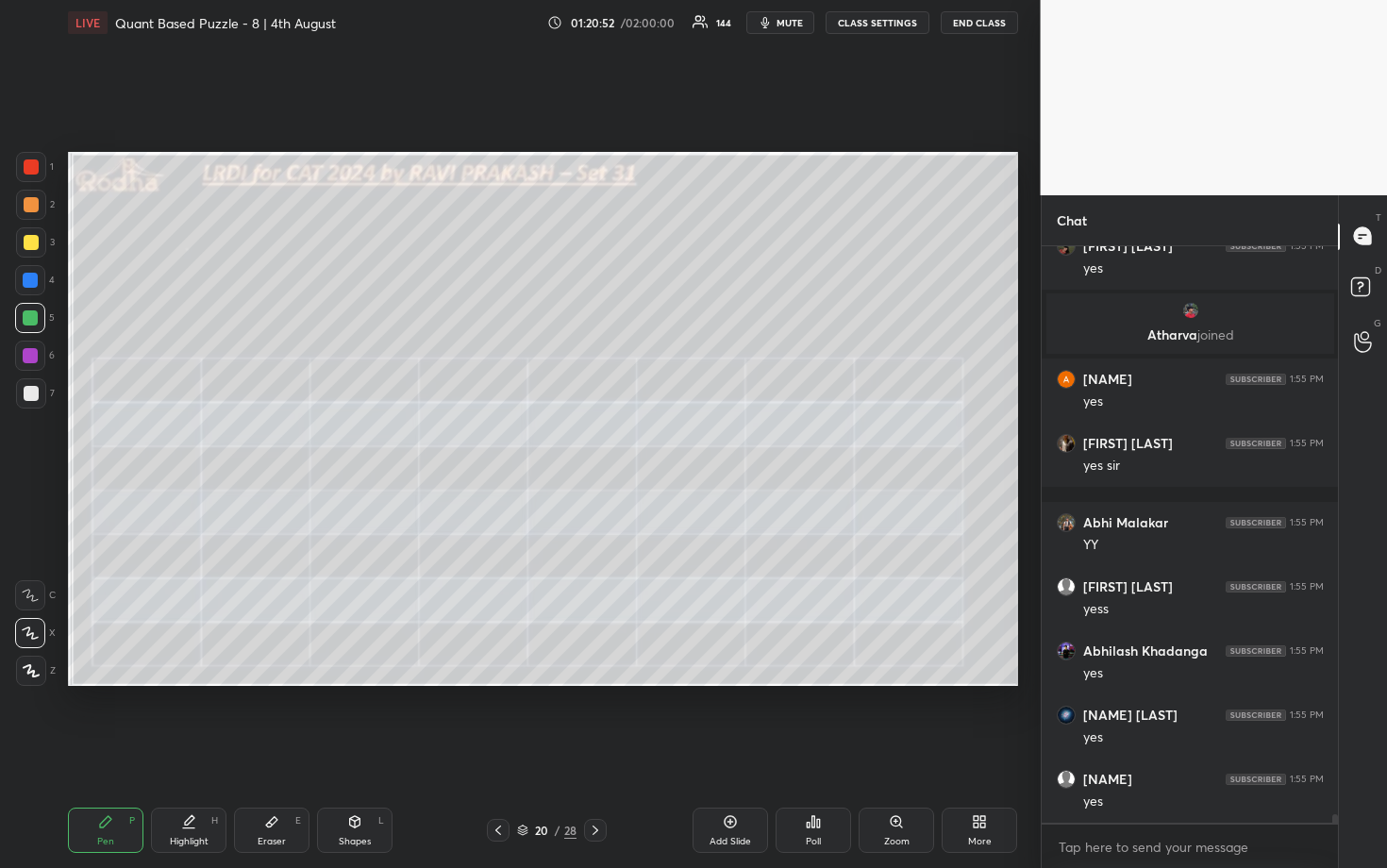 drag, startPoint x: 274, startPoint y: 834, endPoint x: 276, endPoint y: 793, distance: 41.048752 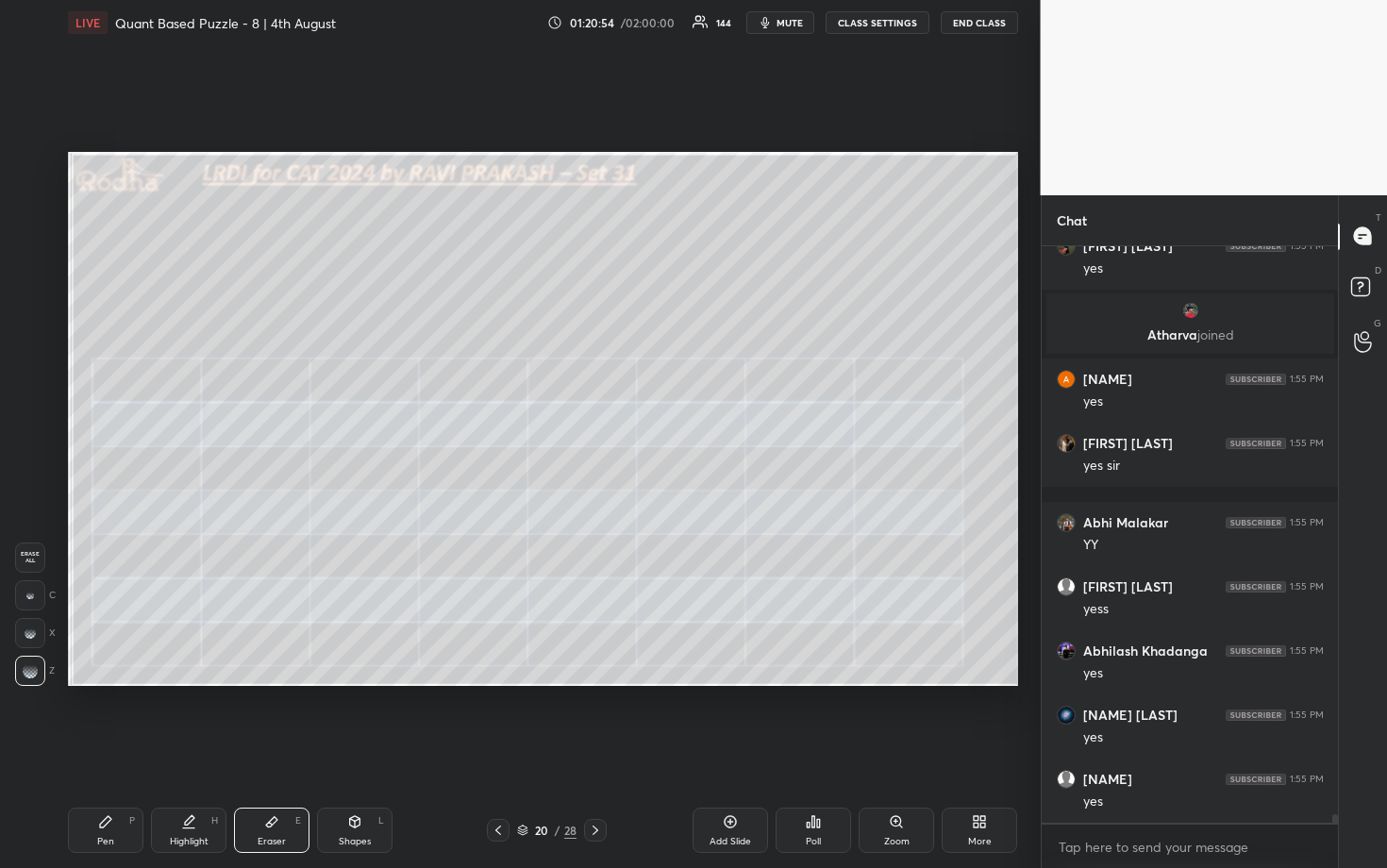 scroll, scrollTop: 39134, scrollLeft: 0, axis: vertical 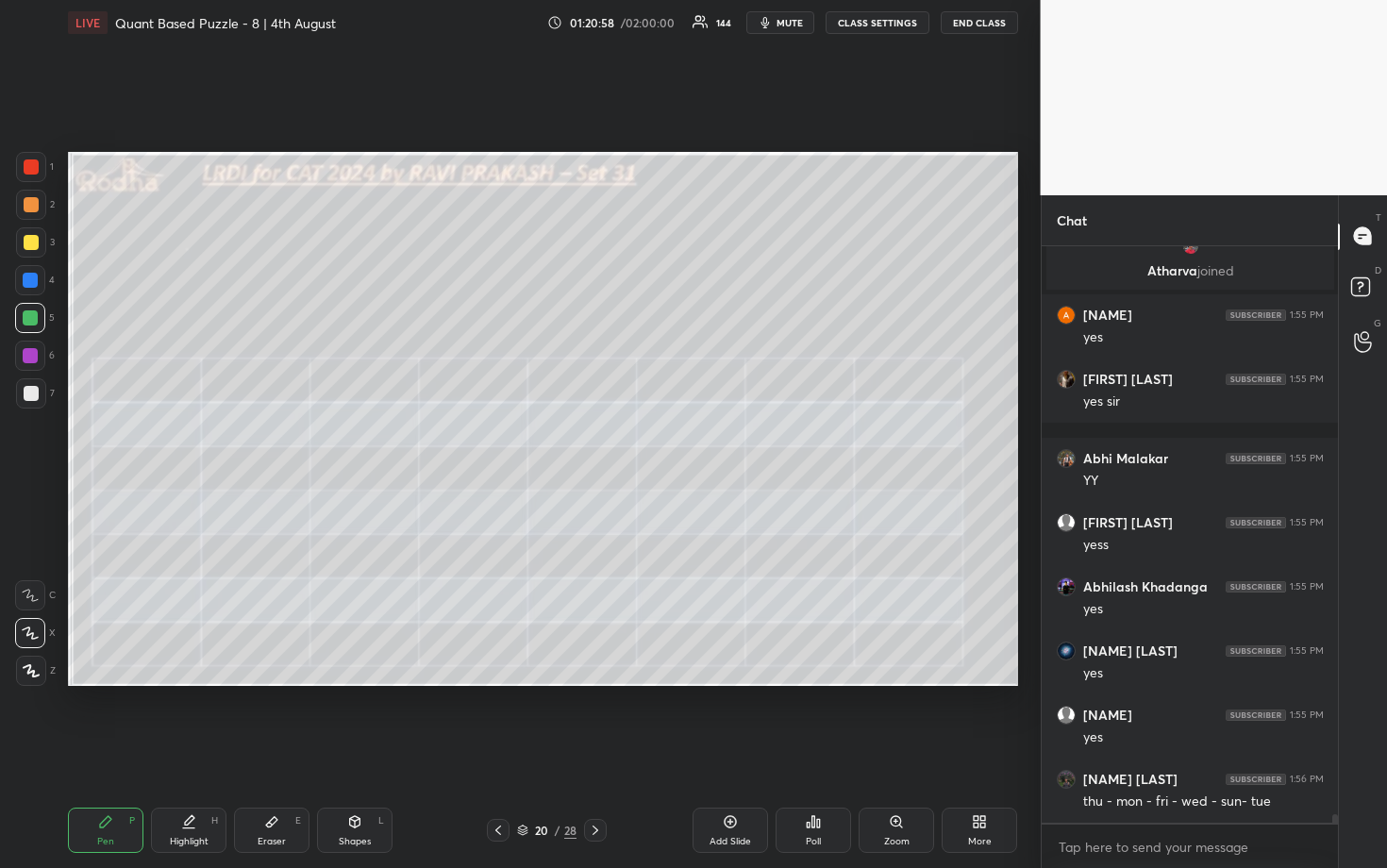 click at bounding box center [31, 393] 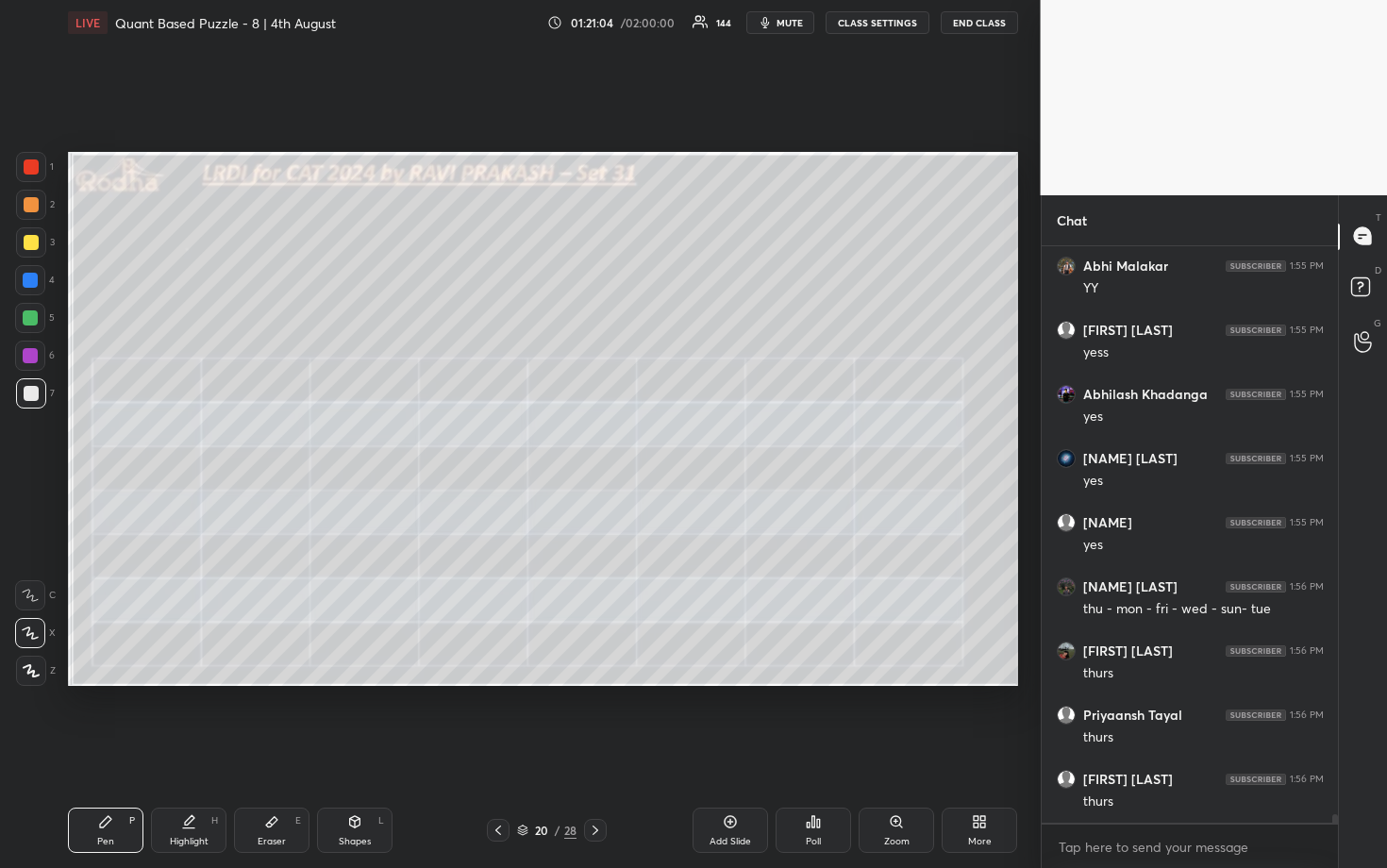 scroll, scrollTop: 39390, scrollLeft: 0, axis: vertical 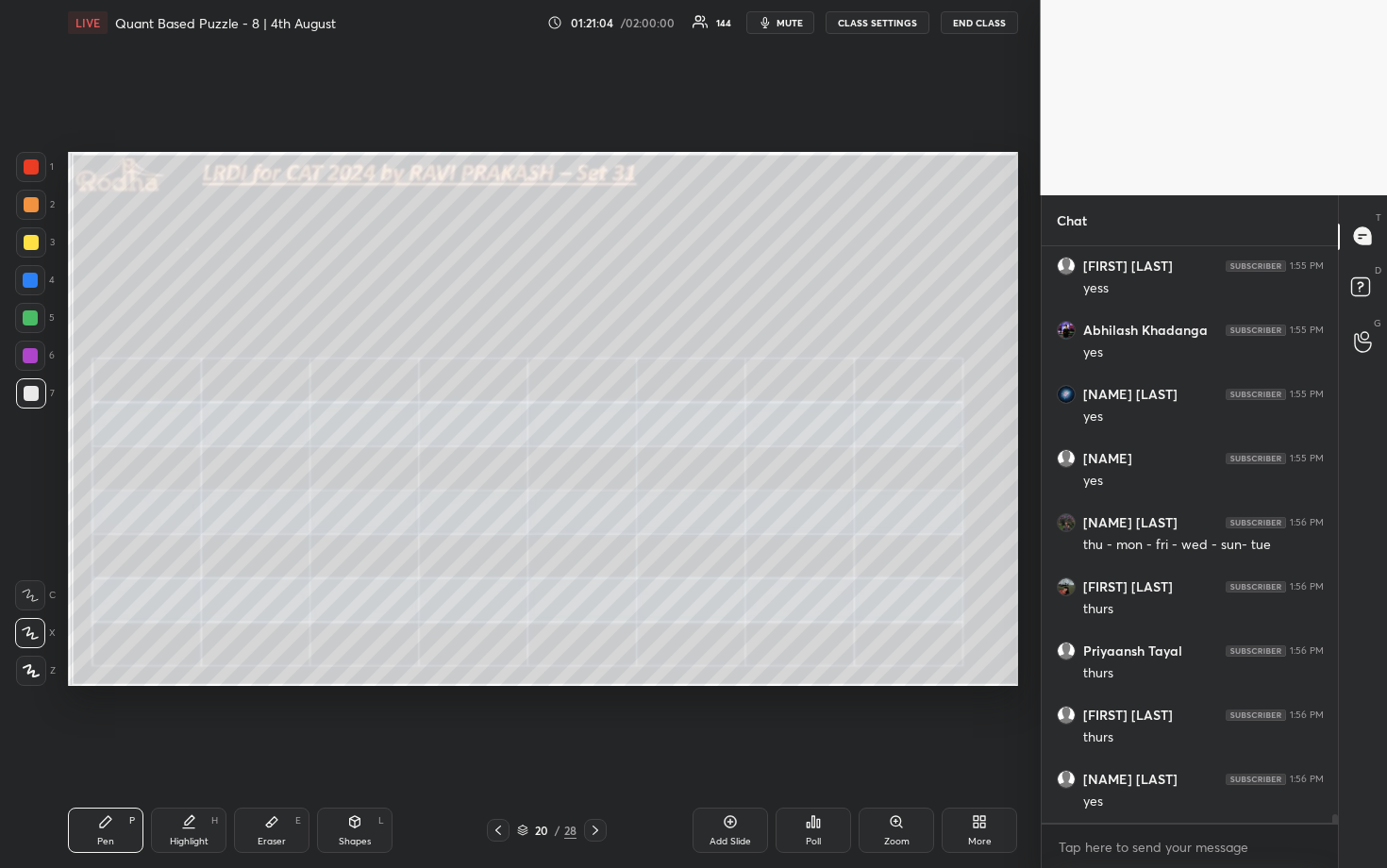 click at bounding box center [30, 318] 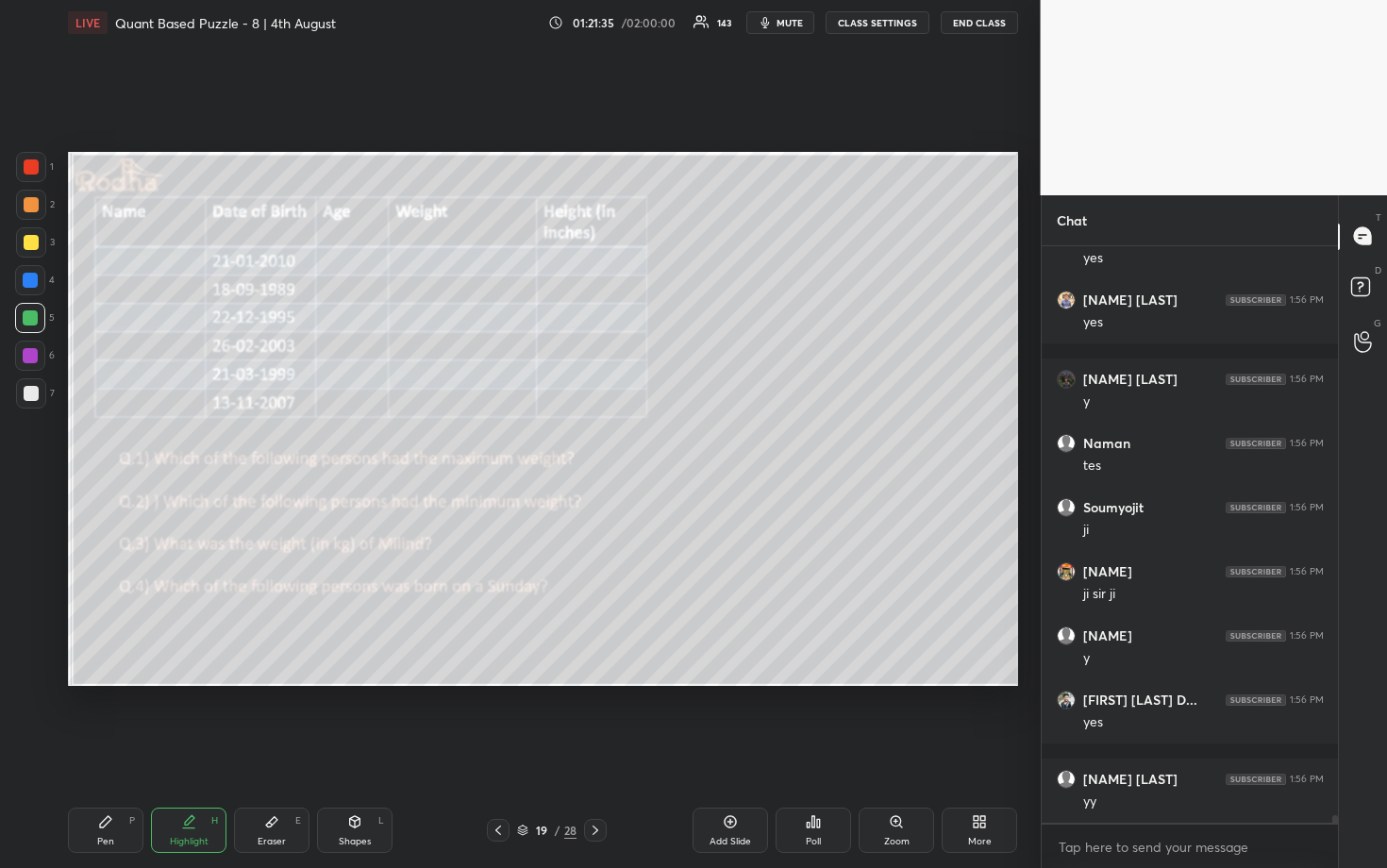 scroll, scrollTop: 43455, scrollLeft: 0, axis: vertical 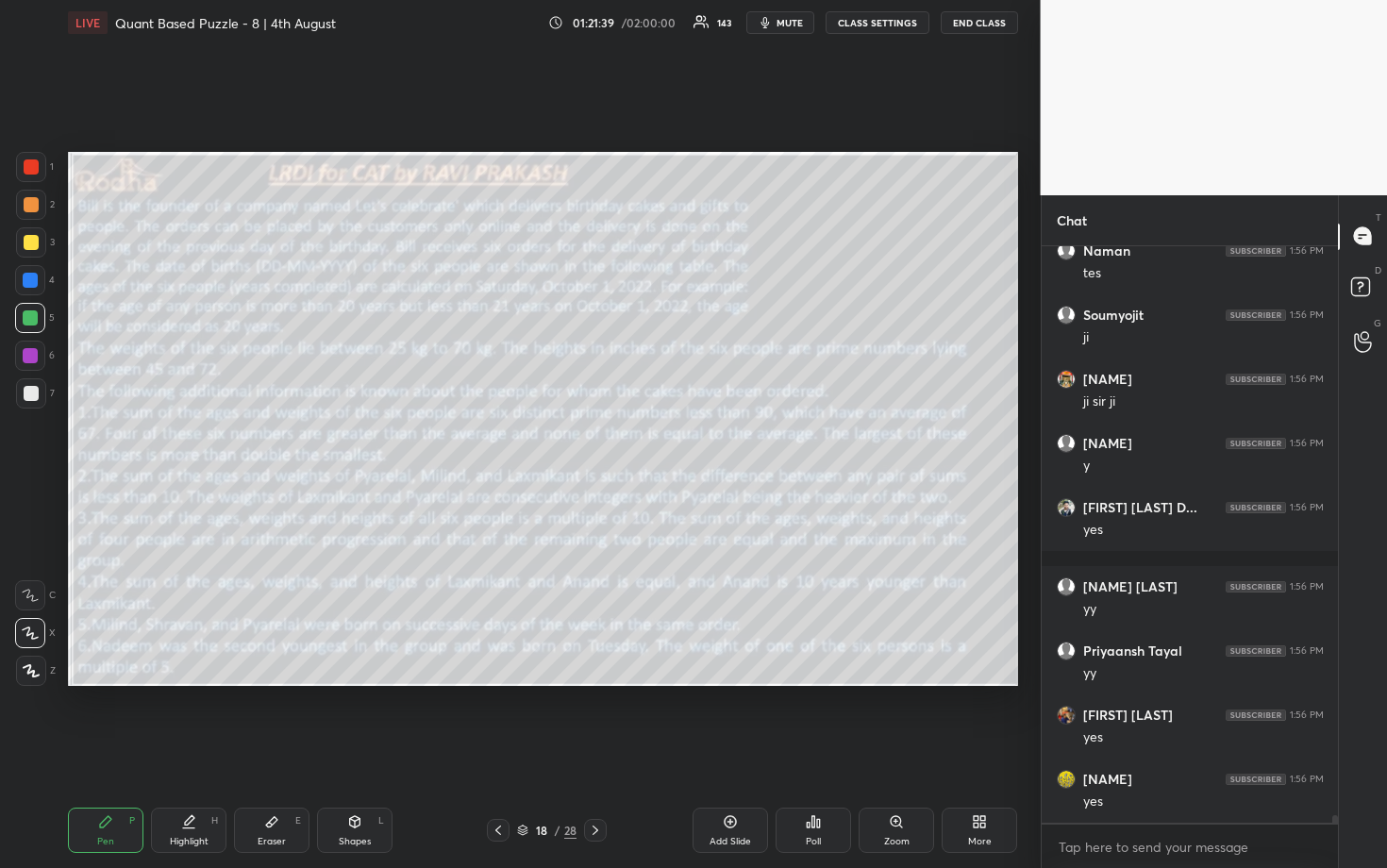 click at bounding box center [31, 242] 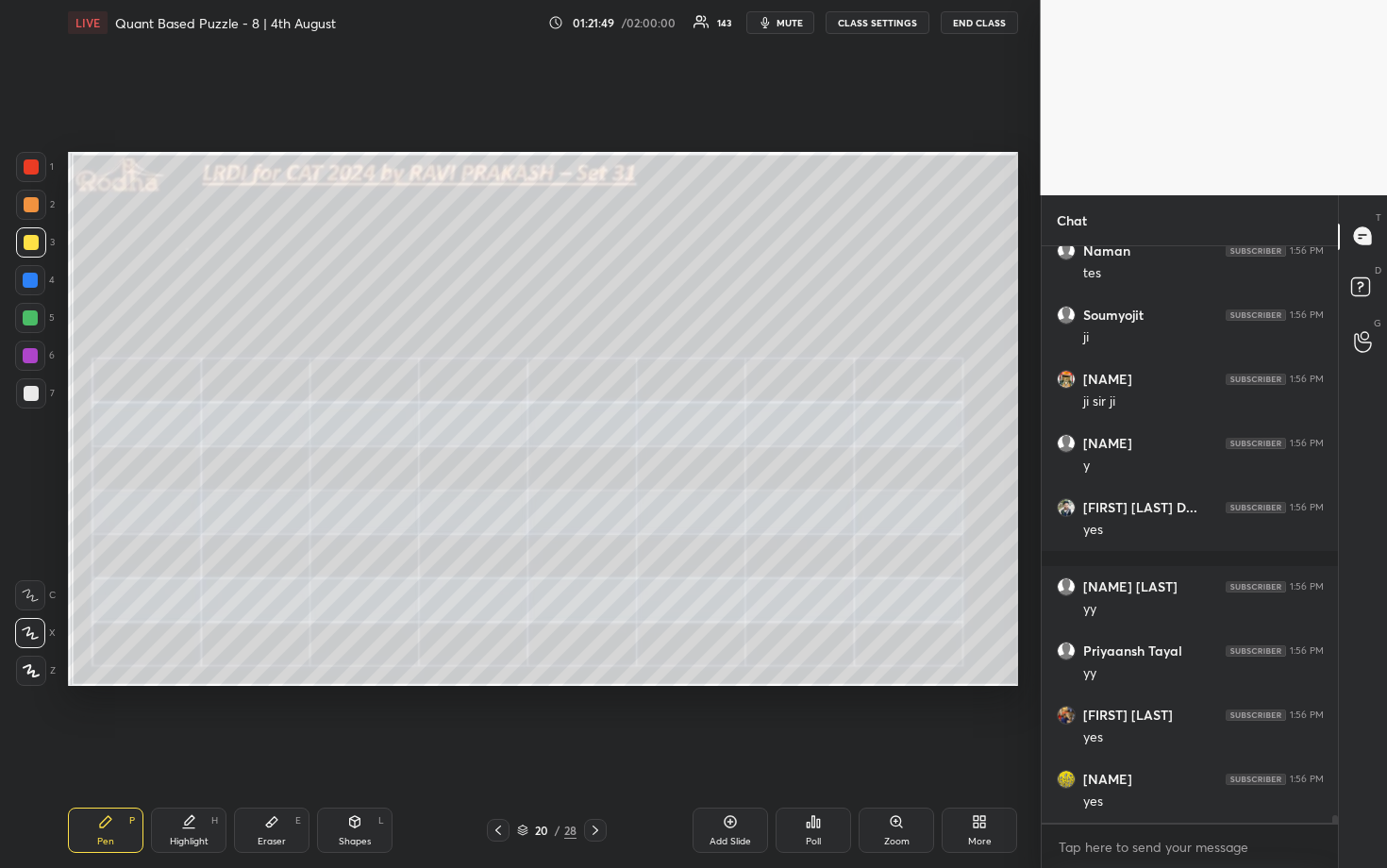click at bounding box center [31, 393] 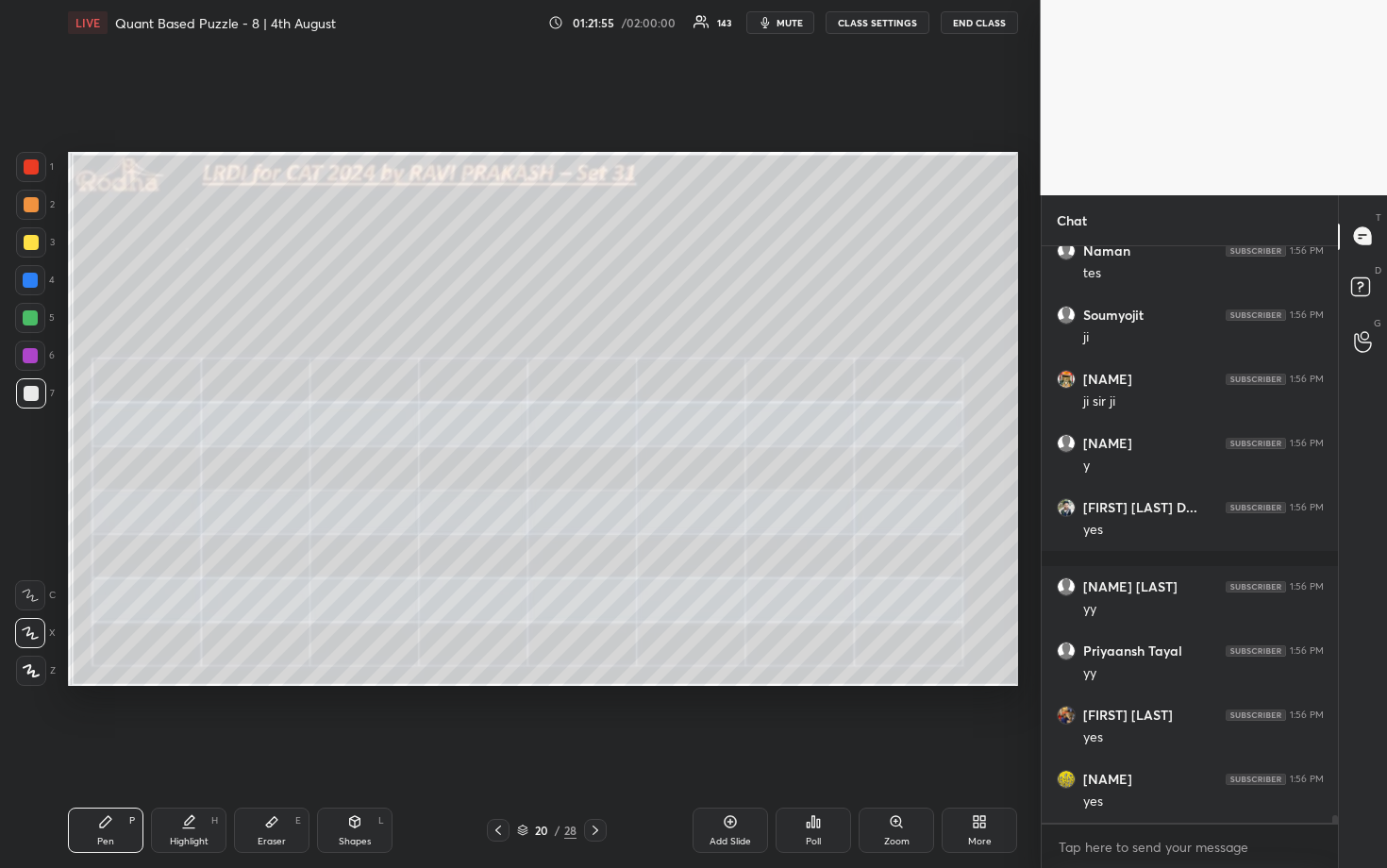 click at bounding box center [30, 318] 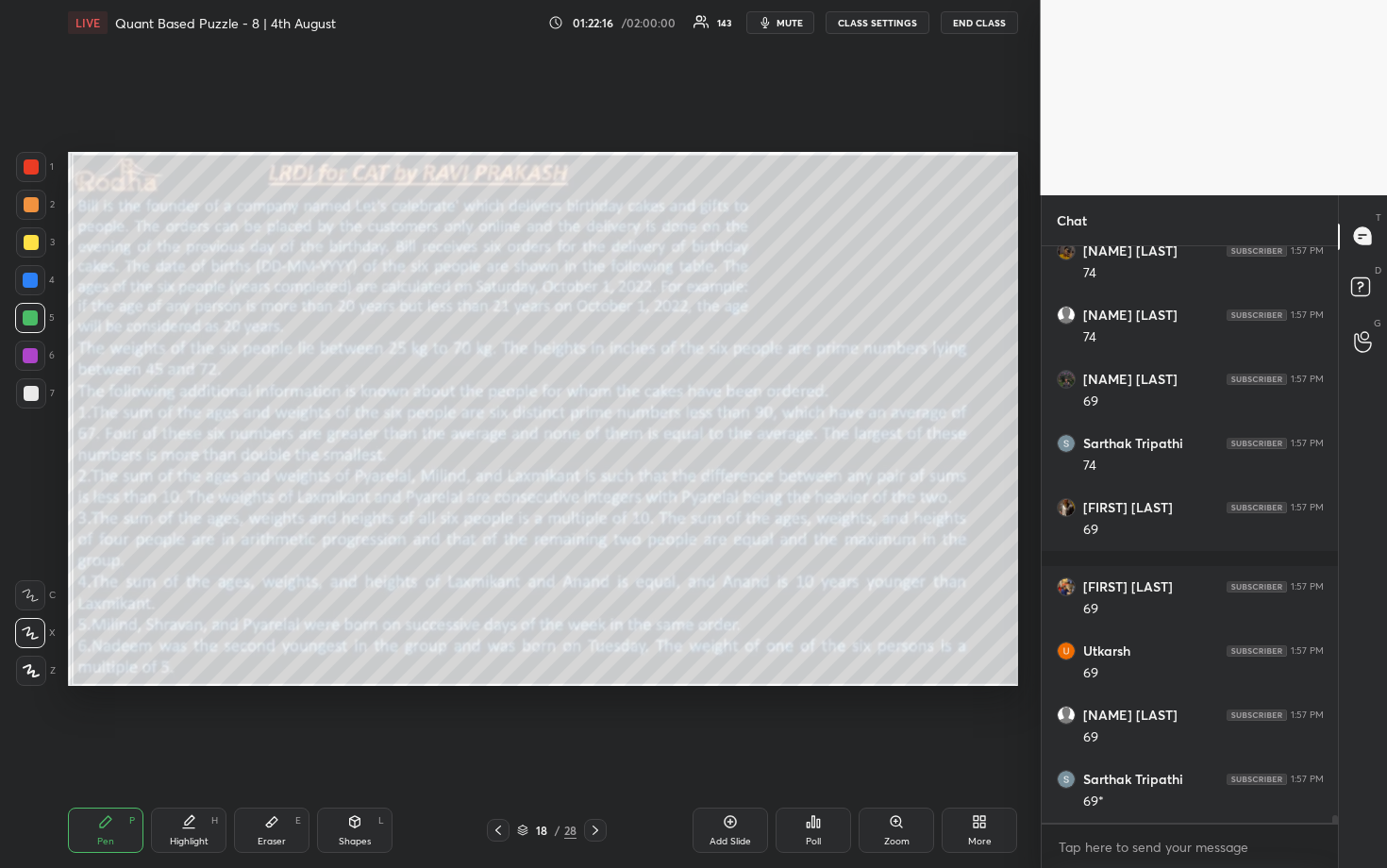 scroll, scrollTop: 44704, scrollLeft: 0, axis: vertical 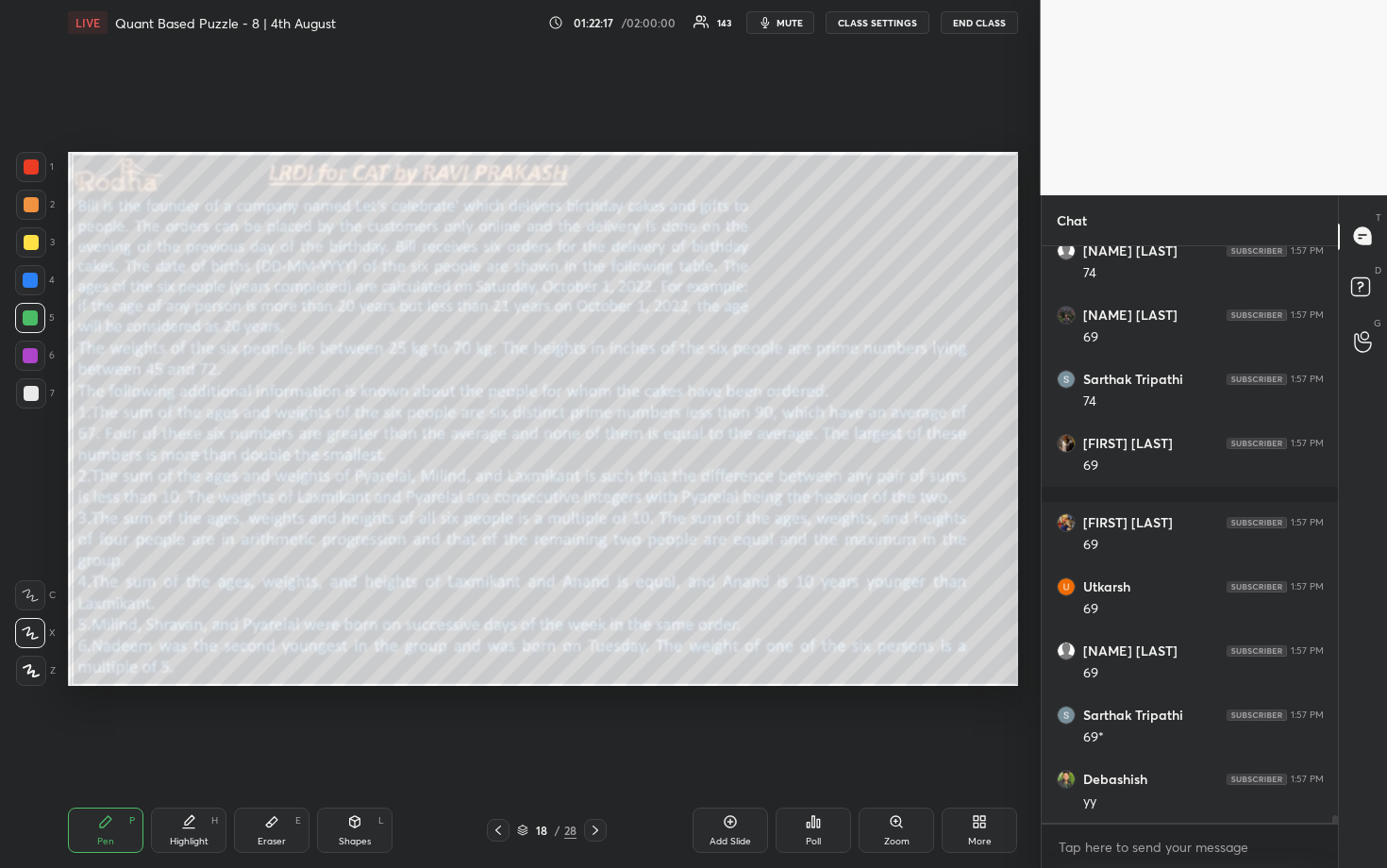 click at bounding box center (31, 242) 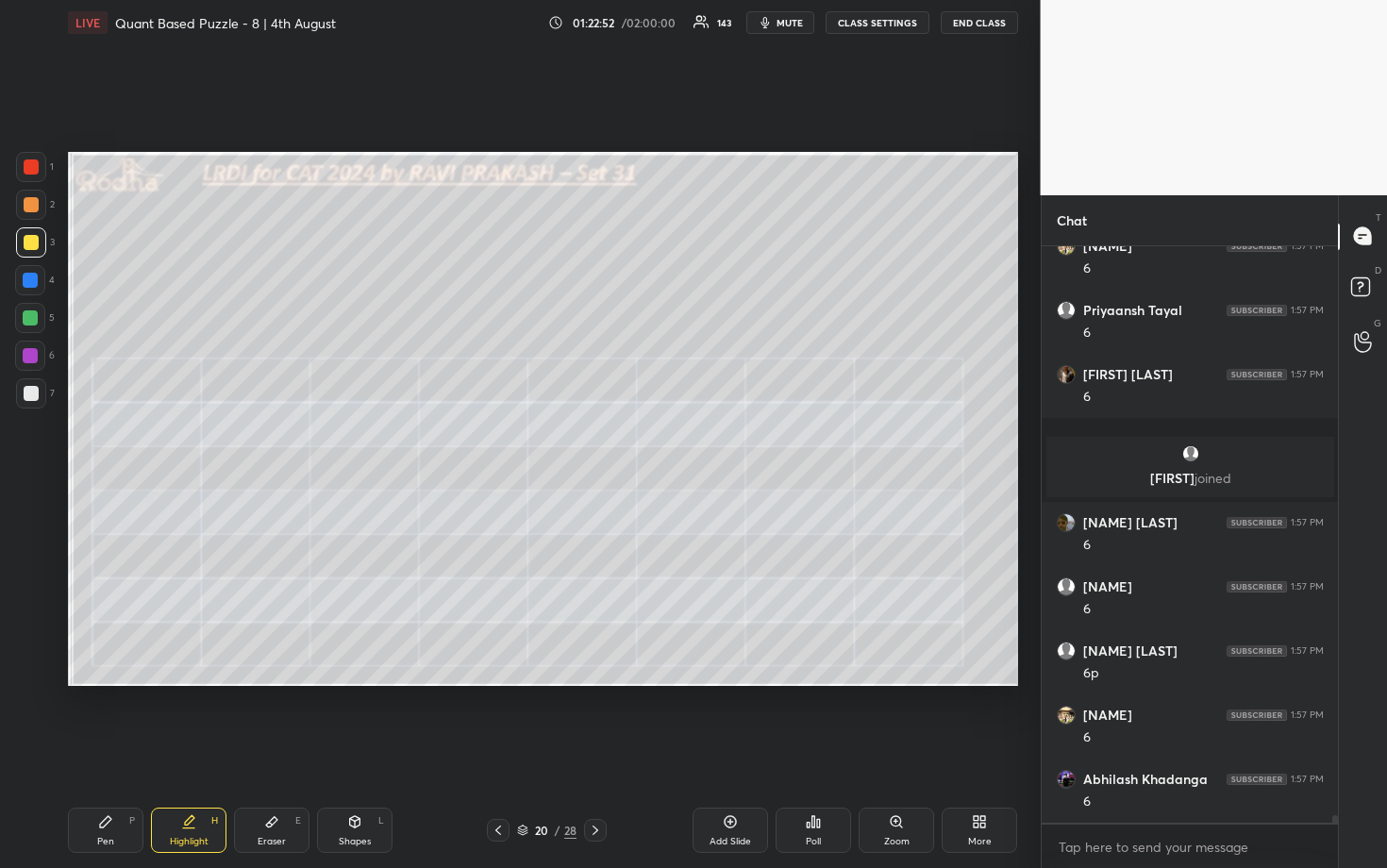 scroll, scrollTop: 42766, scrollLeft: 0, axis: vertical 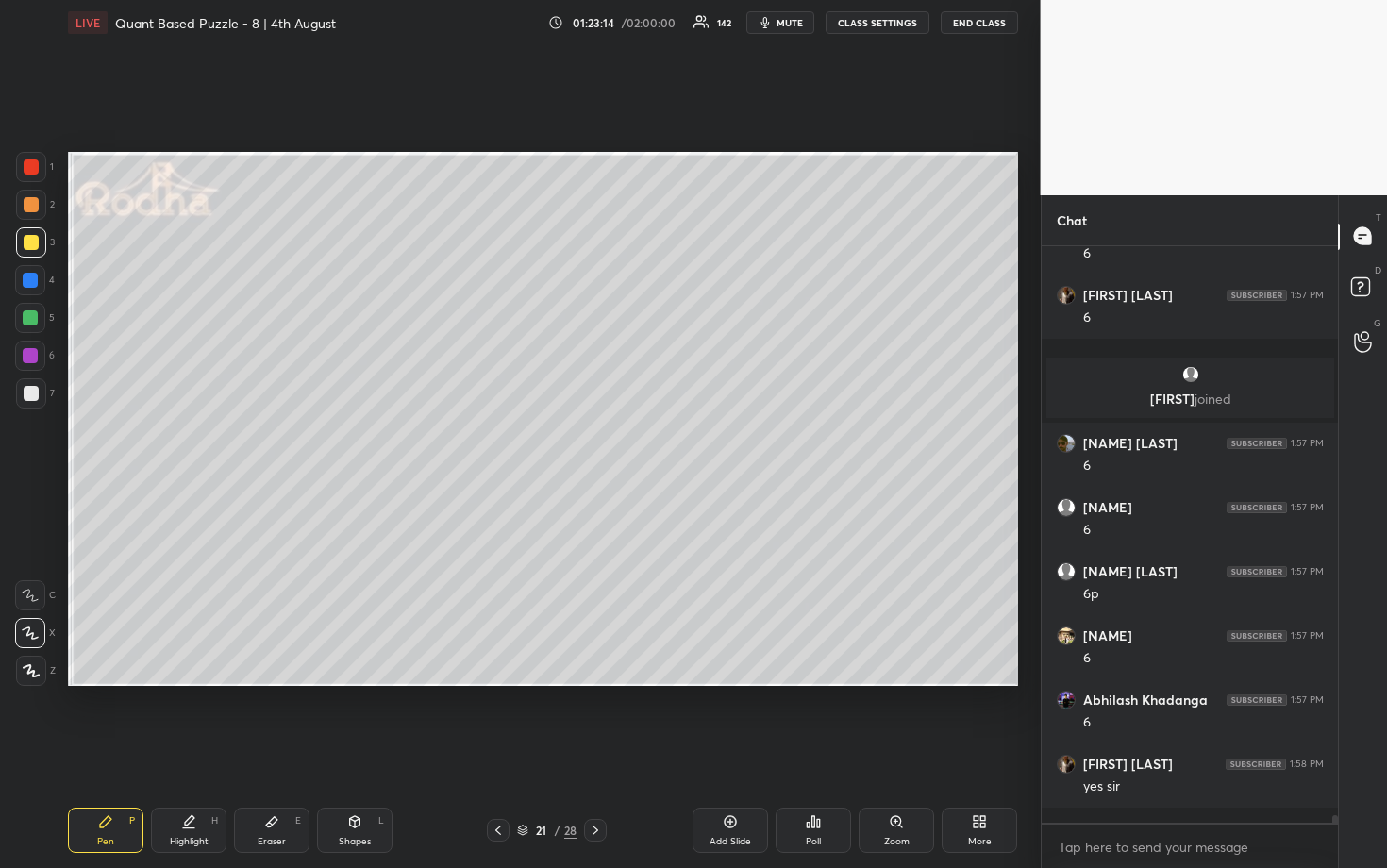 click at bounding box center (31, 393) 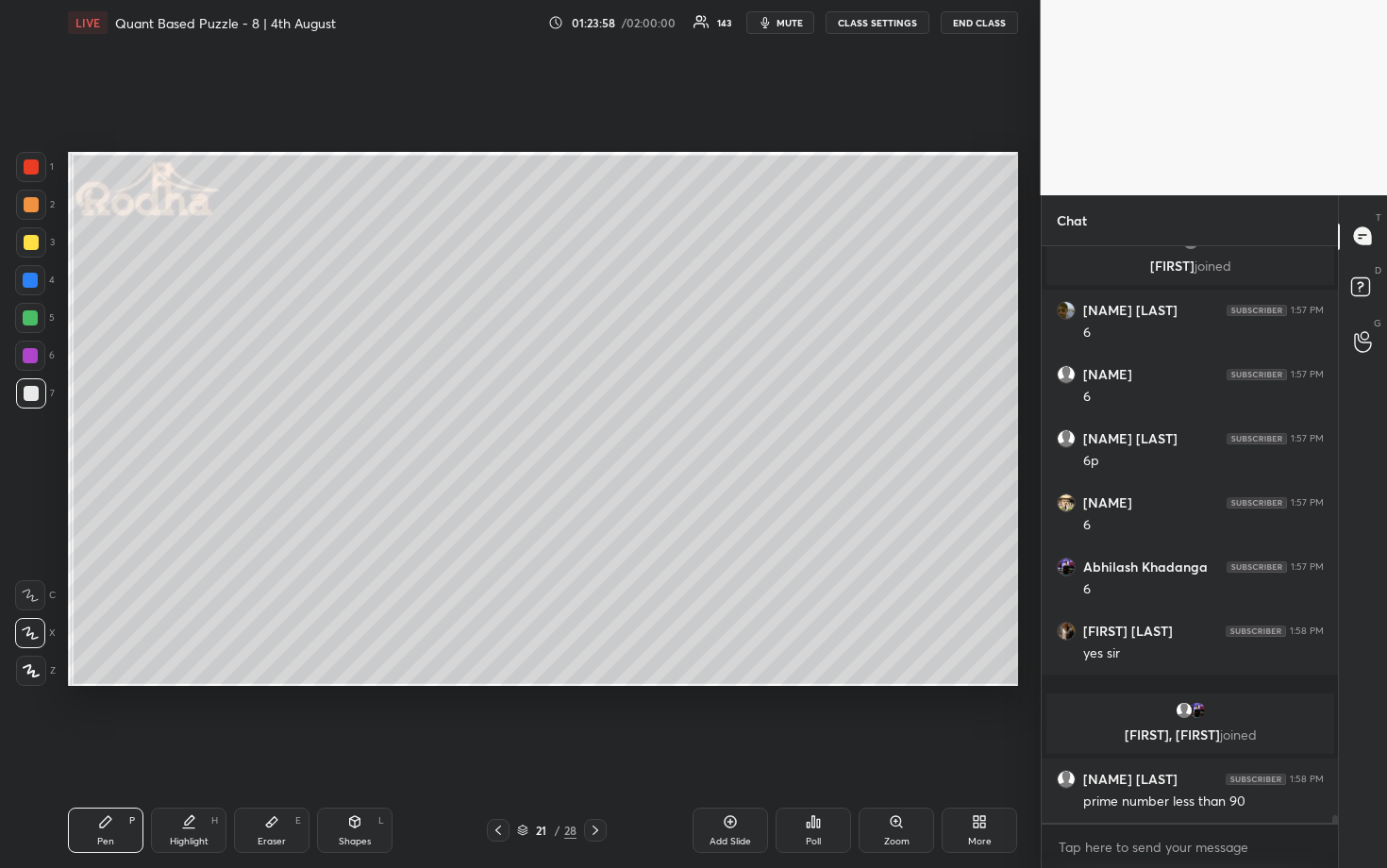 scroll, scrollTop: 42859, scrollLeft: 0, axis: vertical 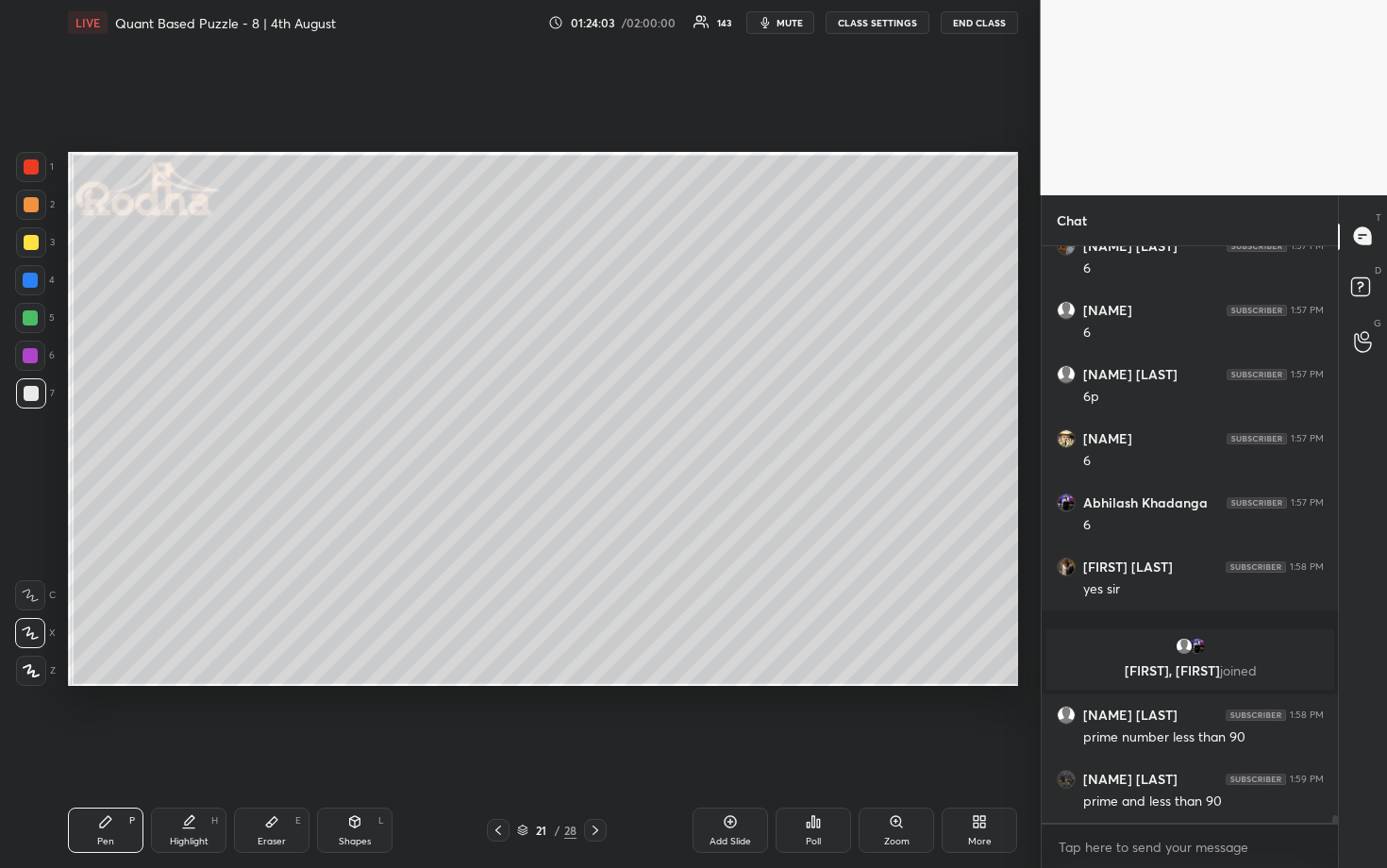 drag, startPoint x: 31, startPoint y: 202, endPoint x: 52, endPoint y: 204, distance: 21.095023 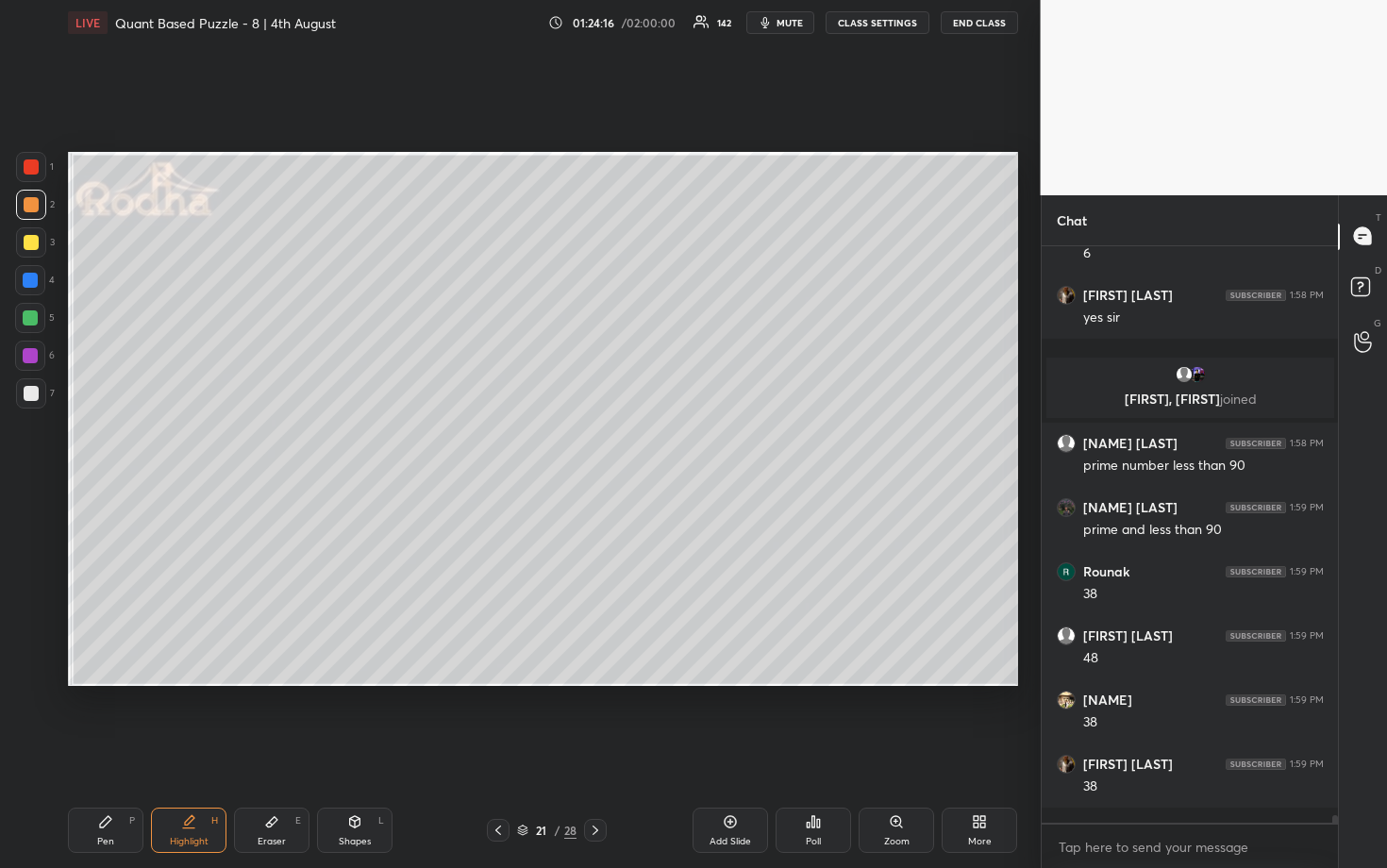 scroll, scrollTop: 43195, scrollLeft: 0, axis: vertical 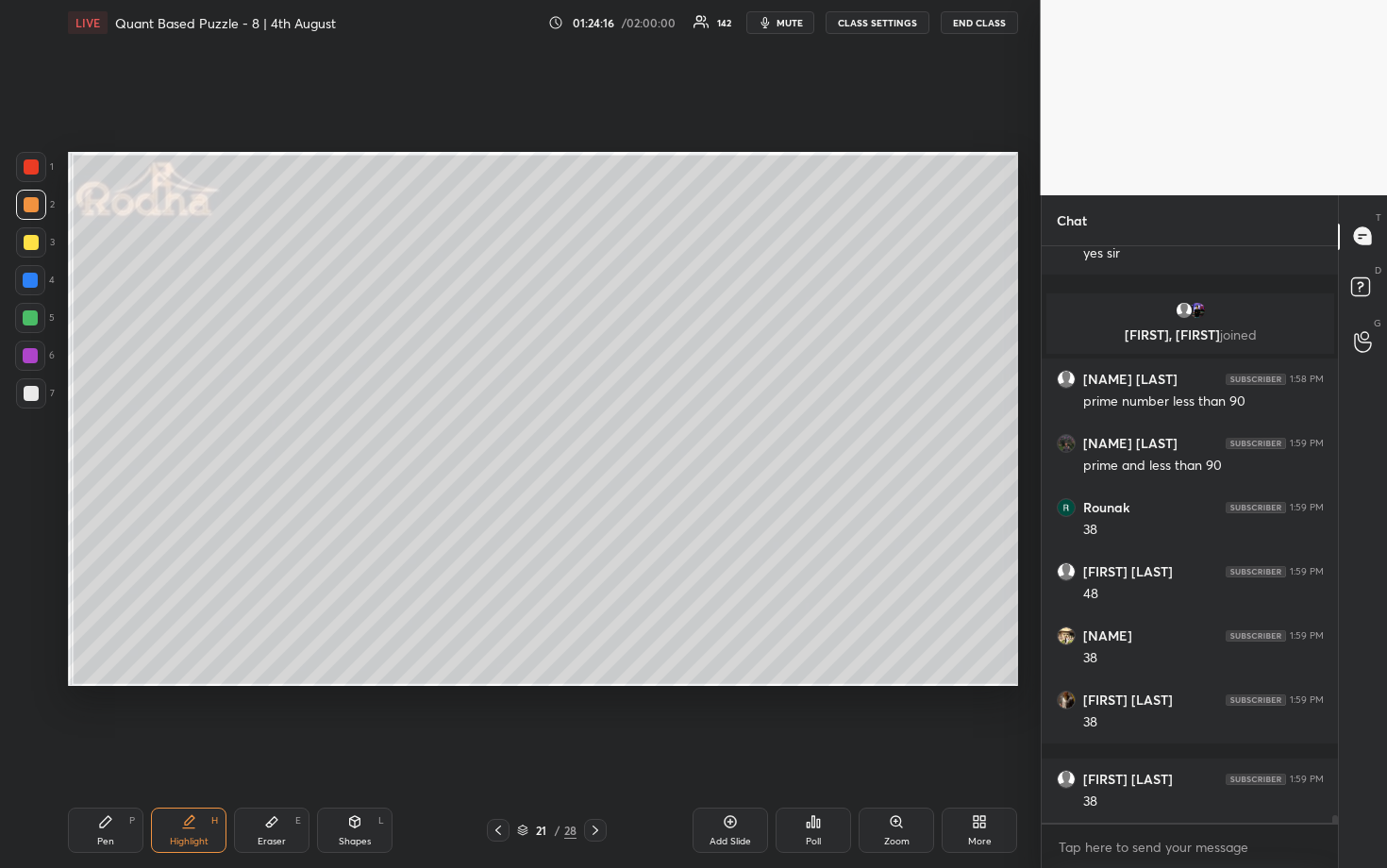 click at bounding box center (30, 318) 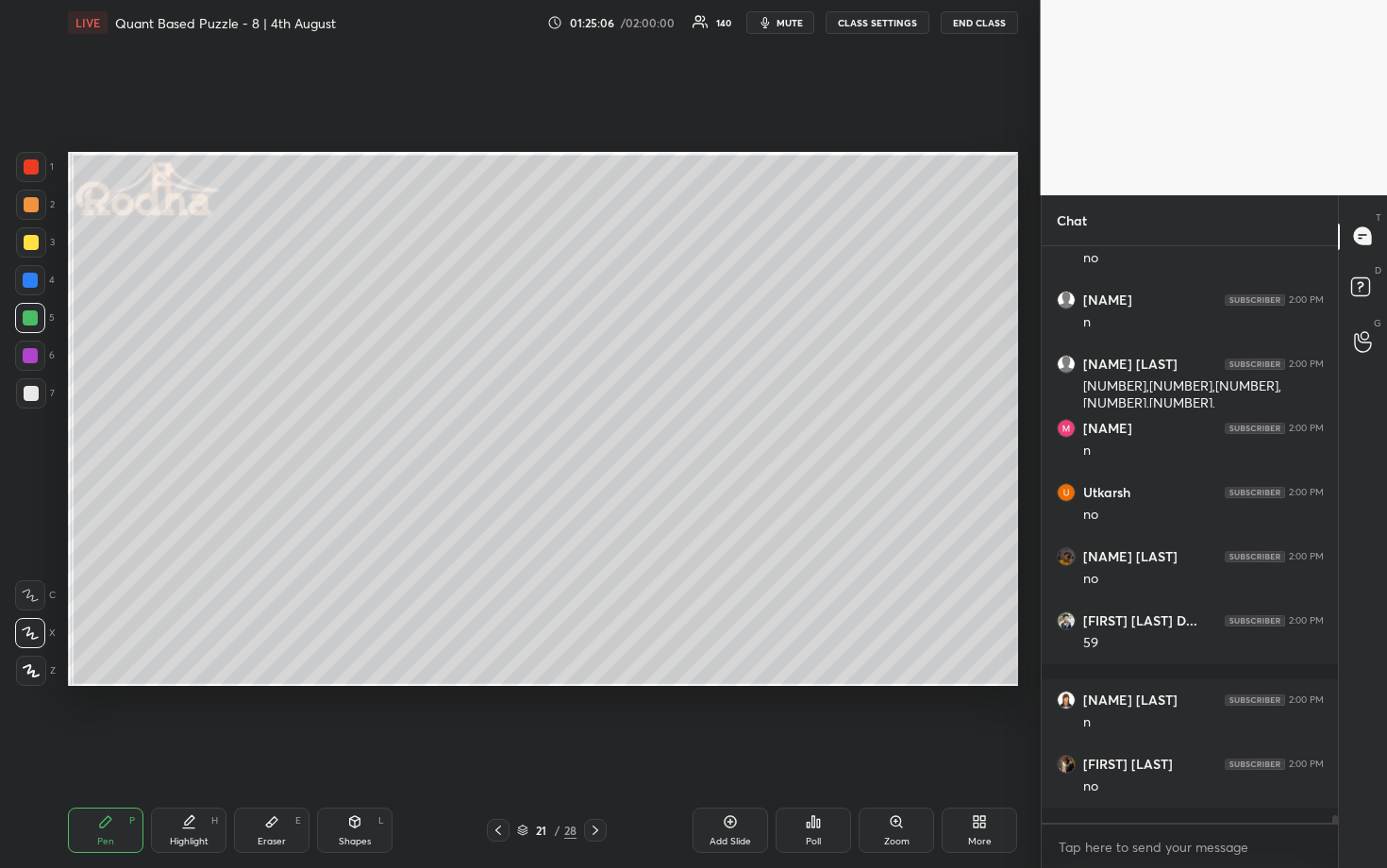 scroll, scrollTop: 45916, scrollLeft: 0, axis: vertical 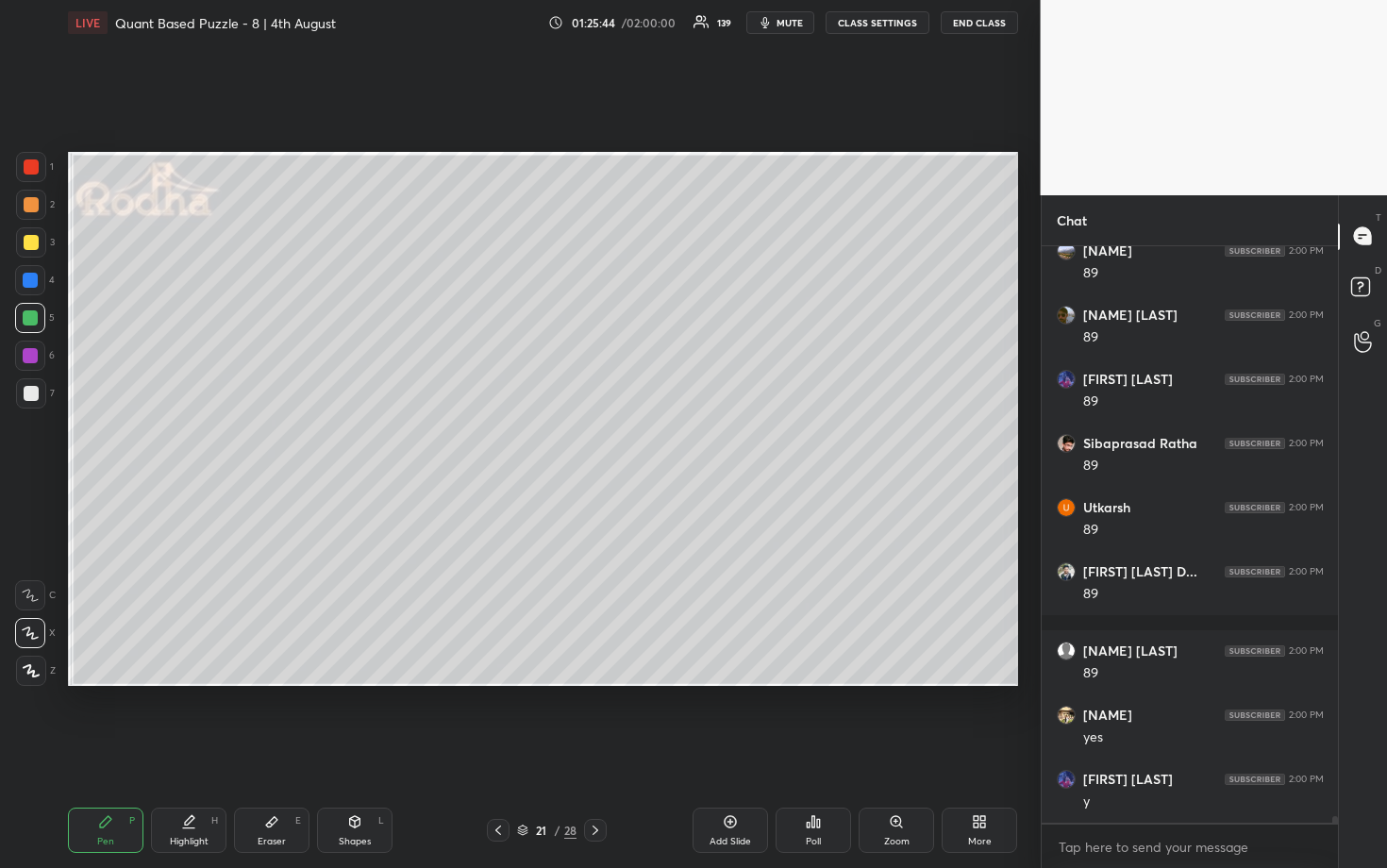 drag, startPoint x: 34, startPoint y: 280, endPoint x: 60, endPoint y: 287, distance: 26.92582 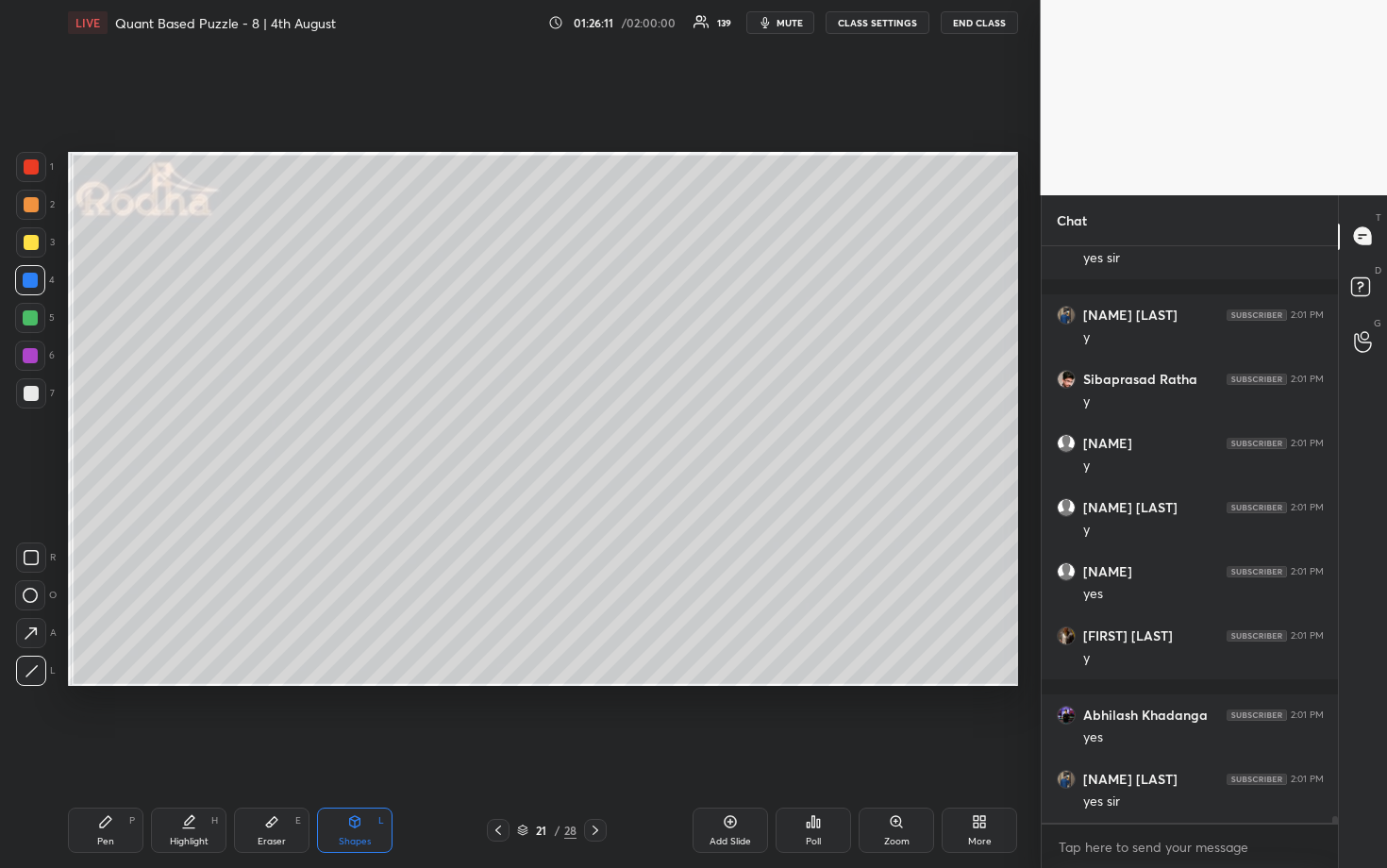 scroll, scrollTop: 51245, scrollLeft: 0, axis: vertical 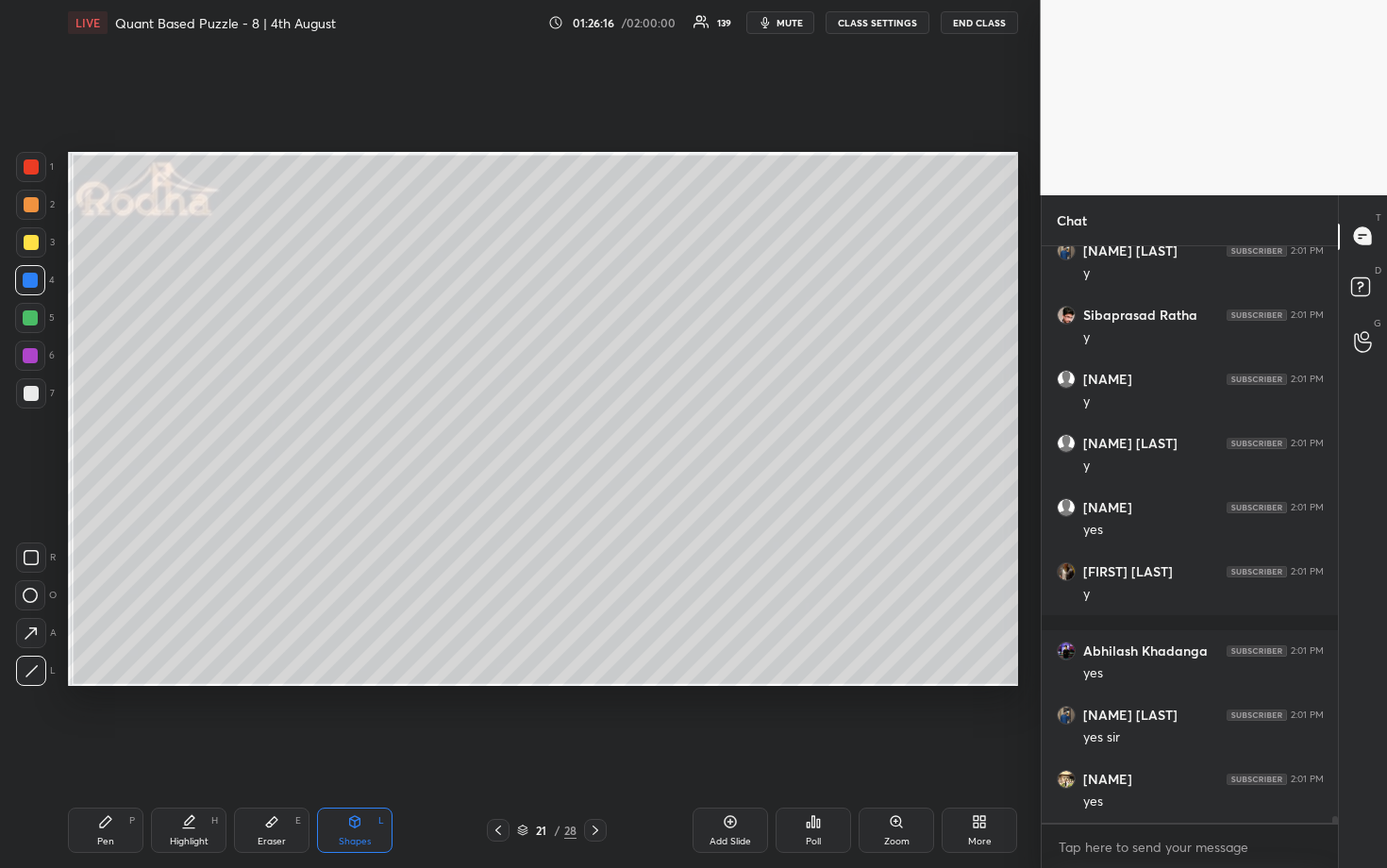 click at bounding box center (31, 205) 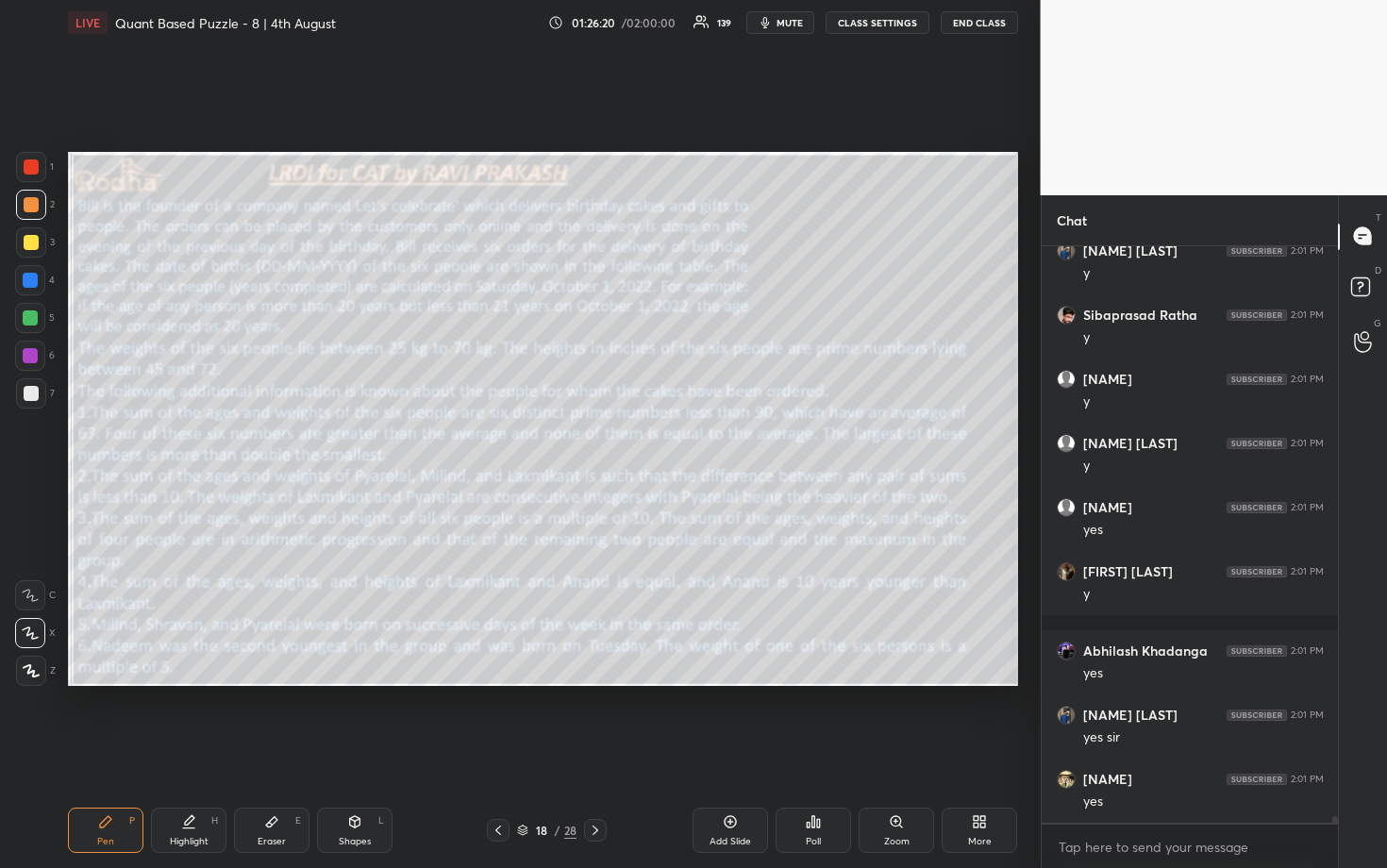 click at bounding box center (31, 242) 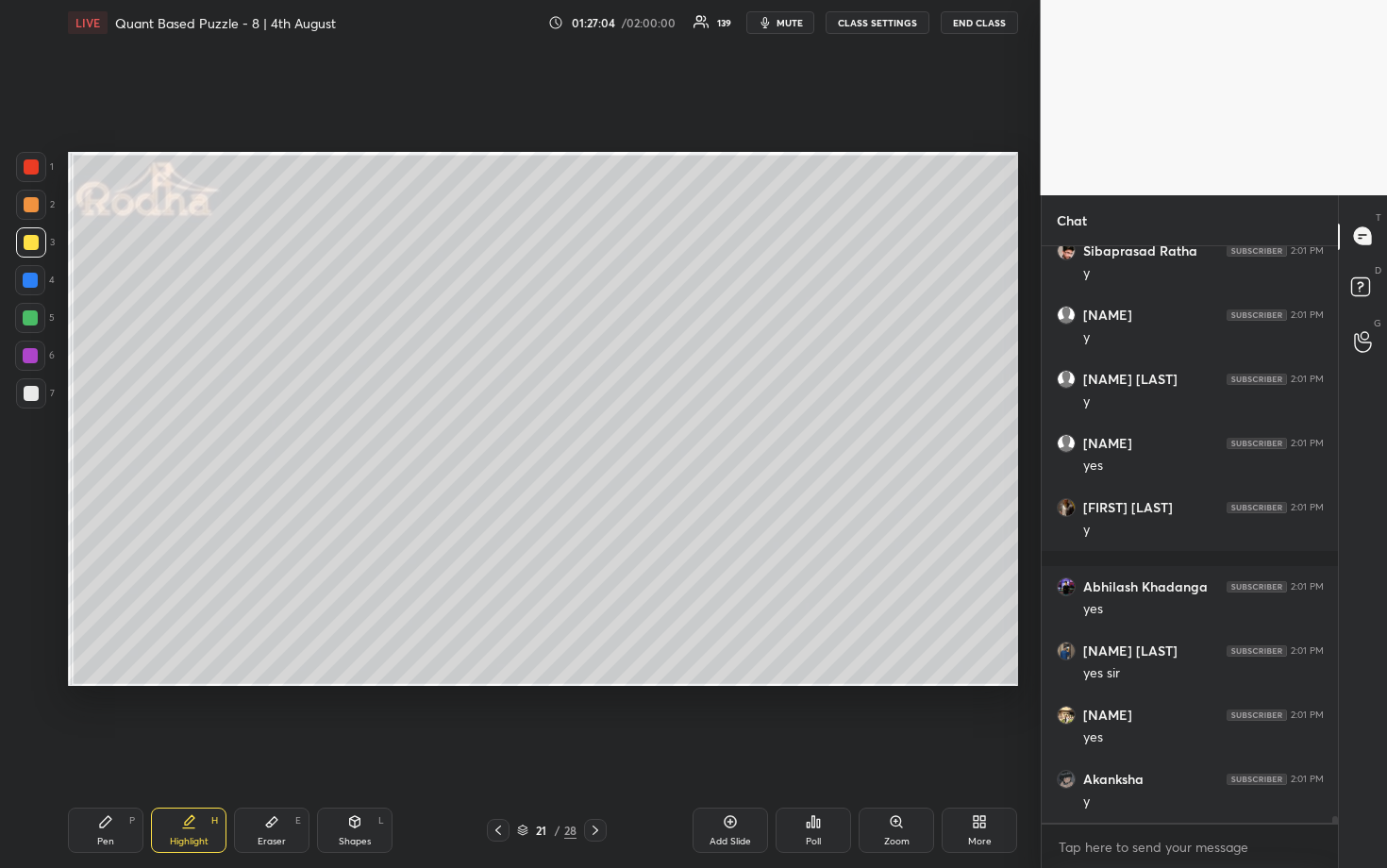 scroll, scrollTop: 51373, scrollLeft: 0, axis: vertical 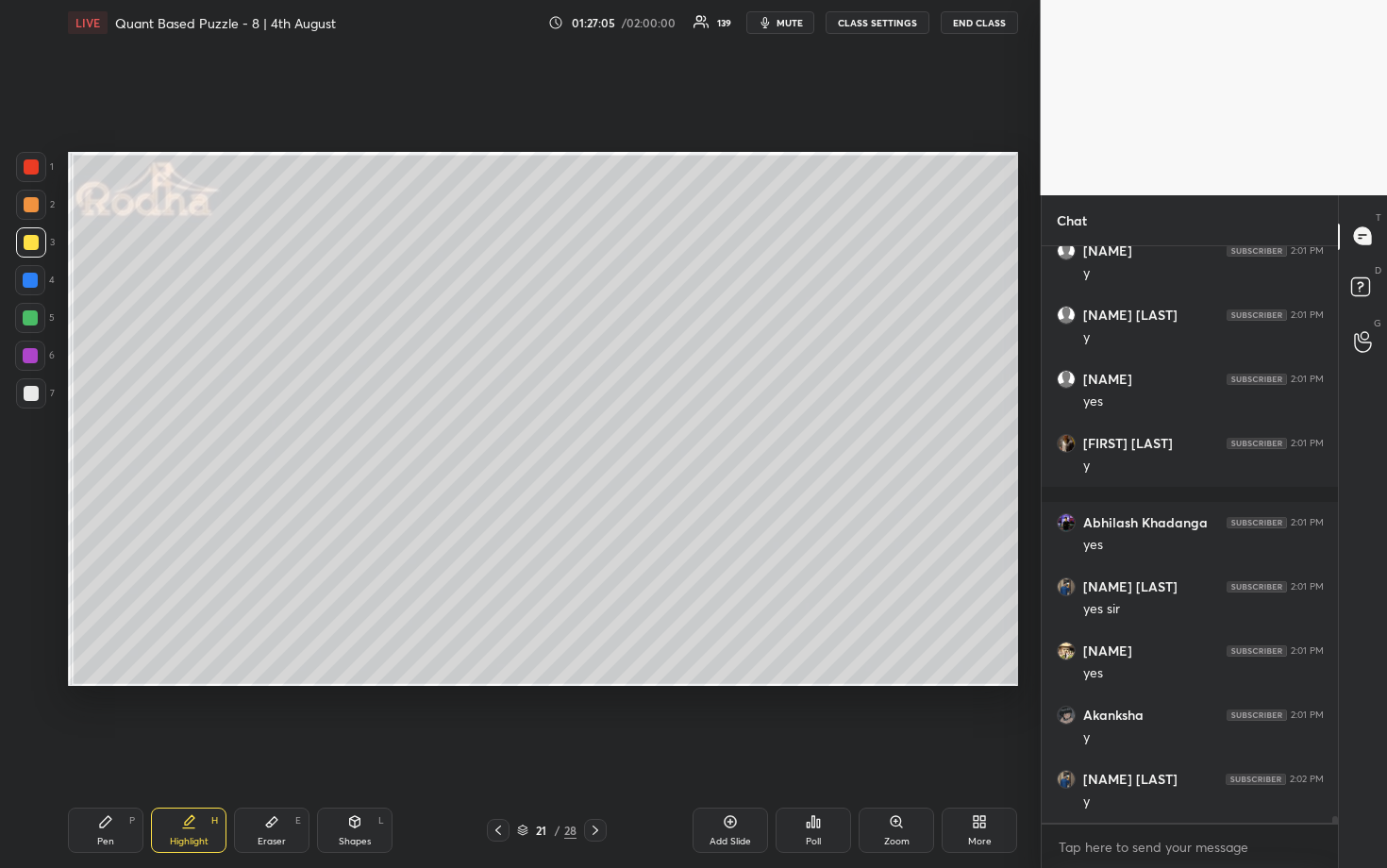 click at bounding box center (30, 318) 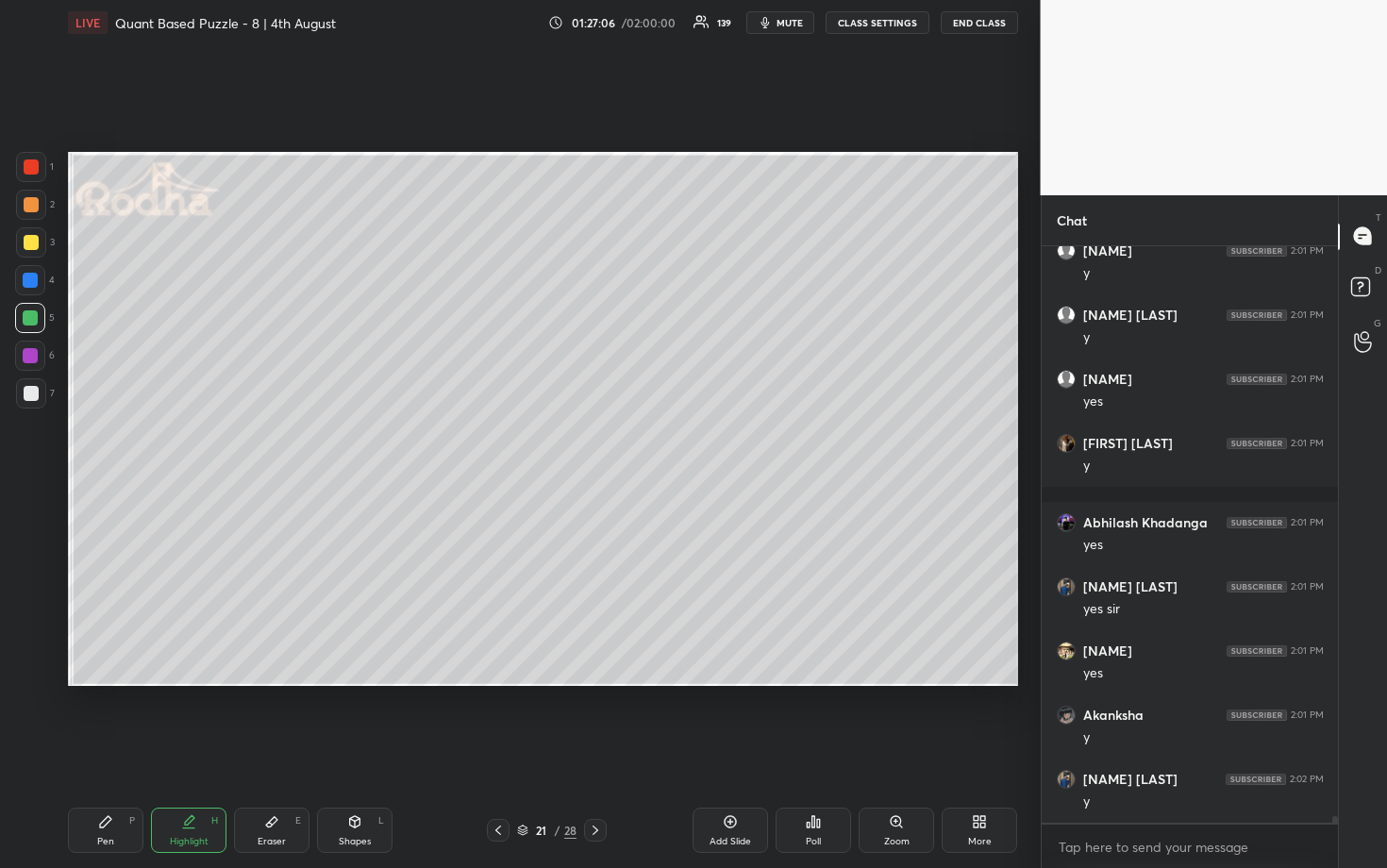 click at bounding box center (31, 393) 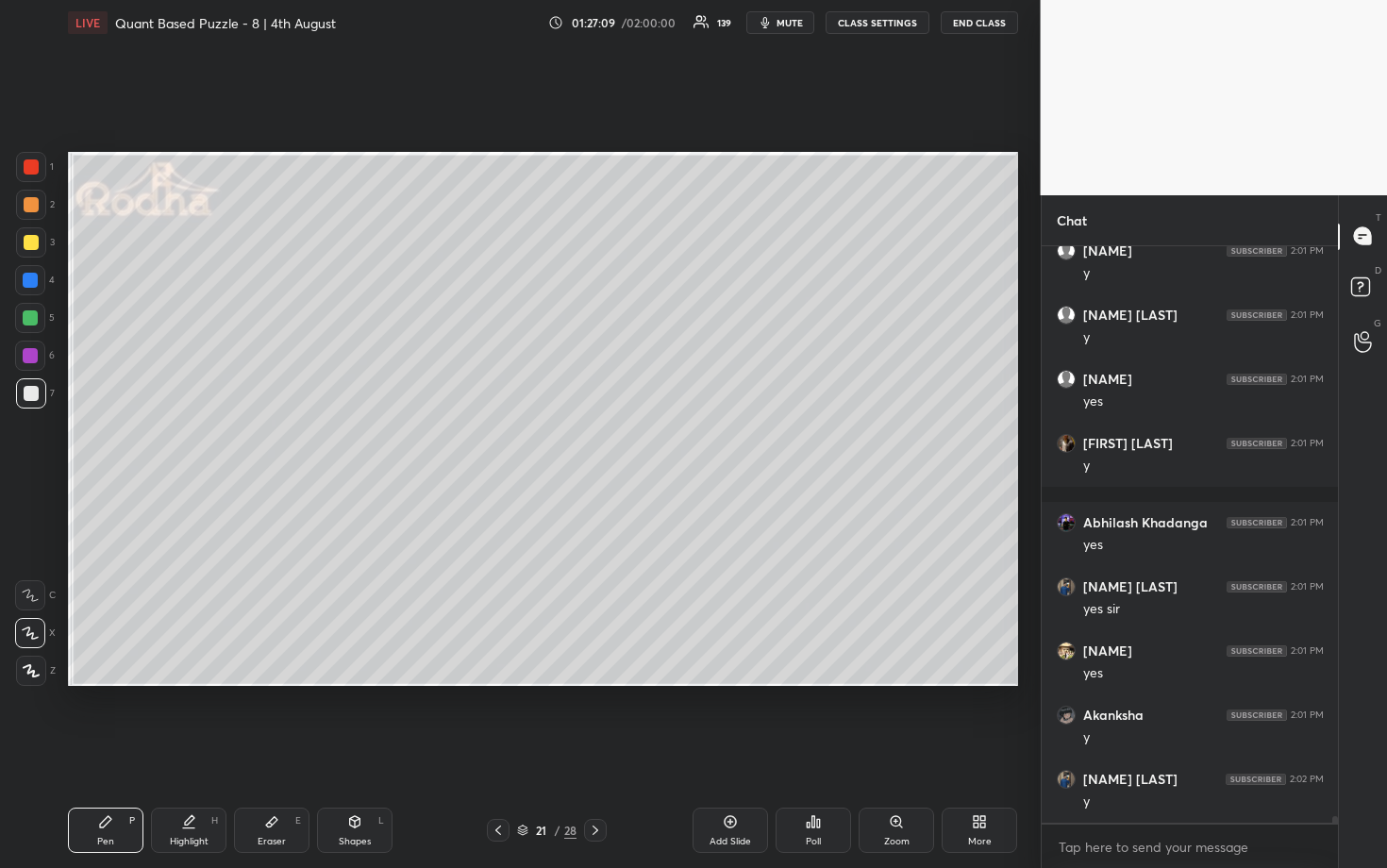drag, startPoint x: 28, startPoint y: 204, endPoint x: 47, endPoint y: 206, distance: 19.10497 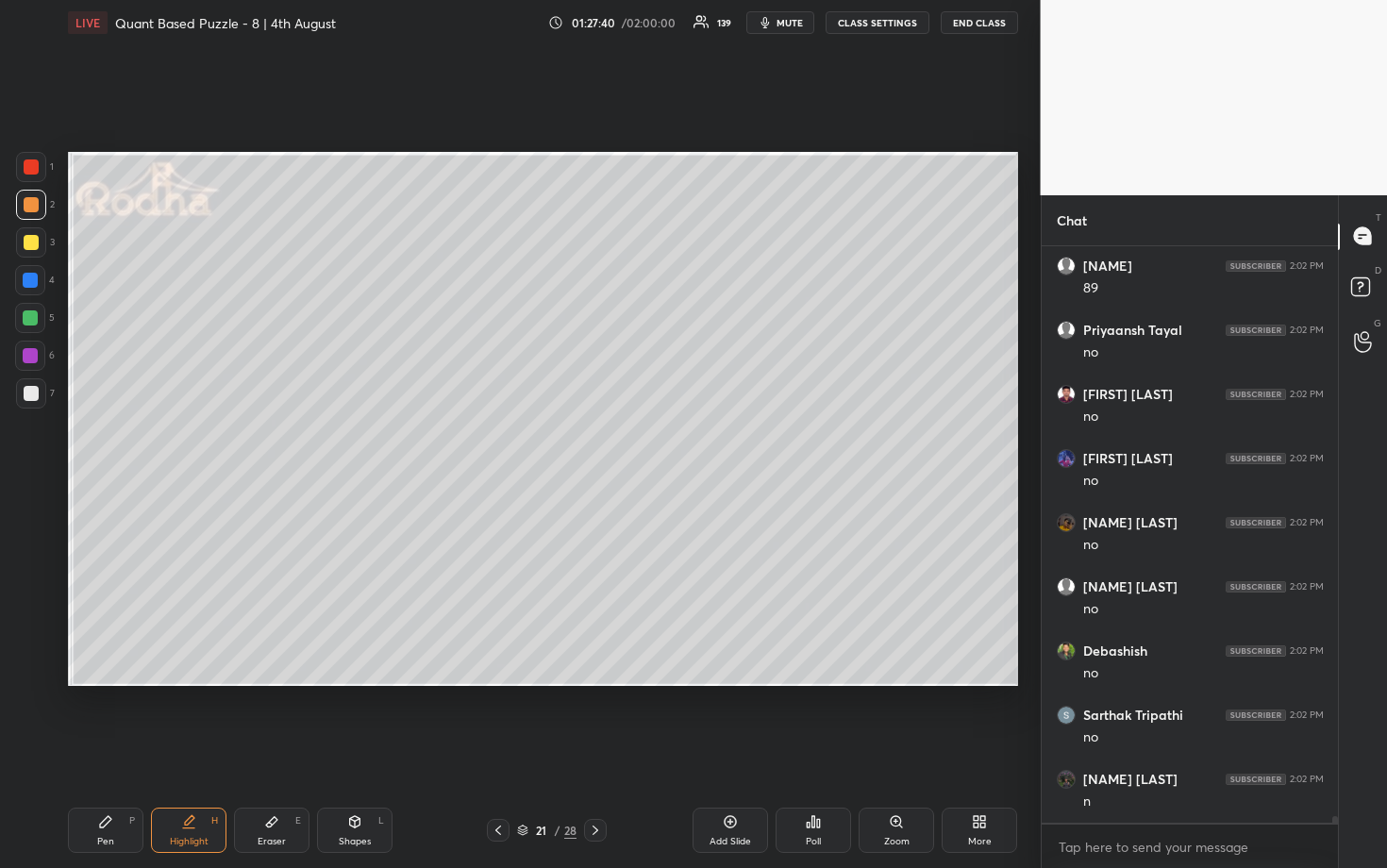 scroll, scrollTop: 52611, scrollLeft: 0, axis: vertical 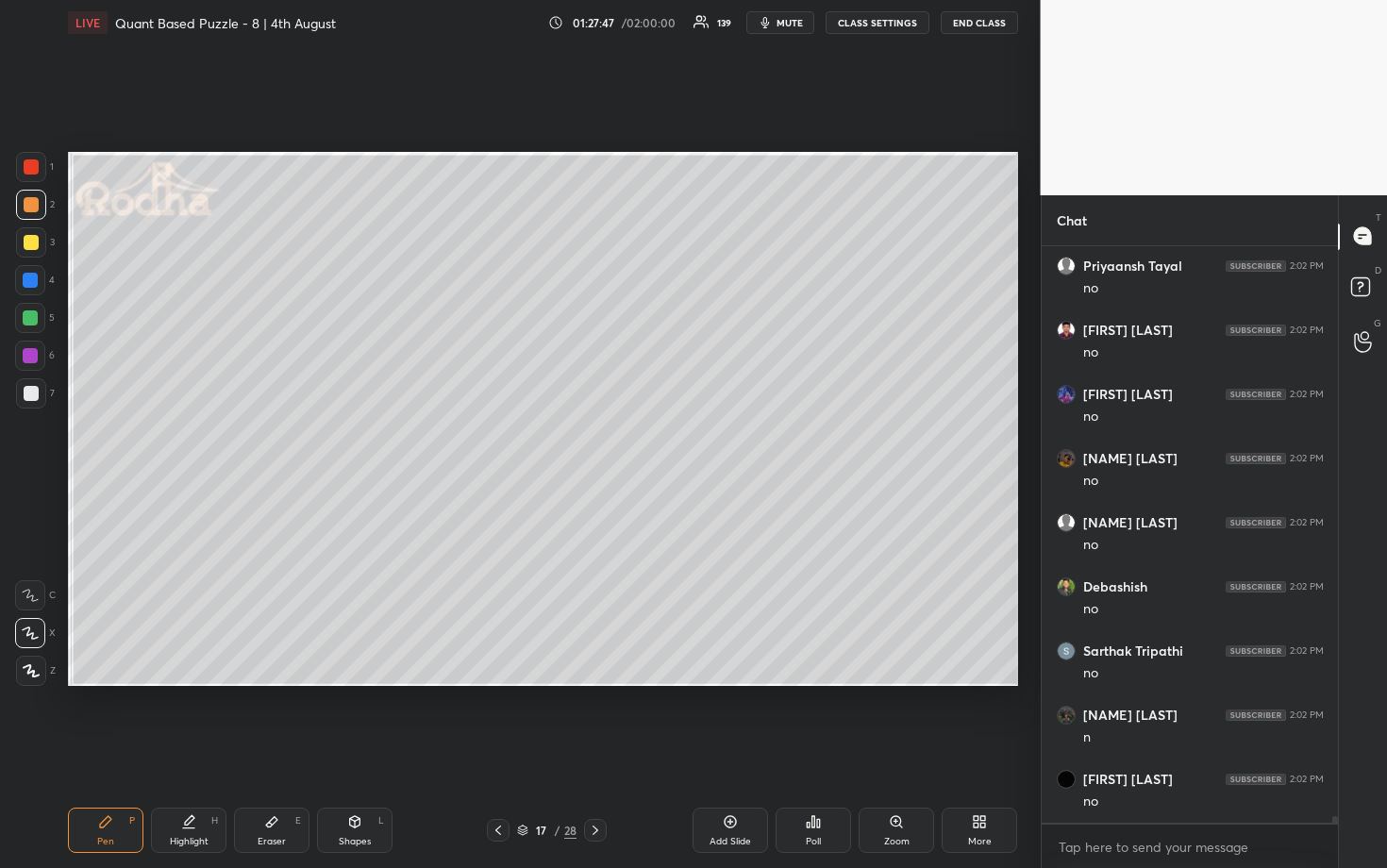 drag, startPoint x: 29, startPoint y: 311, endPoint x: 65, endPoint y: 301, distance: 37.36308 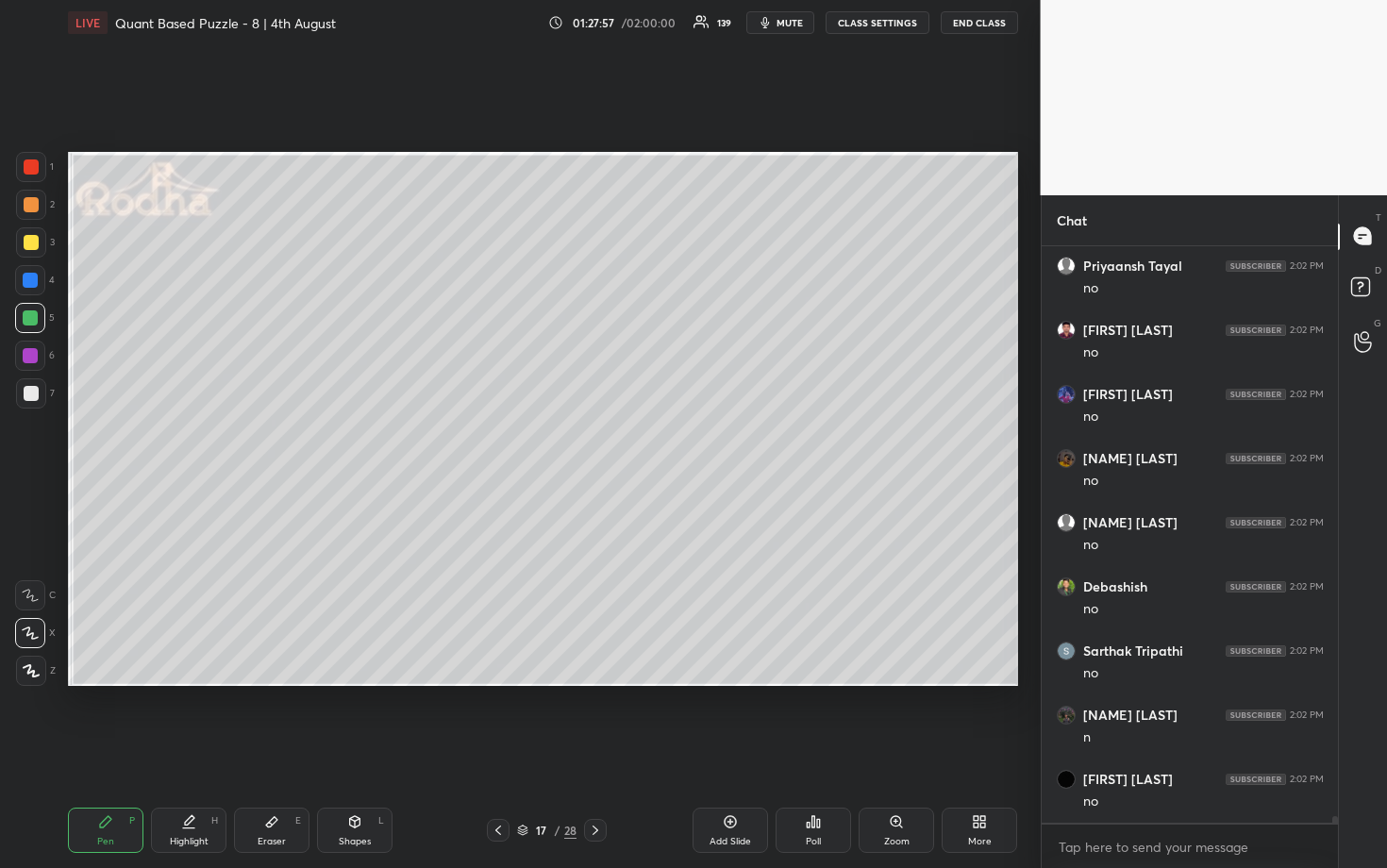 click at bounding box center (31, 205) 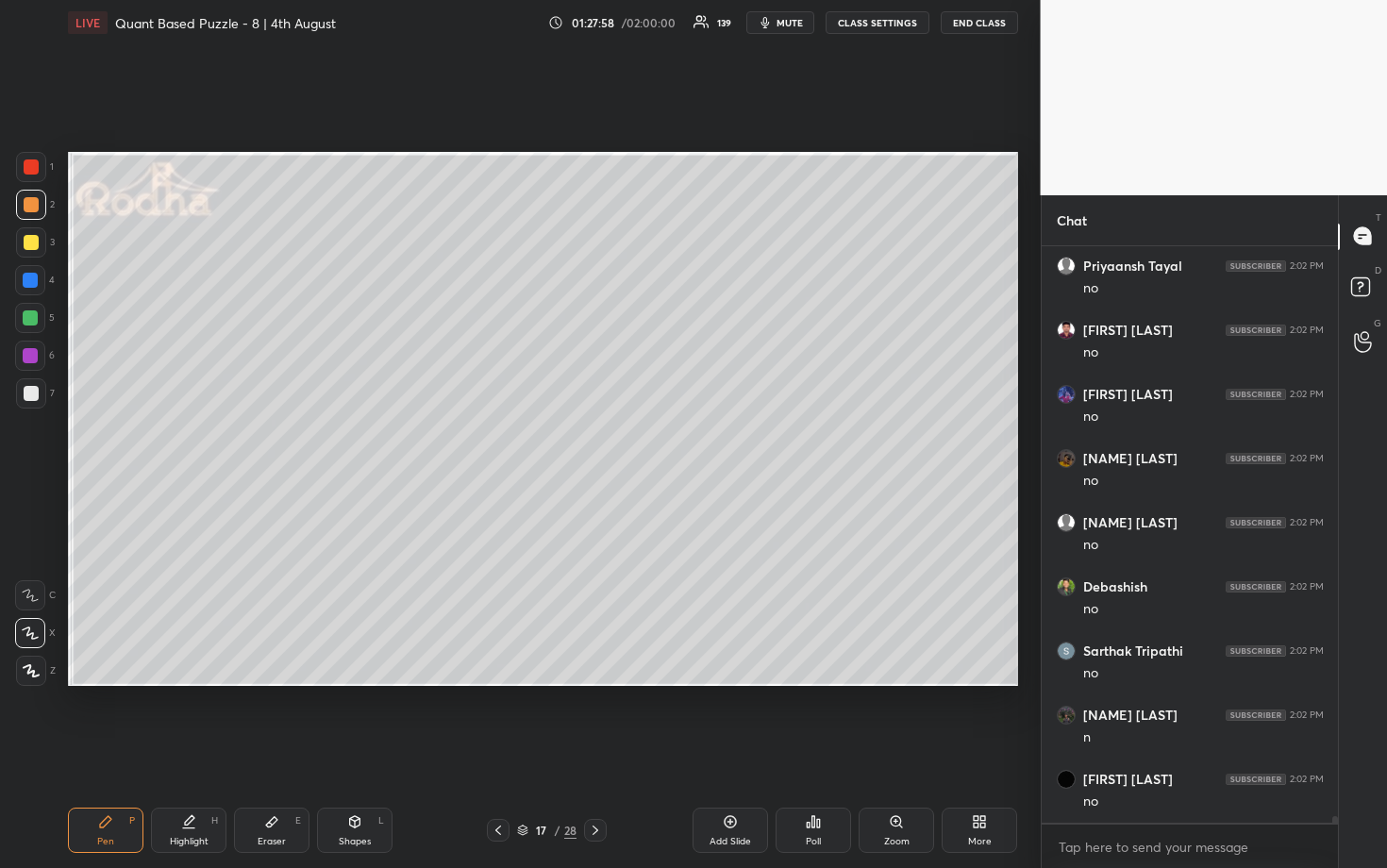 scroll, scrollTop: 52675, scrollLeft: 0, axis: vertical 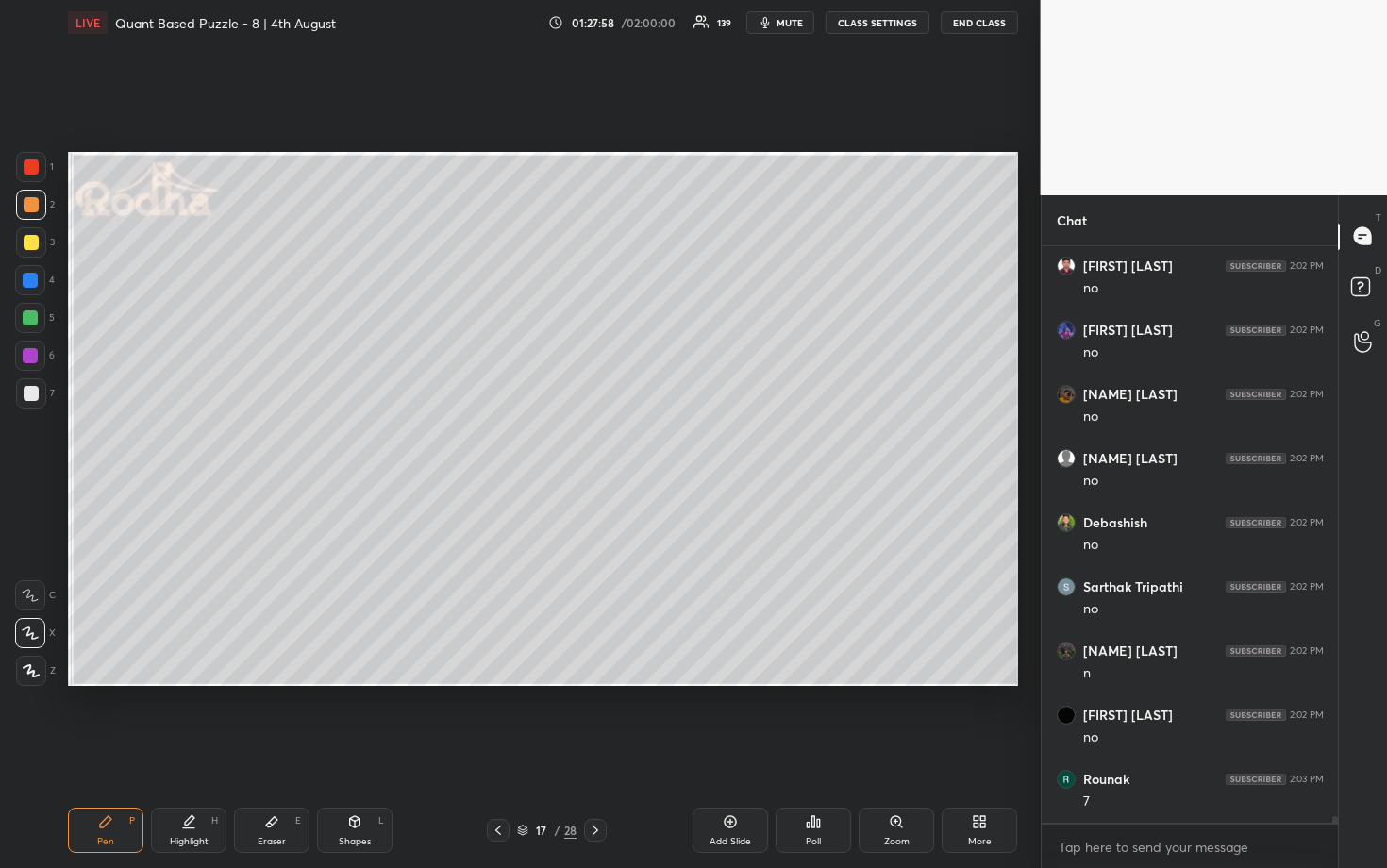click at bounding box center (31, 167) 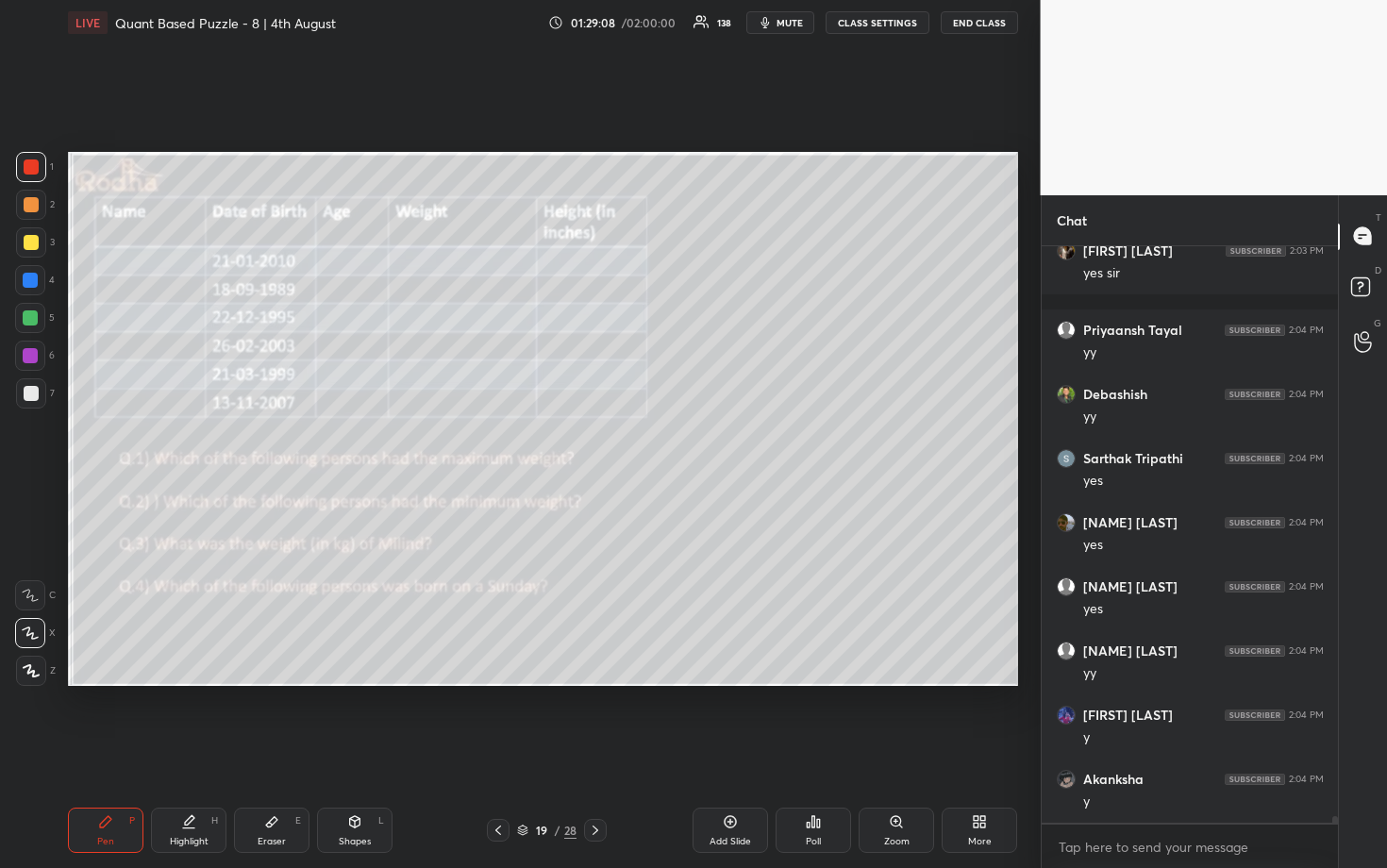 scroll, scrollTop: 52369, scrollLeft: 0, axis: vertical 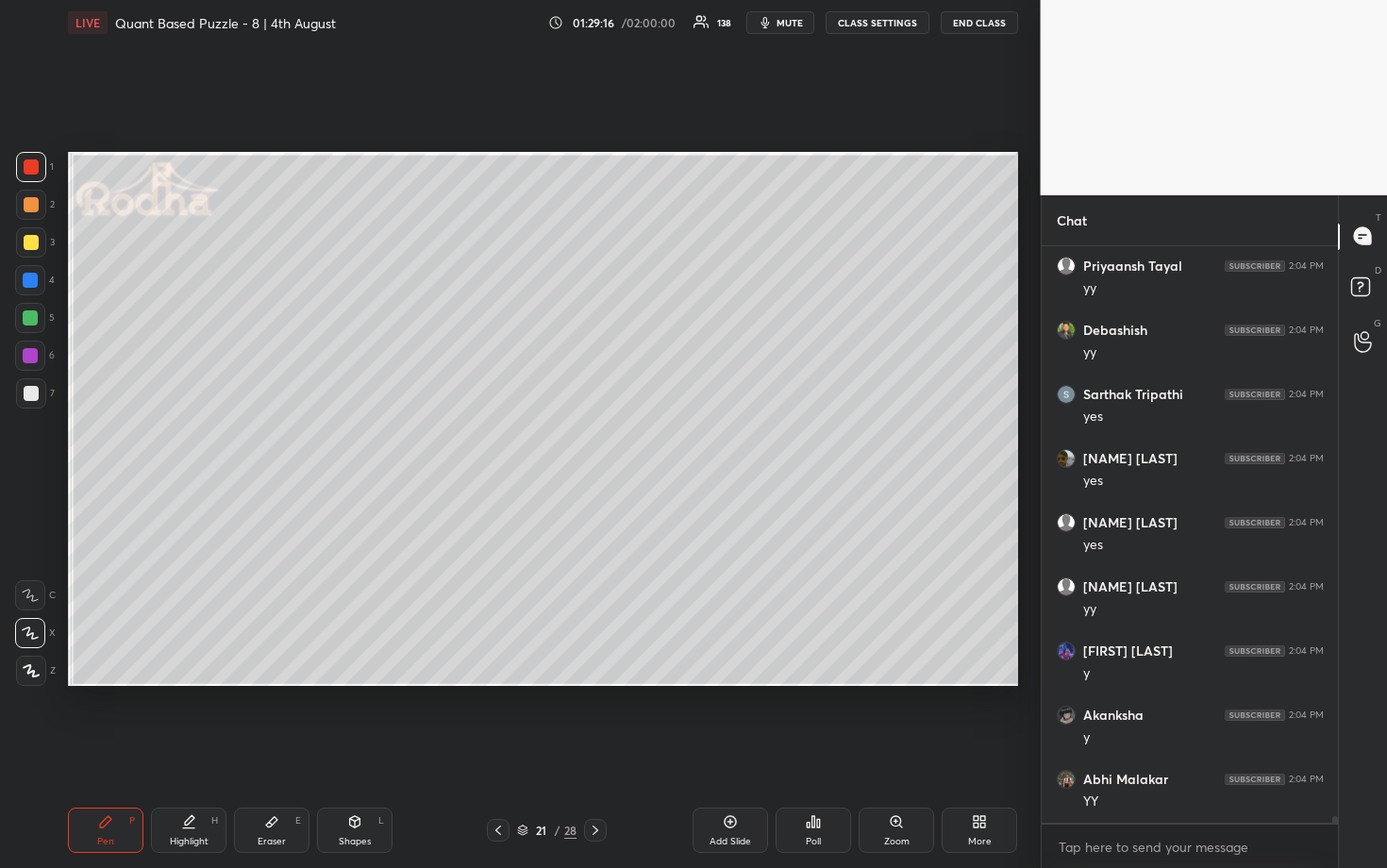 click at bounding box center (30, 356) 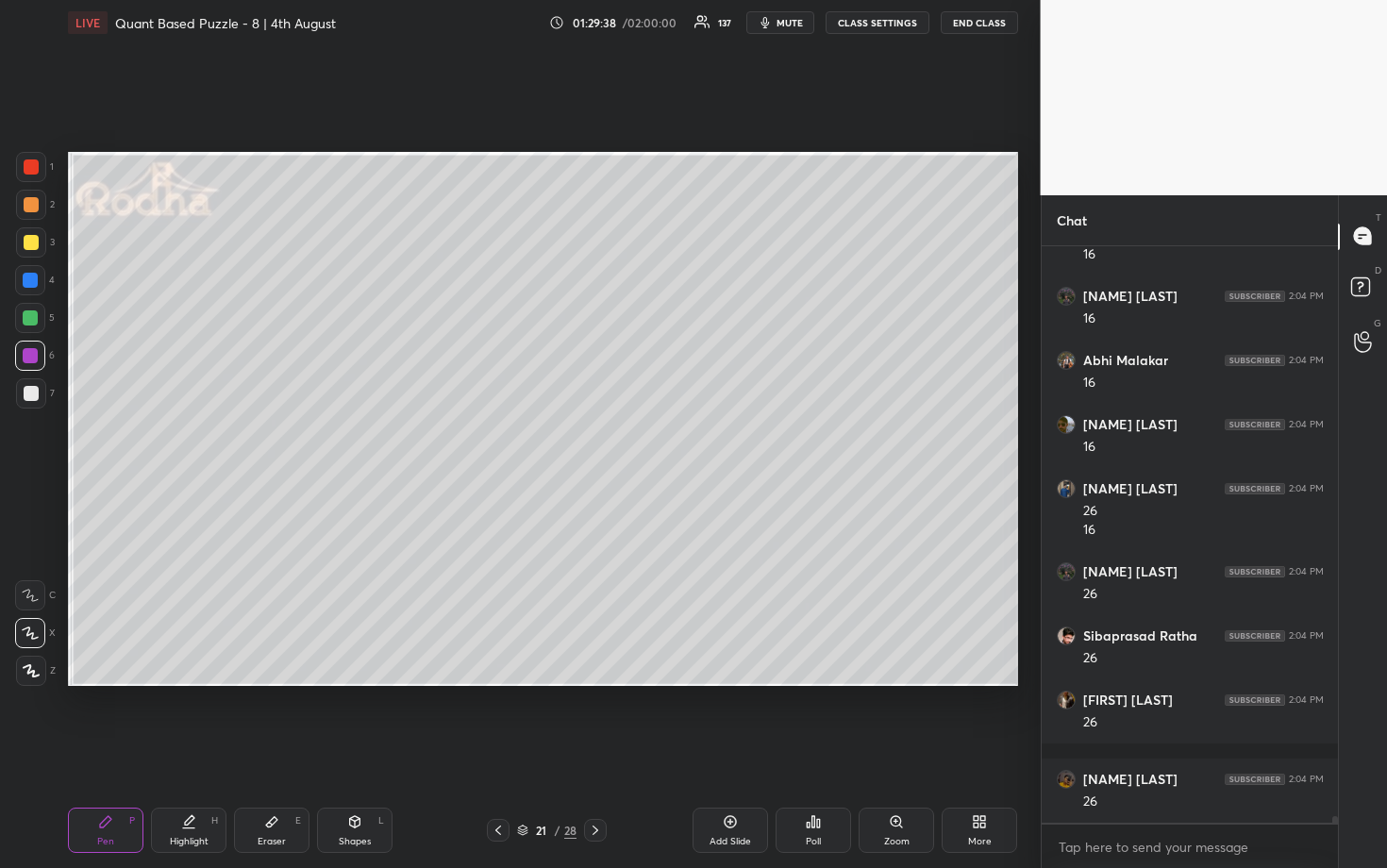 scroll, scrollTop: 53252, scrollLeft: 0, axis: vertical 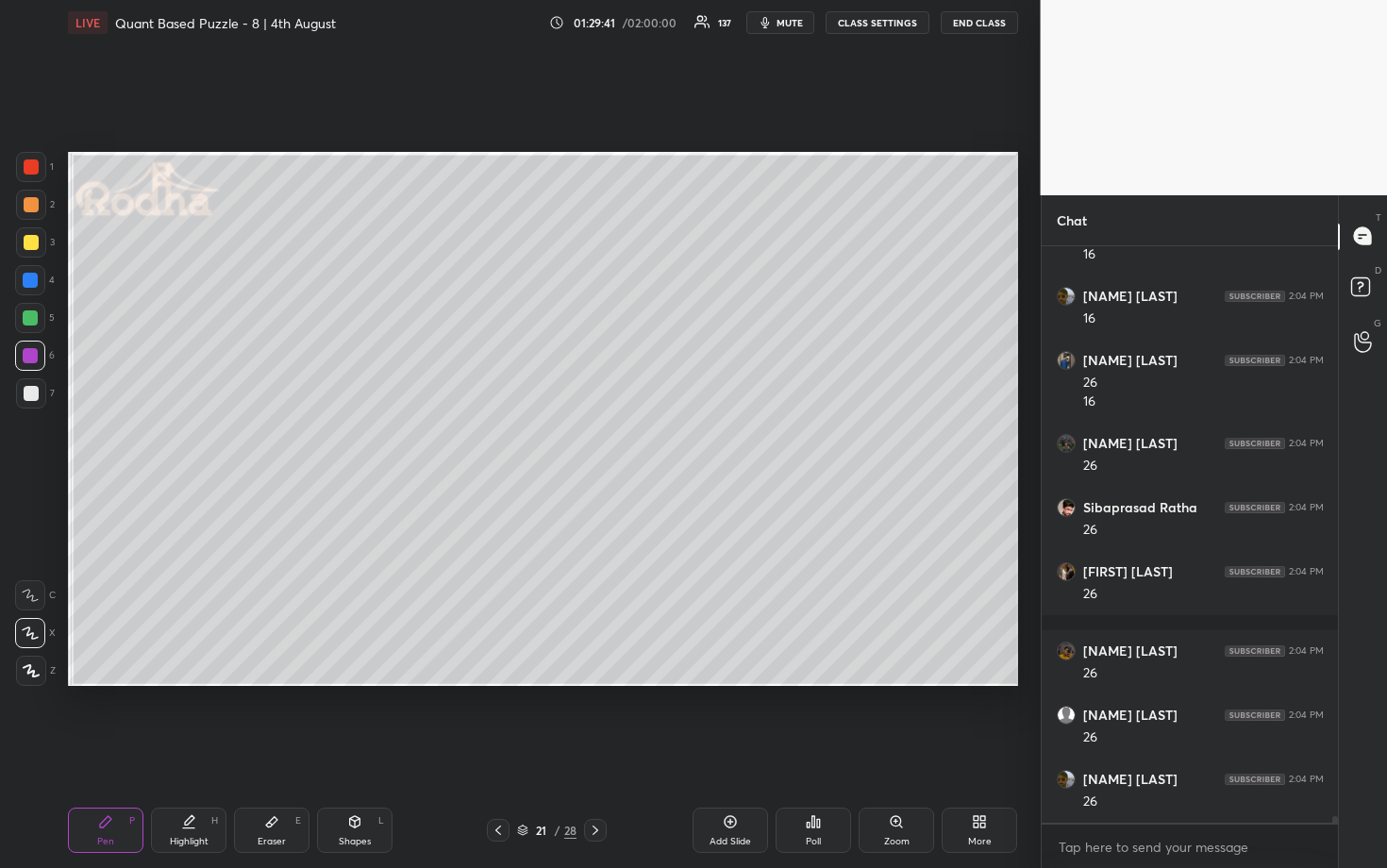 click at bounding box center (31, 242) 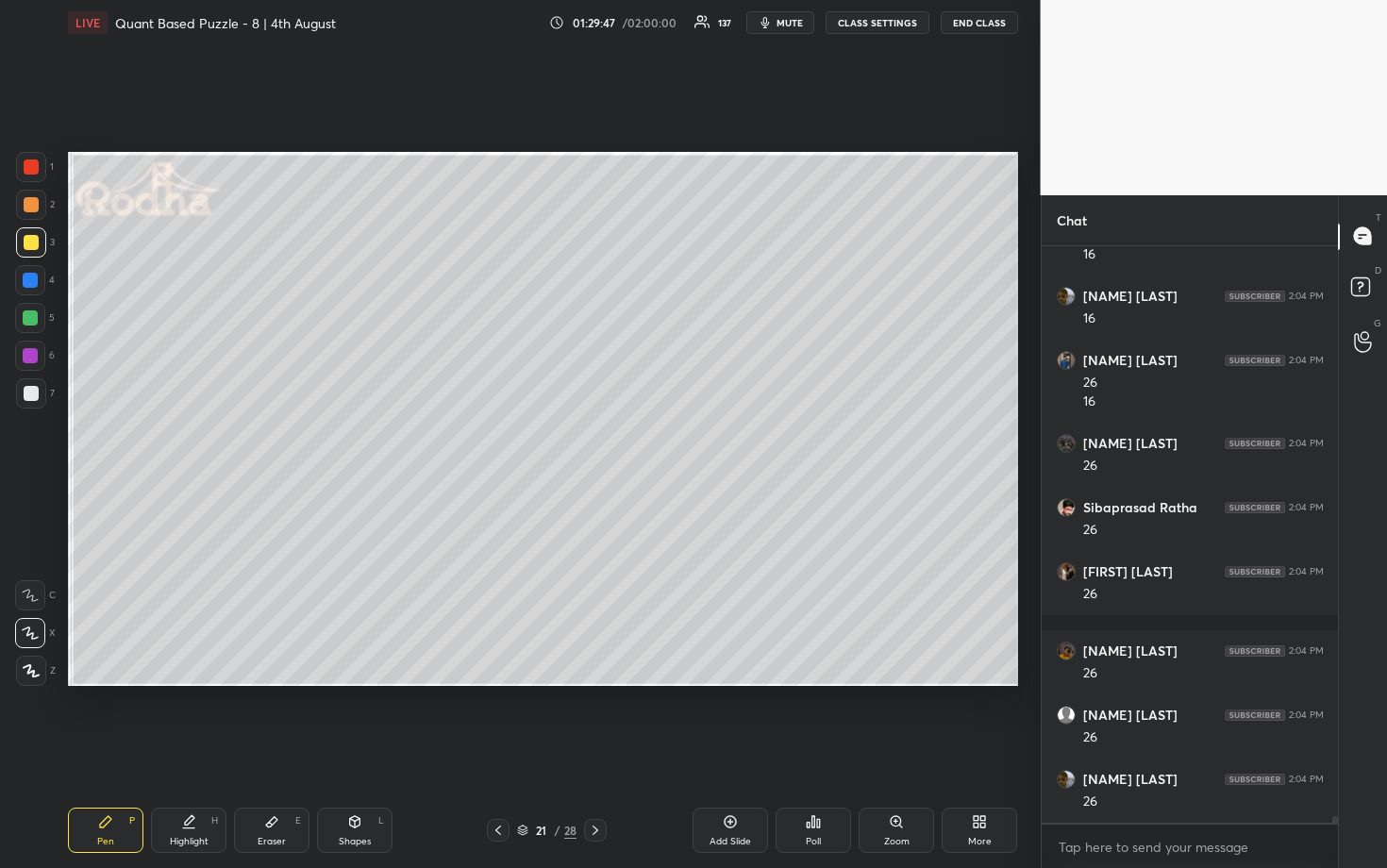 click at bounding box center (30, 356) 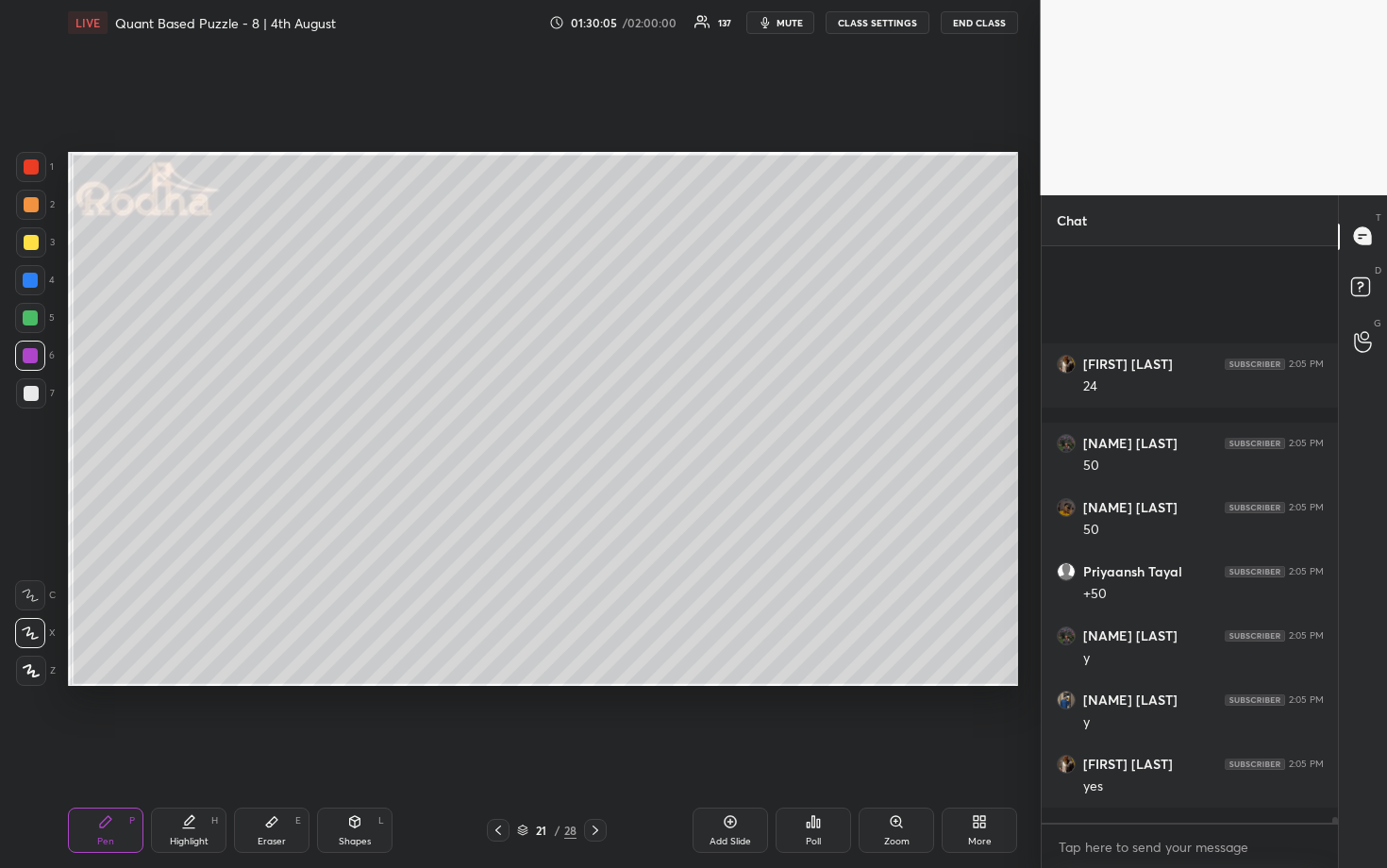 scroll, scrollTop: 54052, scrollLeft: 0, axis: vertical 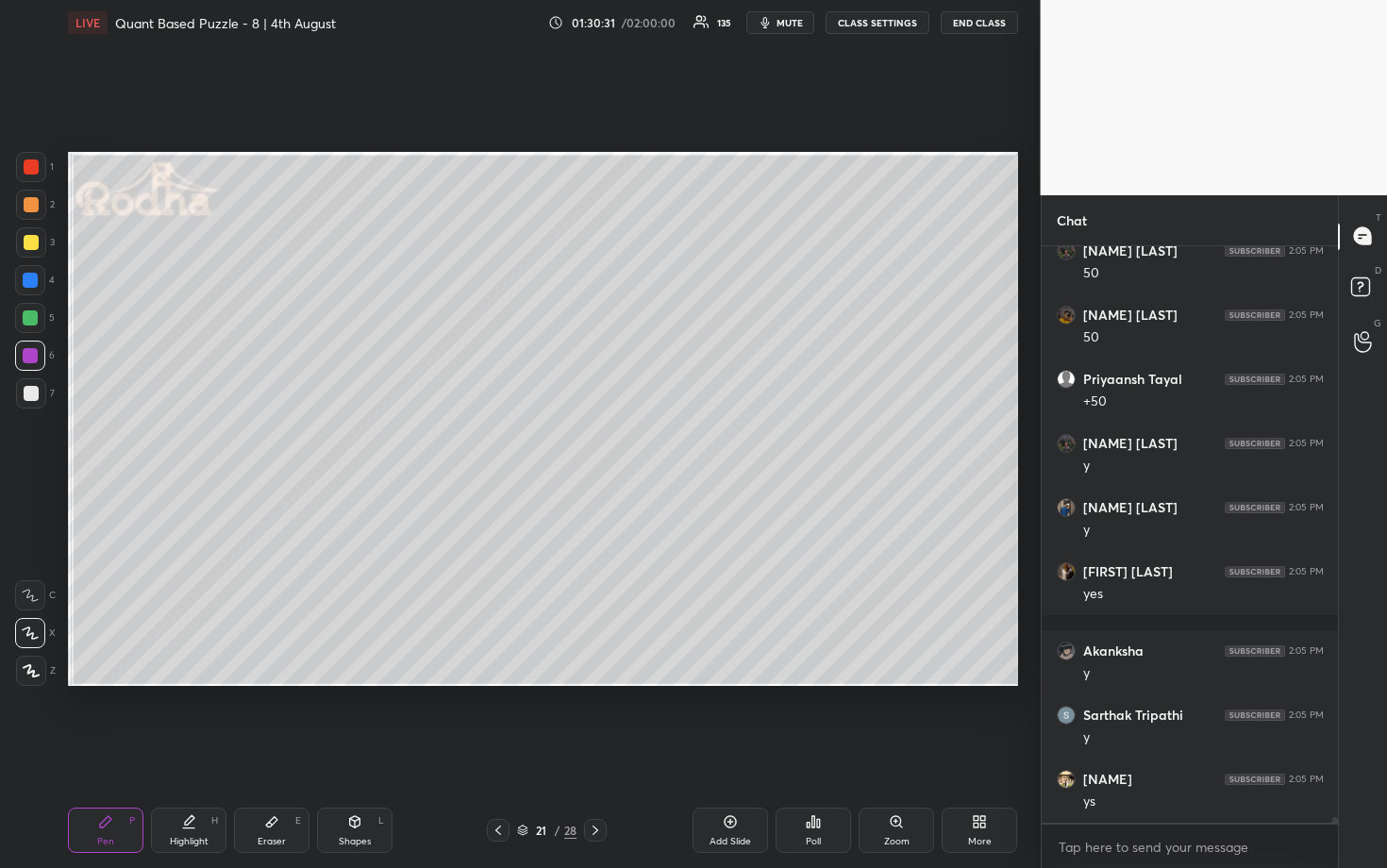 click at bounding box center [30, 318] 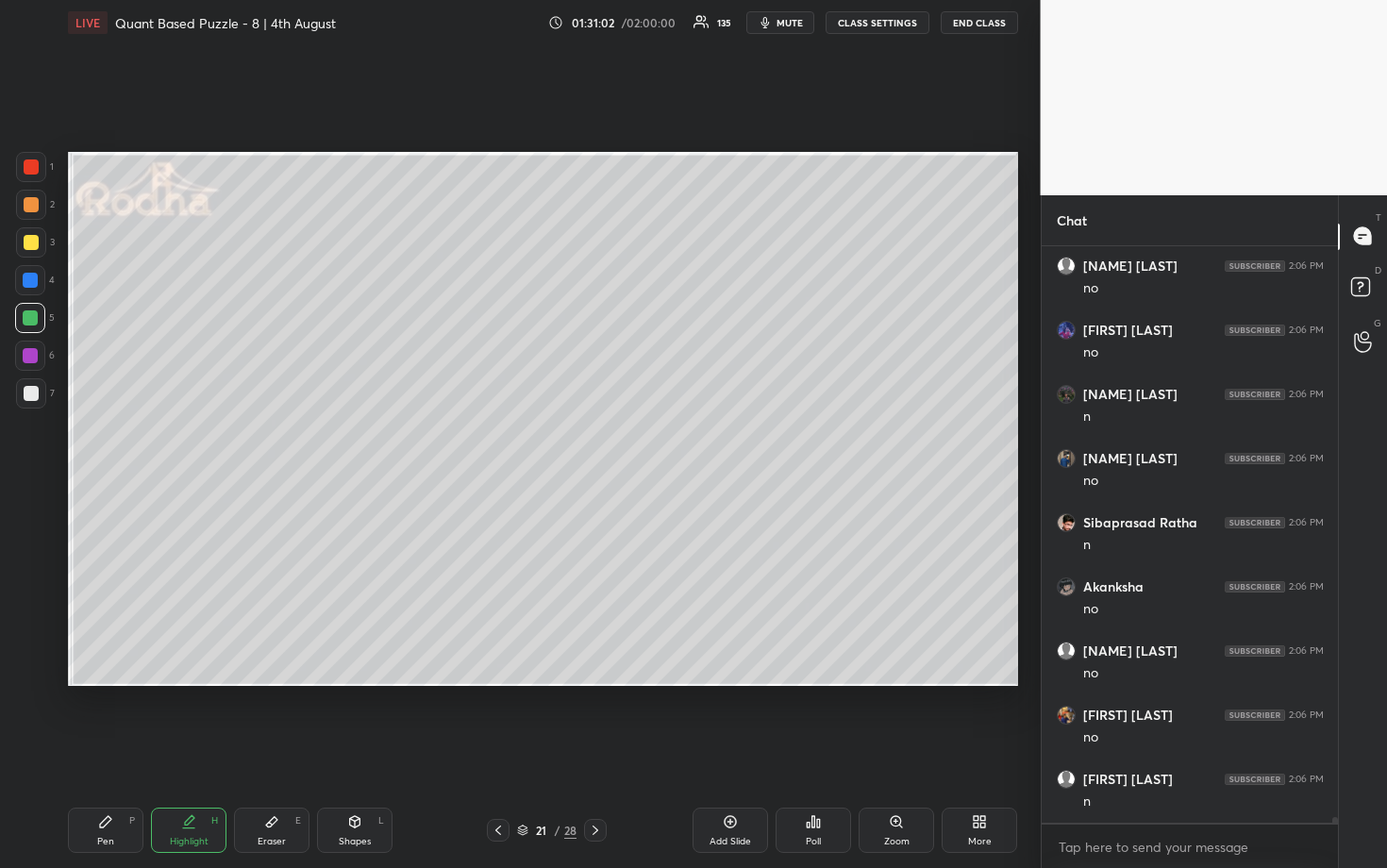 scroll, scrollTop: 55252, scrollLeft: 0, axis: vertical 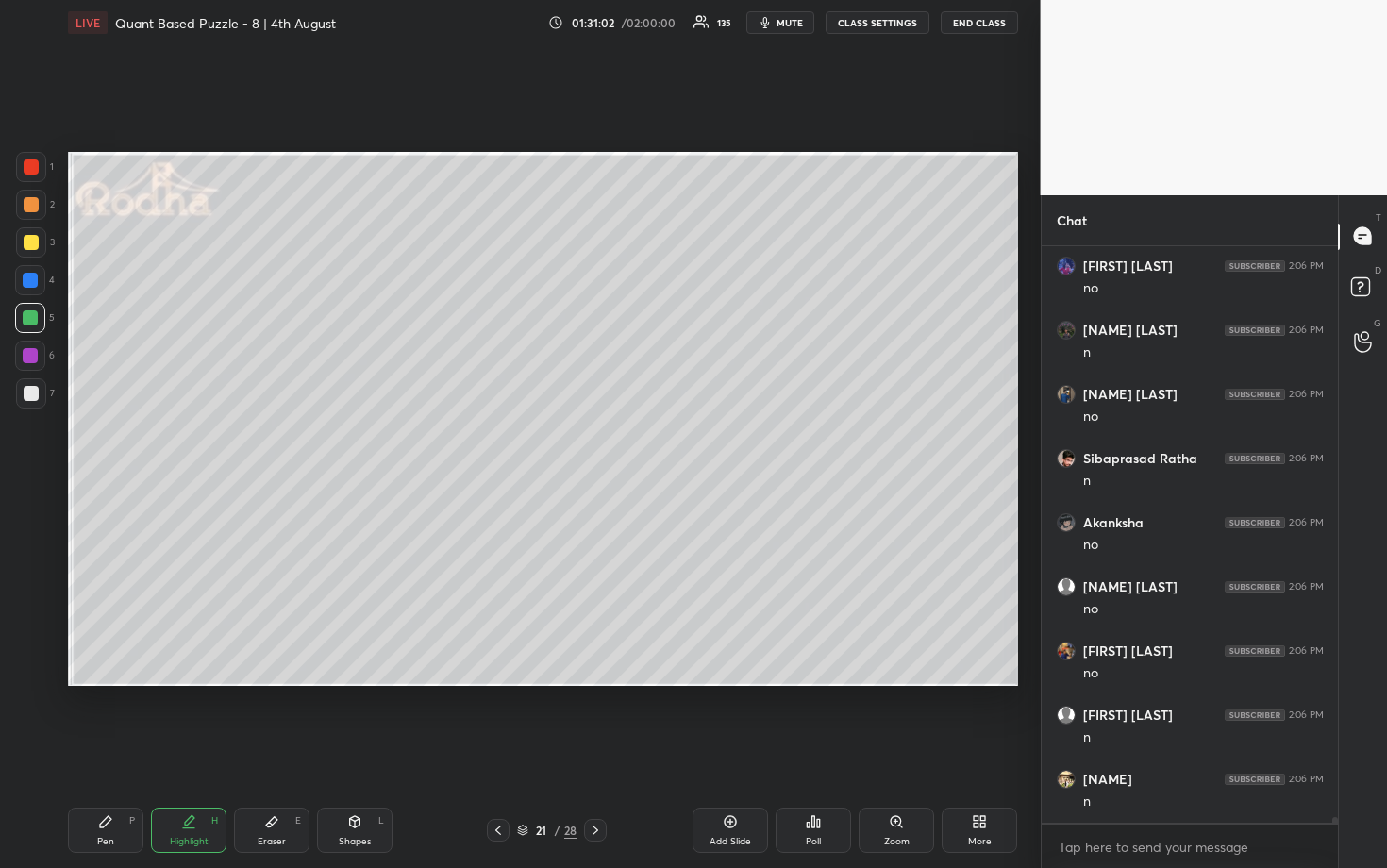 click on "Eraser E" at bounding box center [272, 830] 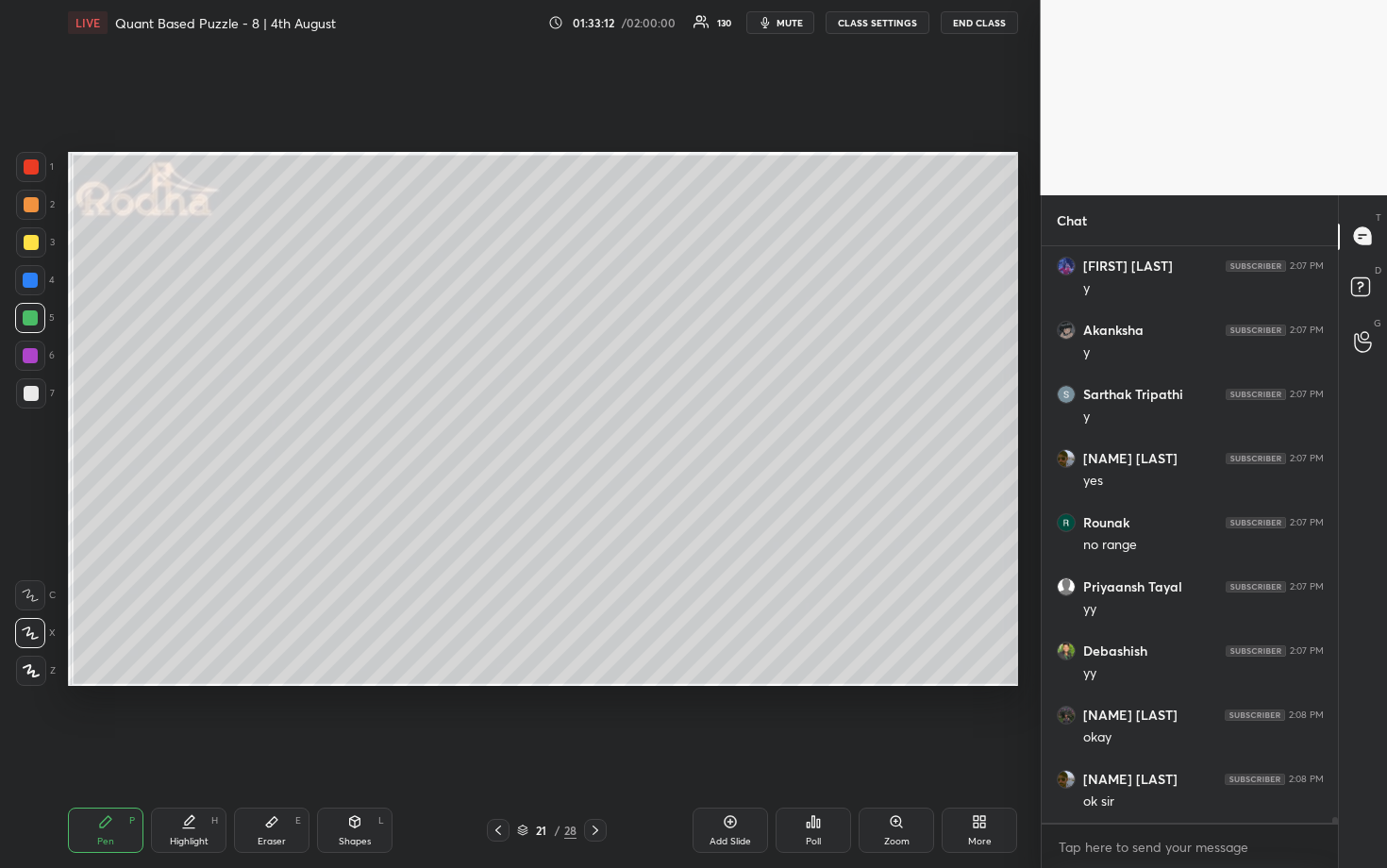 scroll, scrollTop: 55811, scrollLeft: 0, axis: vertical 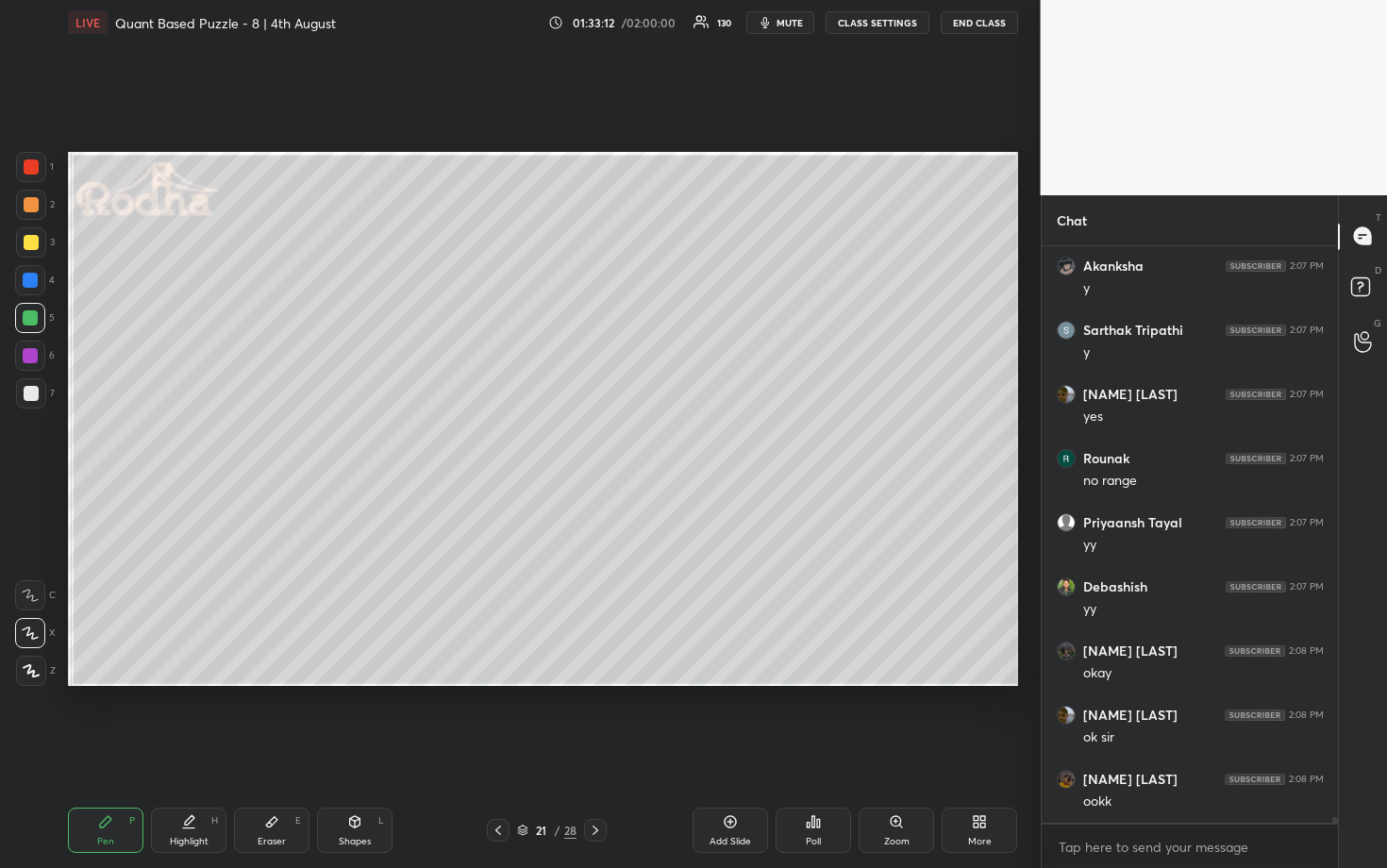 click at bounding box center (31, 205) 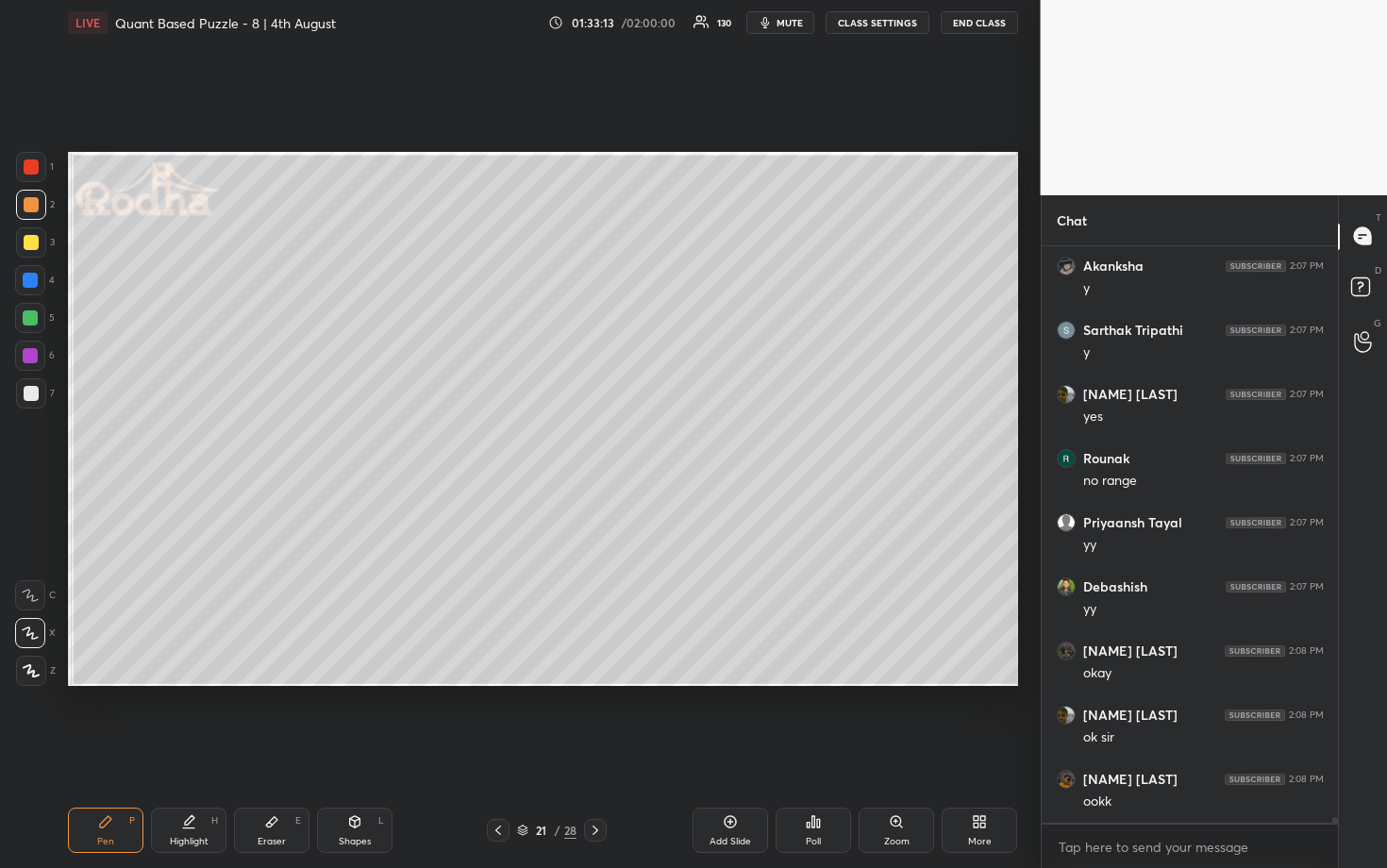 click at bounding box center [31, 393] 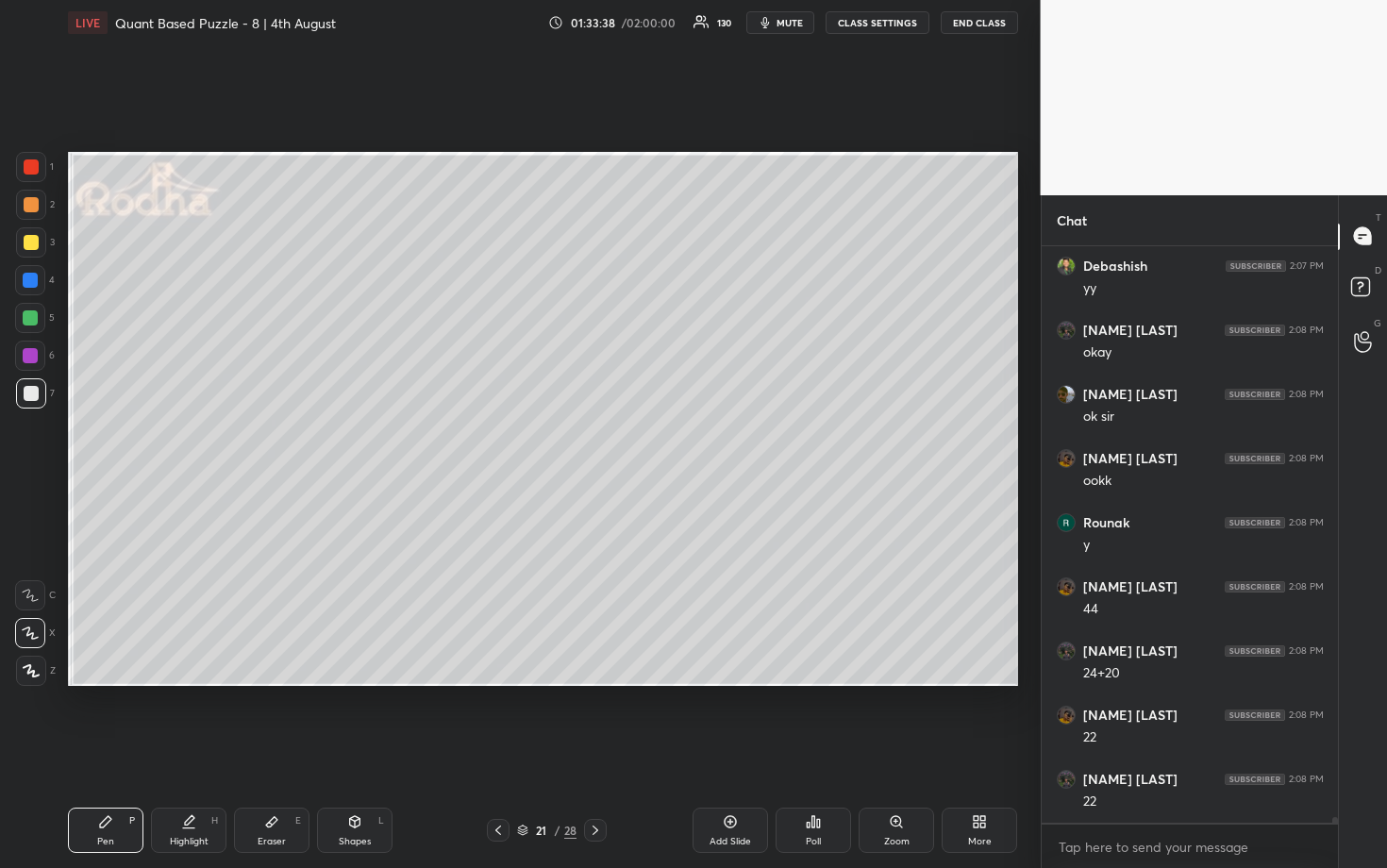scroll, scrollTop: 56260, scrollLeft: 0, axis: vertical 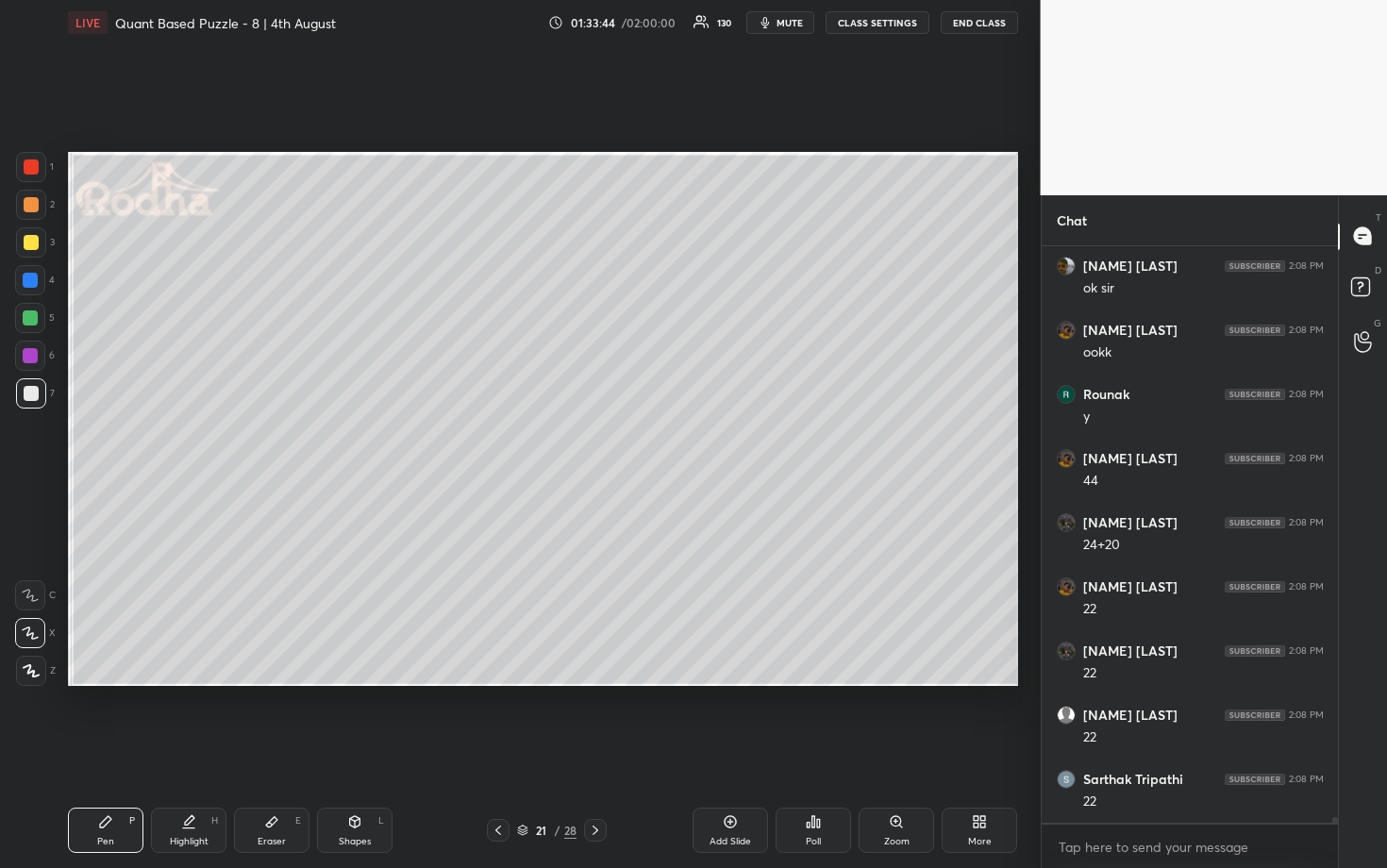 click at bounding box center [30, 280] 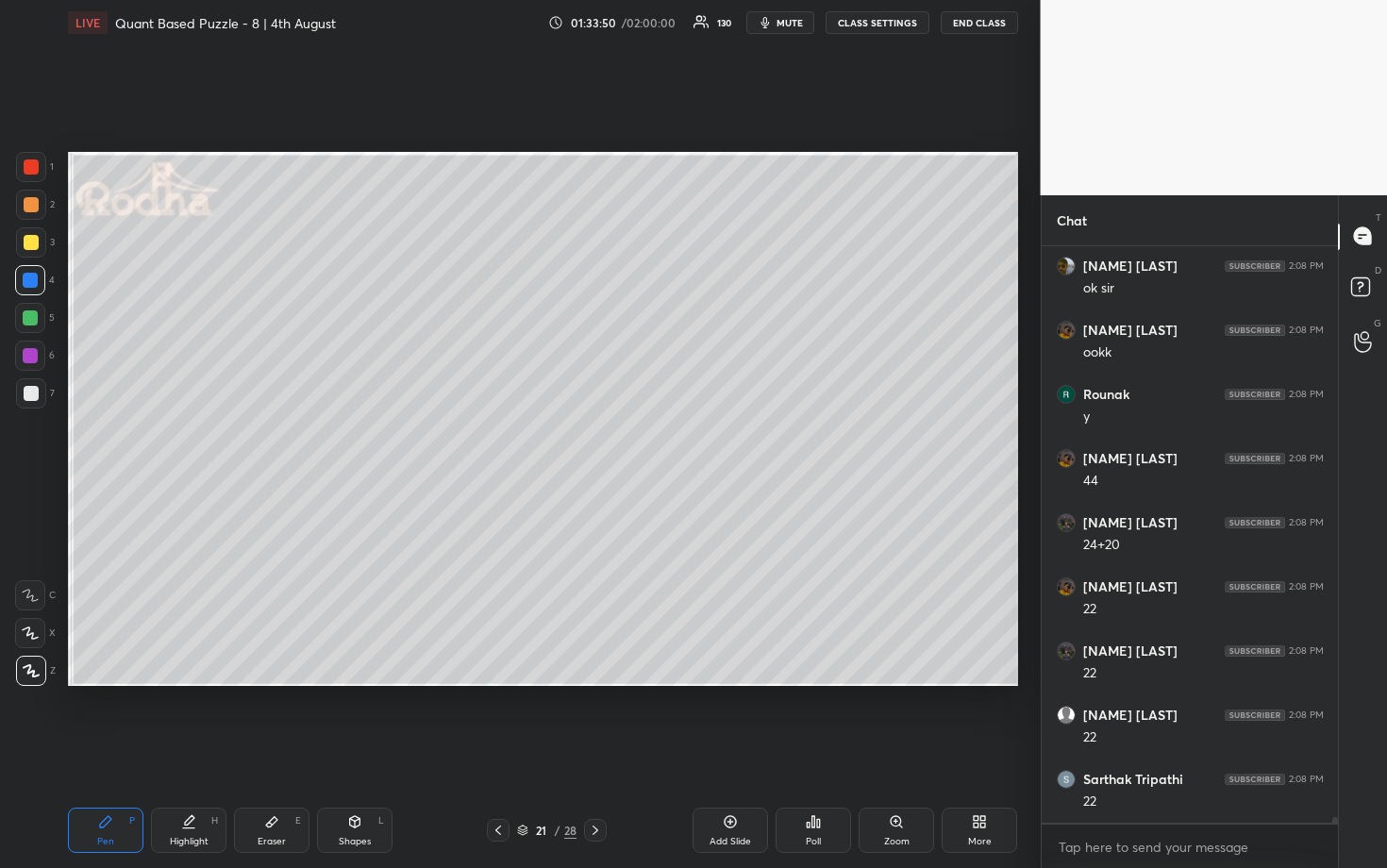 click at bounding box center [31, 242] 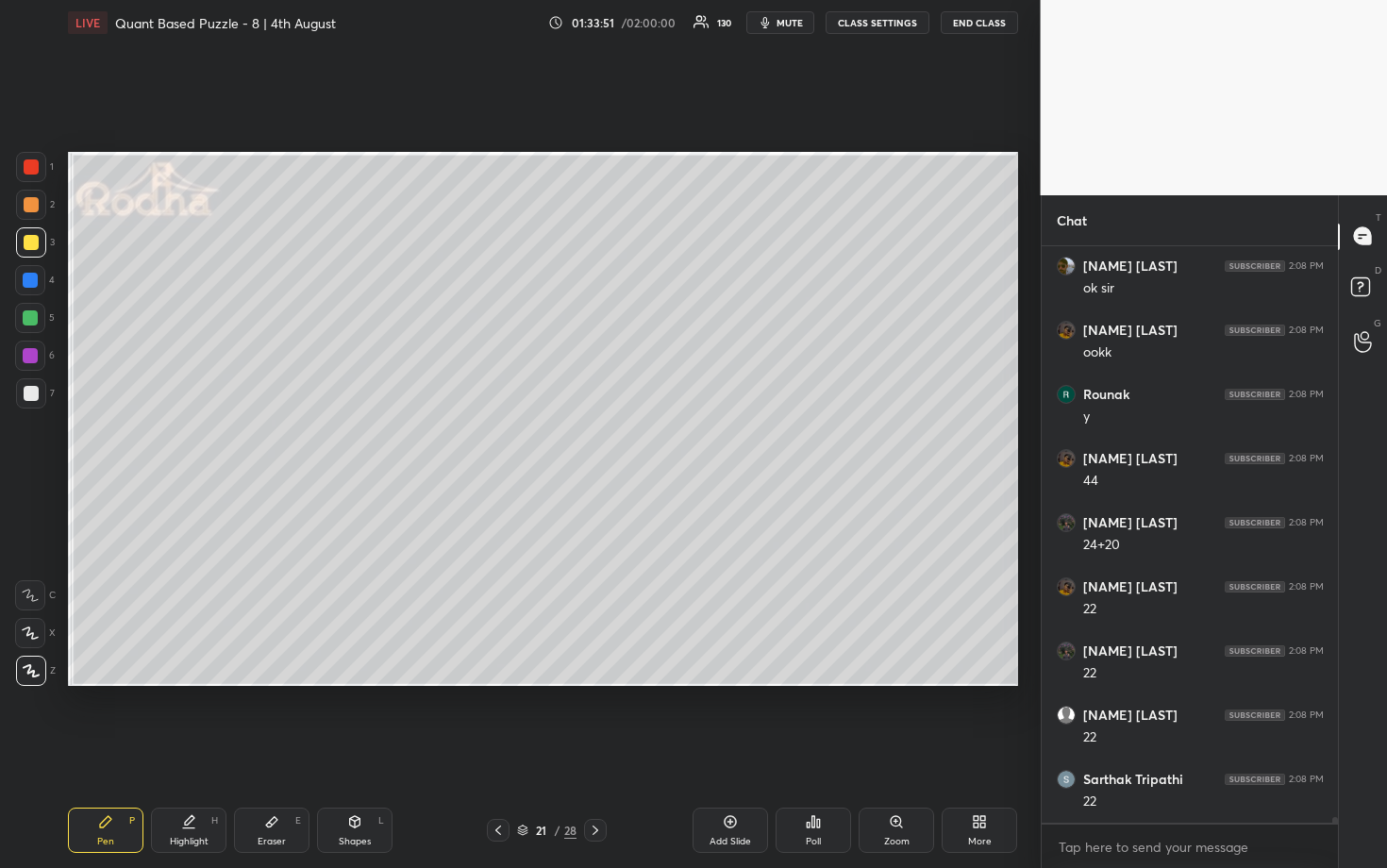 drag, startPoint x: 28, startPoint y: 202, endPoint x: 58, endPoint y: 216, distance: 33.10589 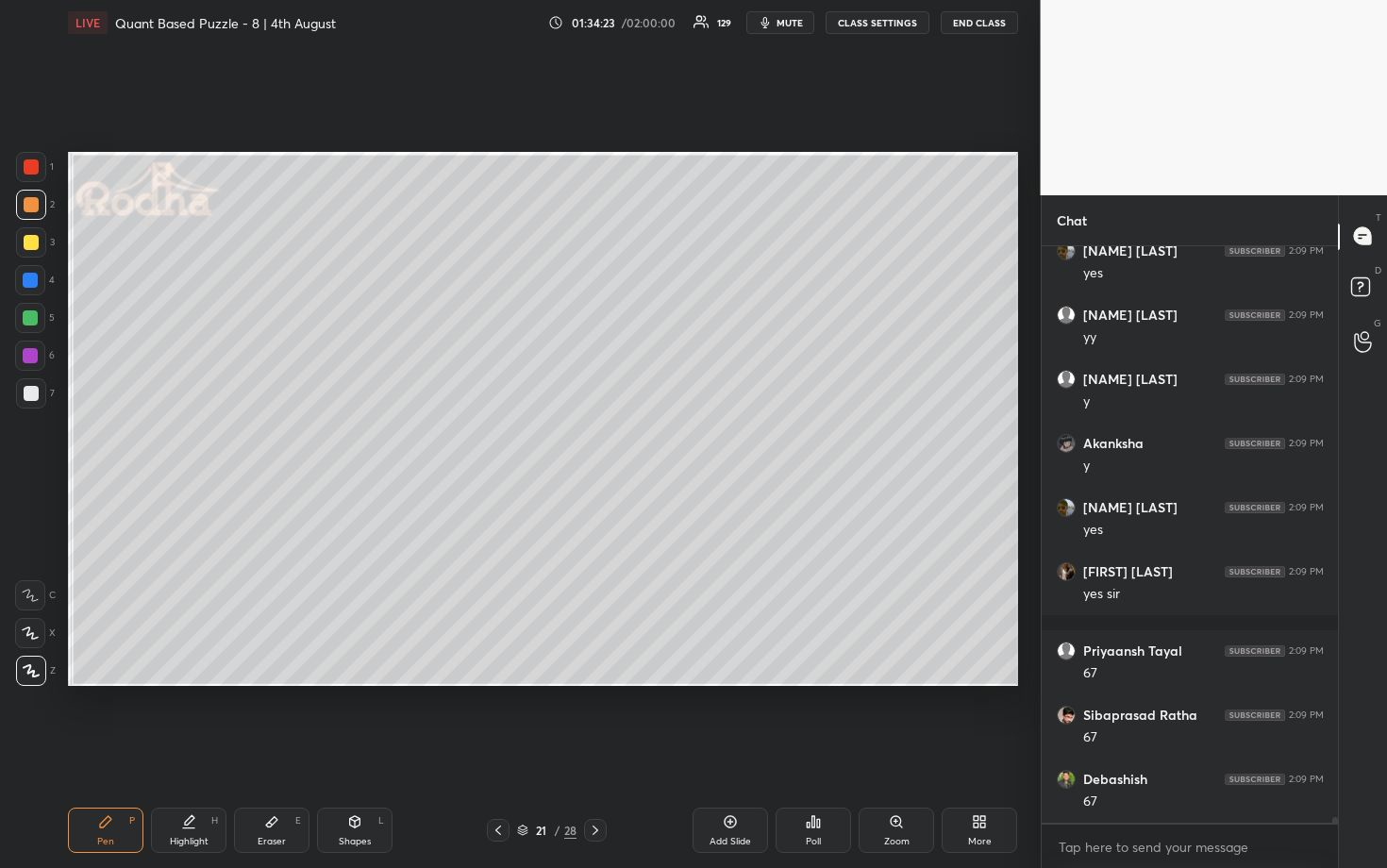 scroll, scrollTop: 57430, scrollLeft: 0, axis: vertical 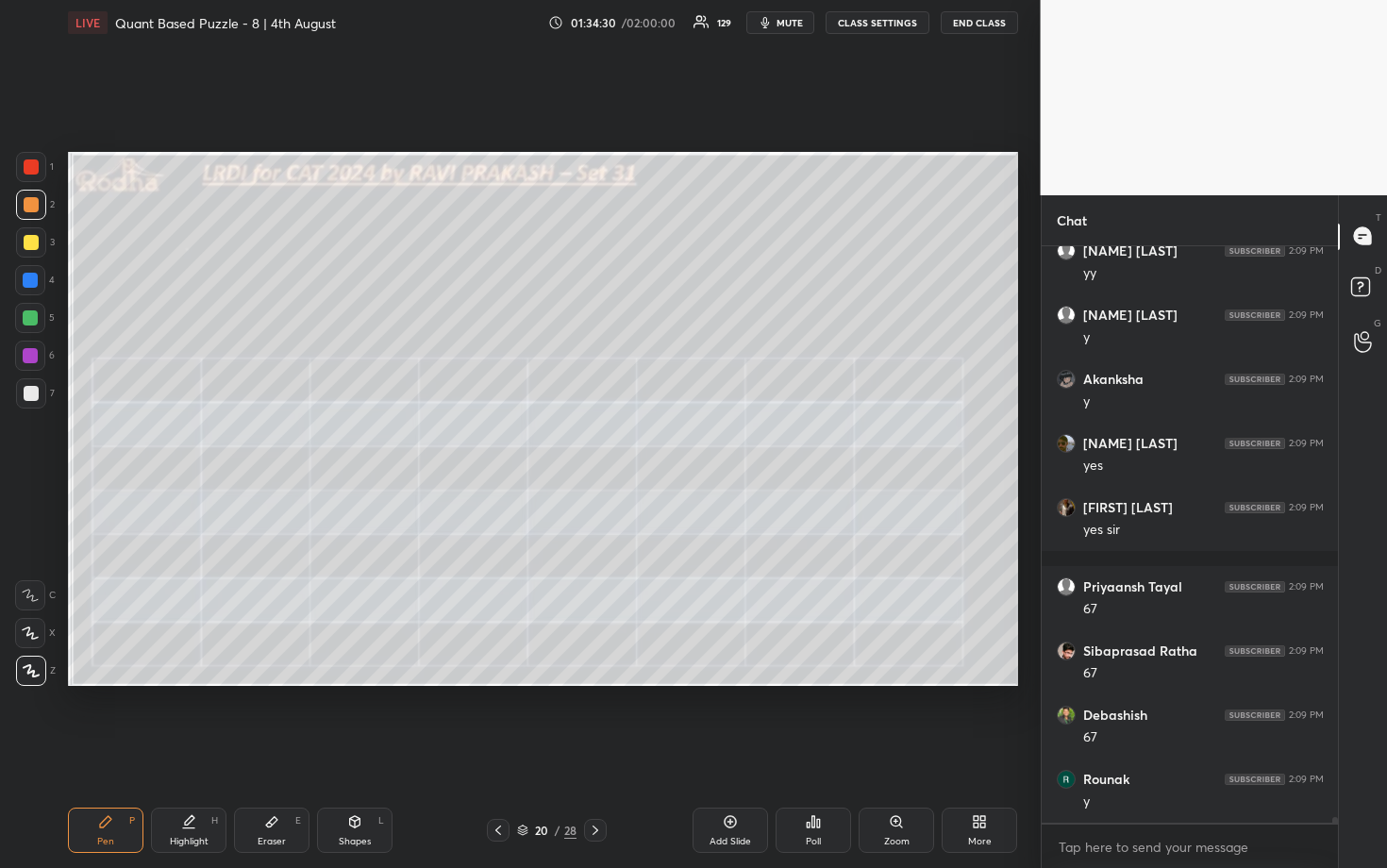 click on "Add Slide" at bounding box center (730, 830) 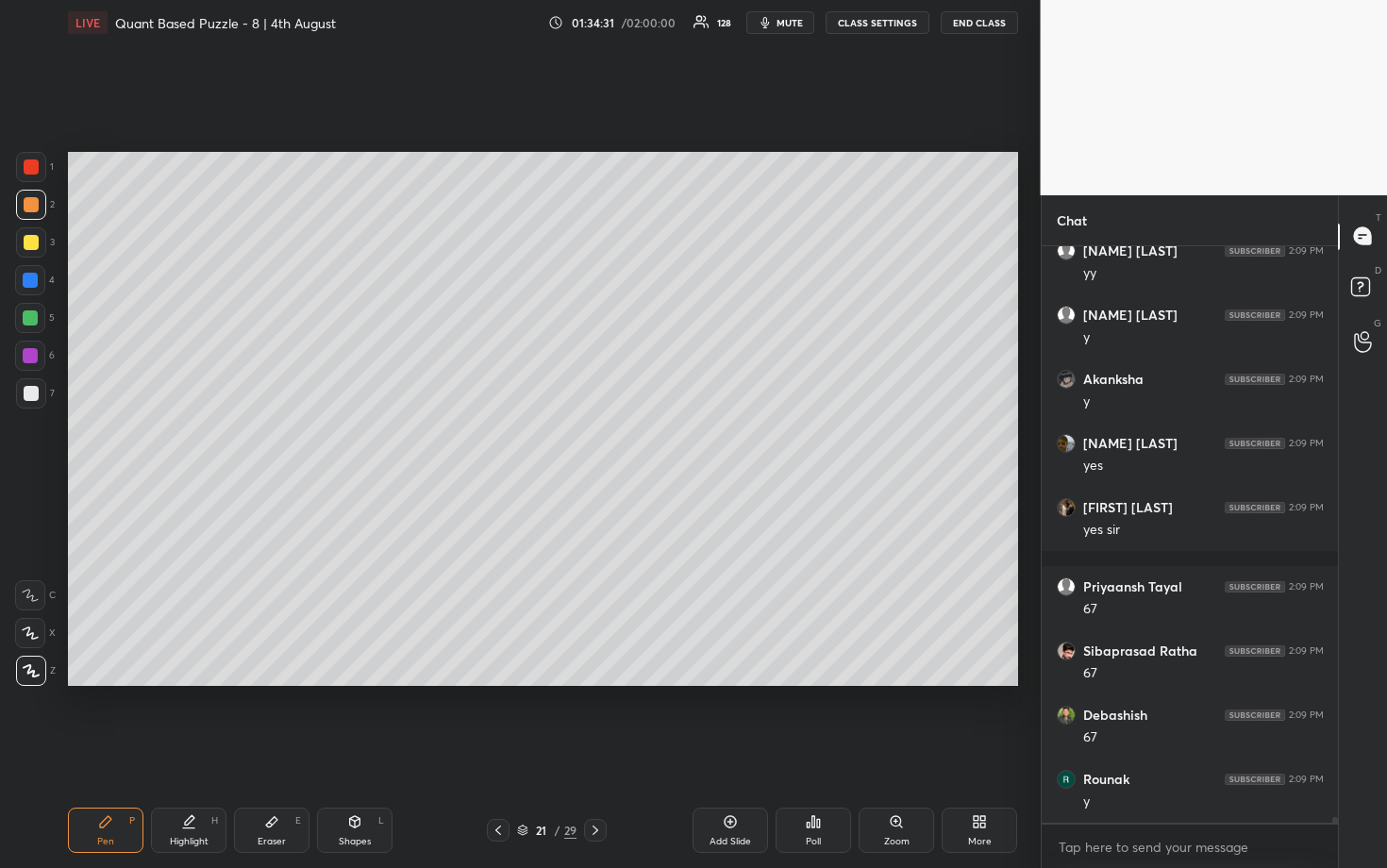 click at bounding box center [31, 393] 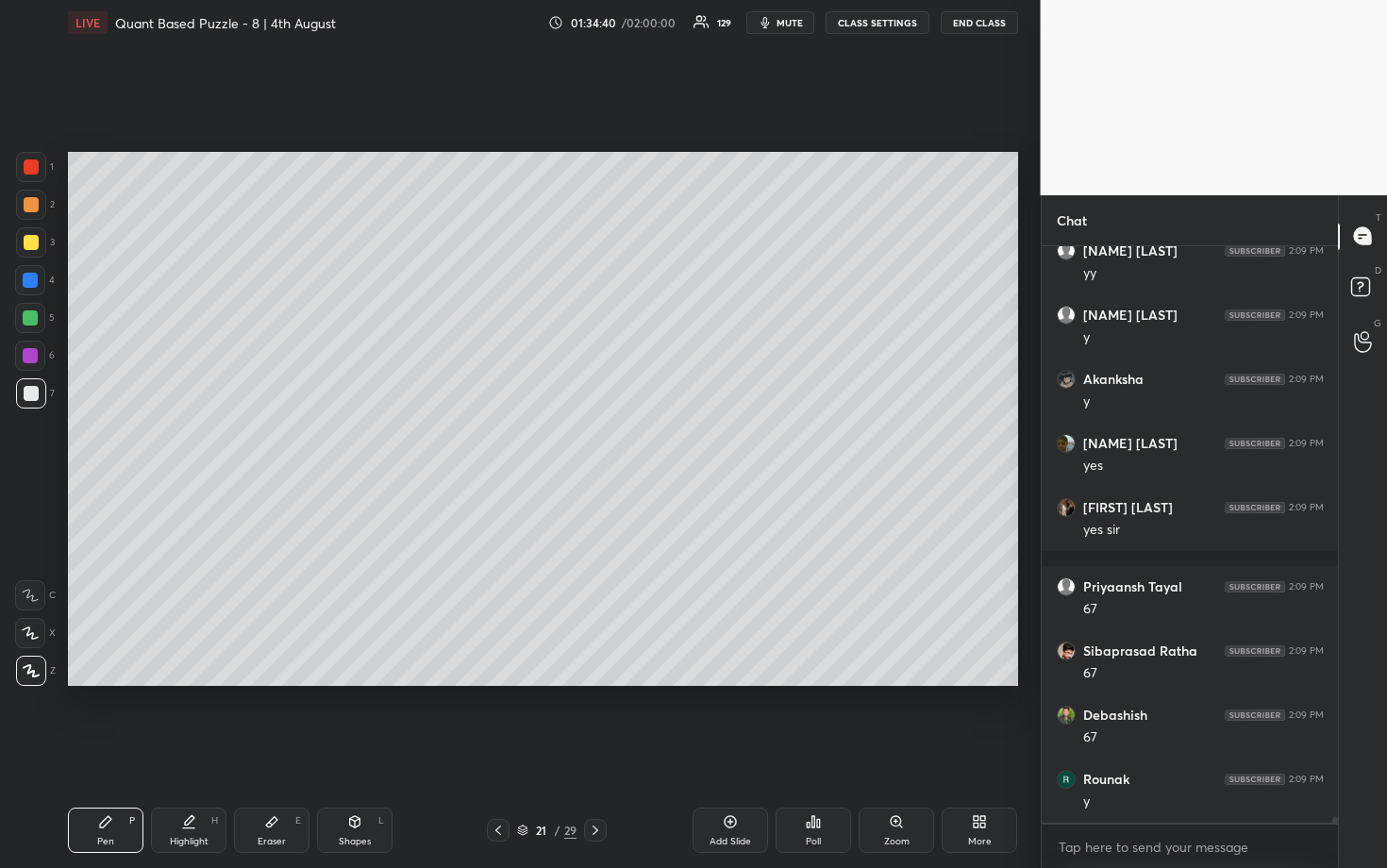 scroll, scrollTop: 57494, scrollLeft: 0, axis: vertical 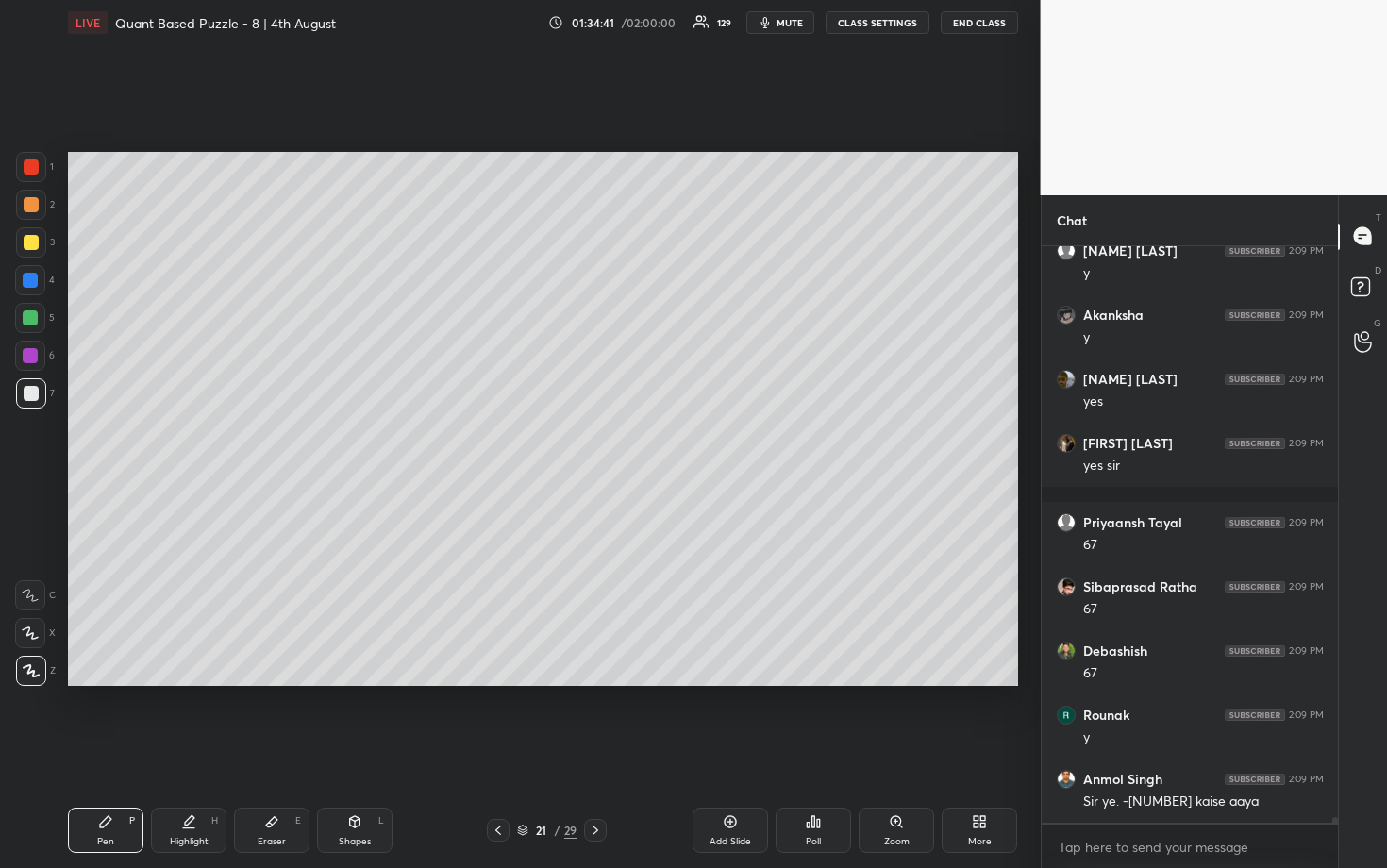 click on "mute" at bounding box center [790, 23] 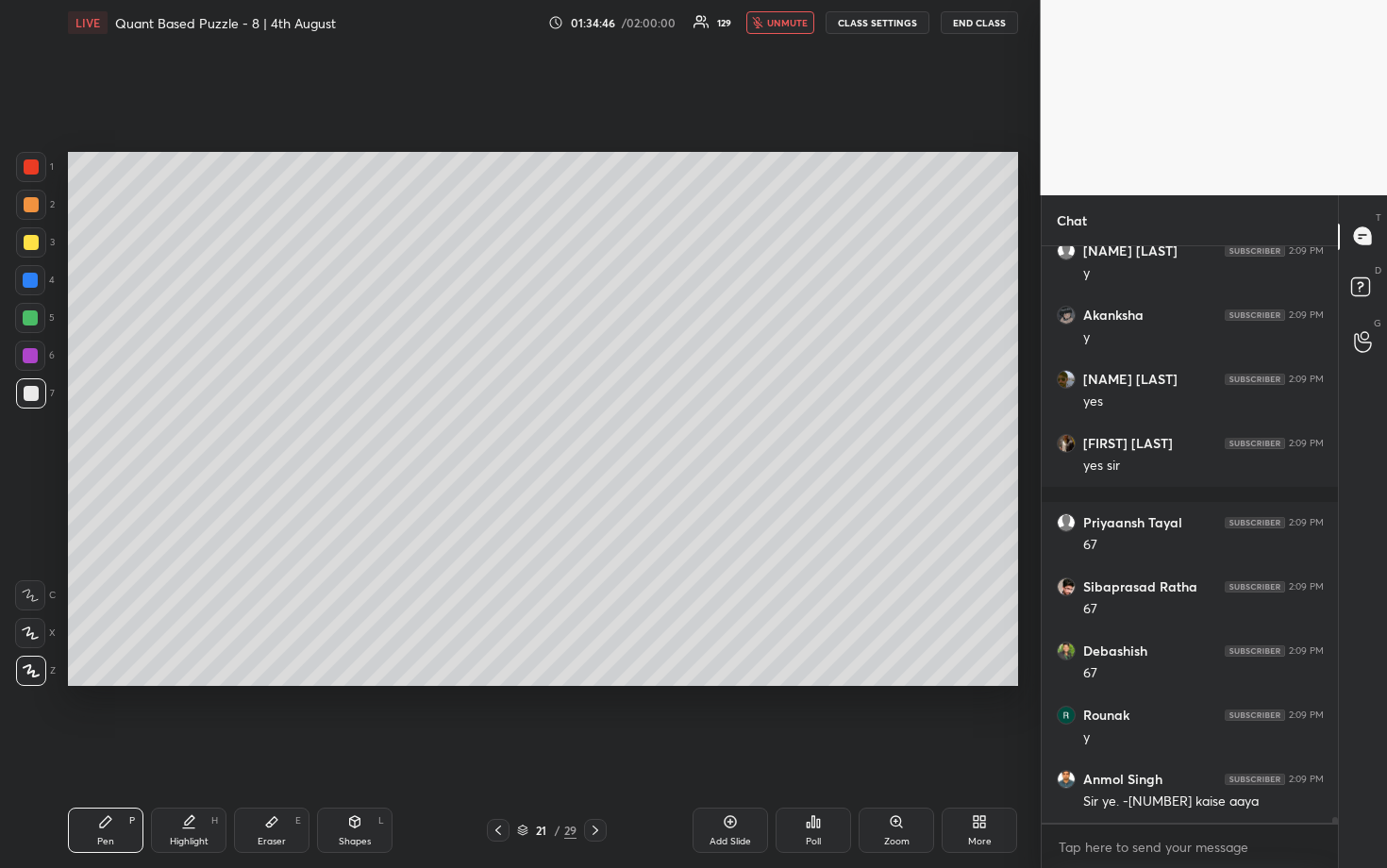 scroll, scrollTop: 57558, scrollLeft: 0, axis: vertical 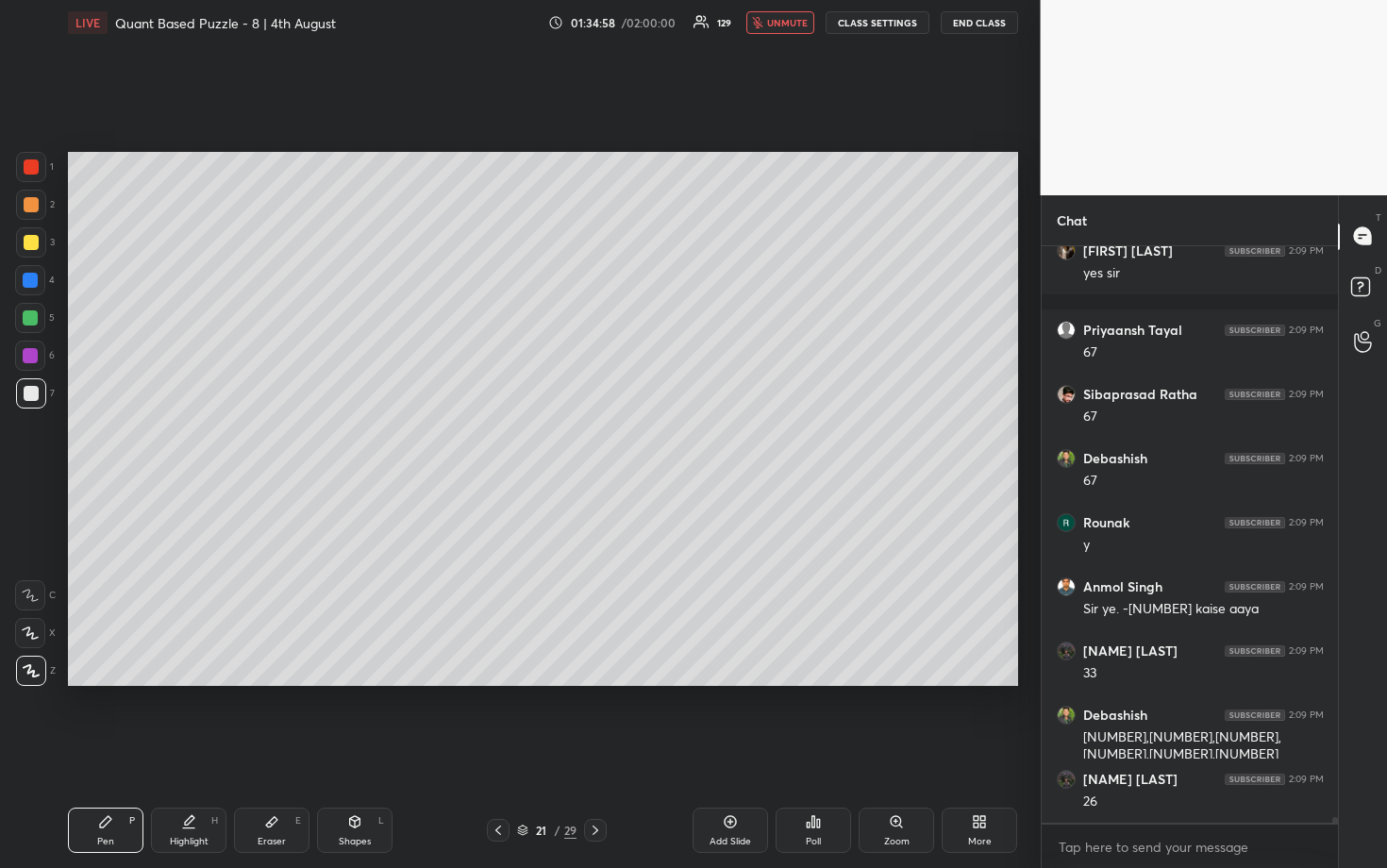 click on "unmute" at bounding box center (787, 23) 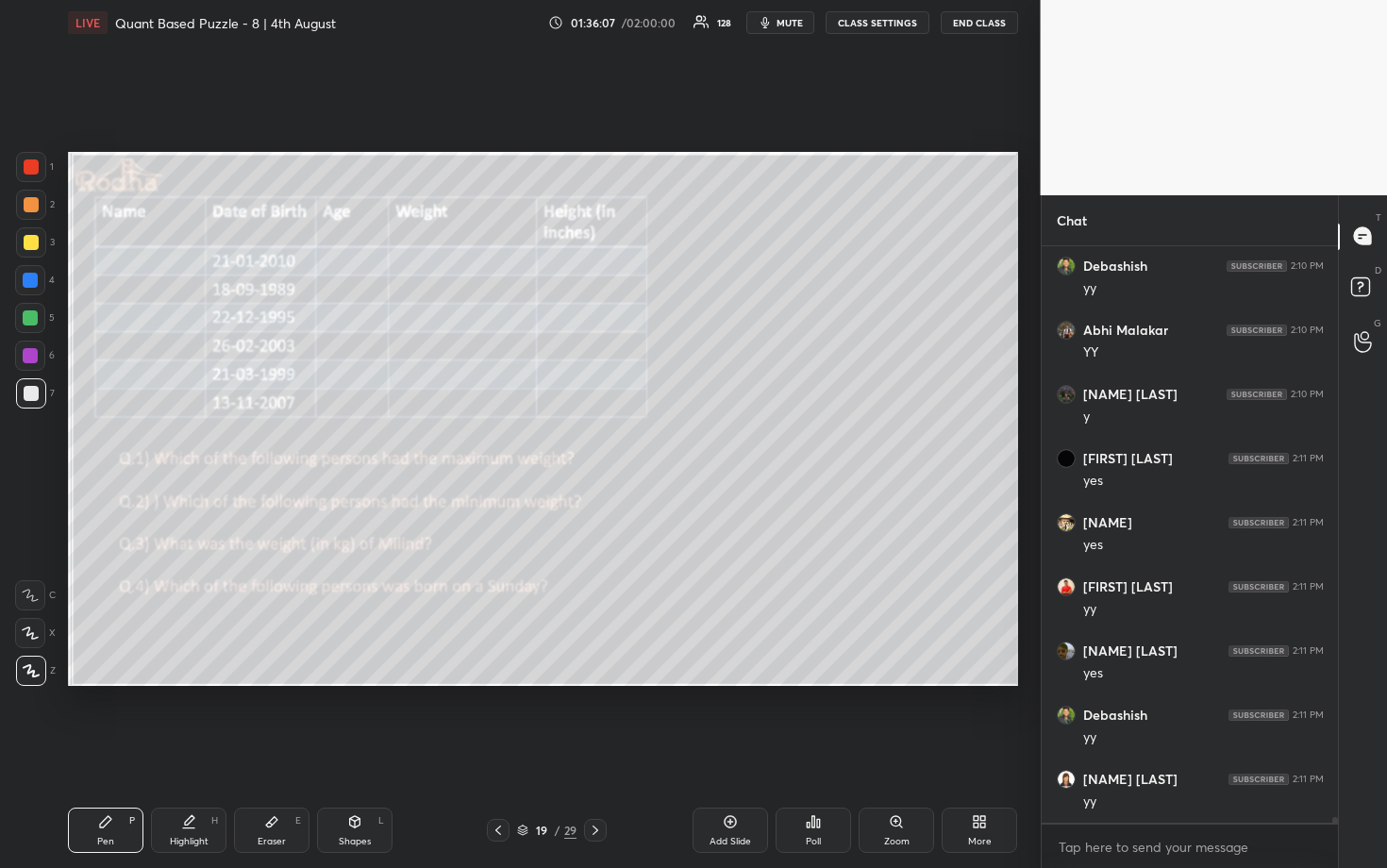 scroll, scrollTop: 58667, scrollLeft: 0, axis: vertical 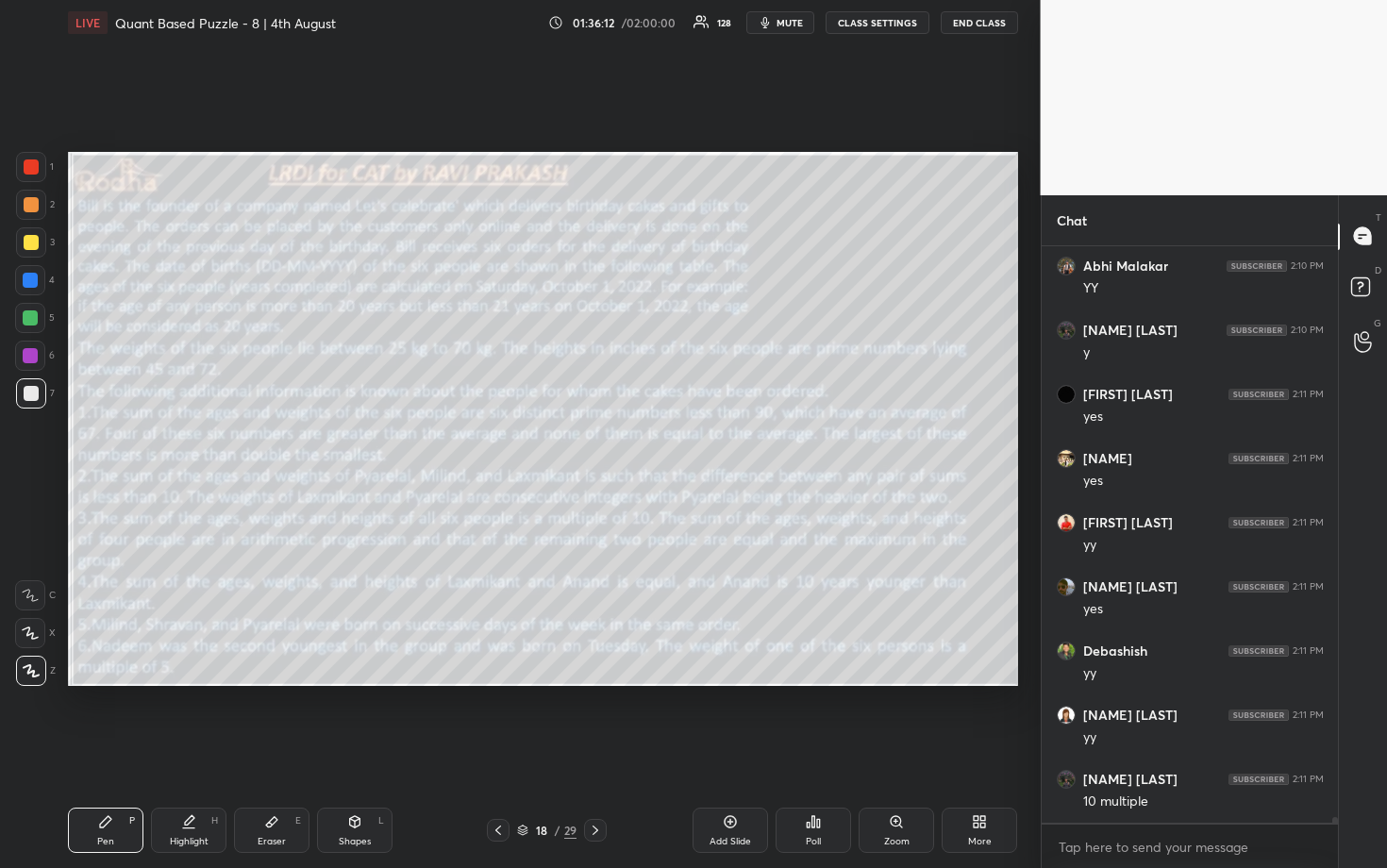 click at bounding box center (31, 242) 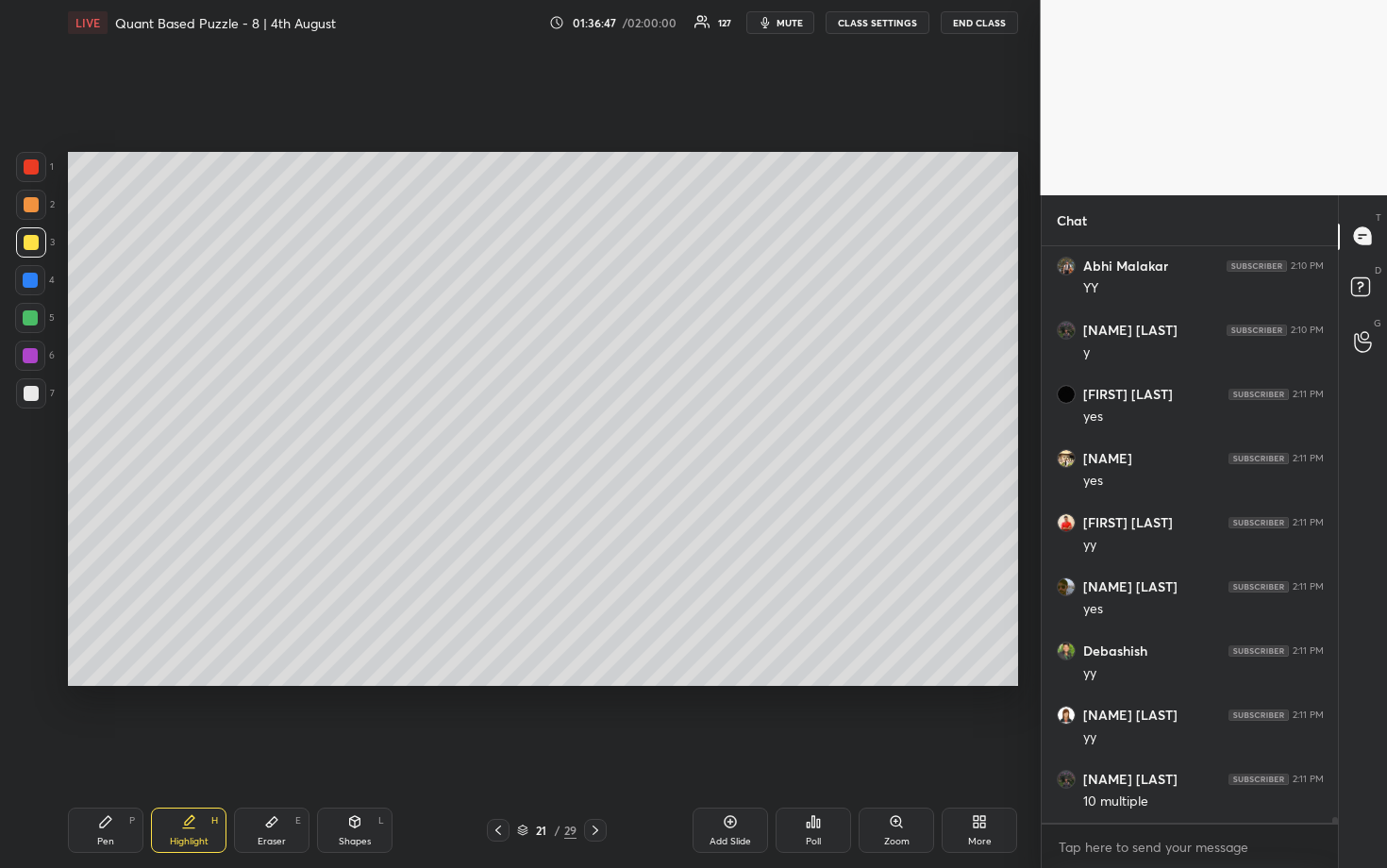 click at bounding box center [30, 318] 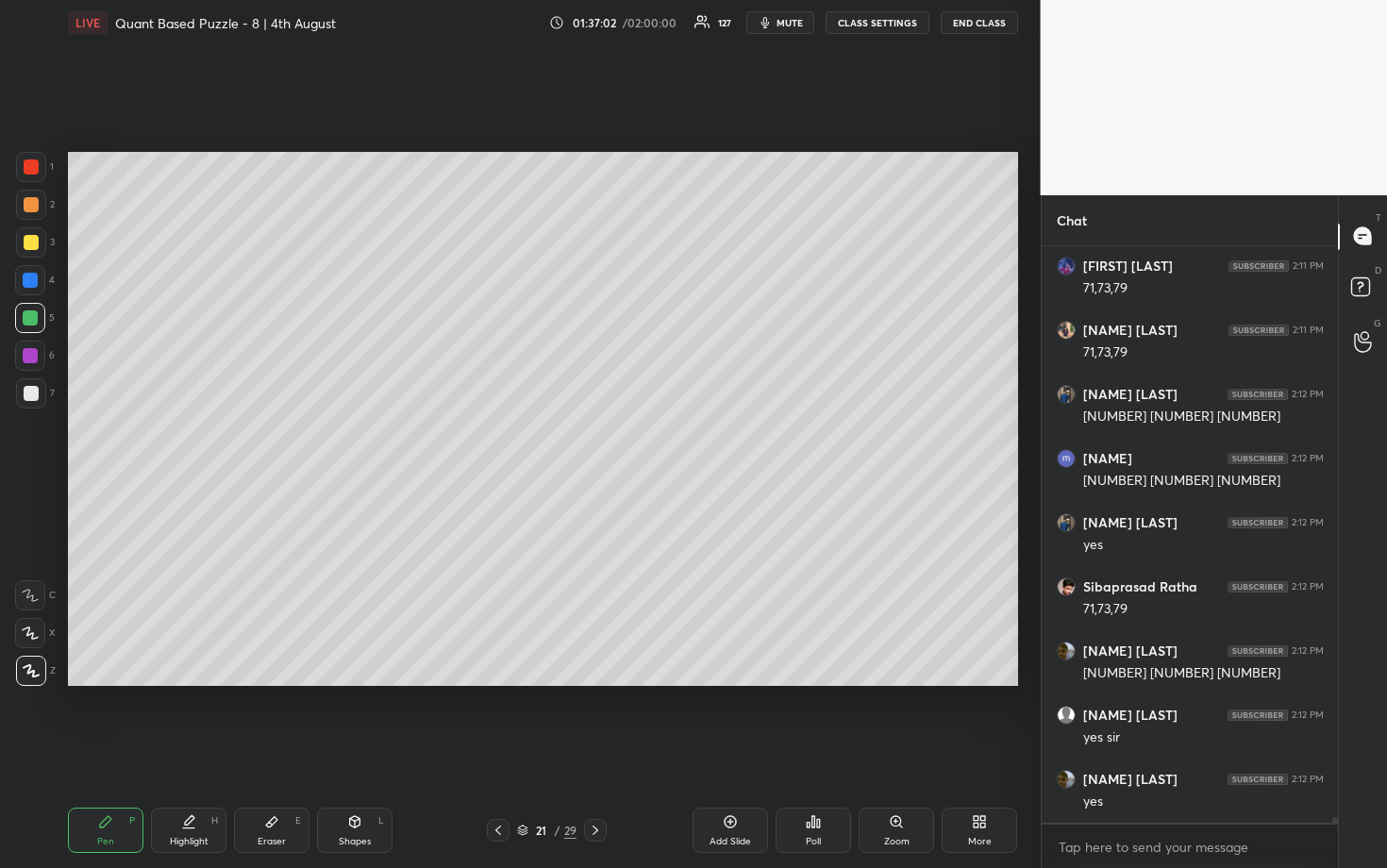 scroll, scrollTop: 58250, scrollLeft: 0, axis: vertical 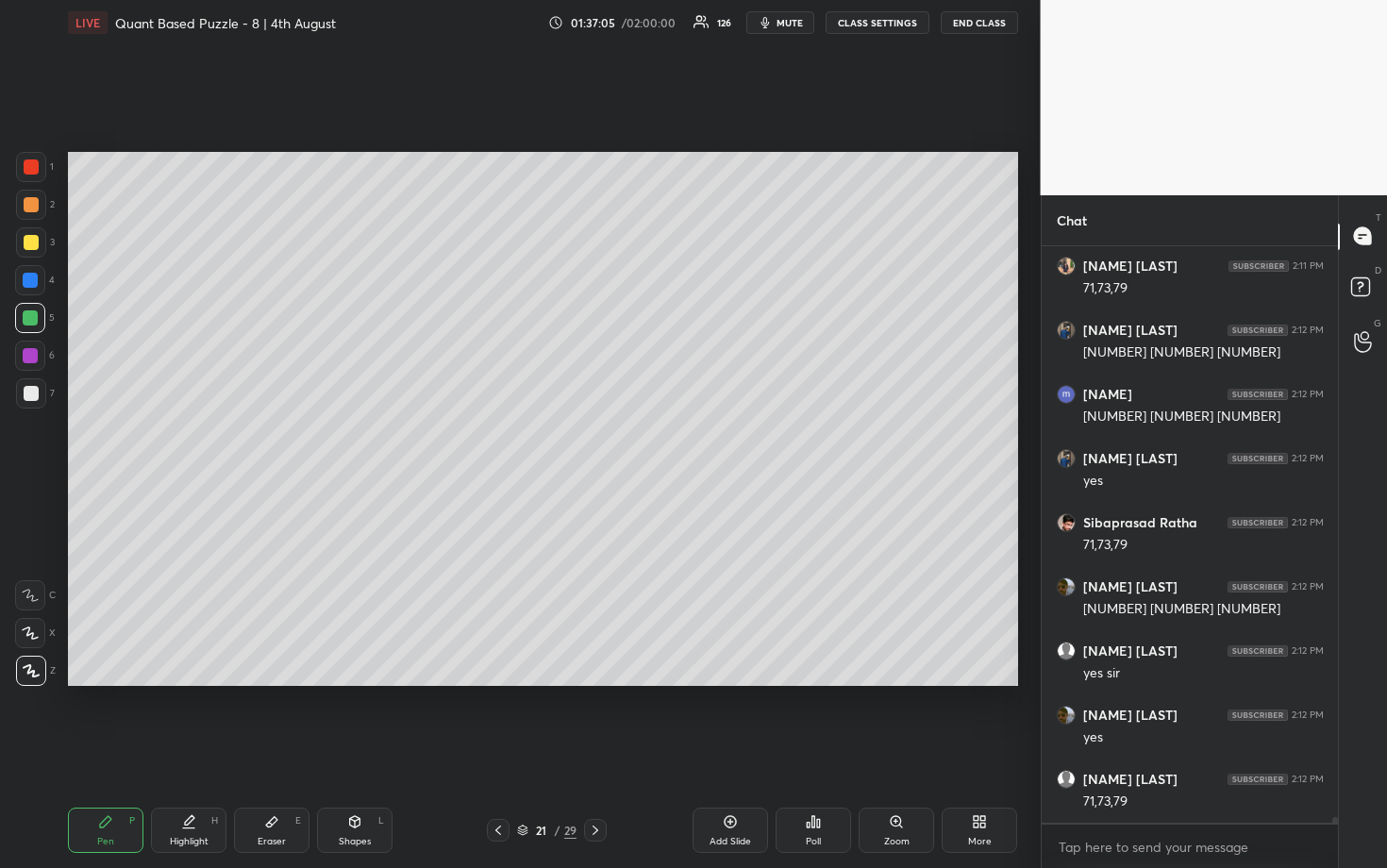 click at bounding box center [31, 167] 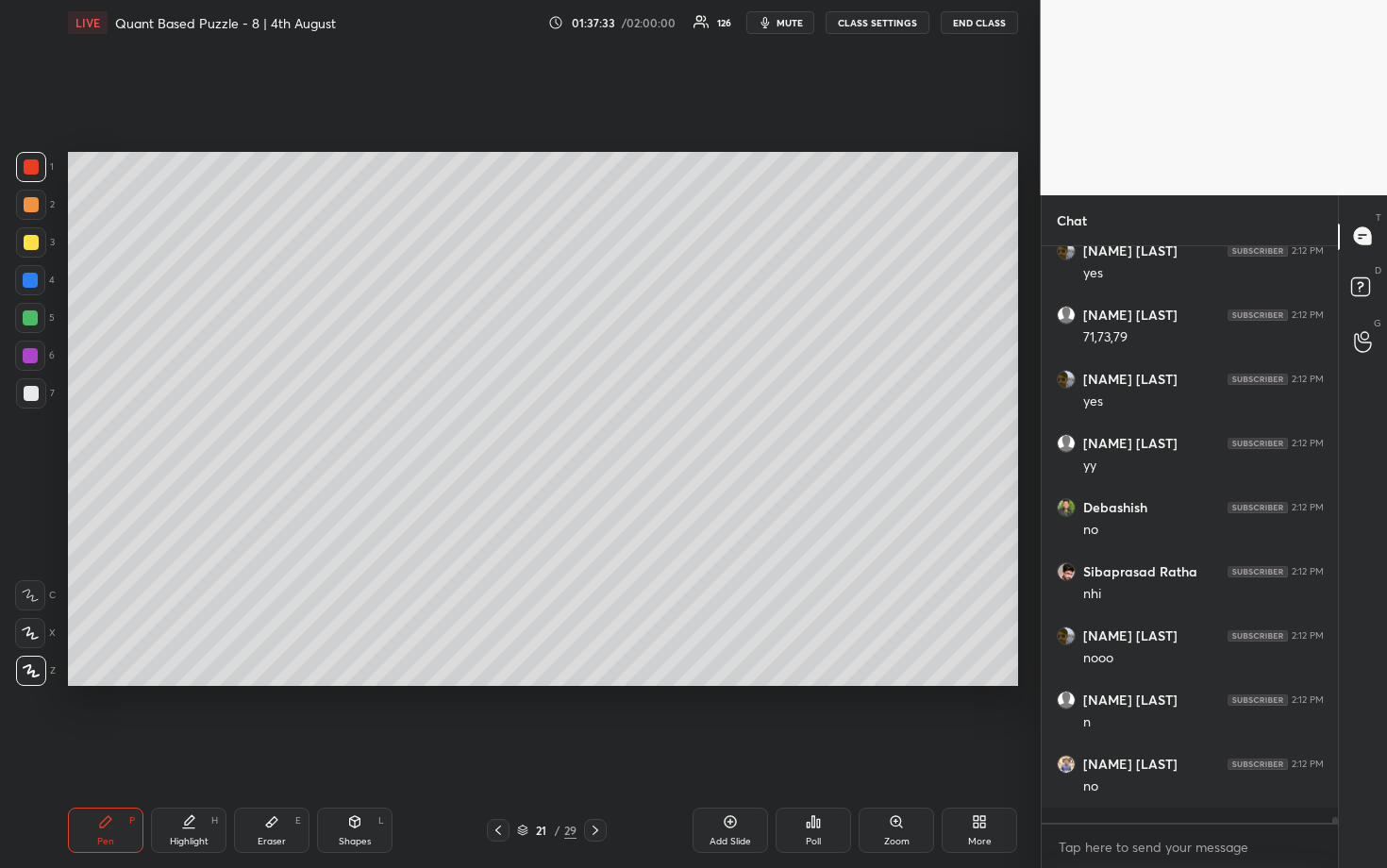 scroll, scrollTop: 58779, scrollLeft: 0, axis: vertical 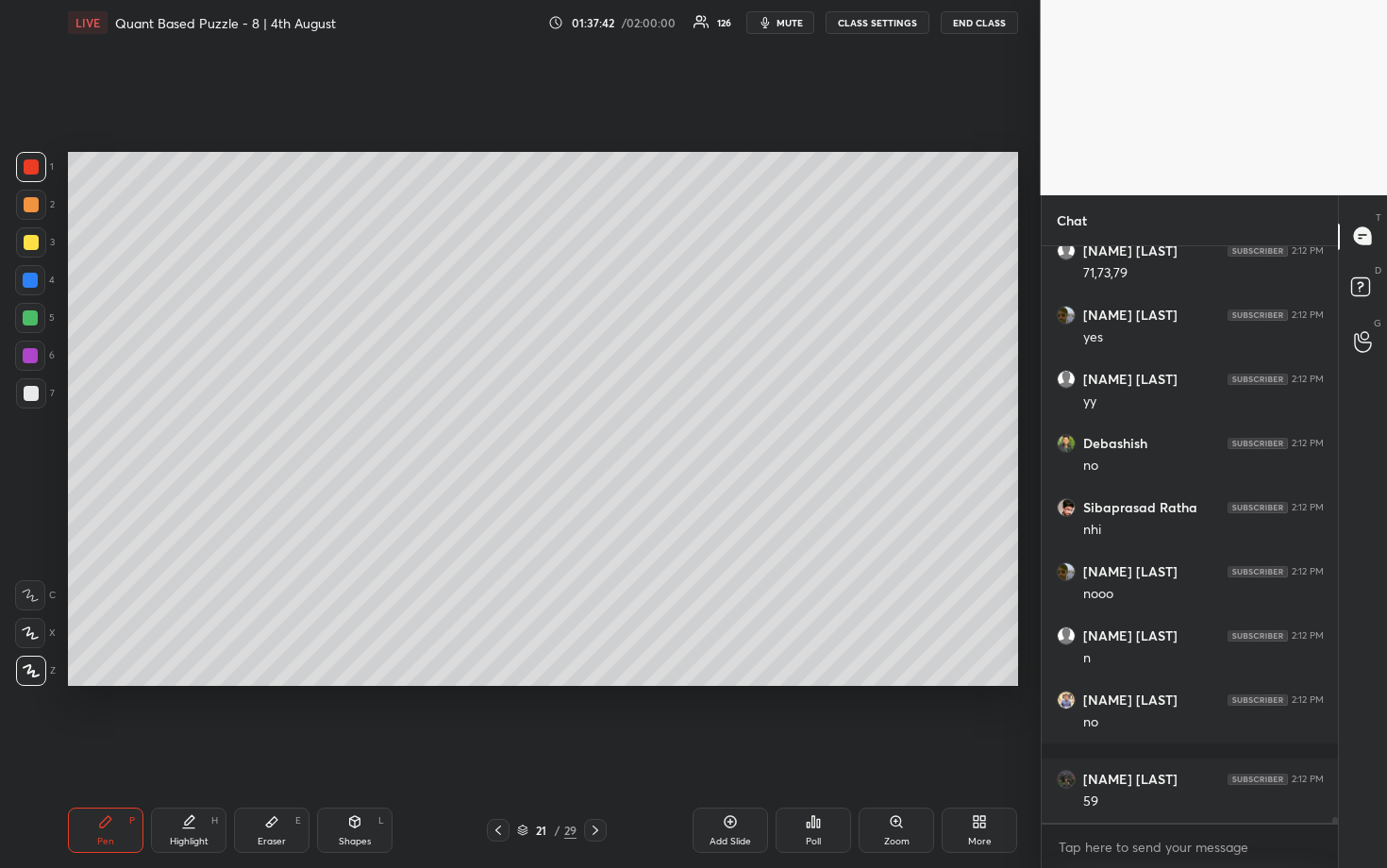 click at bounding box center (30, 280) 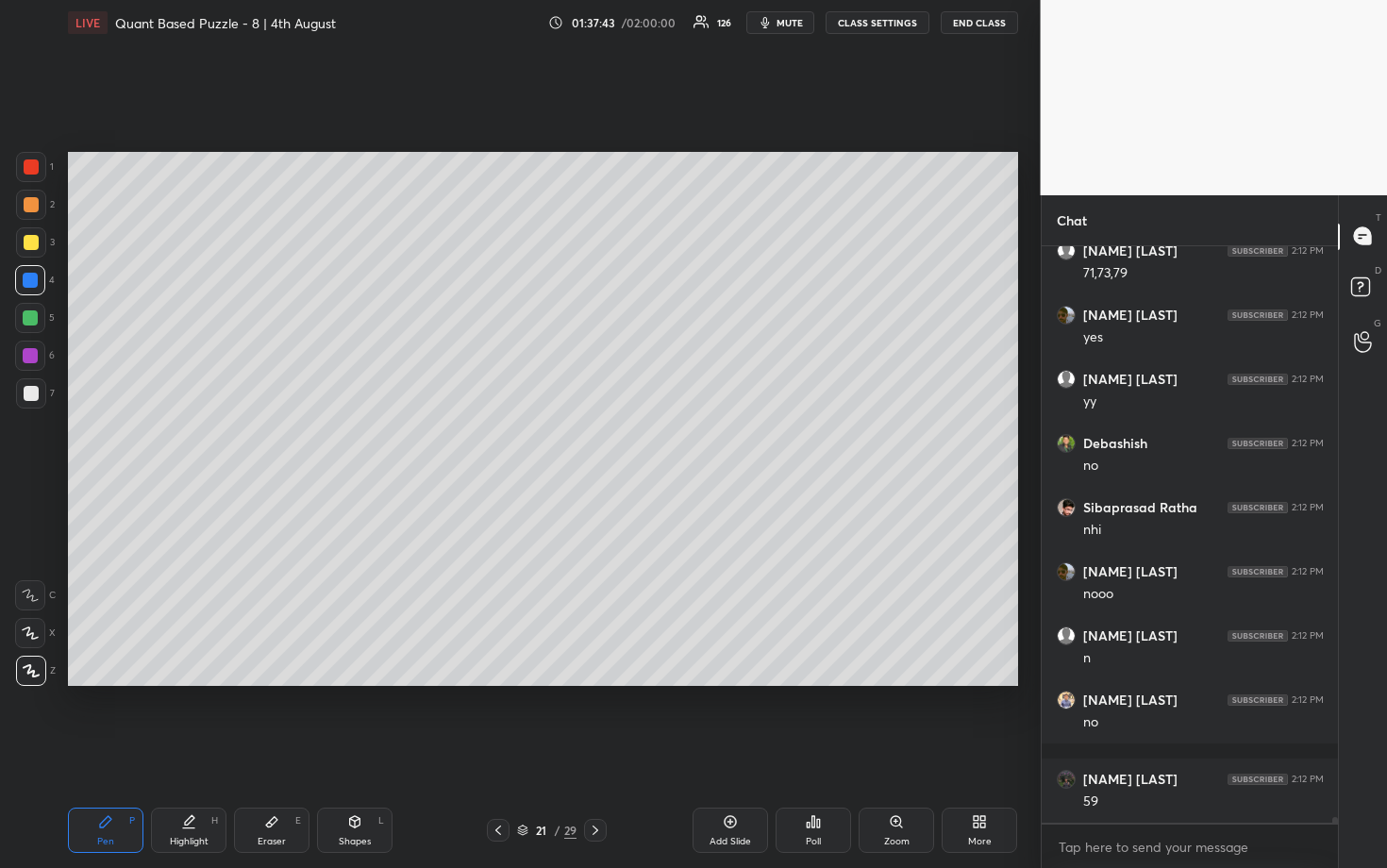 click at bounding box center [31, 393] 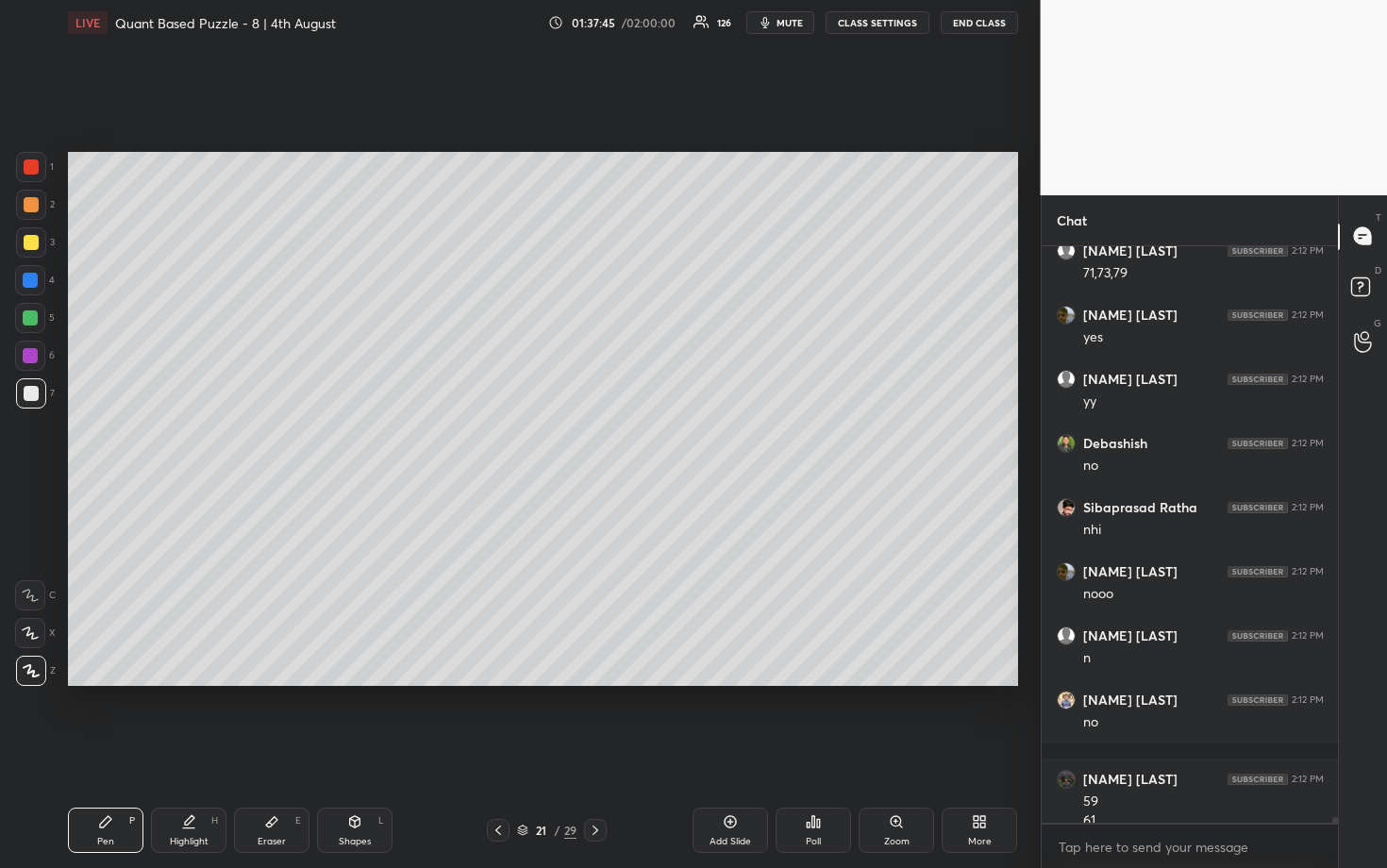 click at bounding box center [30, 318] 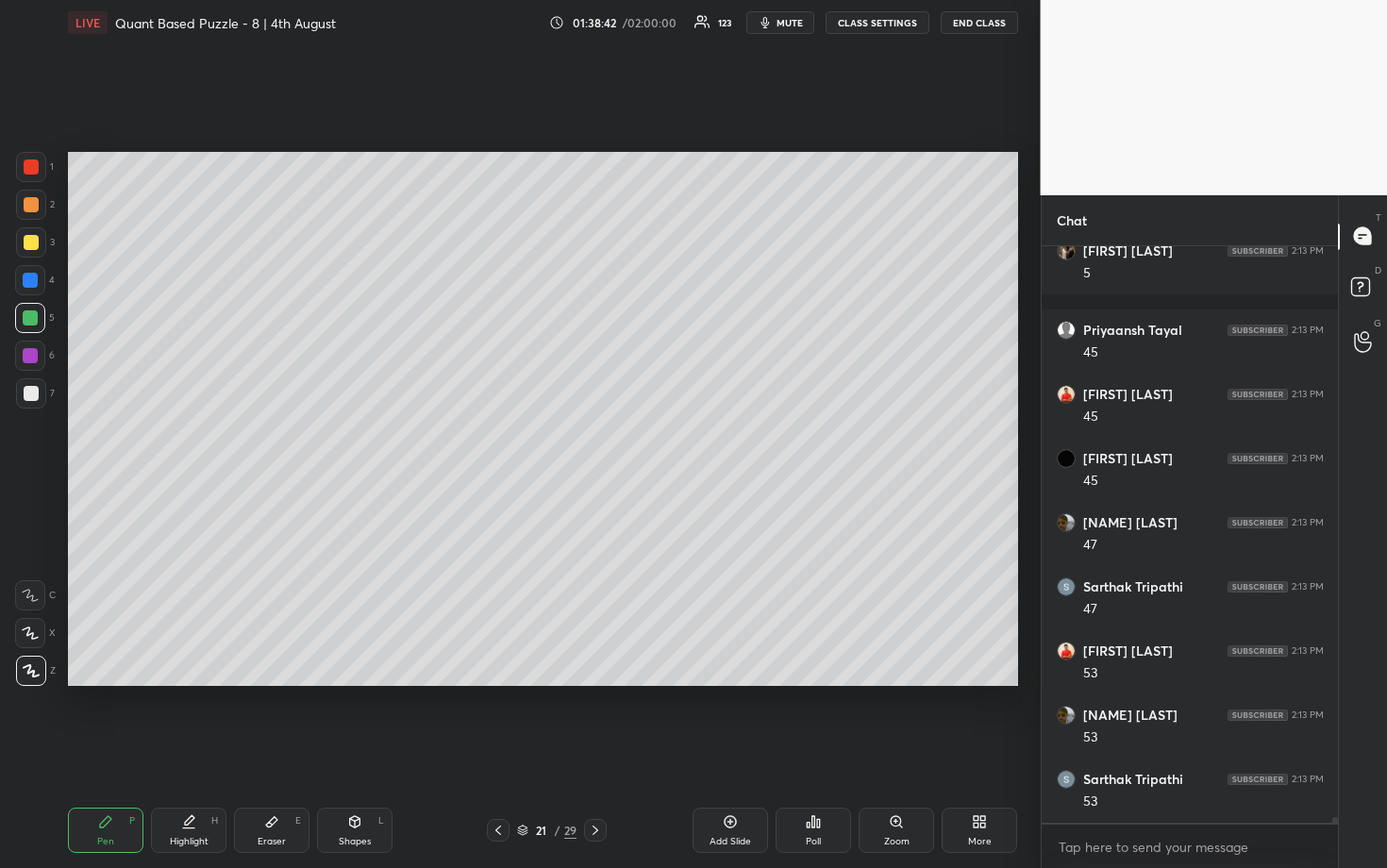 scroll, scrollTop: 61379, scrollLeft: 0, axis: vertical 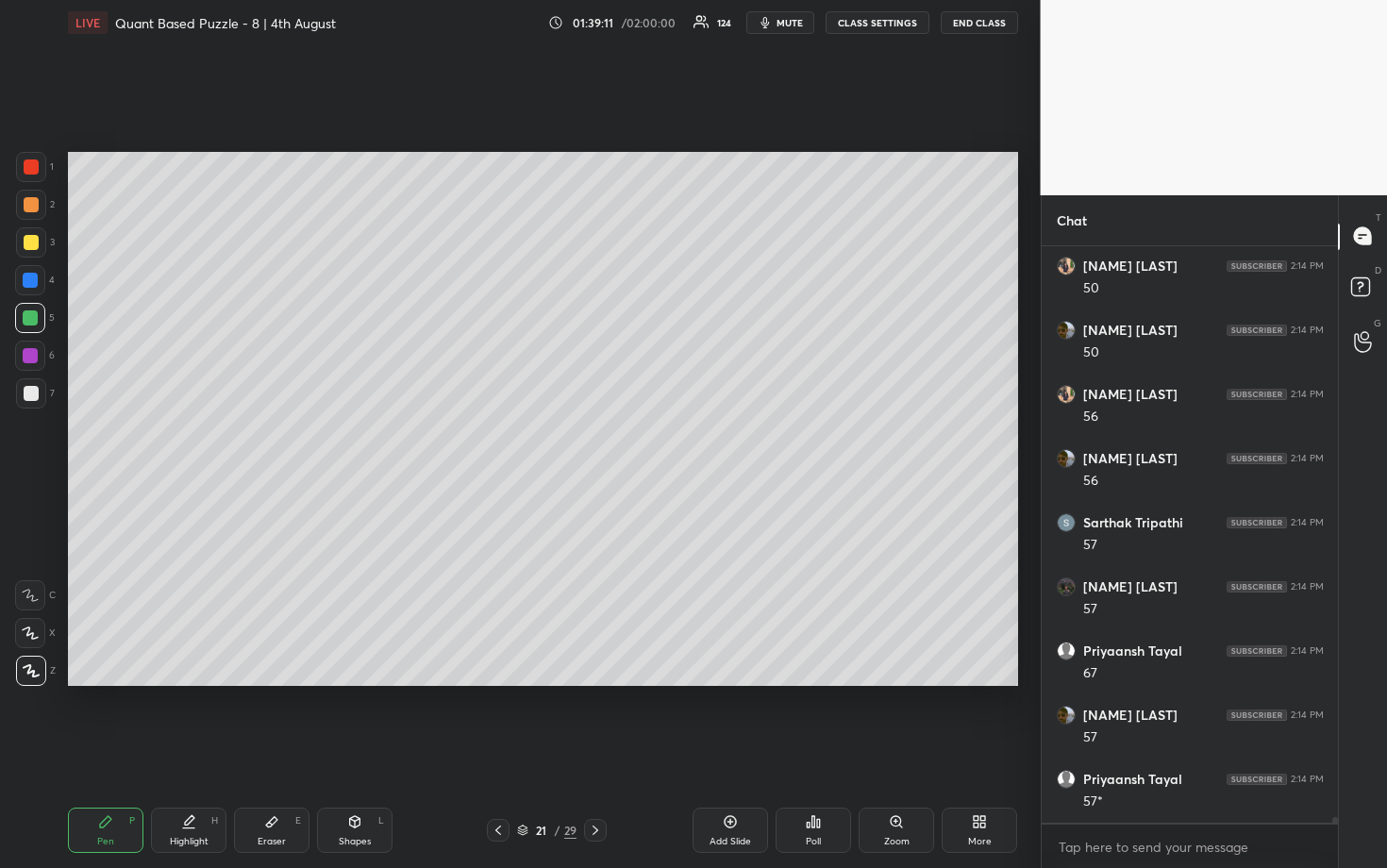 click 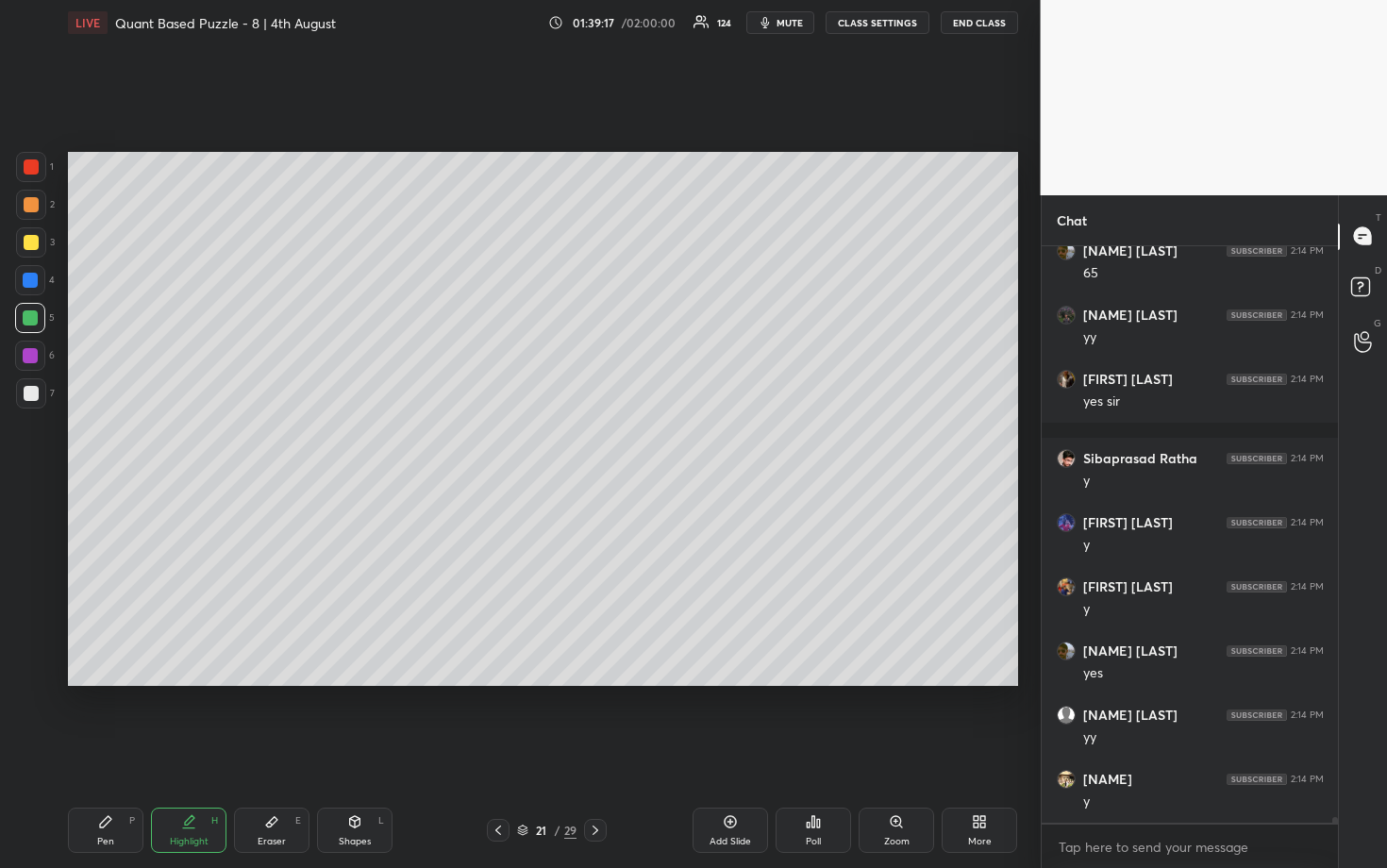click at bounding box center (30, 356) 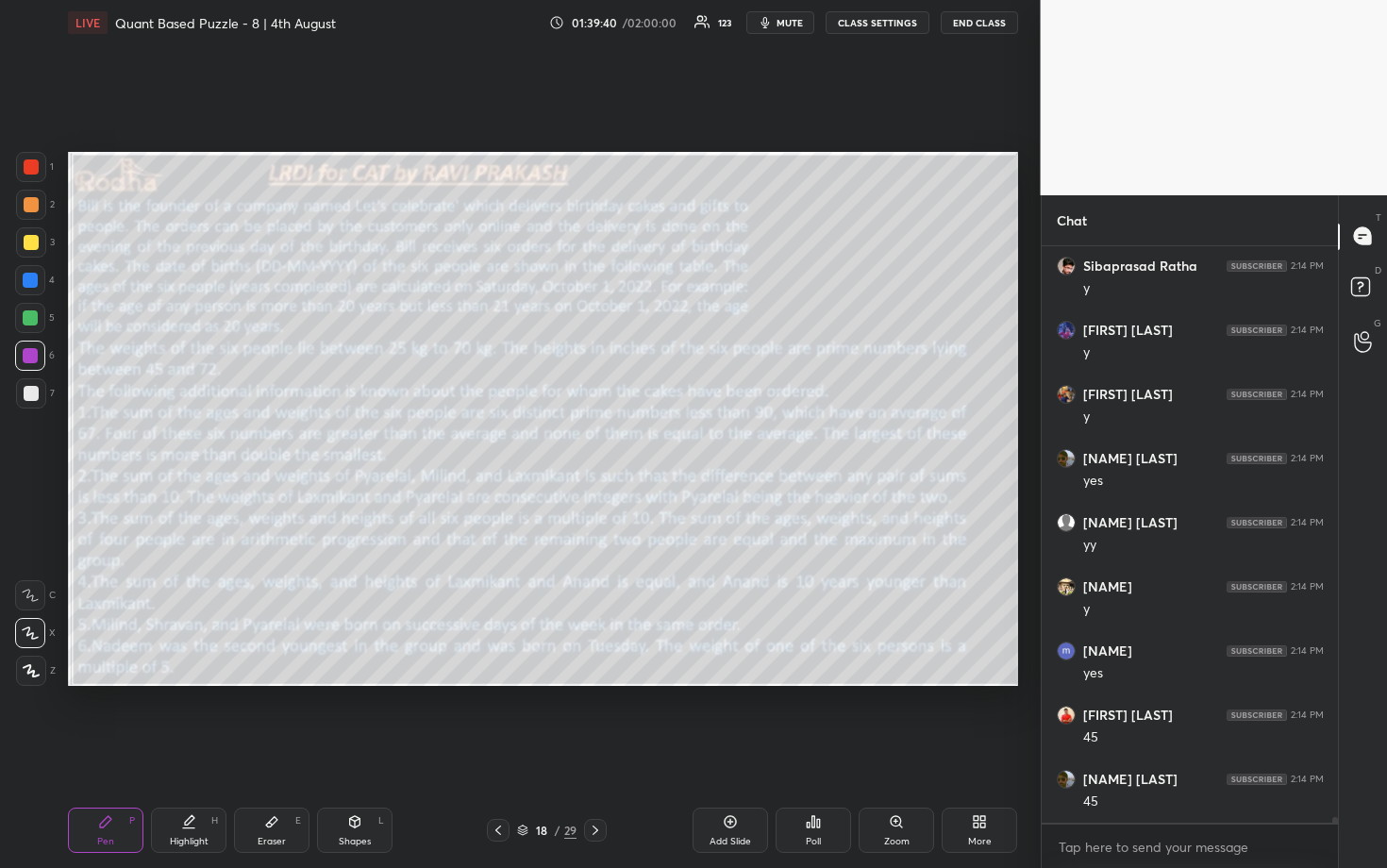 scroll, scrollTop: 62857, scrollLeft: 0, axis: vertical 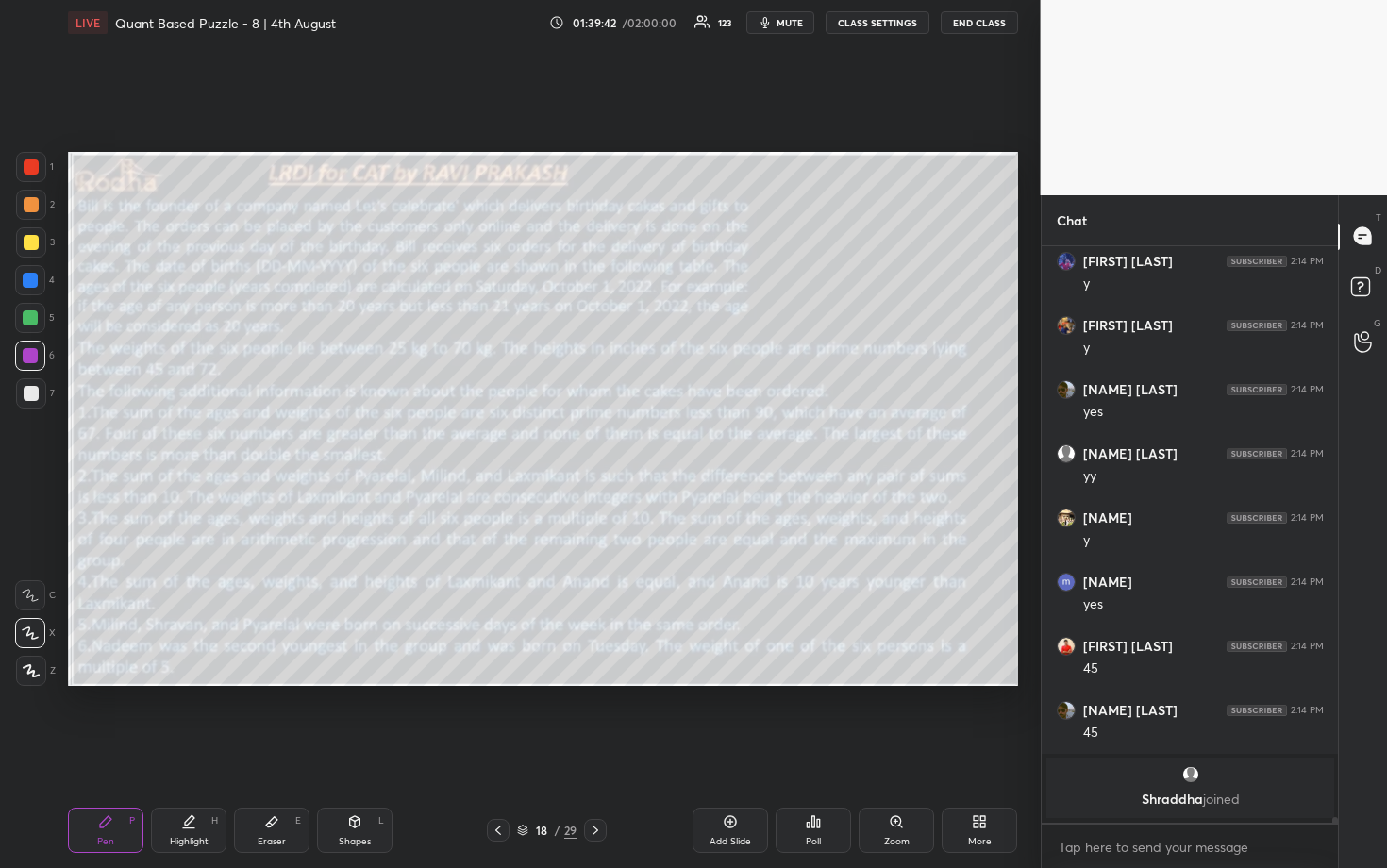 drag, startPoint x: 31, startPoint y: 244, endPoint x: 51, endPoint y: 255, distance: 22.82542 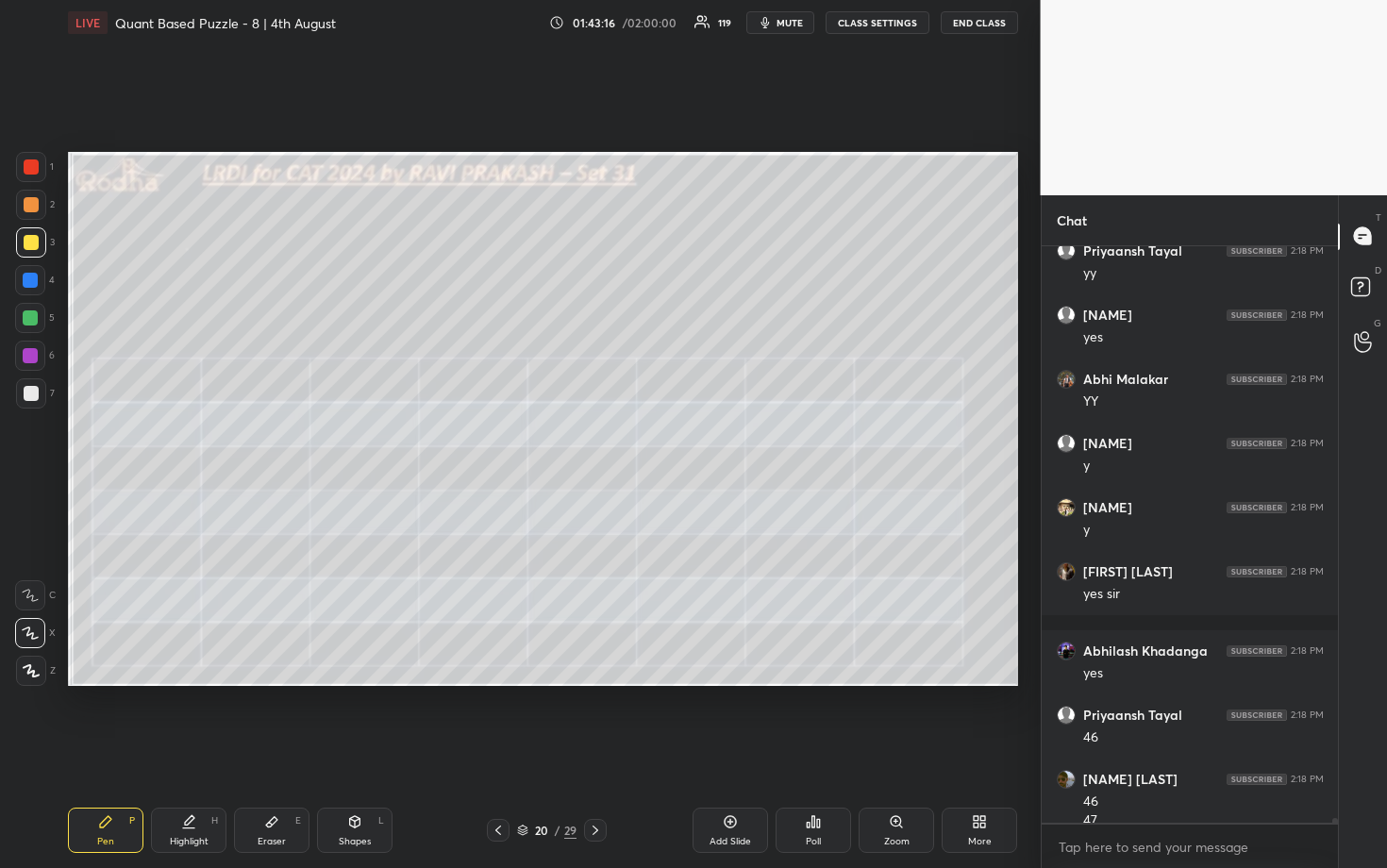 scroll, scrollTop: 68116, scrollLeft: 0, axis: vertical 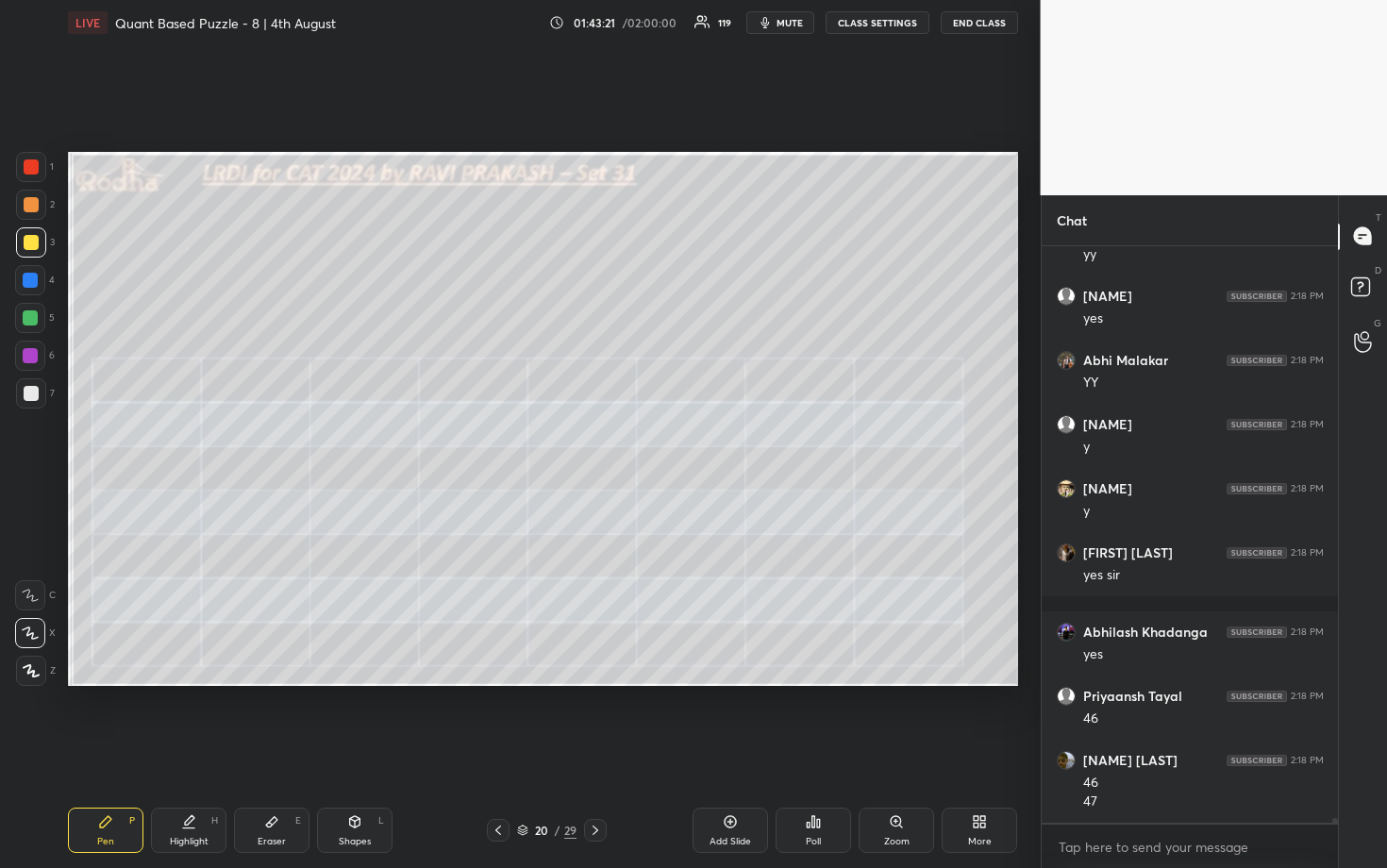 drag, startPoint x: 33, startPoint y: 391, endPoint x: 54, endPoint y: 387, distance: 21.37756 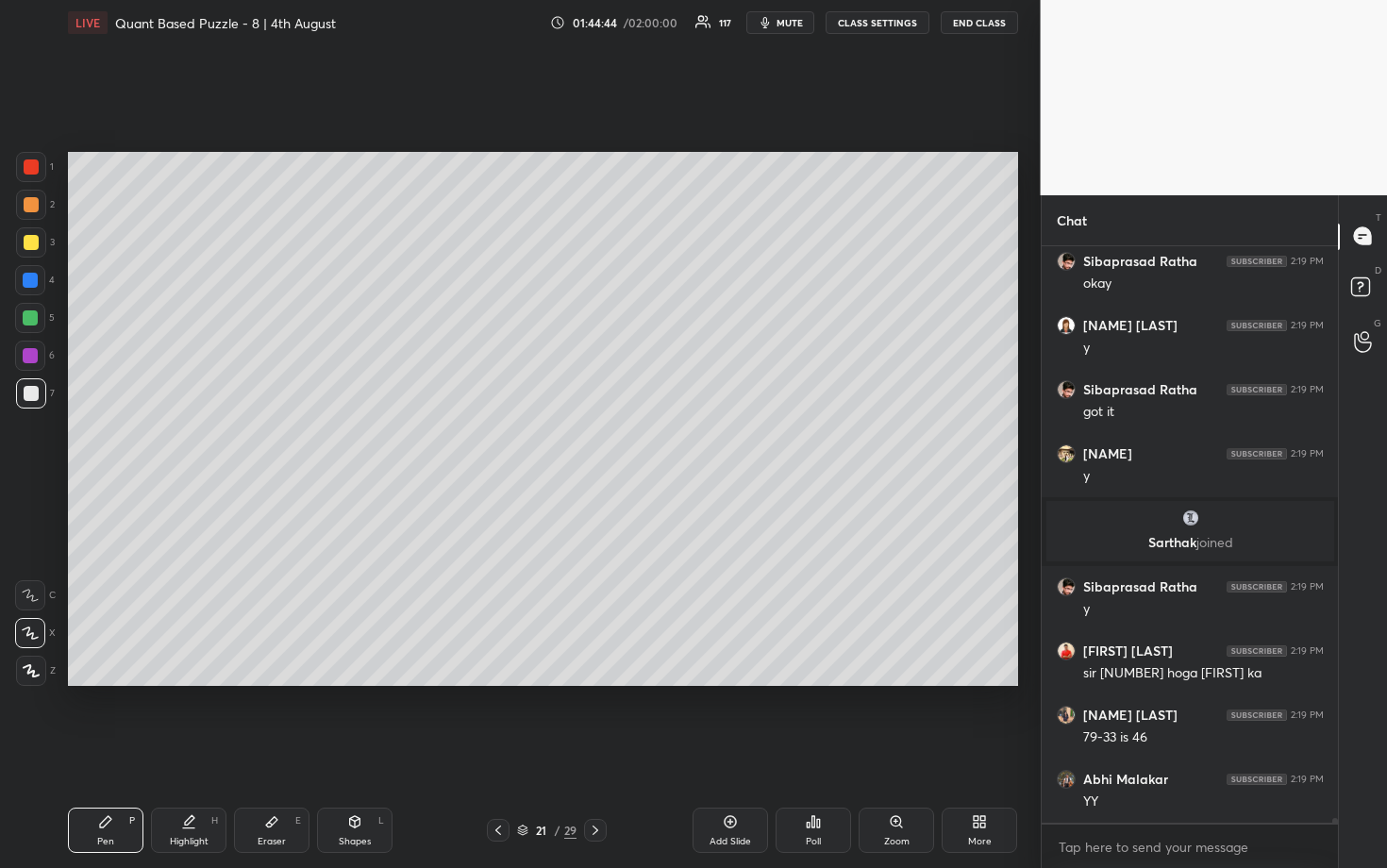 scroll, scrollTop: 67410, scrollLeft: 0, axis: vertical 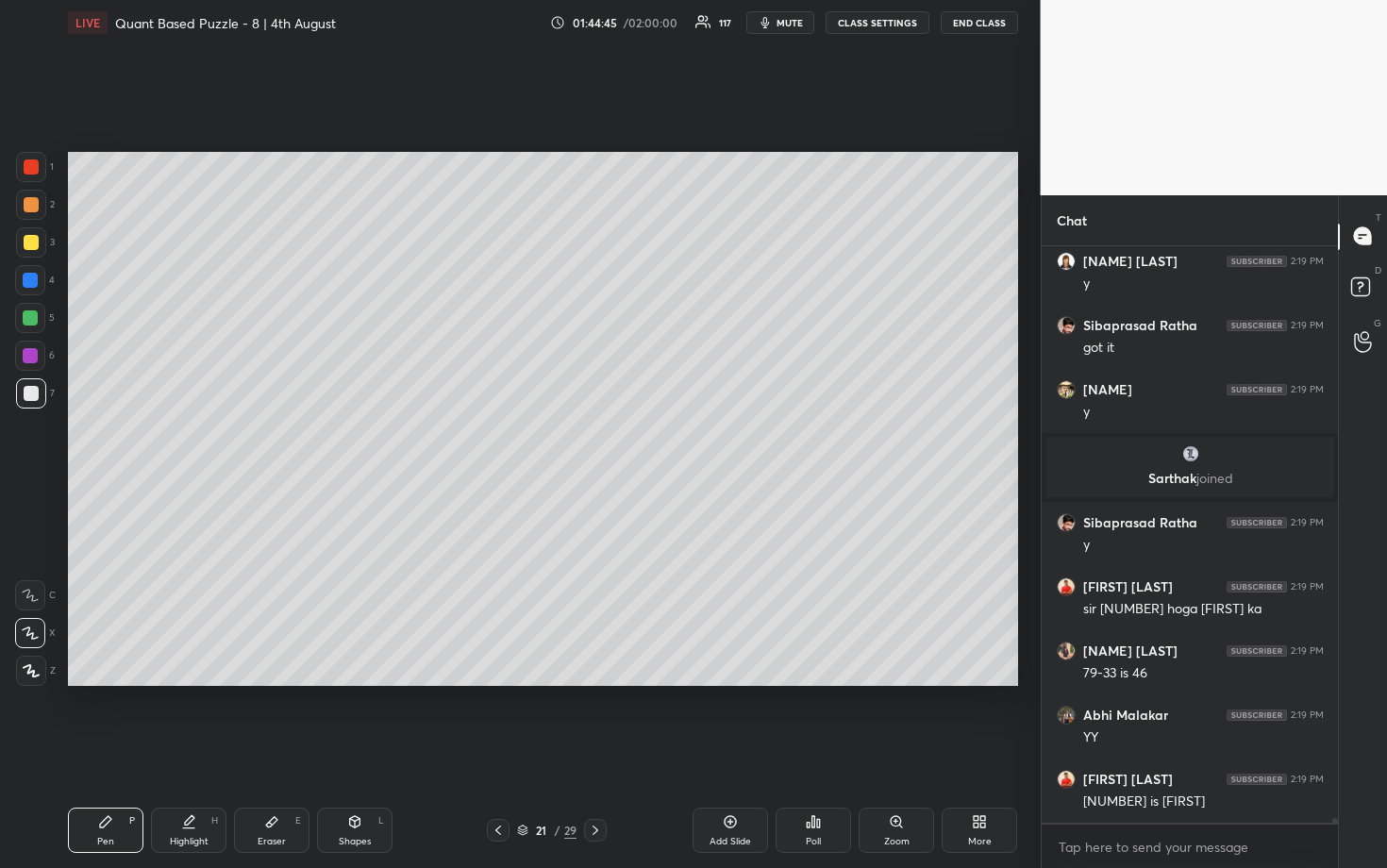 drag, startPoint x: 270, startPoint y: 830, endPoint x: 276, endPoint y: 801, distance: 29.614186 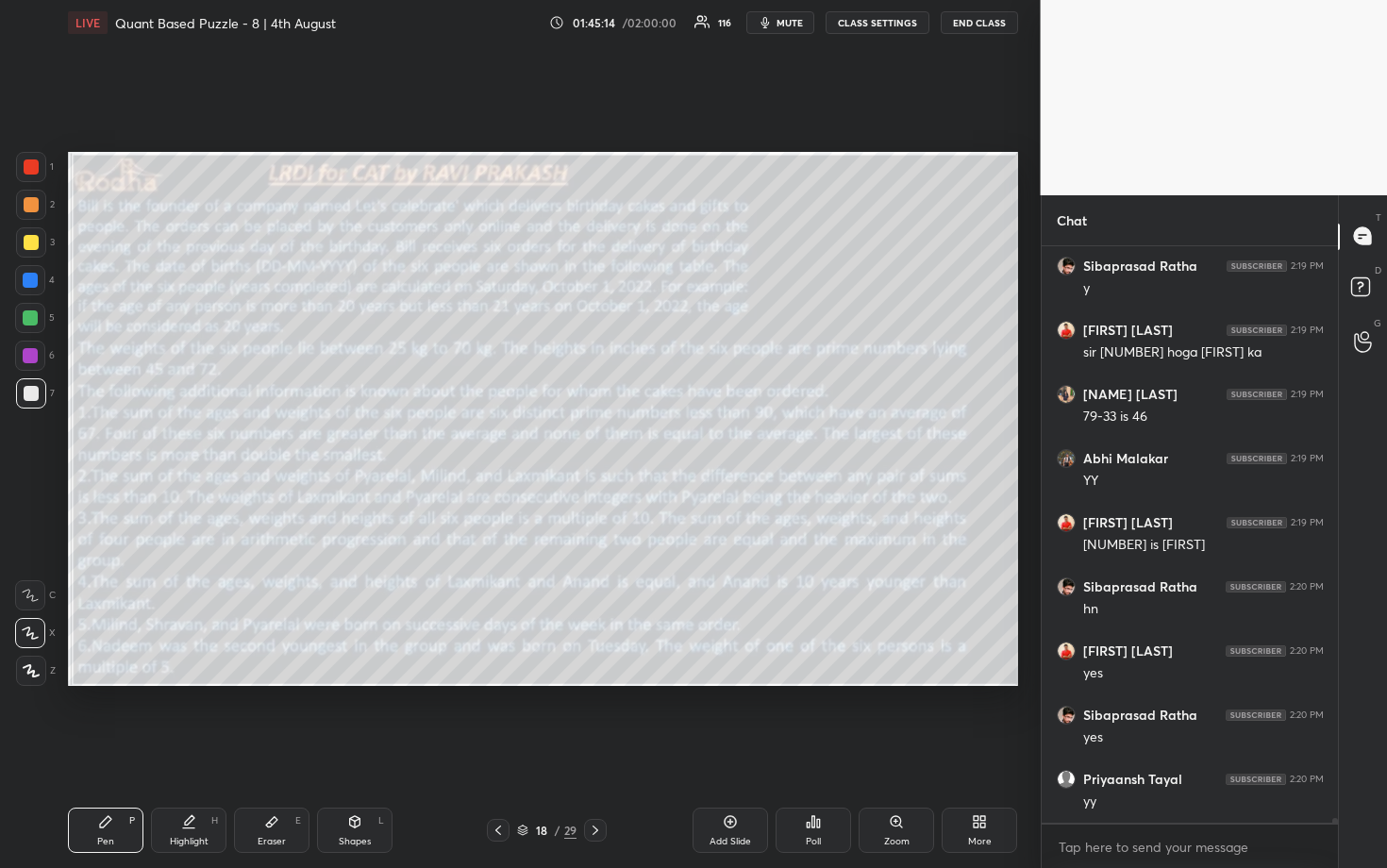 scroll, scrollTop: 67730, scrollLeft: 0, axis: vertical 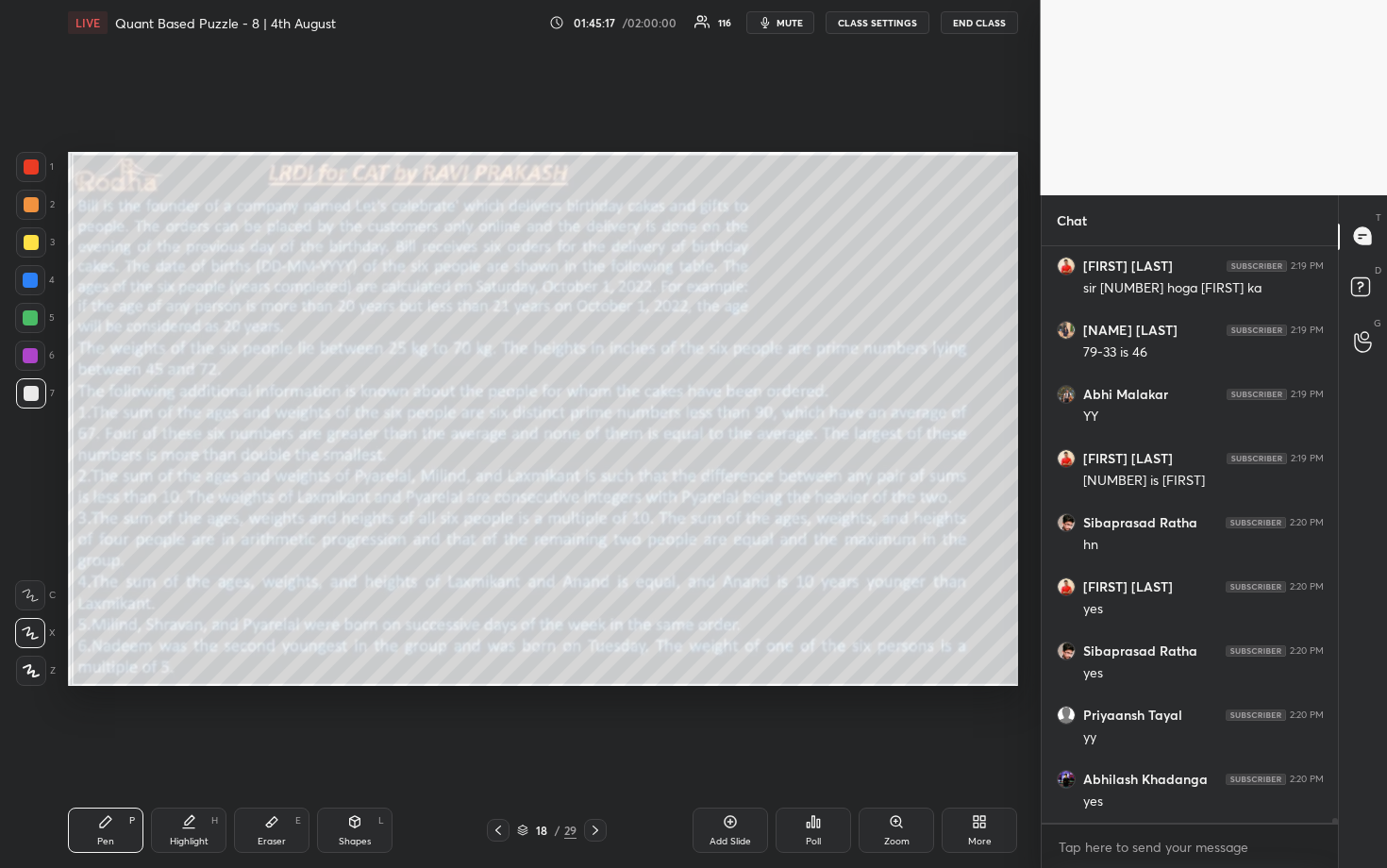 click at bounding box center [31, 242] 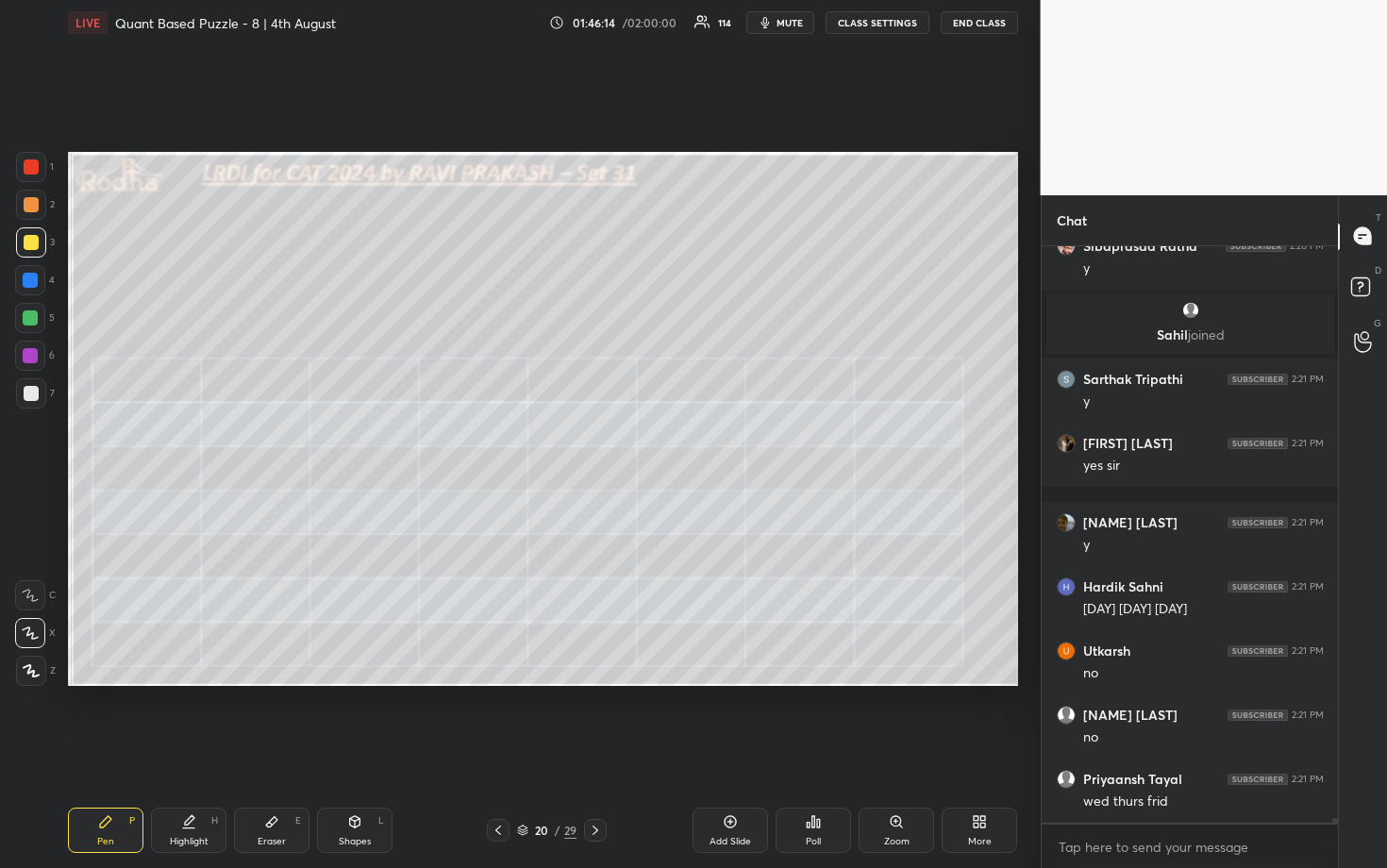scroll, scrollTop: 68300, scrollLeft: 0, axis: vertical 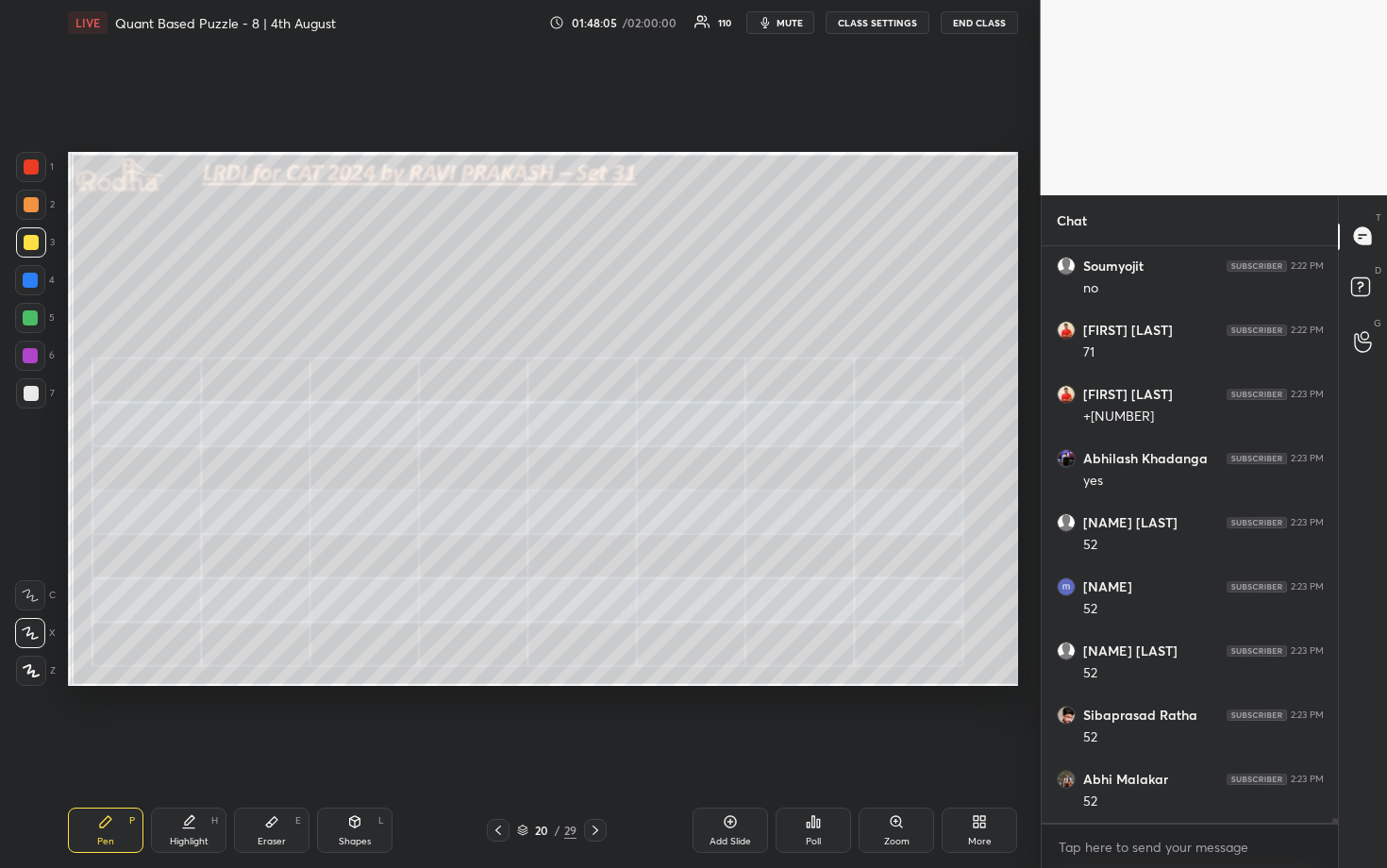 click at bounding box center (31, 393) 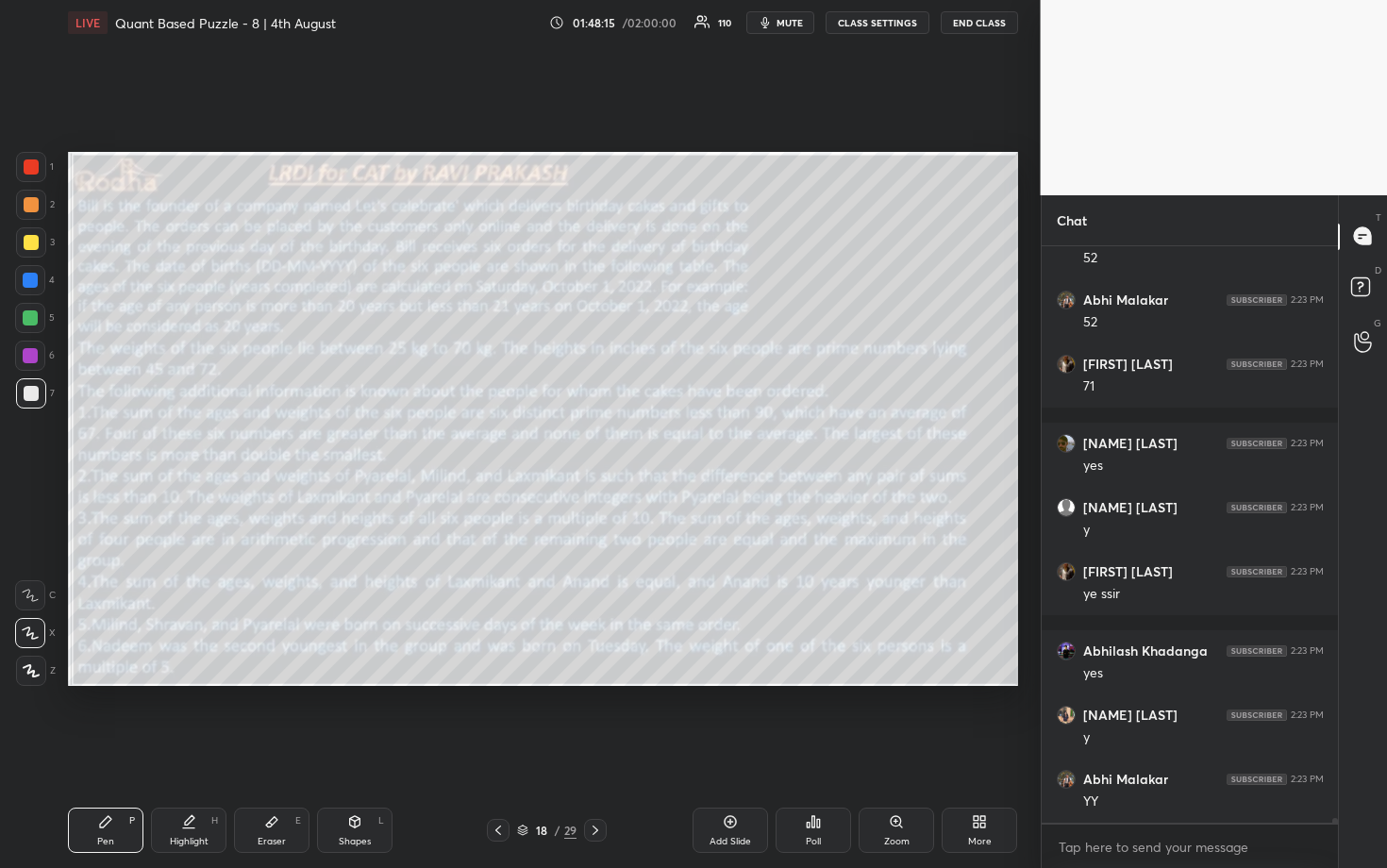 scroll, scrollTop: 72839, scrollLeft: 0, axis: vertical 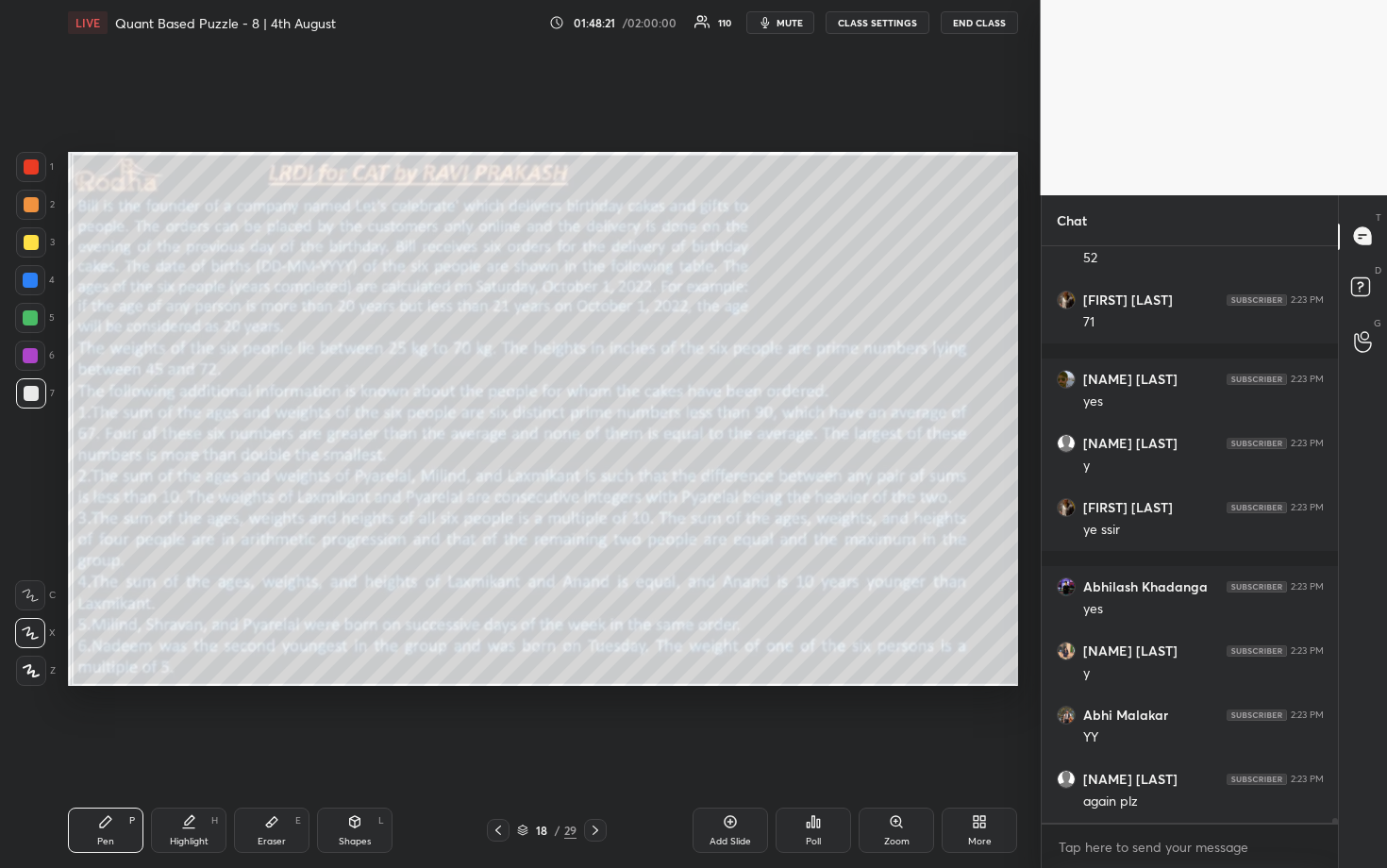 click at bounding box center (31, 242) 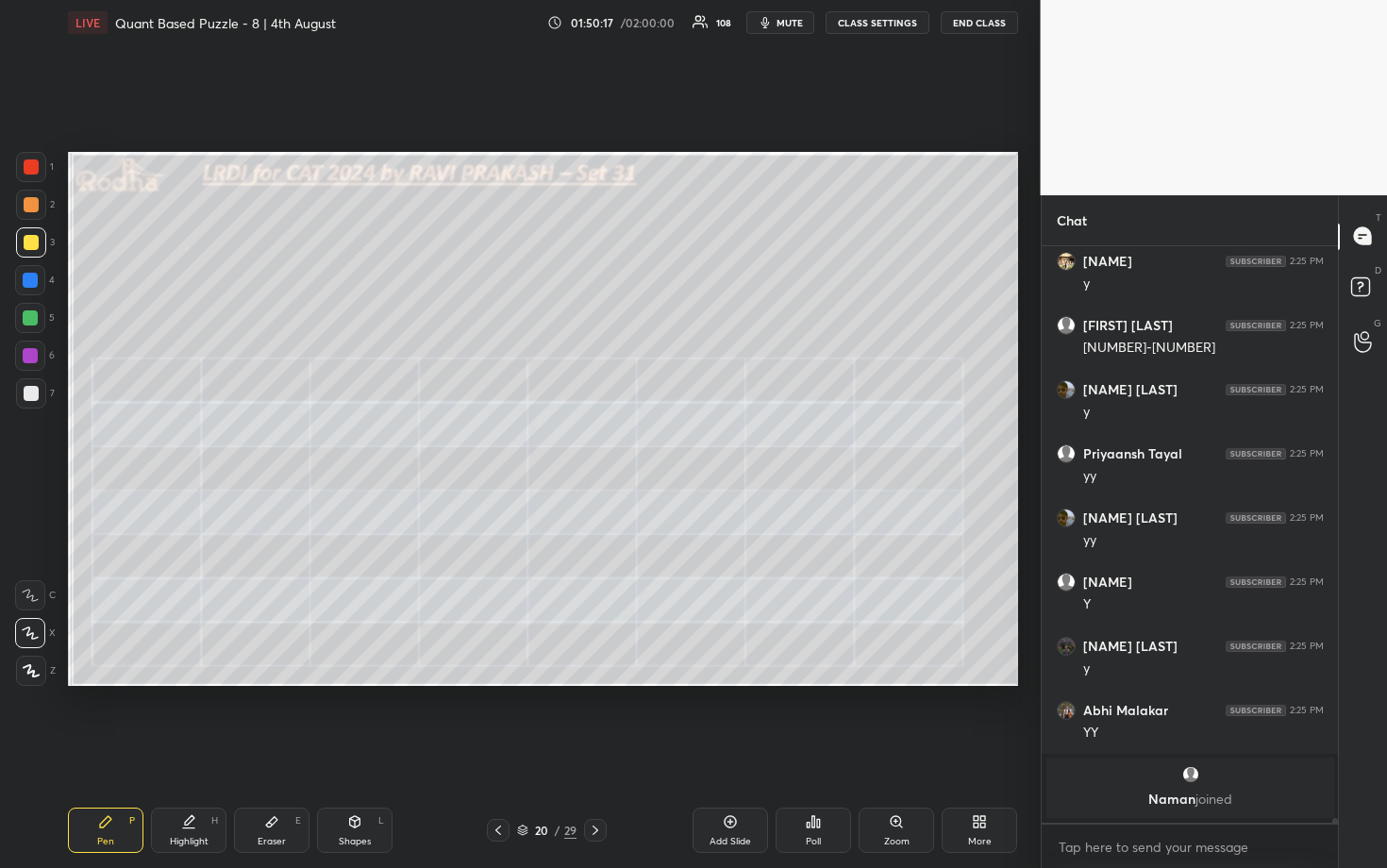 scroll, scrollTop: 73910, scrollLeft: 0, axis: vertical 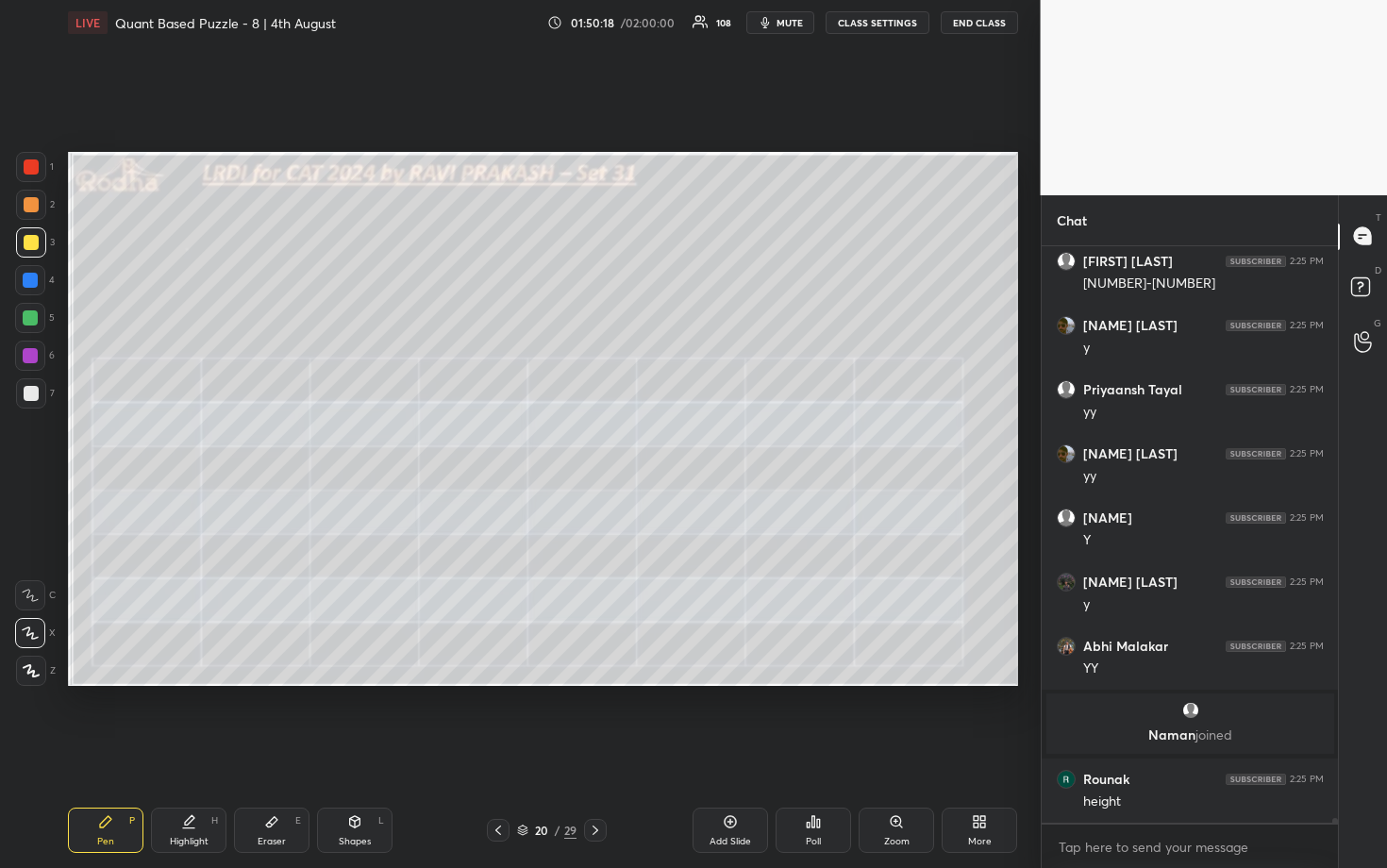 click at bounding box center [31, 393] 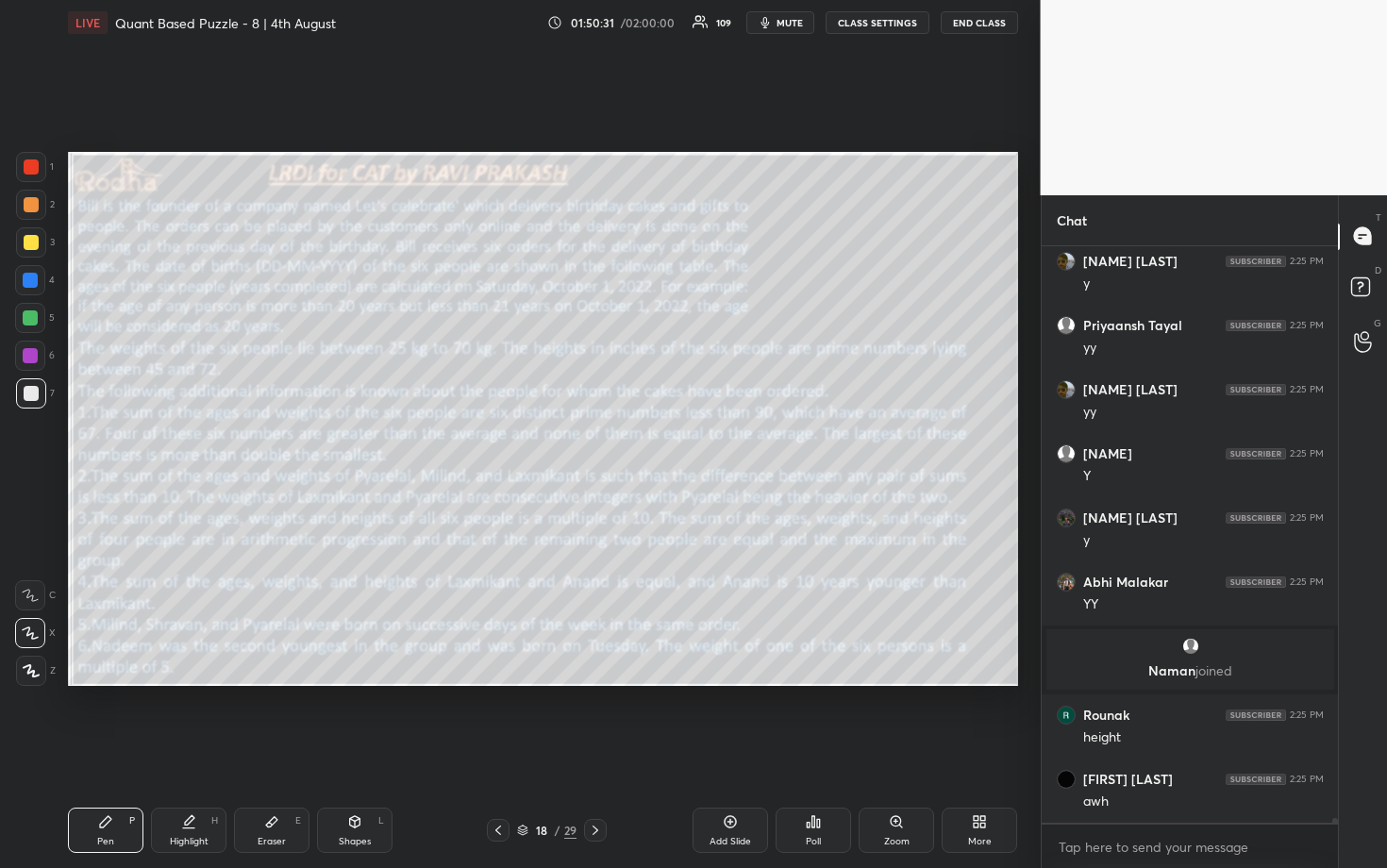 scroll, scrollTop: 74039, scrollLeft: 0, axis: vertical 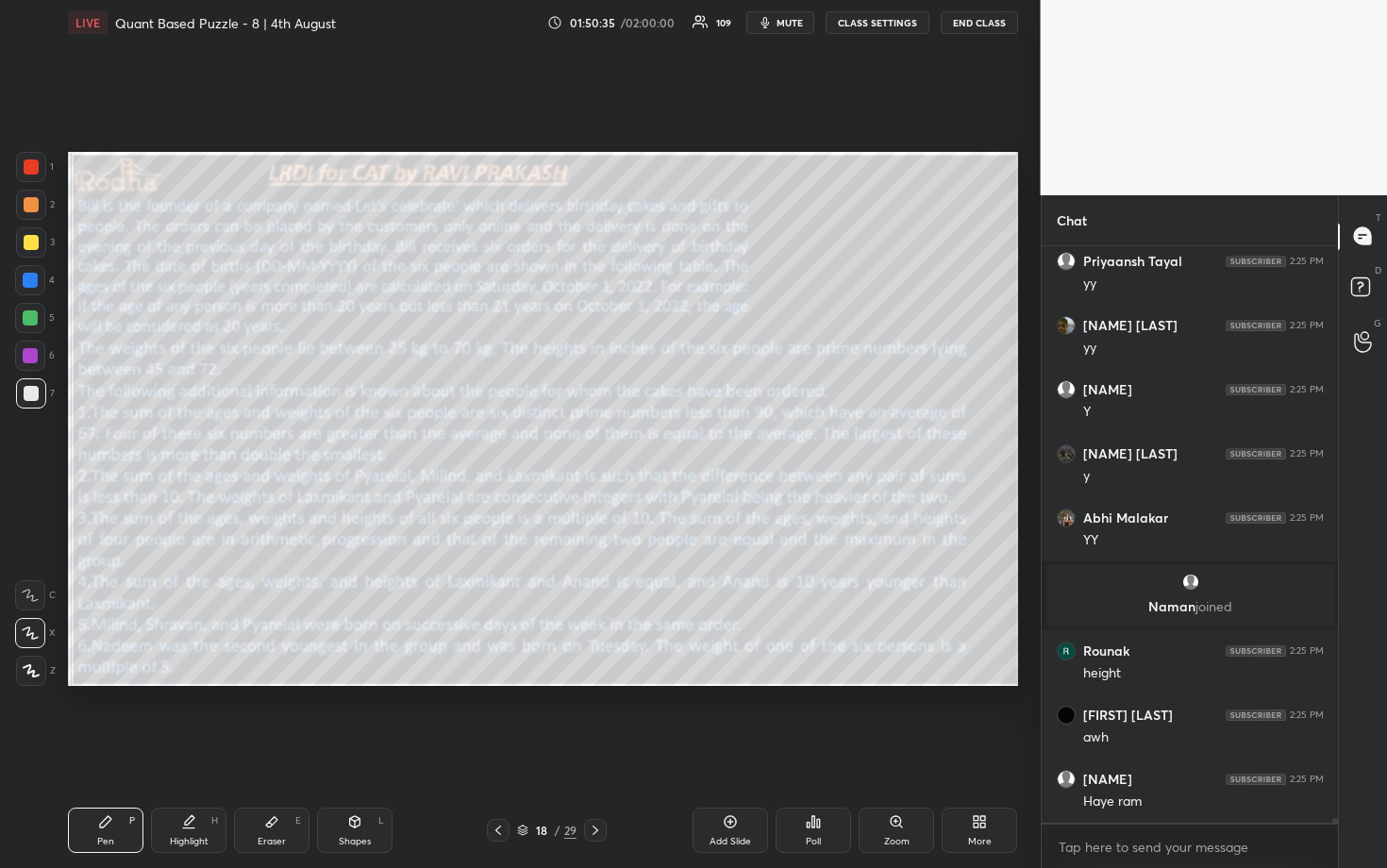 click at bounding box center (31, 242) 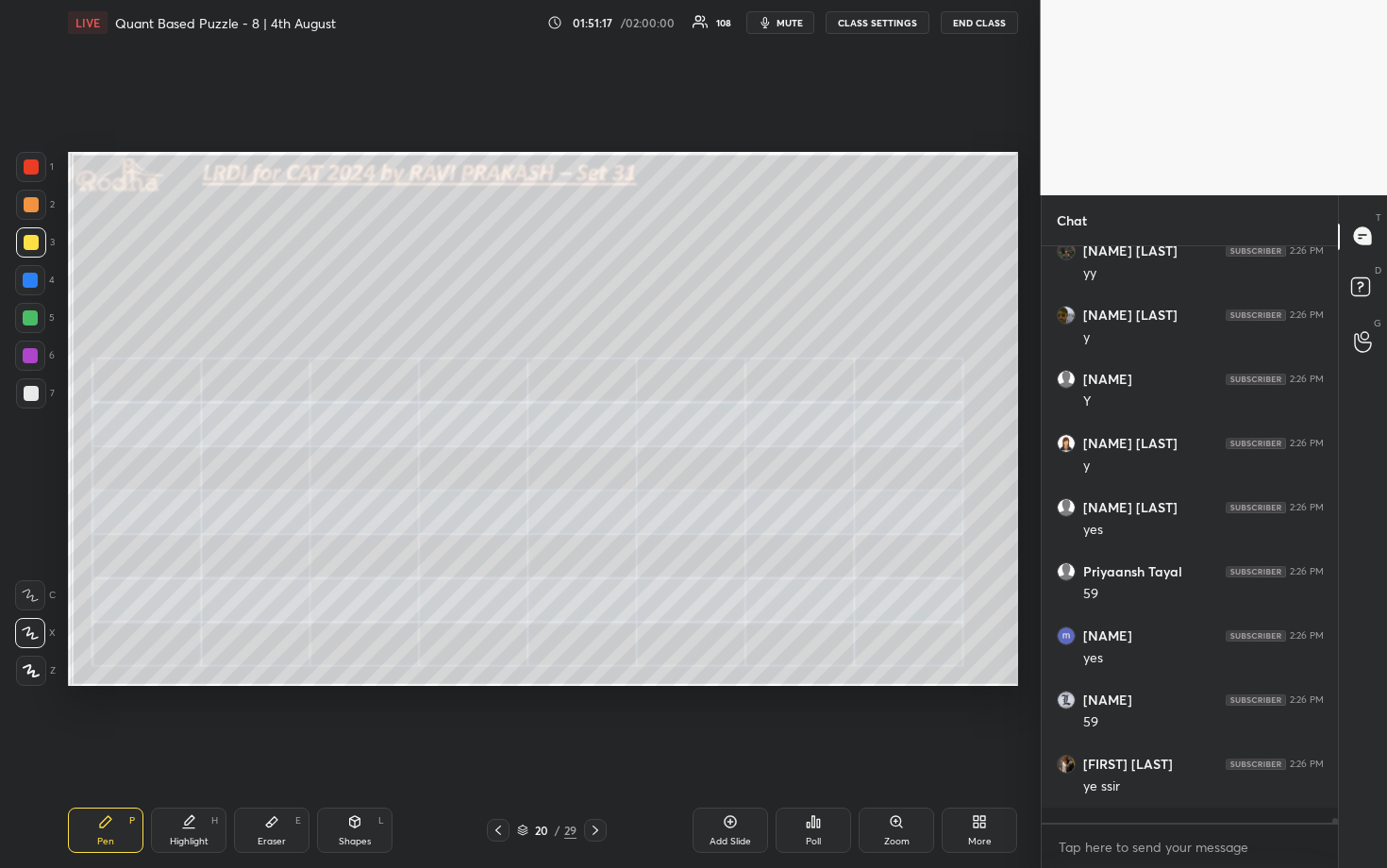 scroll, scrollTop: 76843, scrollLeft: 0, axis: vertical 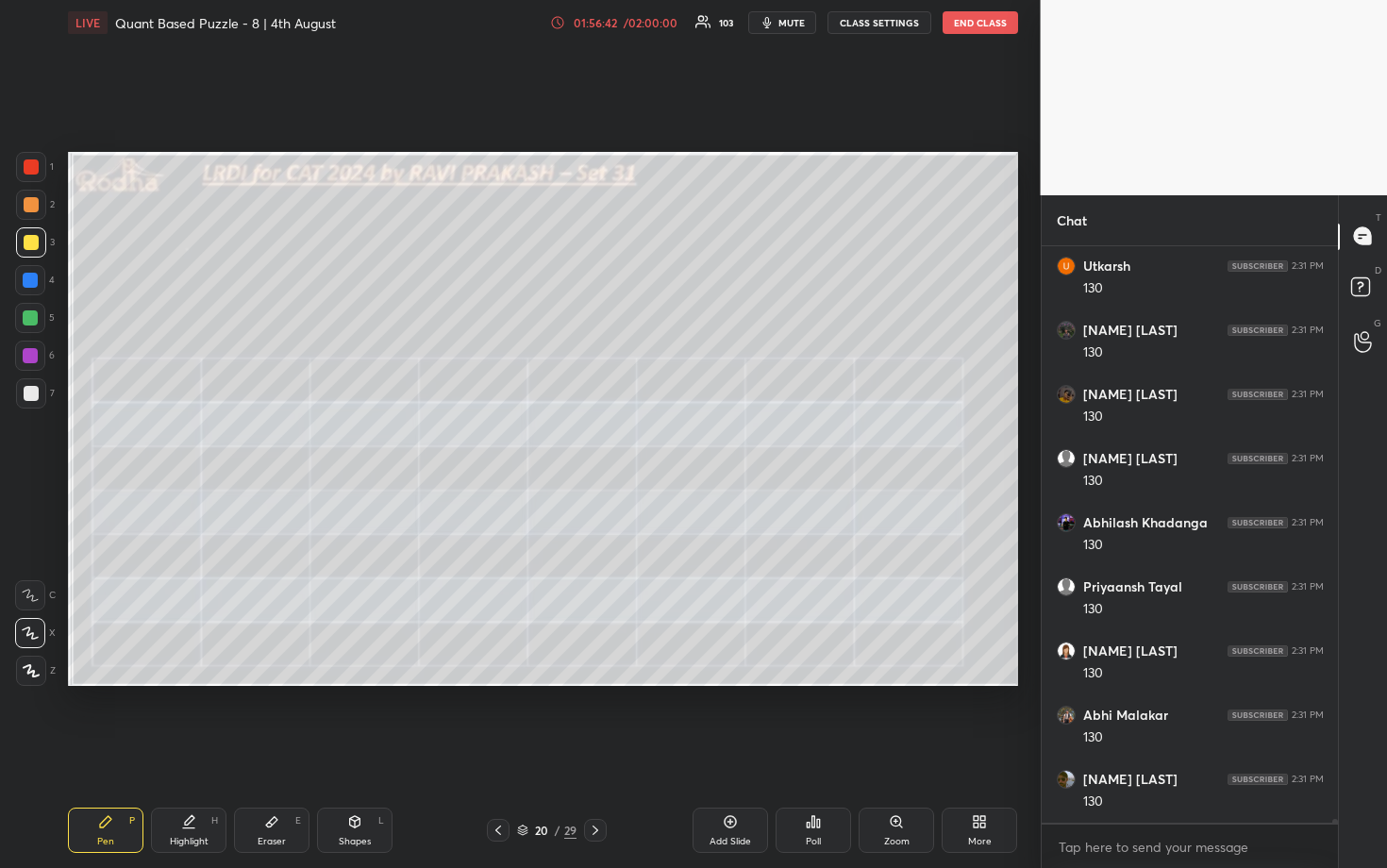 drag, startPoint x: 42, startPoint y: 352, endPoint x: 55, endPoint y: 352, distance: 13 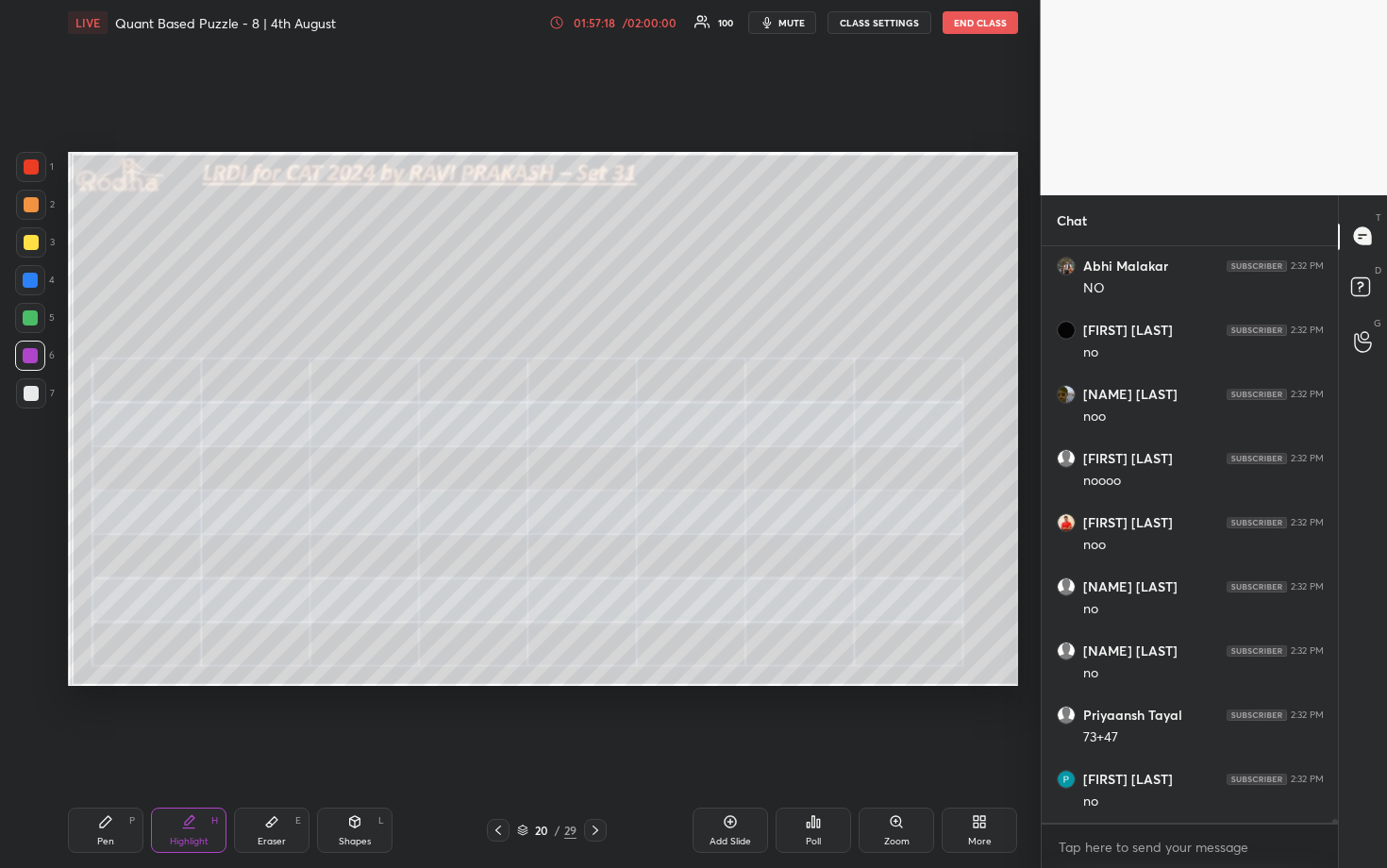 scroll, scrollTop: 85149, scrollLeft: 0, axis: vertical 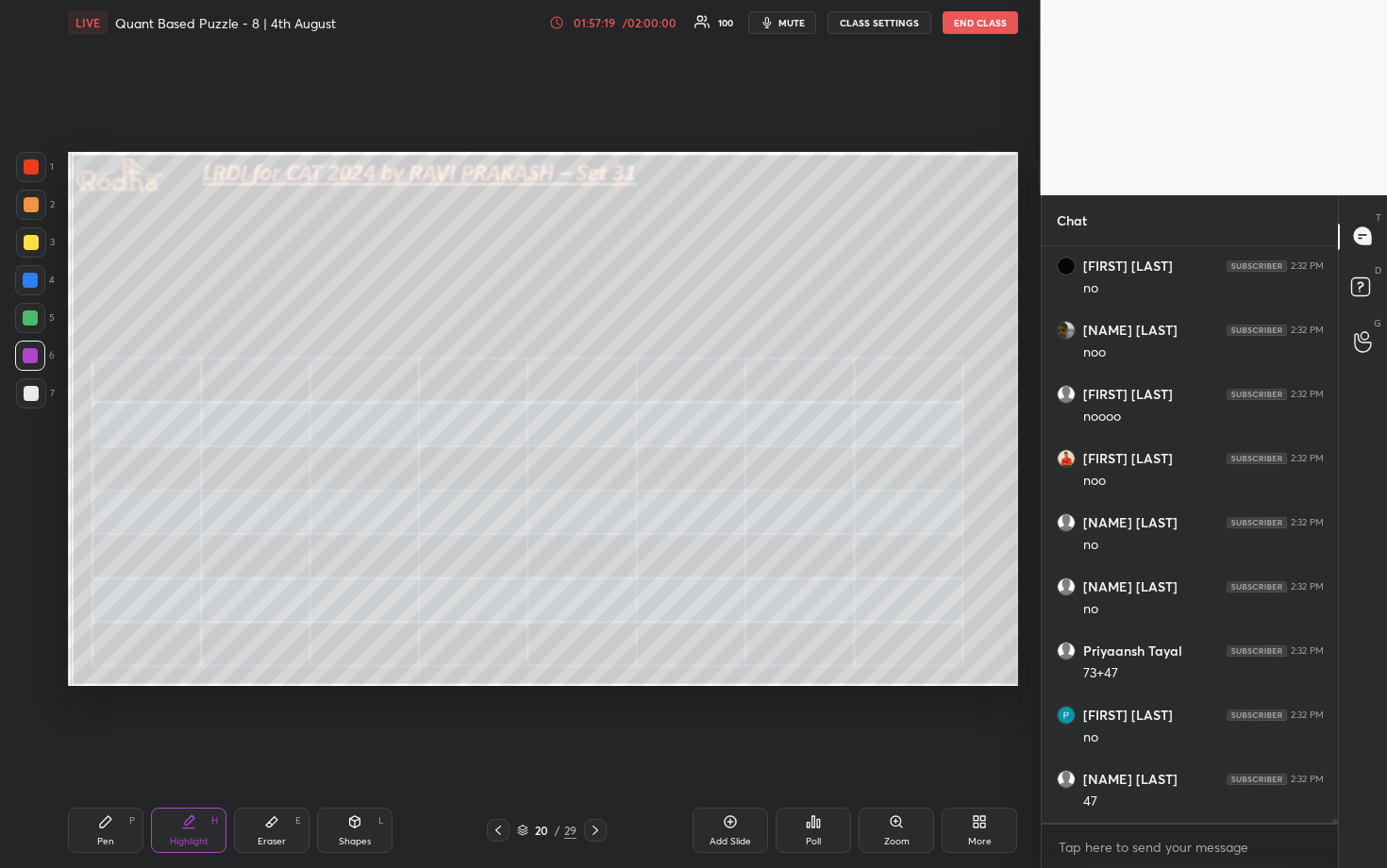drag, startPoint x: 285, startPoint y: 826, endPoint x: 369, endPoint y: 758, distance: 108.07405 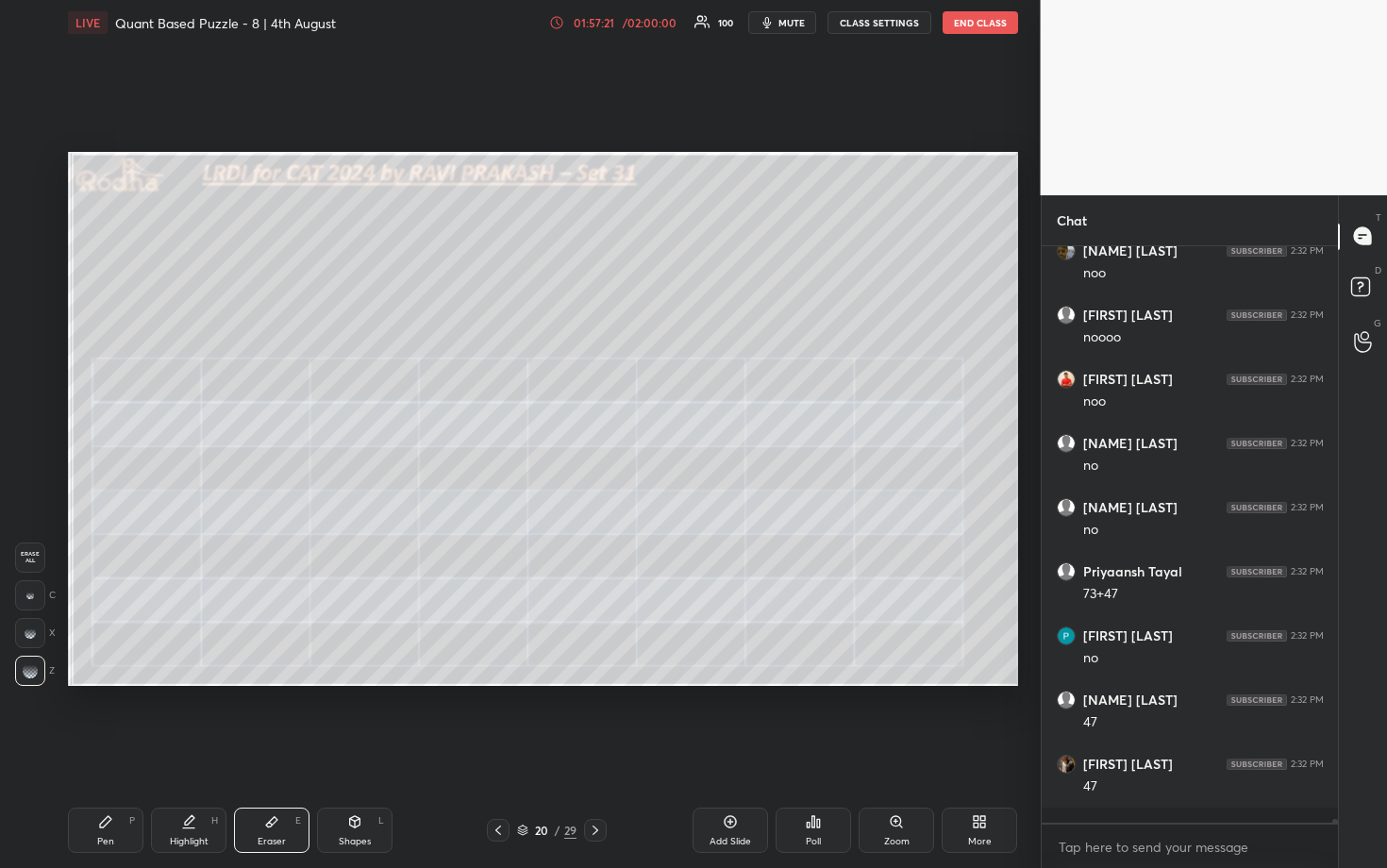 scroll, scrollTop: 85292, scrollLeft: 0, axis: vertical 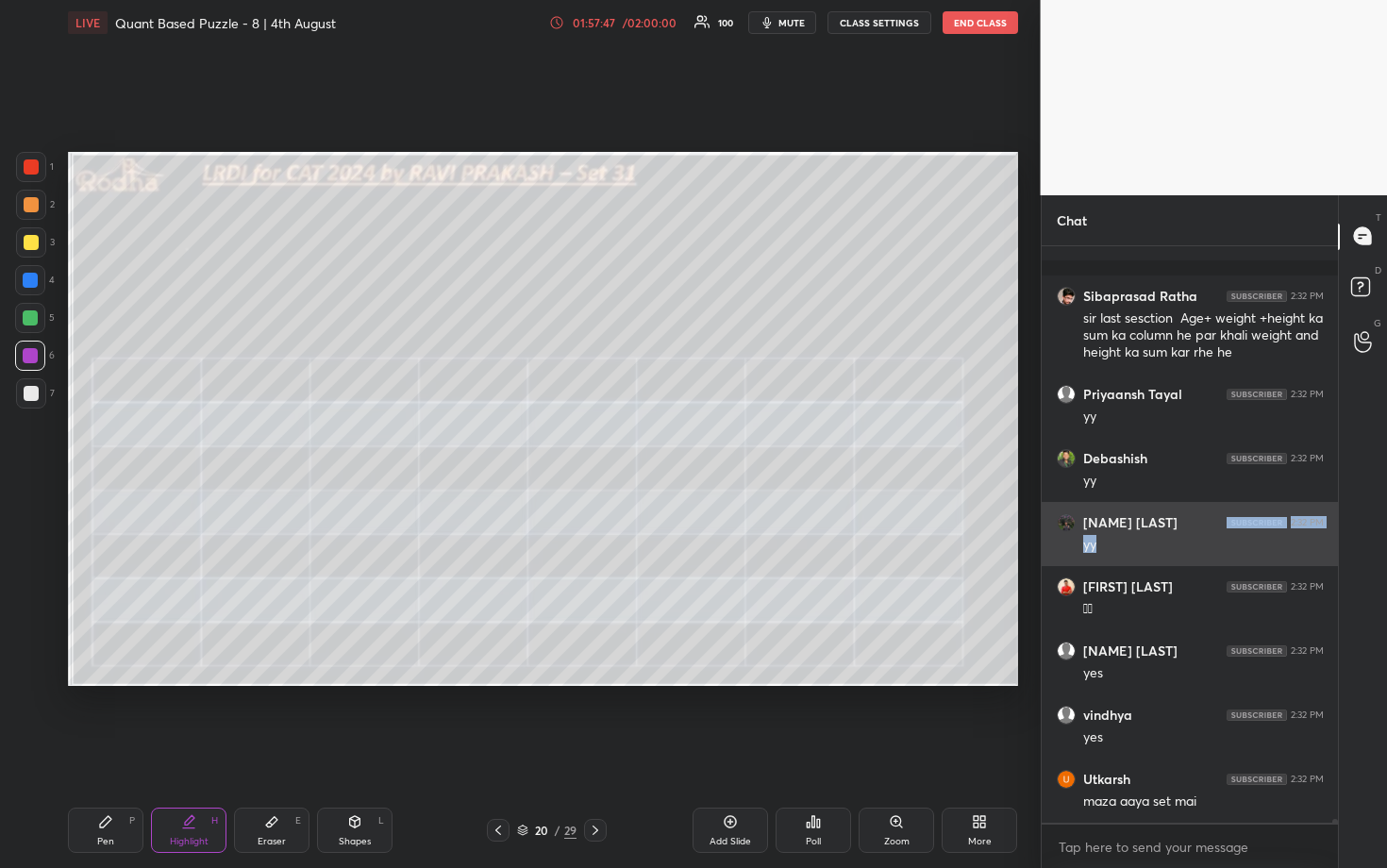 drag, startPoint x: 1245, startPoint y: 501, endPoint x: 1243, endPoint y: 534, distance: 33.060551 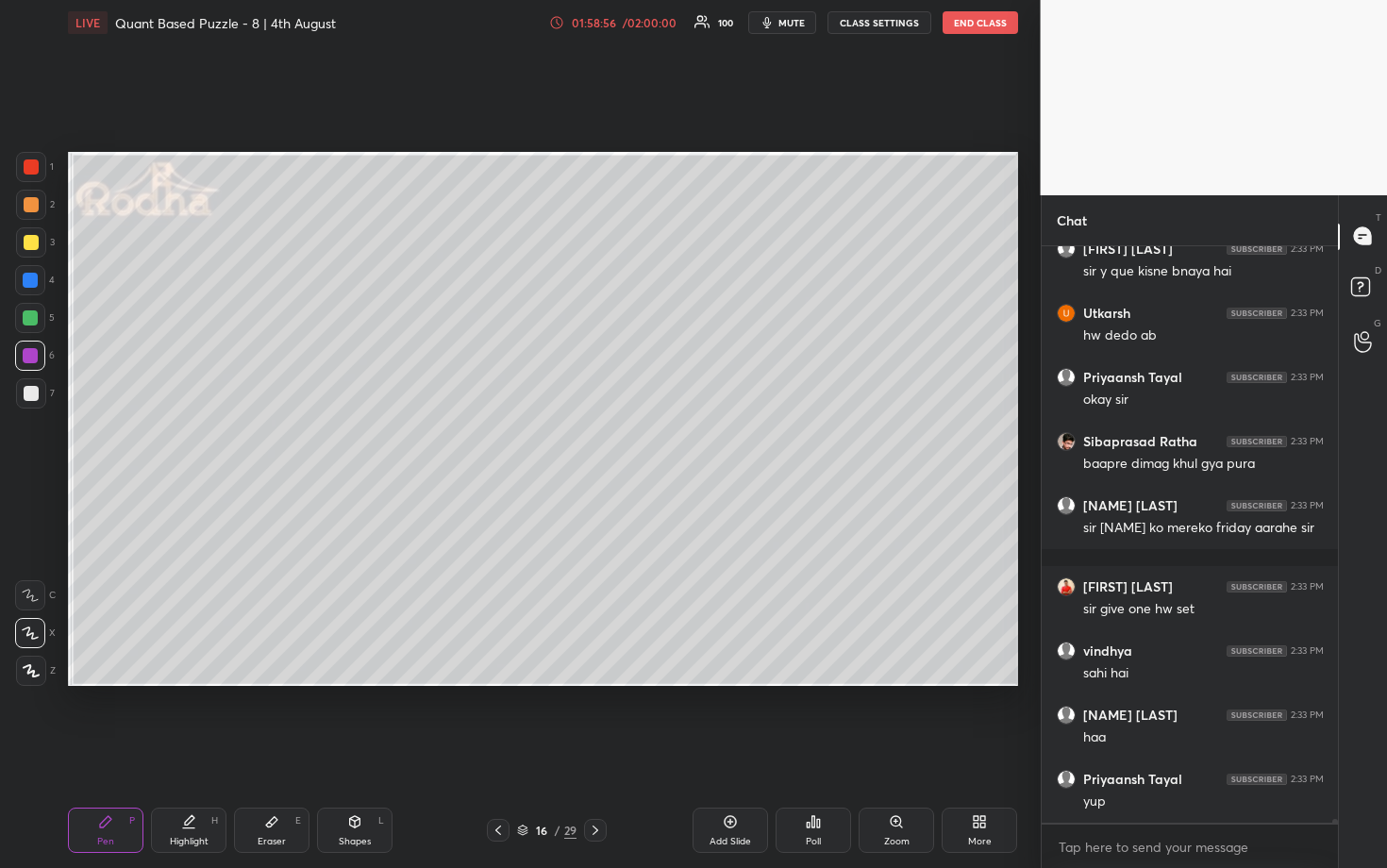 scroll, scrollTop: 88639, scrollLeft: 0, axis: vertical 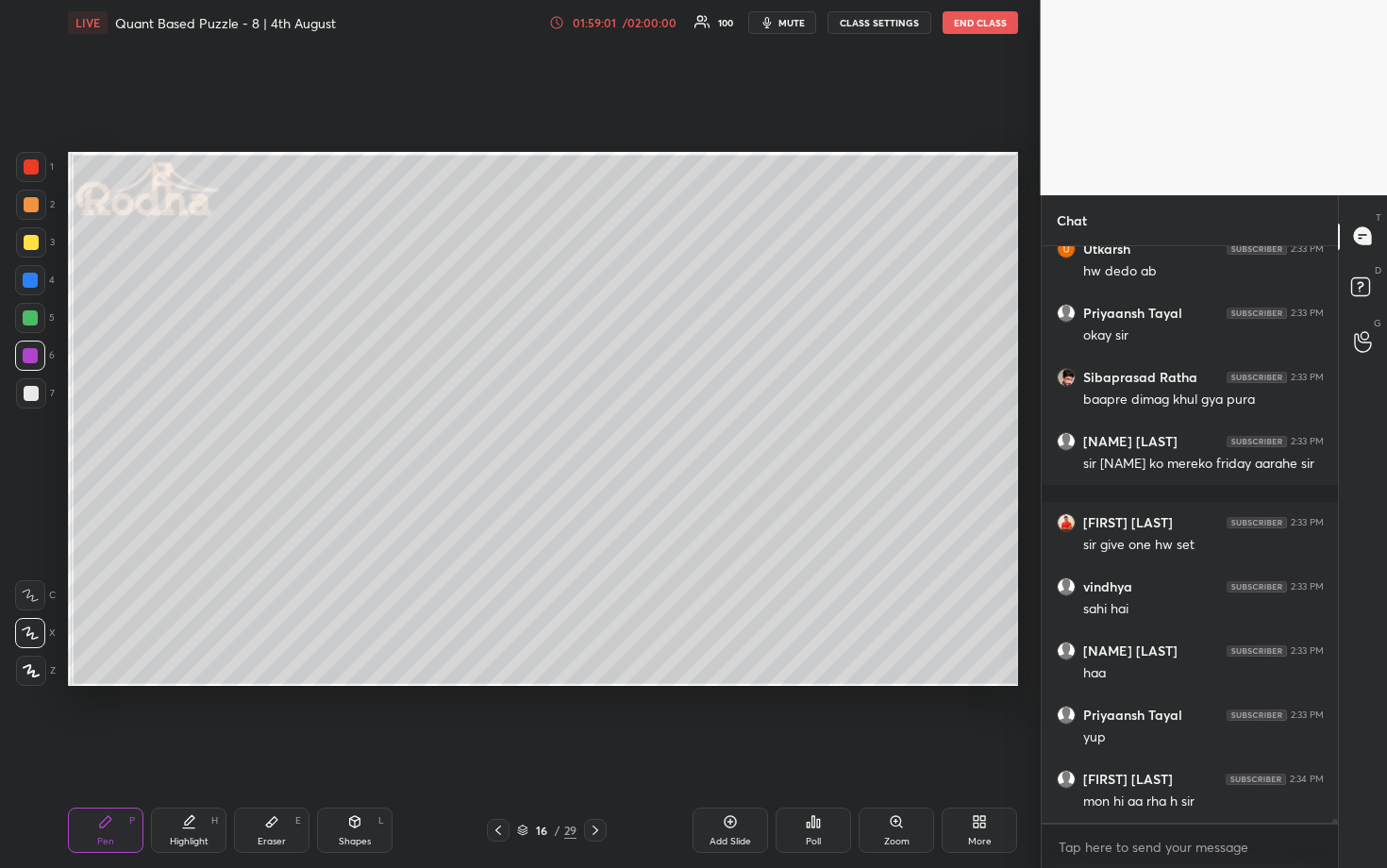 click at bounding box center [30, 318] 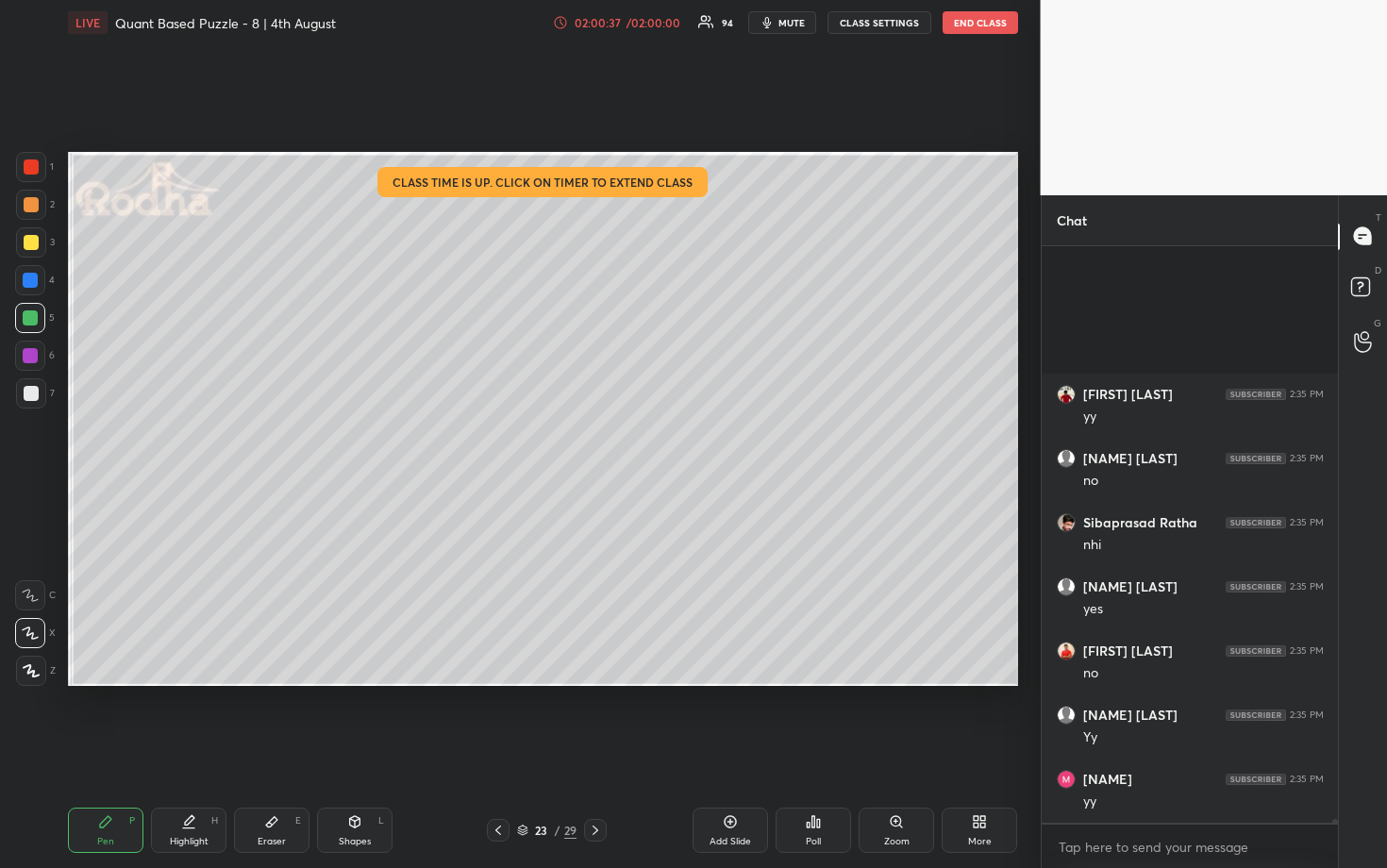 scroll, scrollTop: 90417, scrollLeft: 0, axis: vertical 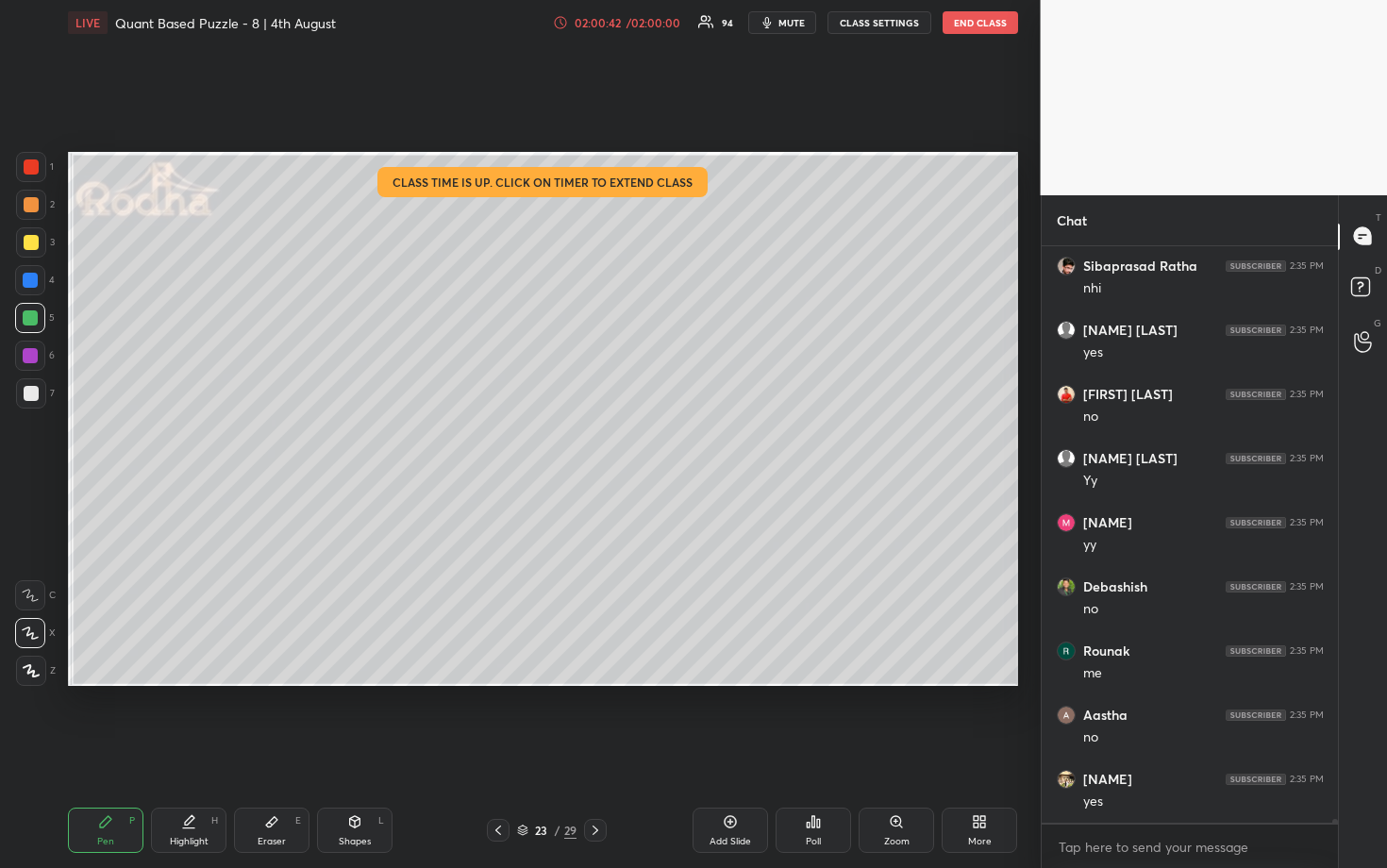 click at bounding box center [31, 242] 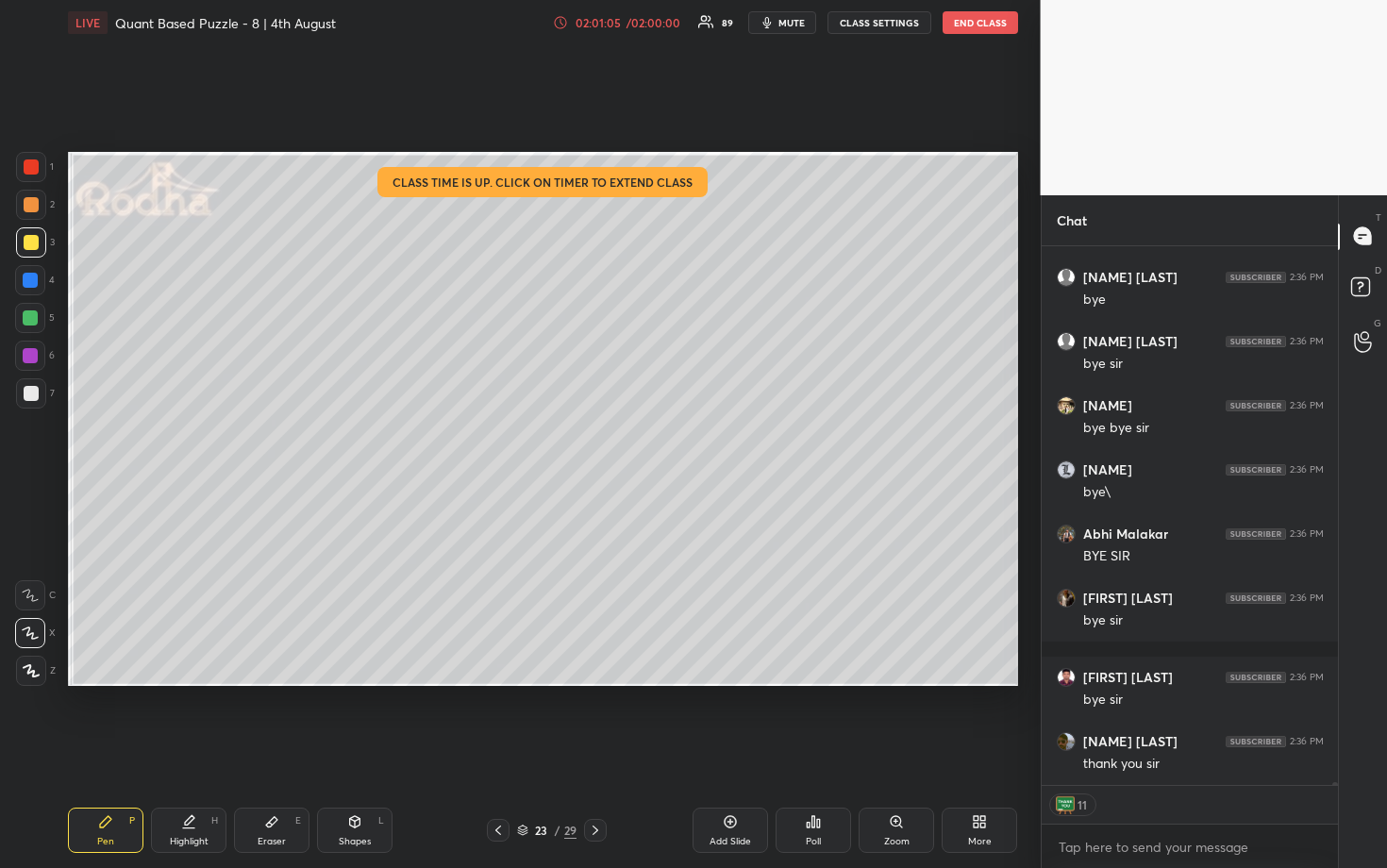 click on "END CLASS" at bounding box center (980, 23) 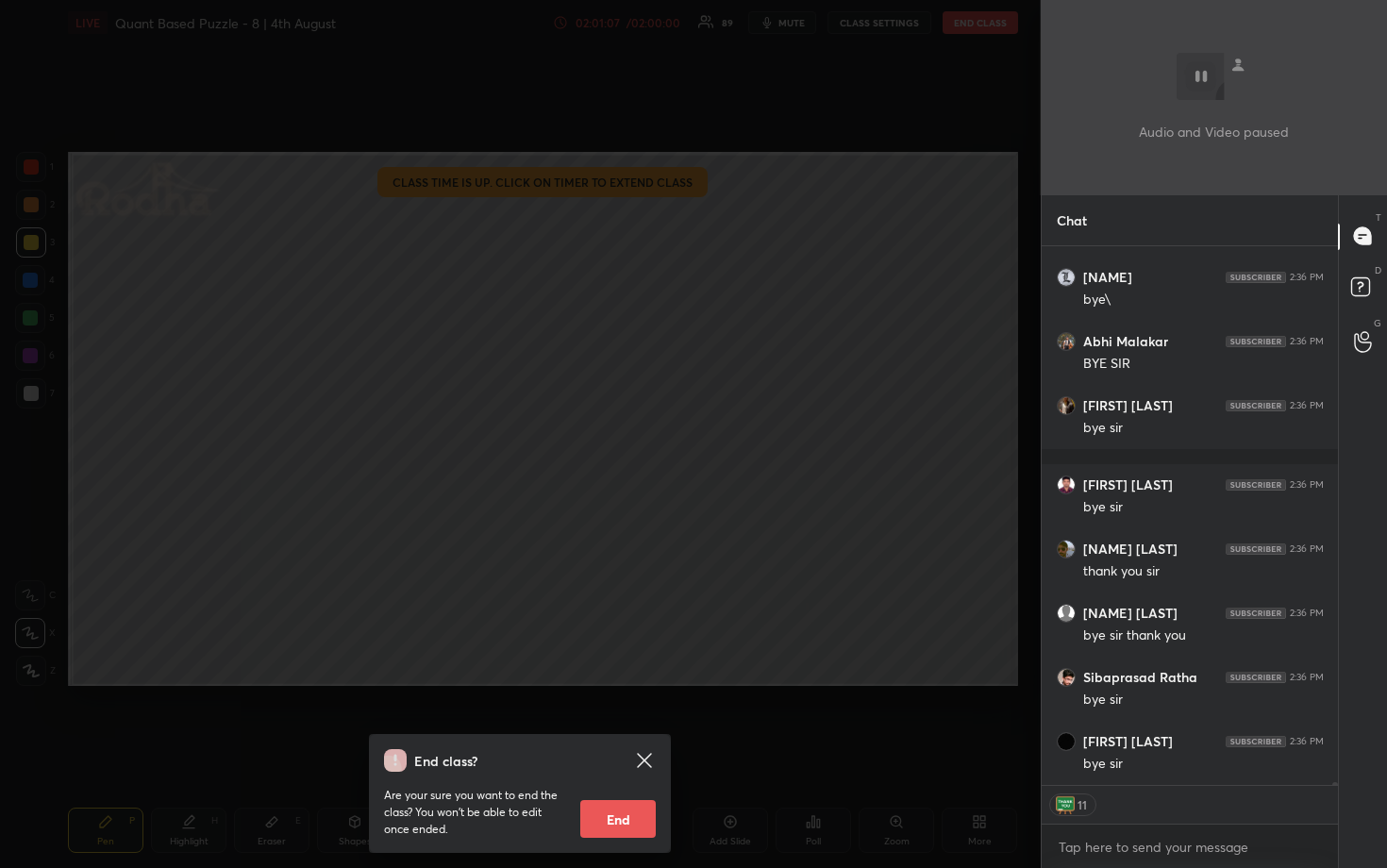 drag, startPoint x: 610, startPoint y: 825, endPoint x: 617, endPoint y: 810, distance: 16.552945 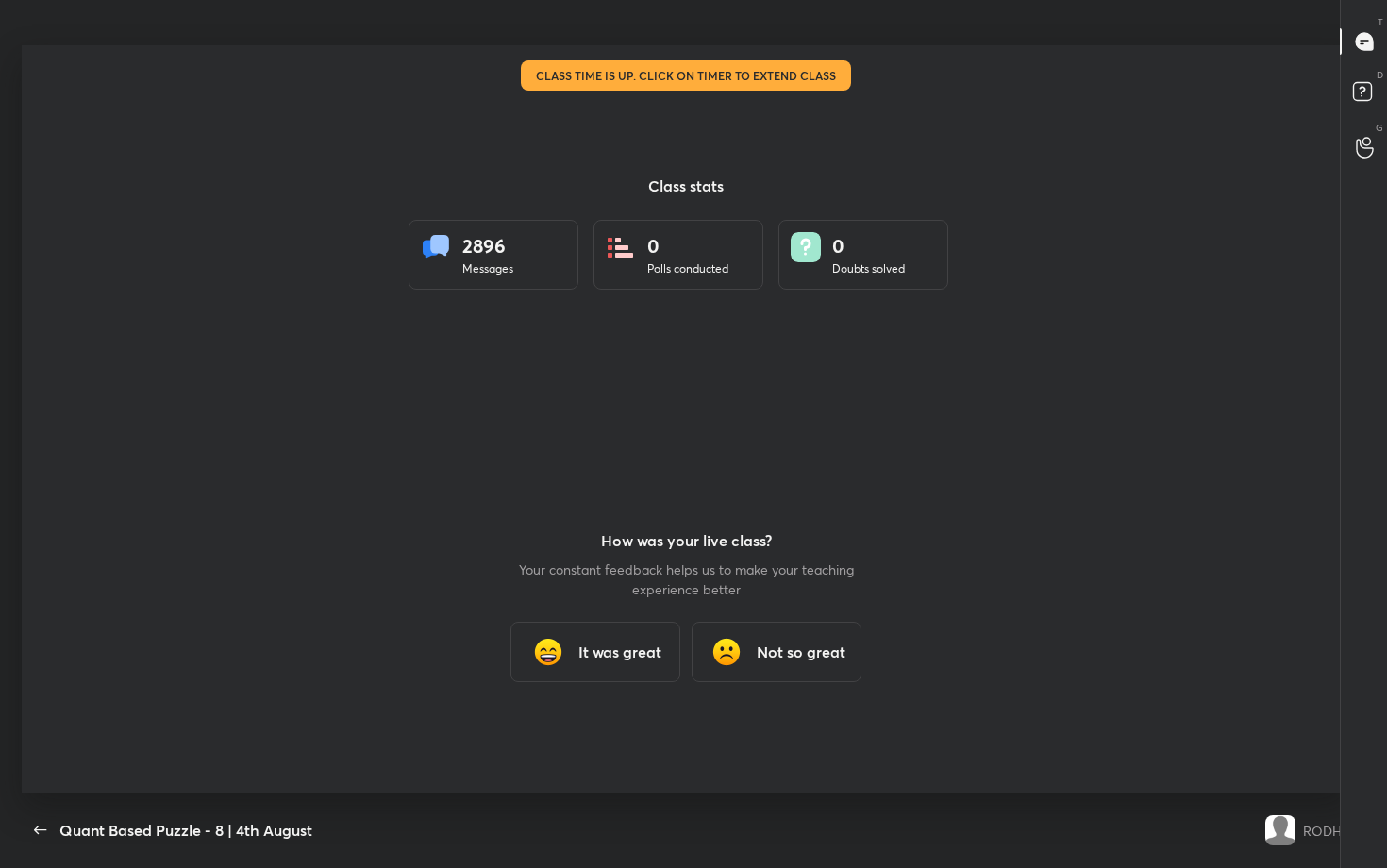 type on "x" 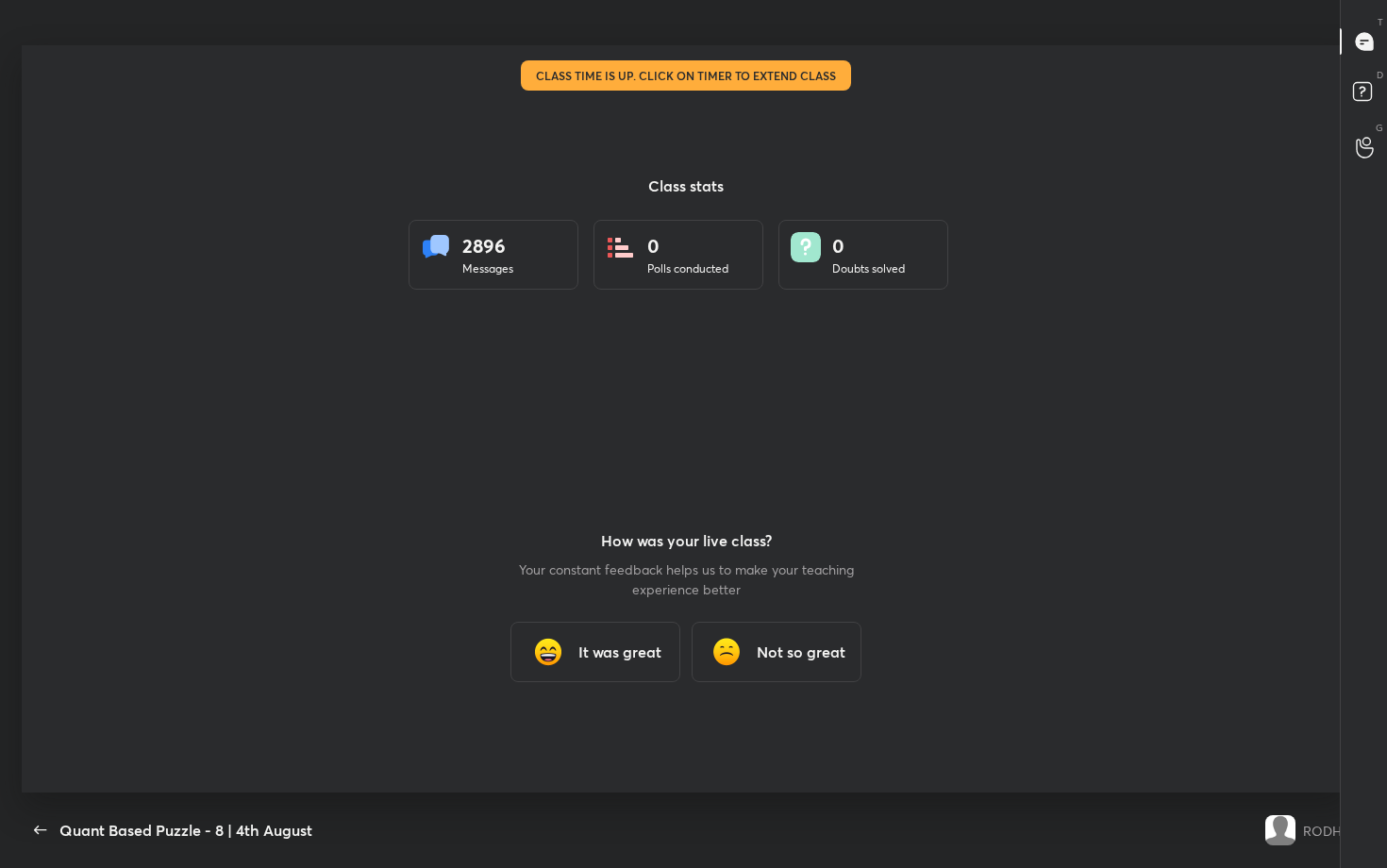 type 